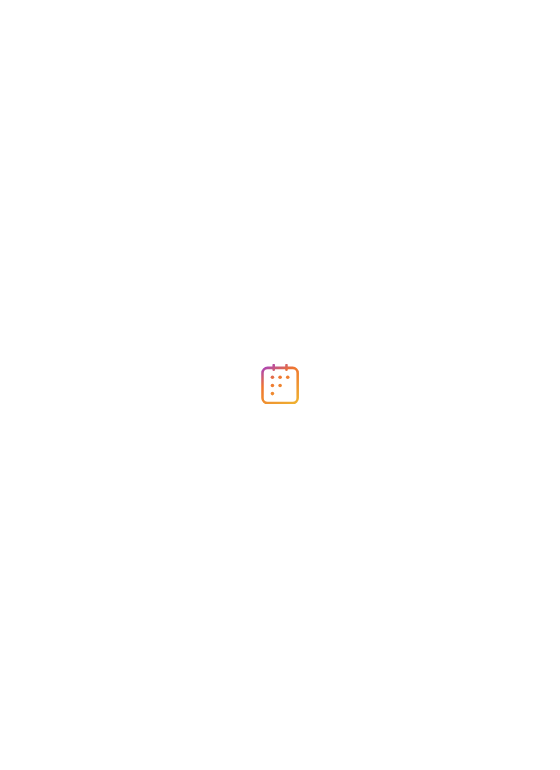 scroll, scrollTop: 0, scrollLeft: 0, axis: both 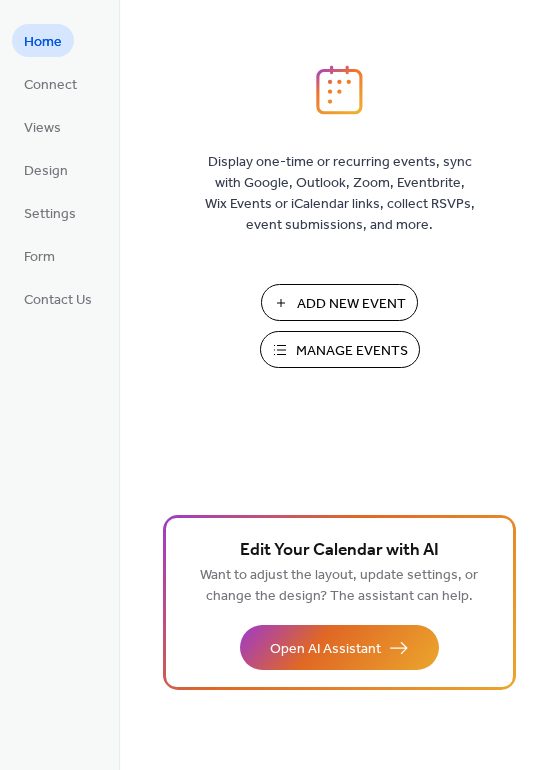 click on "Add New Event" at bounding box center (351, 304) 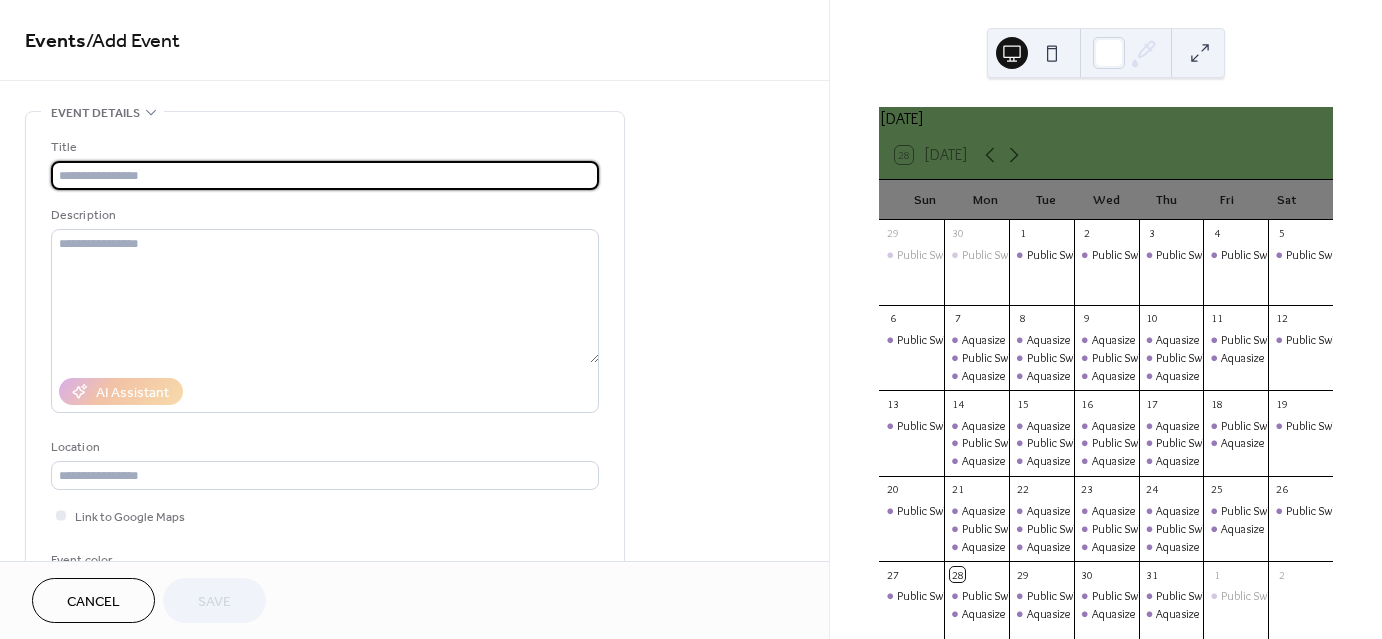 scroll, scrollTop: 0, scrollLeft: 0, axis: both 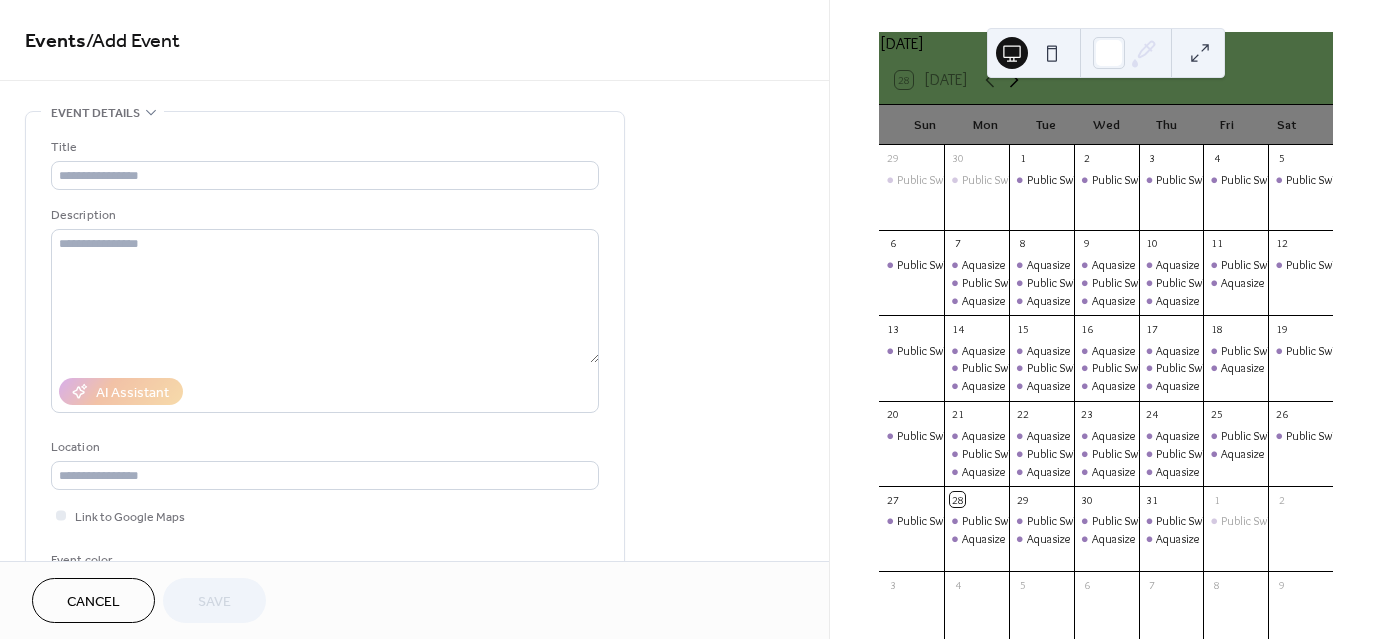 click 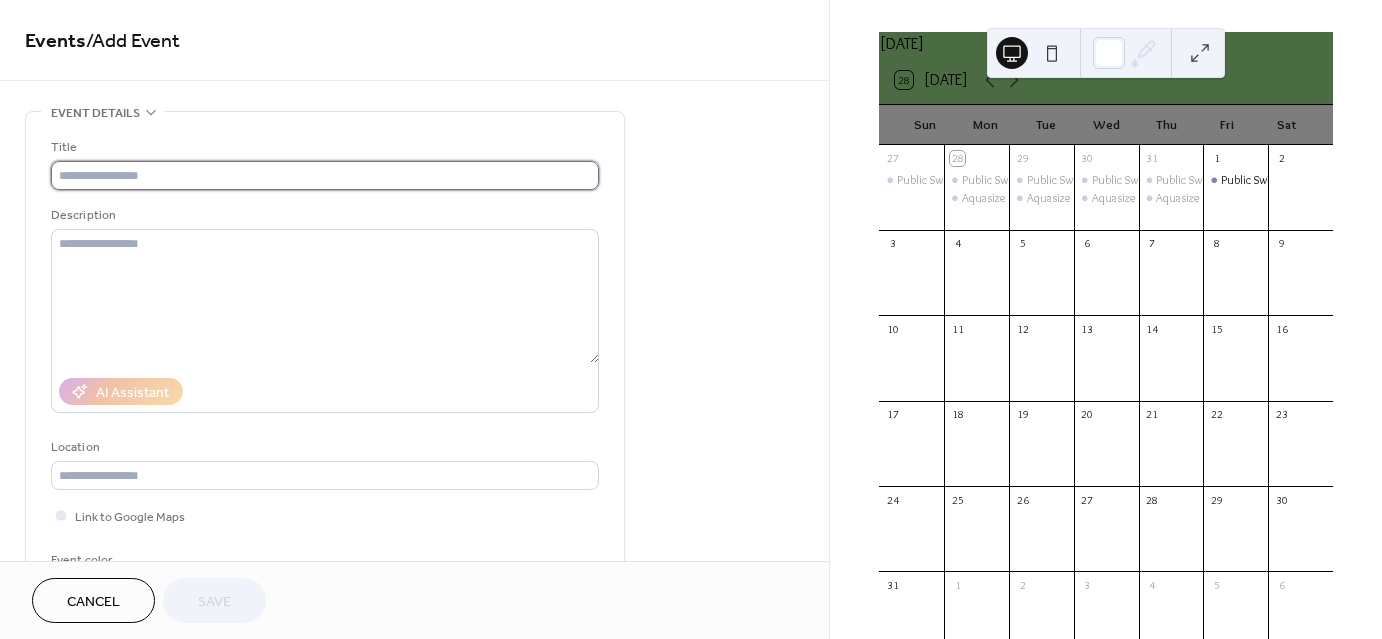 click at bounding box center [325, 175] 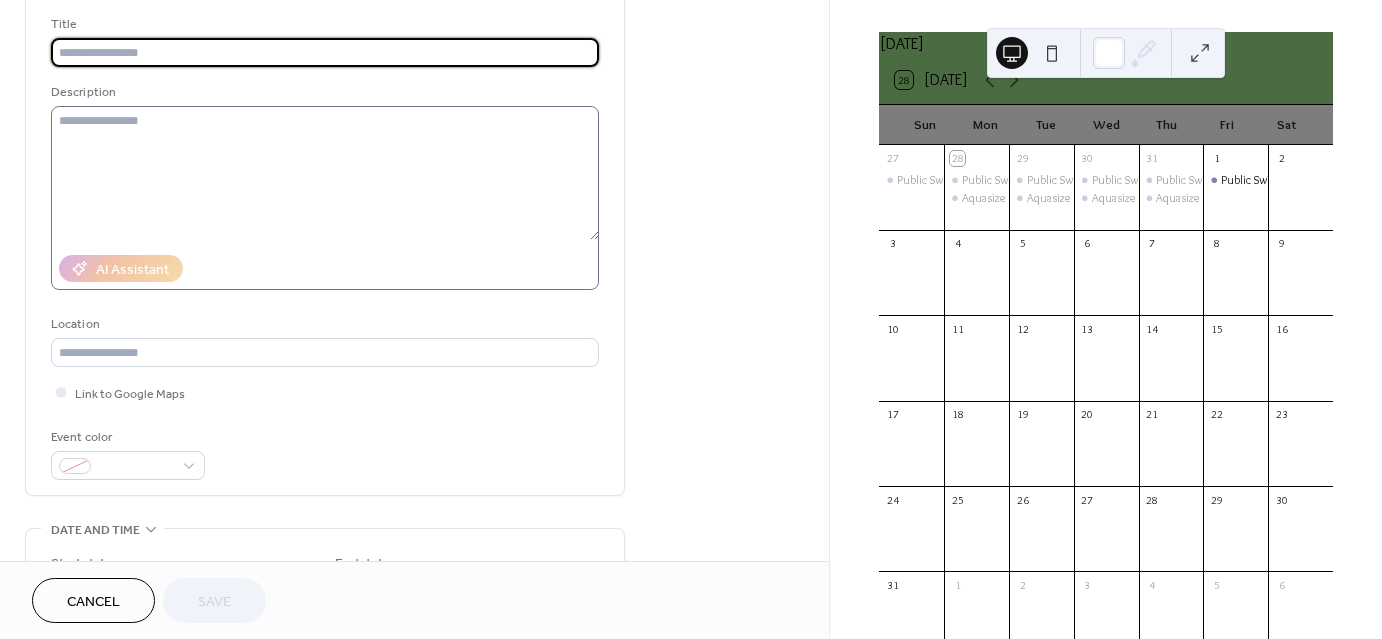 scroll, scrollTop: 0, scrollLeft: 0, axis: both 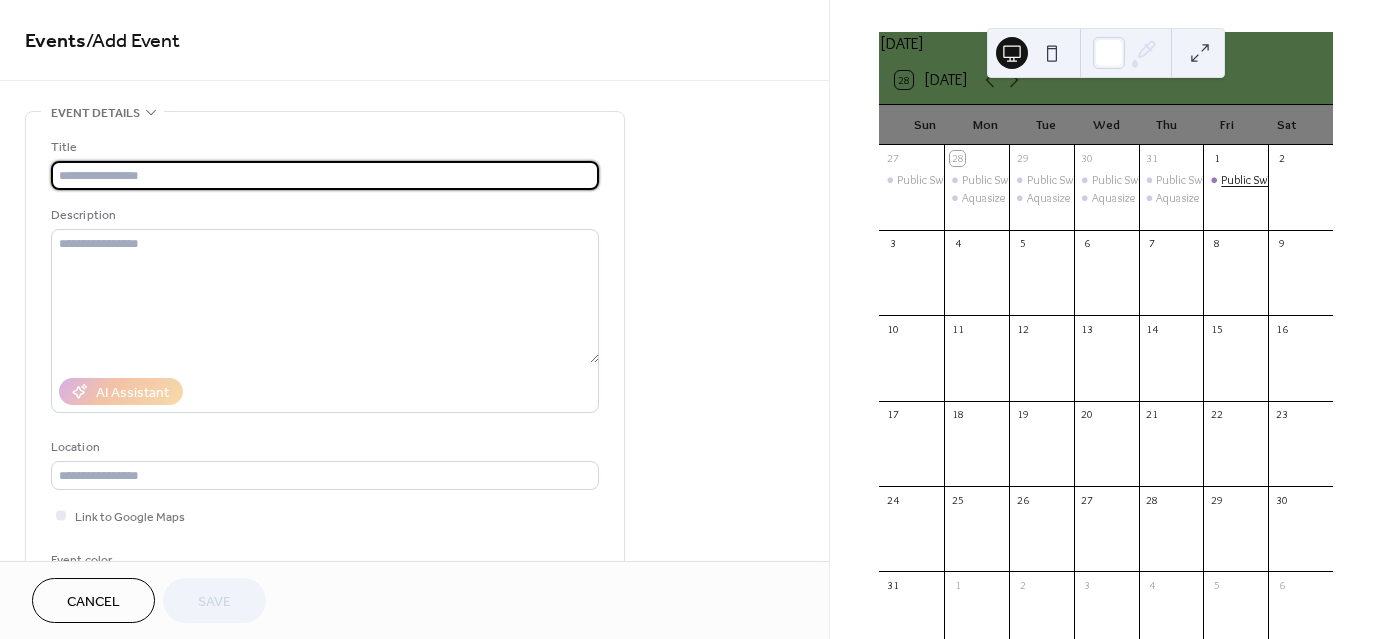 click on "Public Swimming" at bounding box center [1262, 180] 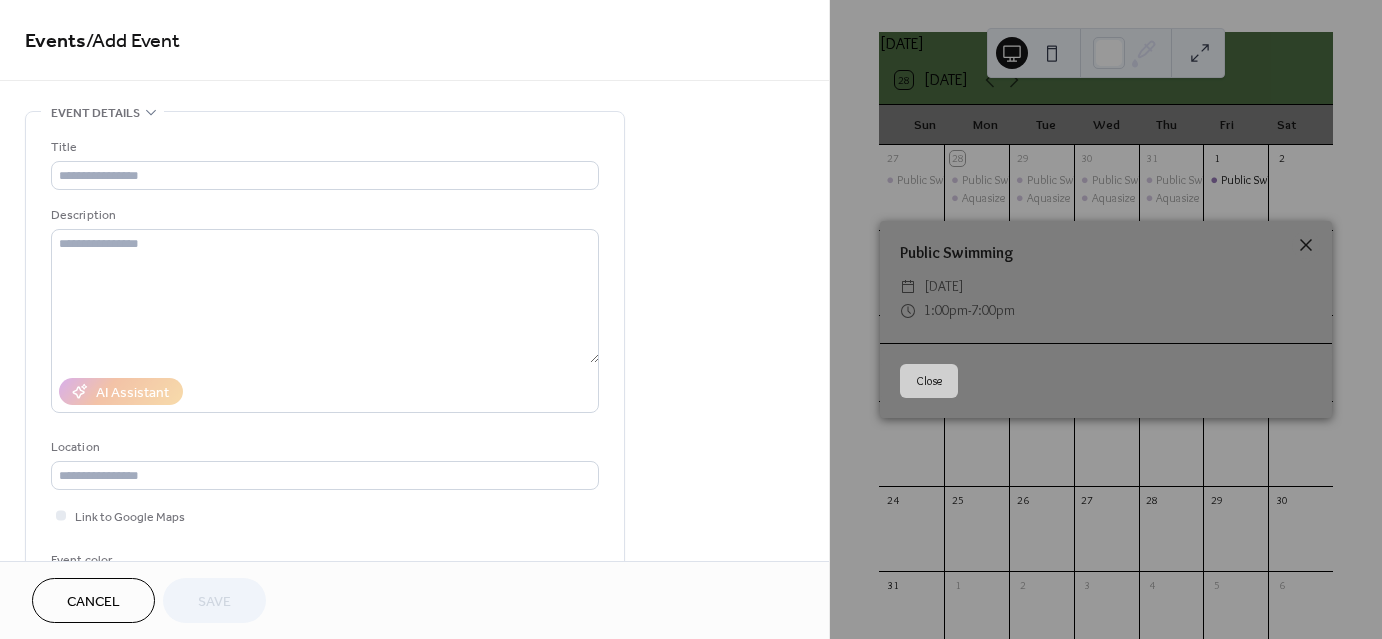 click 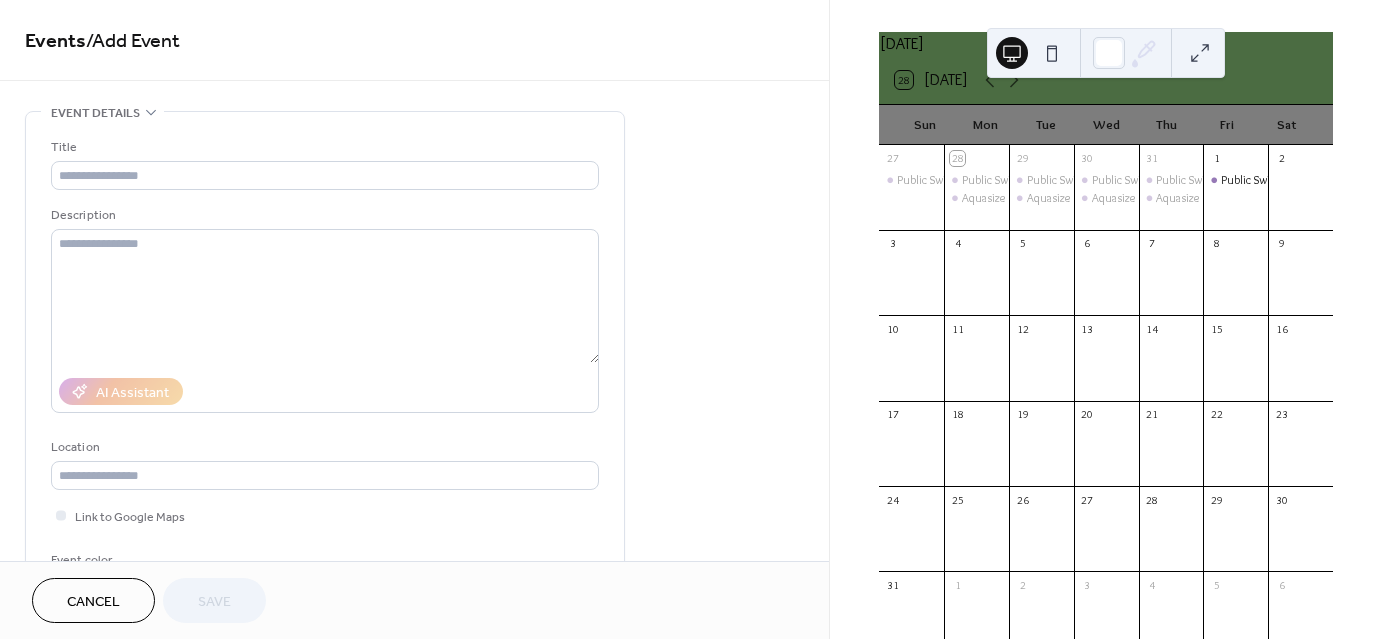 click at bounding box center [1300, 197] 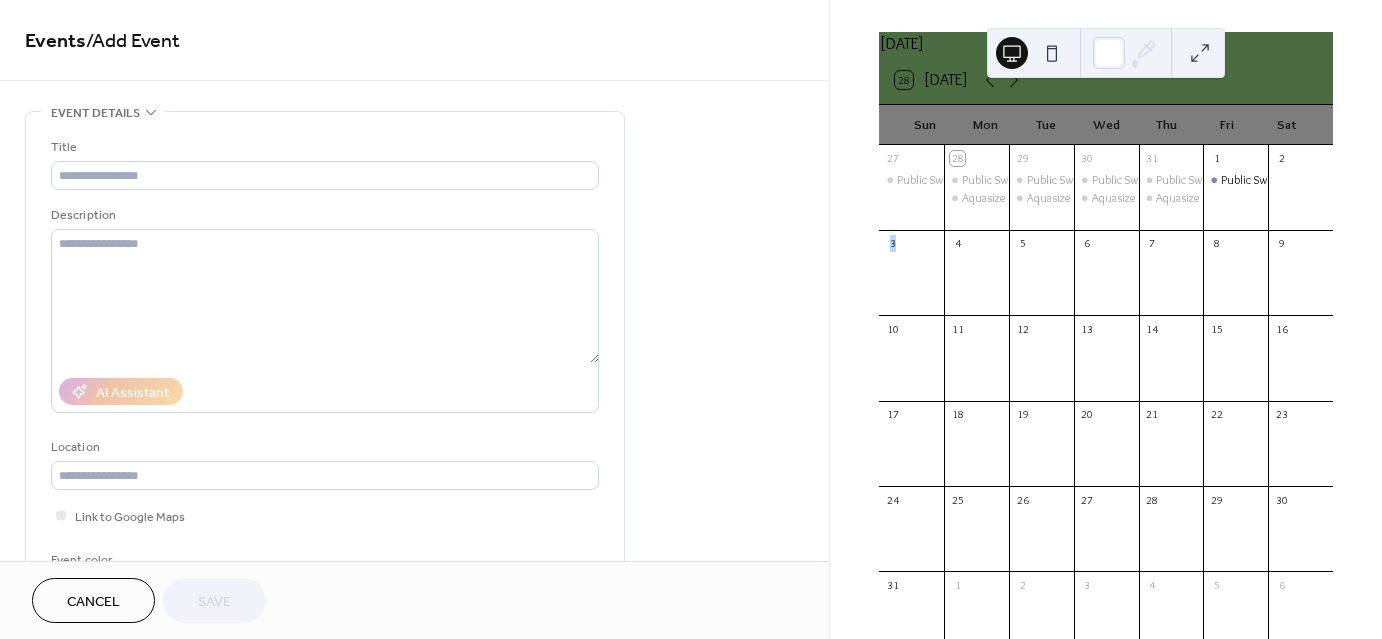click at bounding box center [1300, 197] 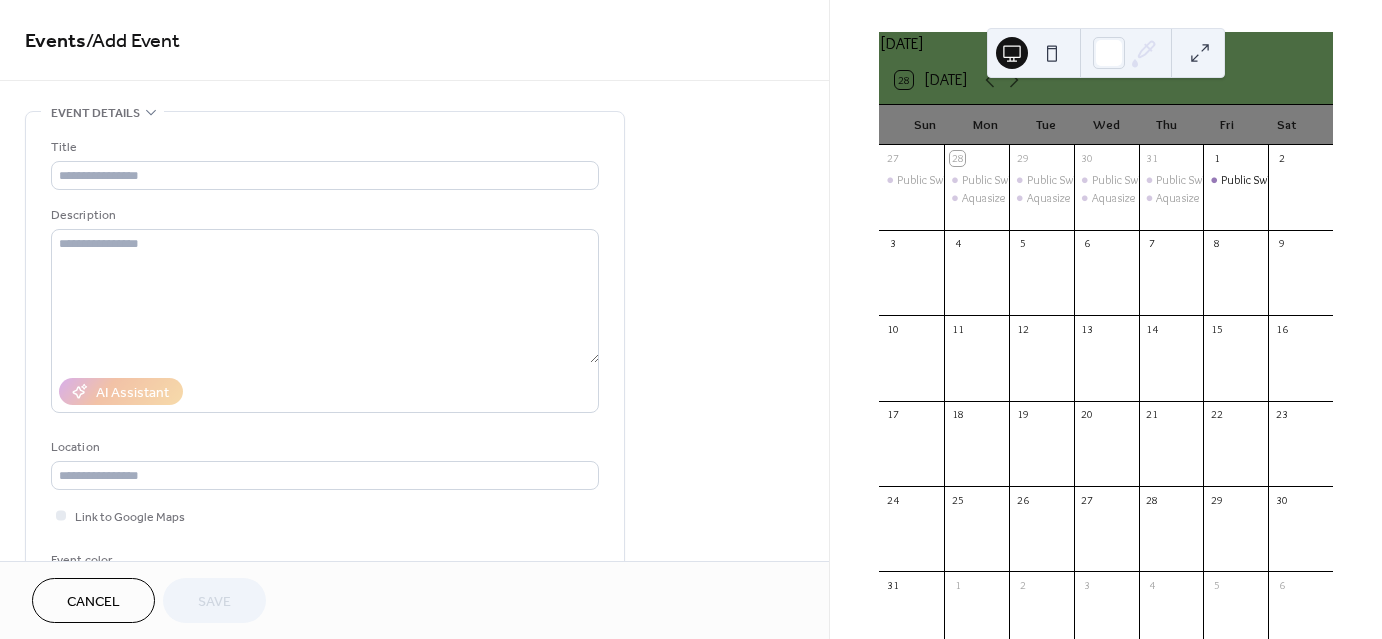 click at bounding box center [1300, 197] 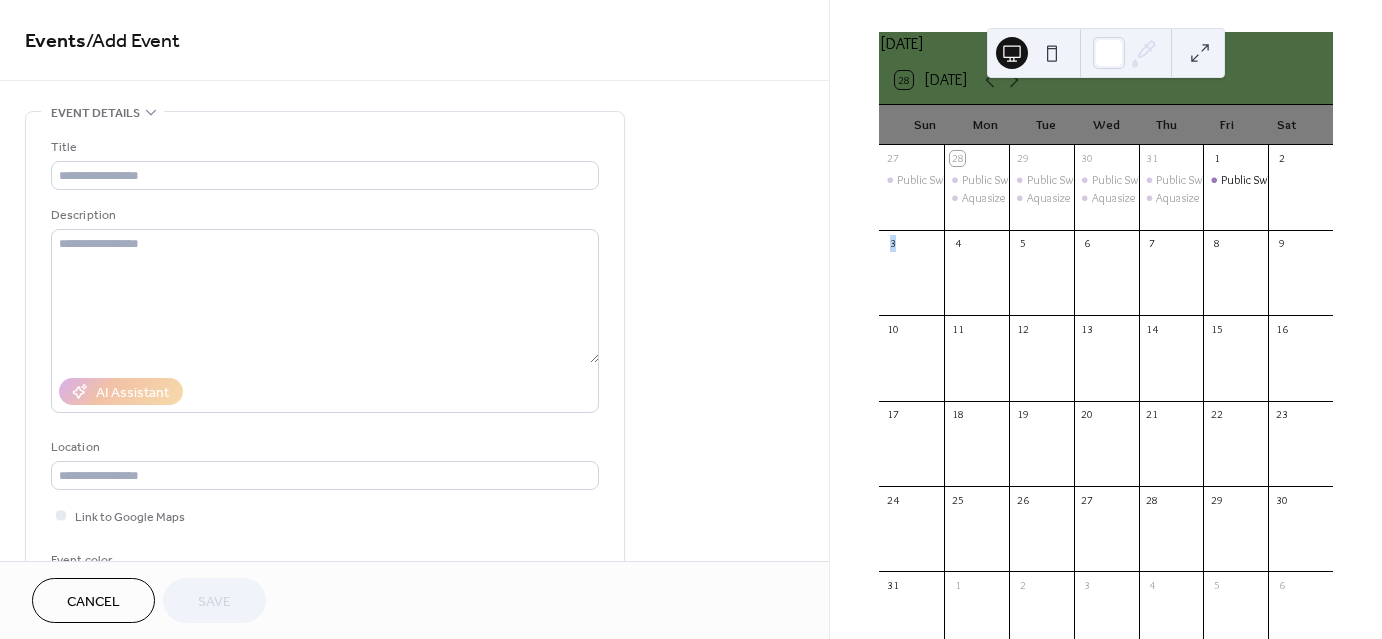 click at bounding box center (1300, 197) 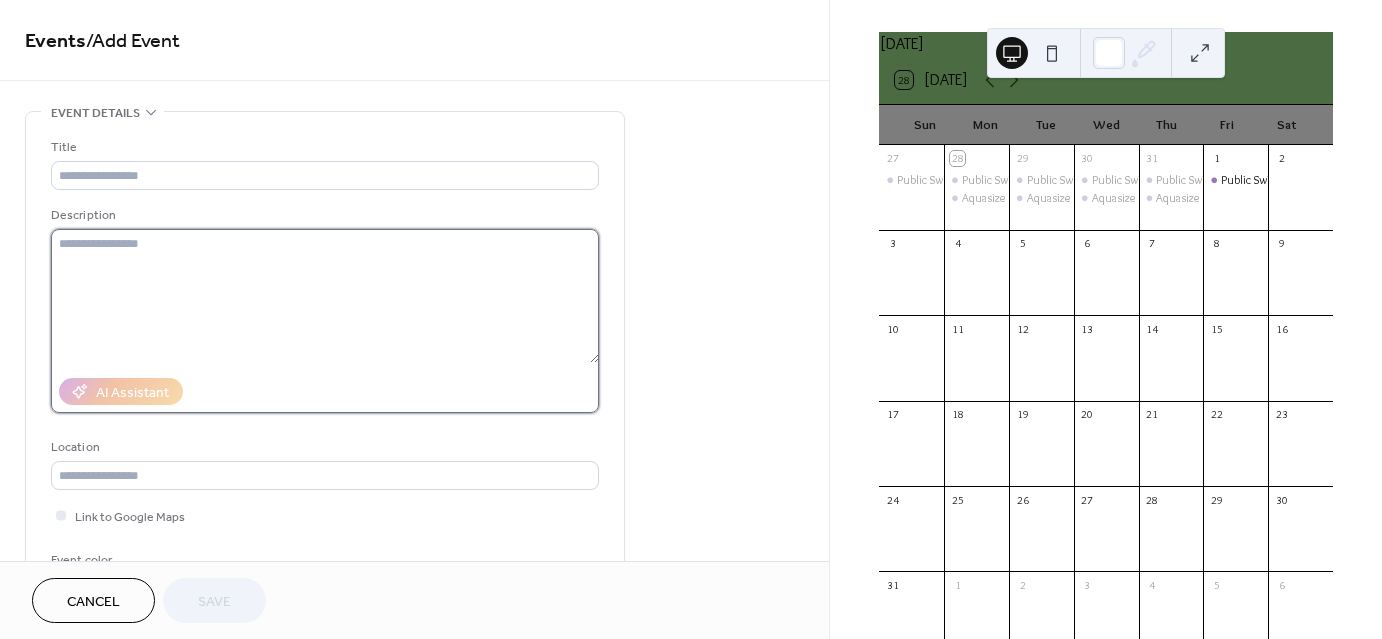 click at bounding box center [325, 296] 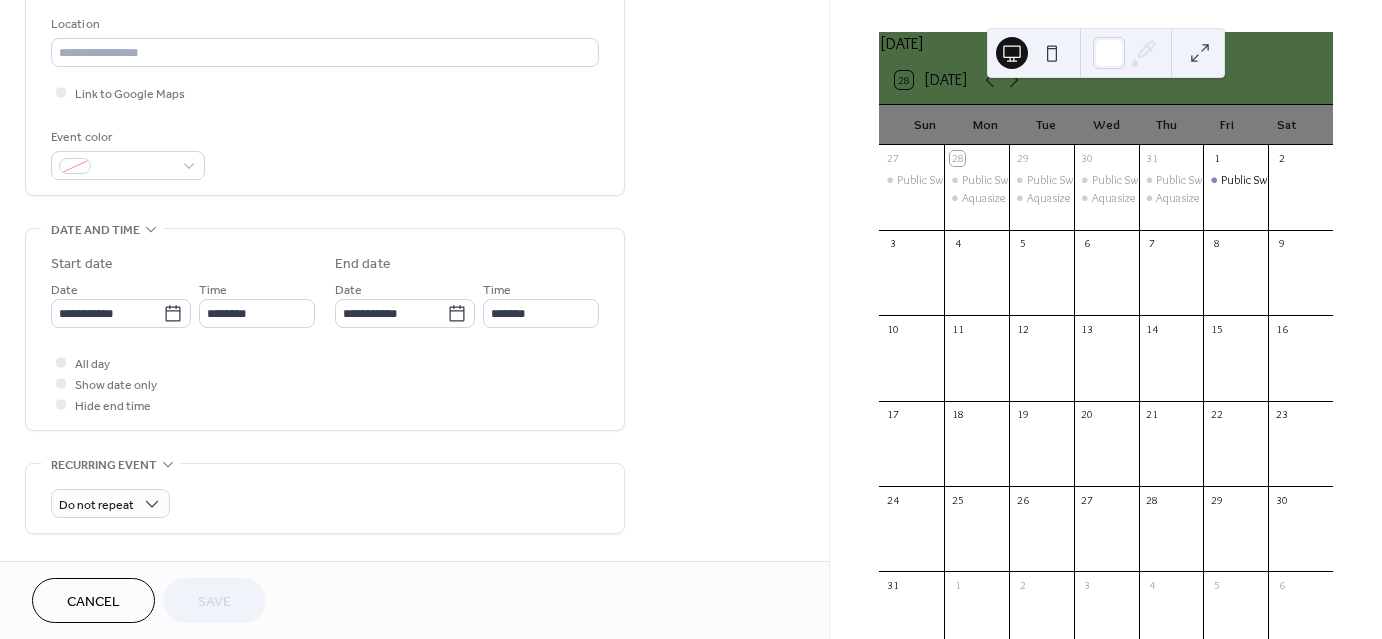 scroll, scrollTop: 428, scrollLeft: 0, axis: vertical 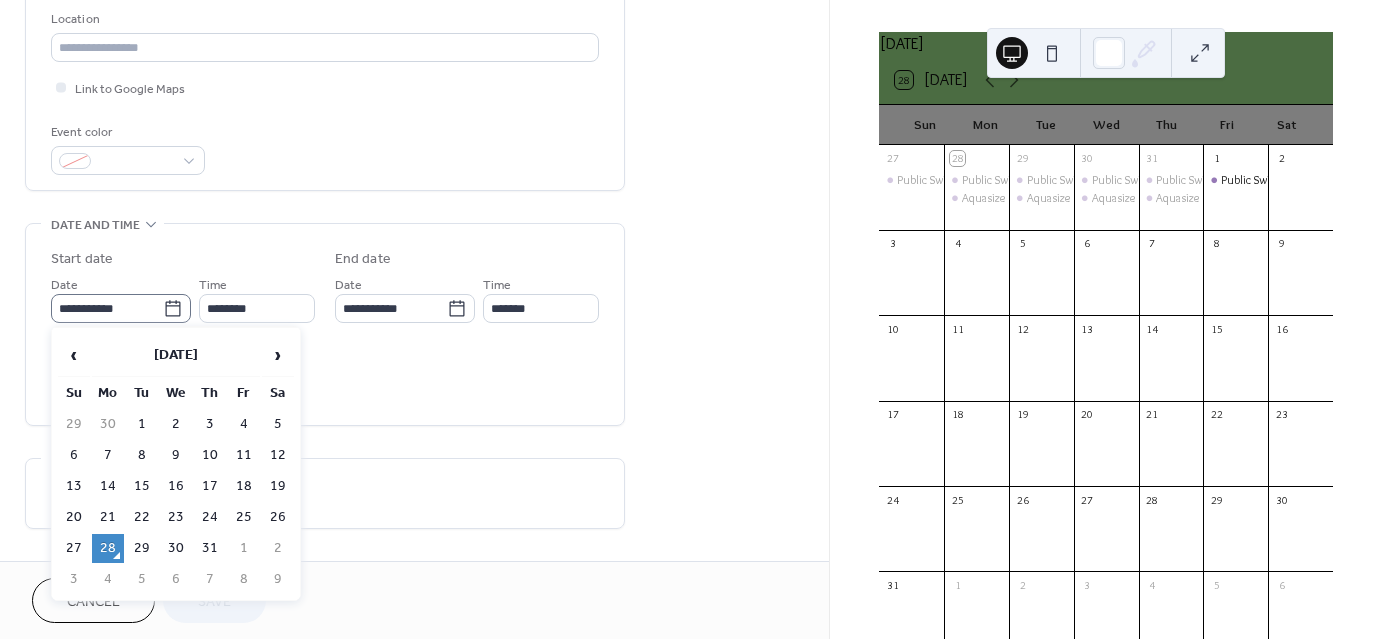 click 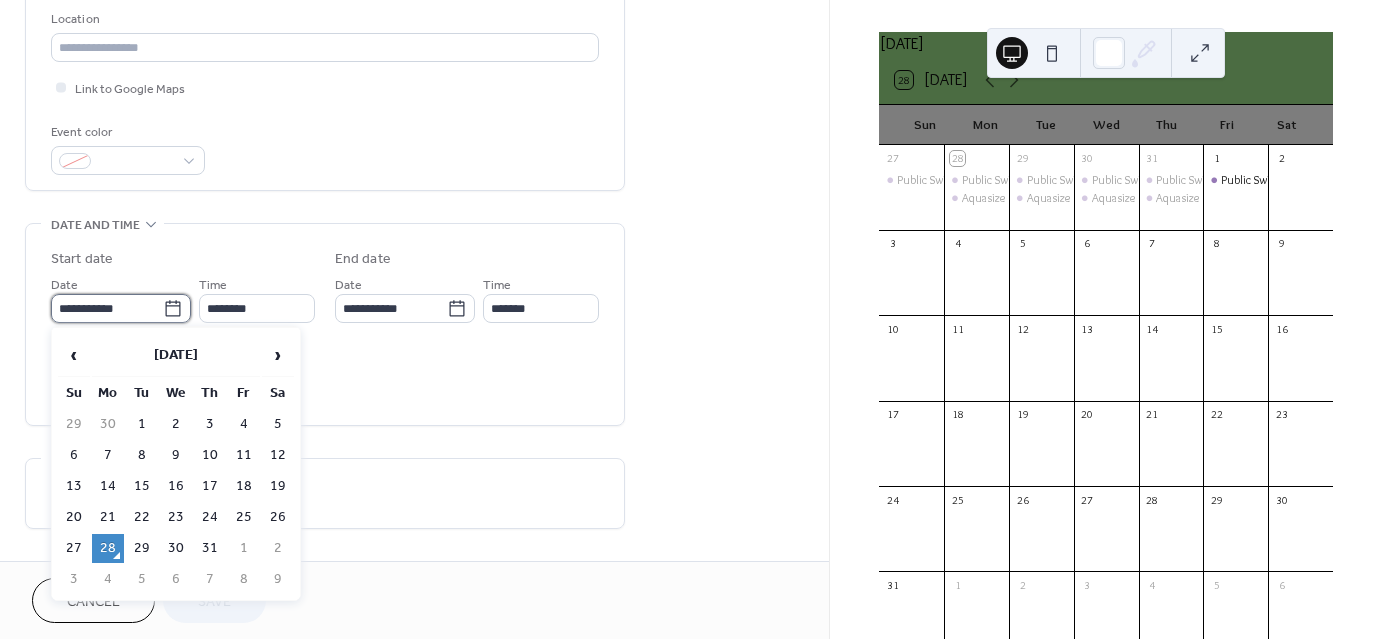 click on "**********" at bounding box center (107, 308) 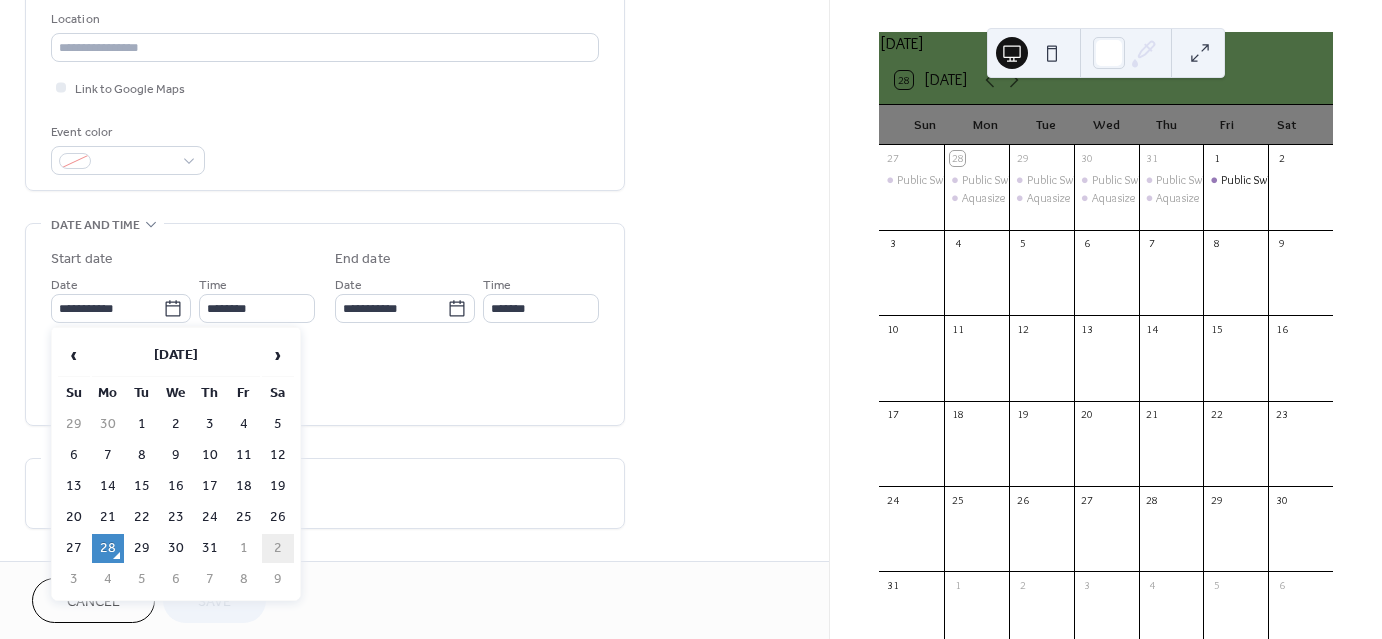 click on "2" at bounding box center (278, 548) 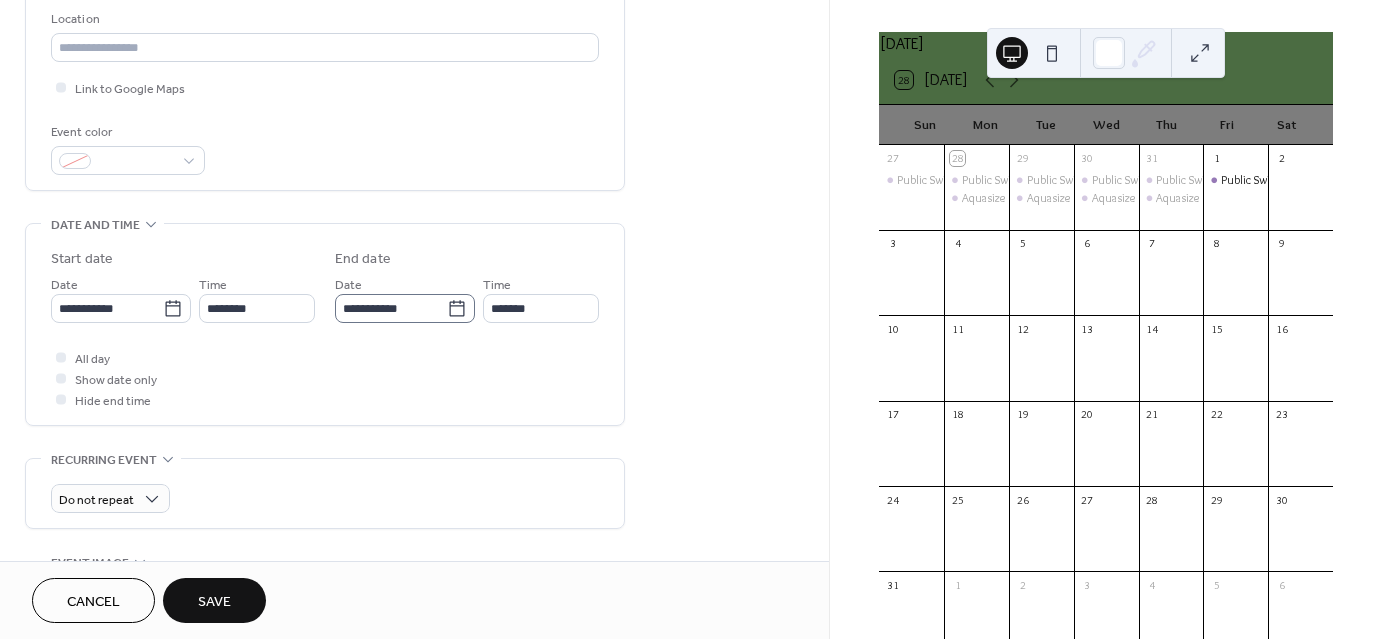 click 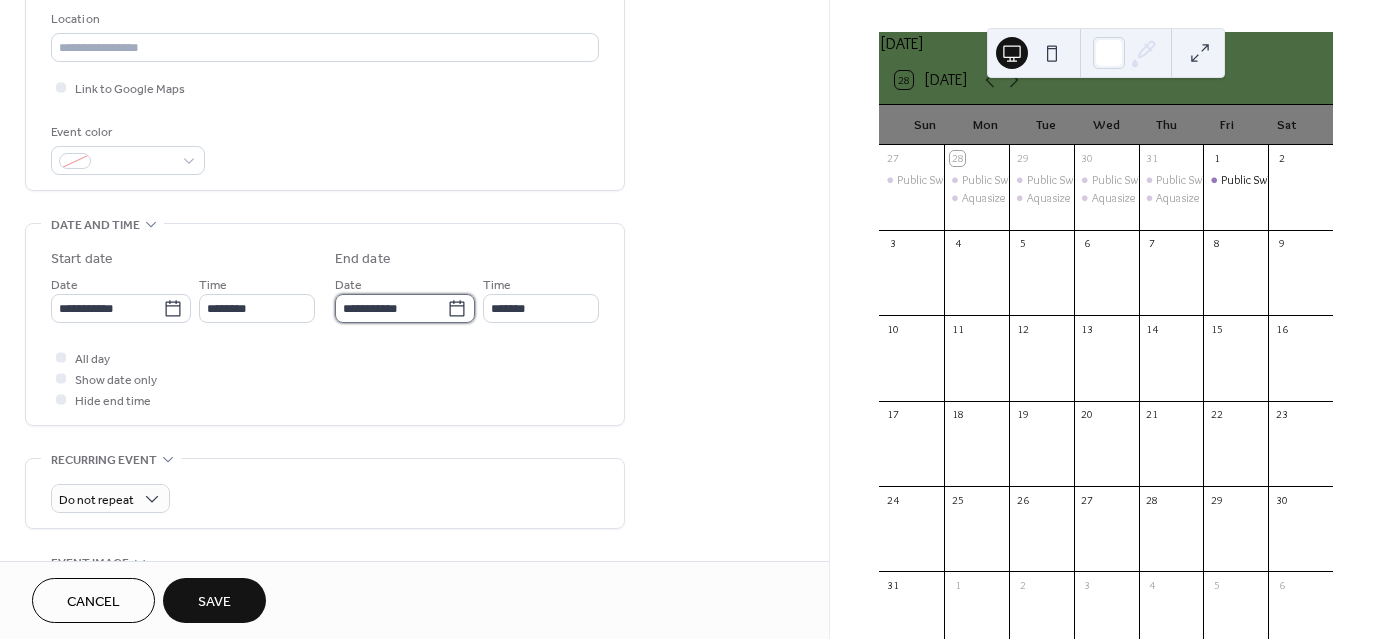 click on "**********" at bounding box center (391, 308) 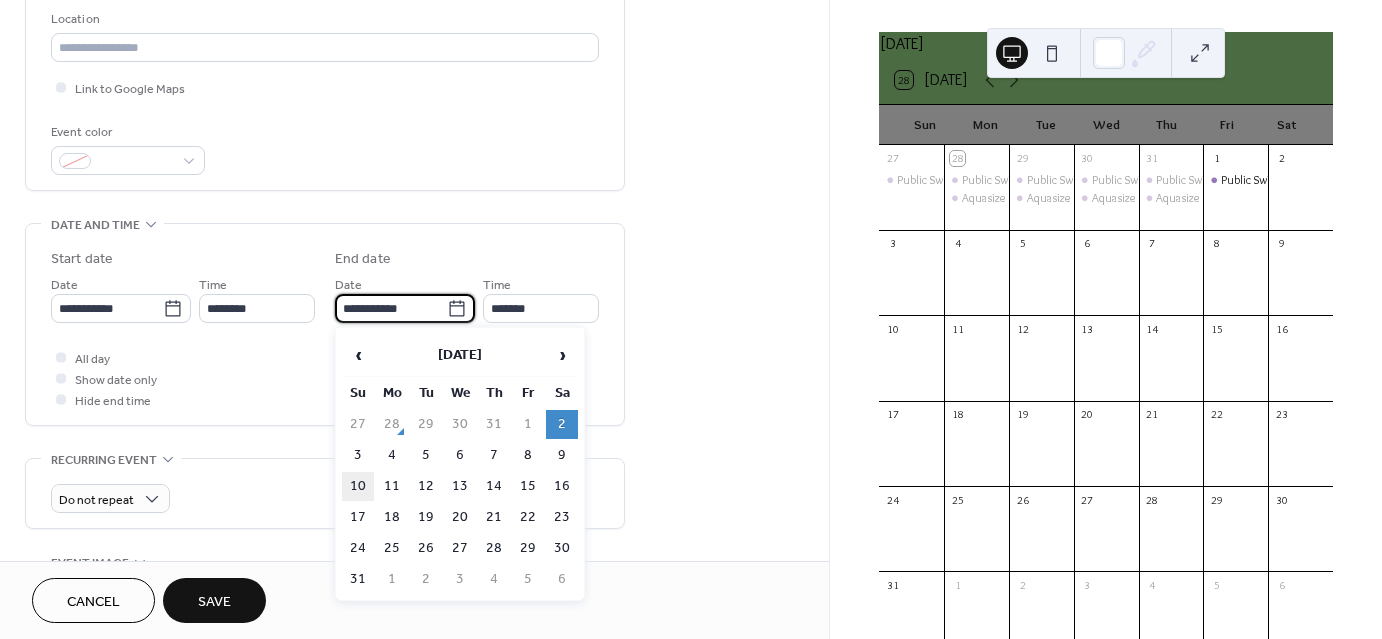 click on "10" at bounding box center [358, 486] 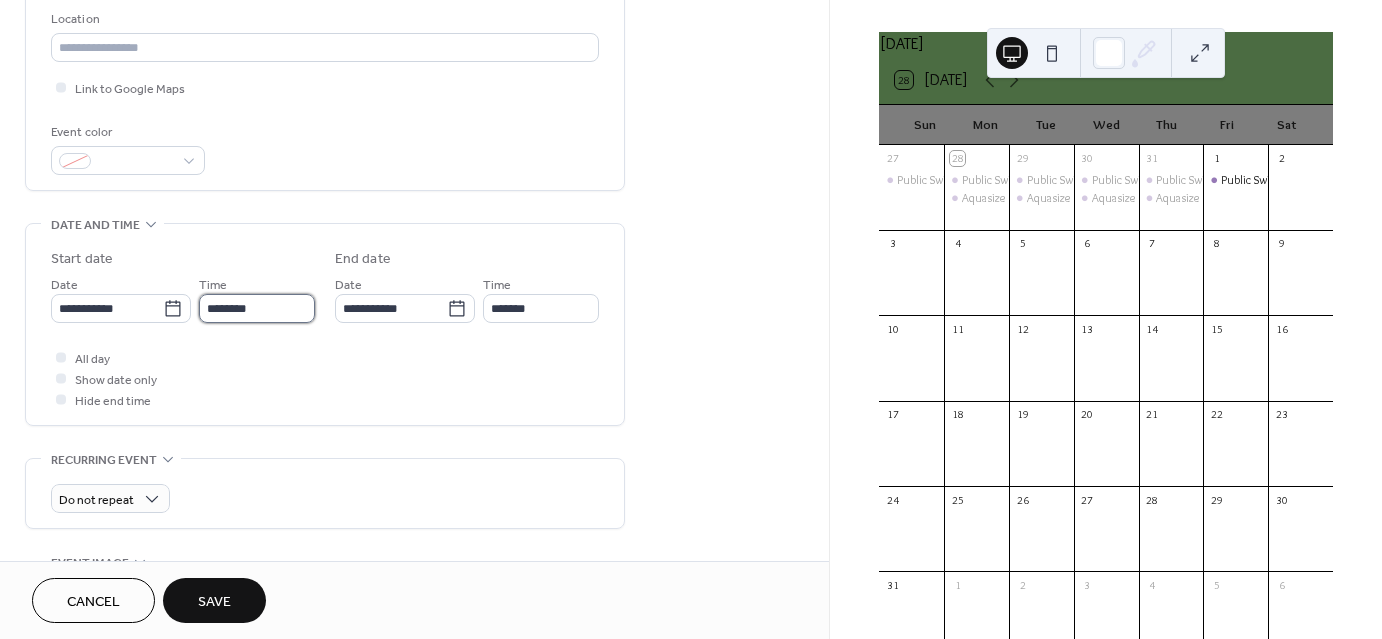 click on "********" at bounding box center (257, 308) 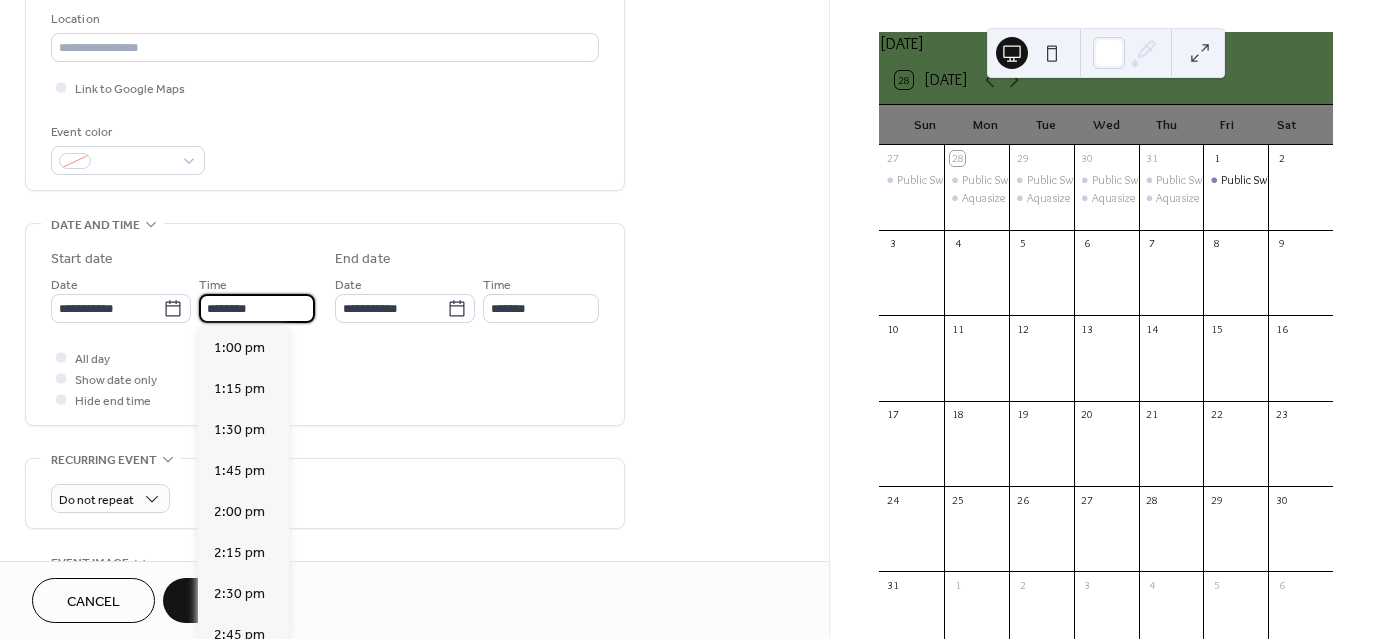 scroll, scrollTop: 2128, scrollLeft: 0, axis: vertical 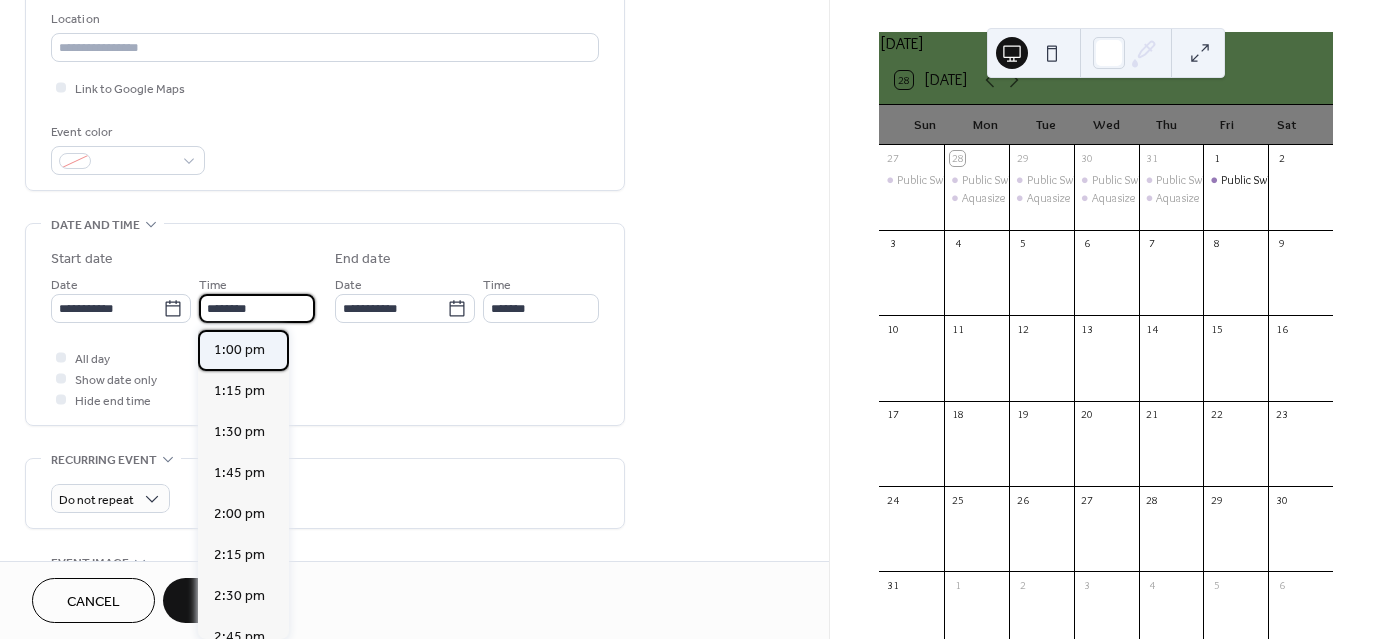 click on "1:00 pm" at bounding box center [239, 350] 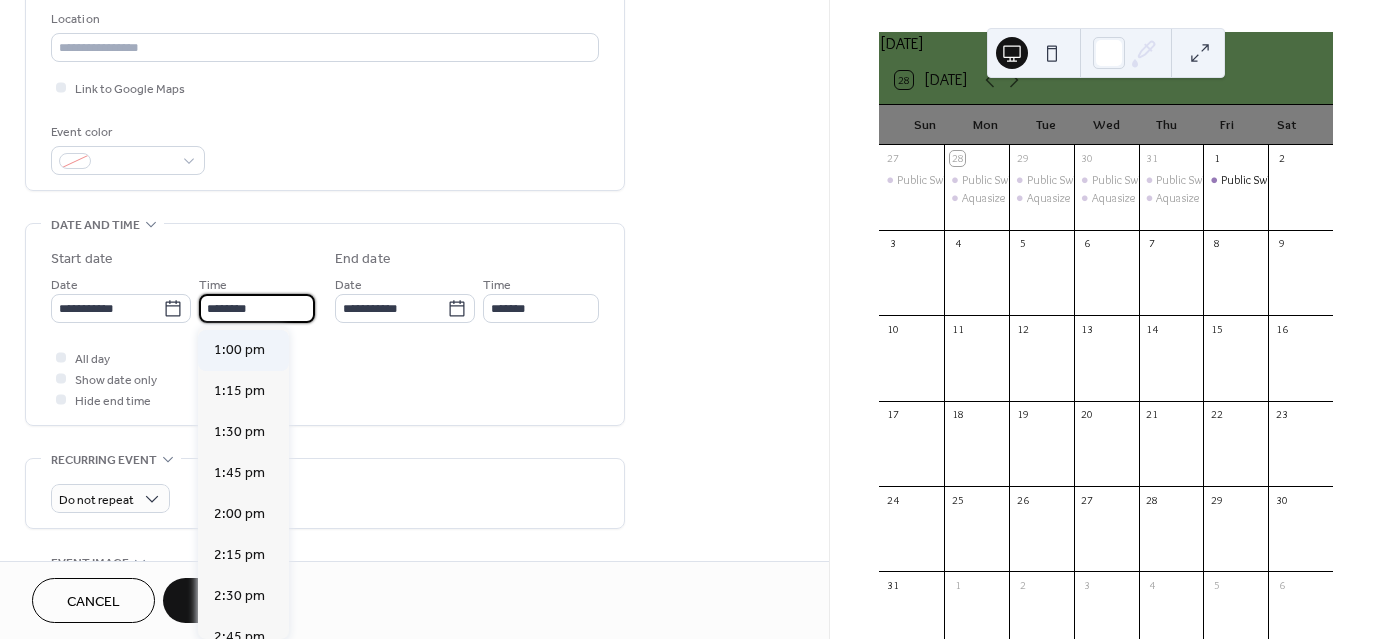 type on "*******" 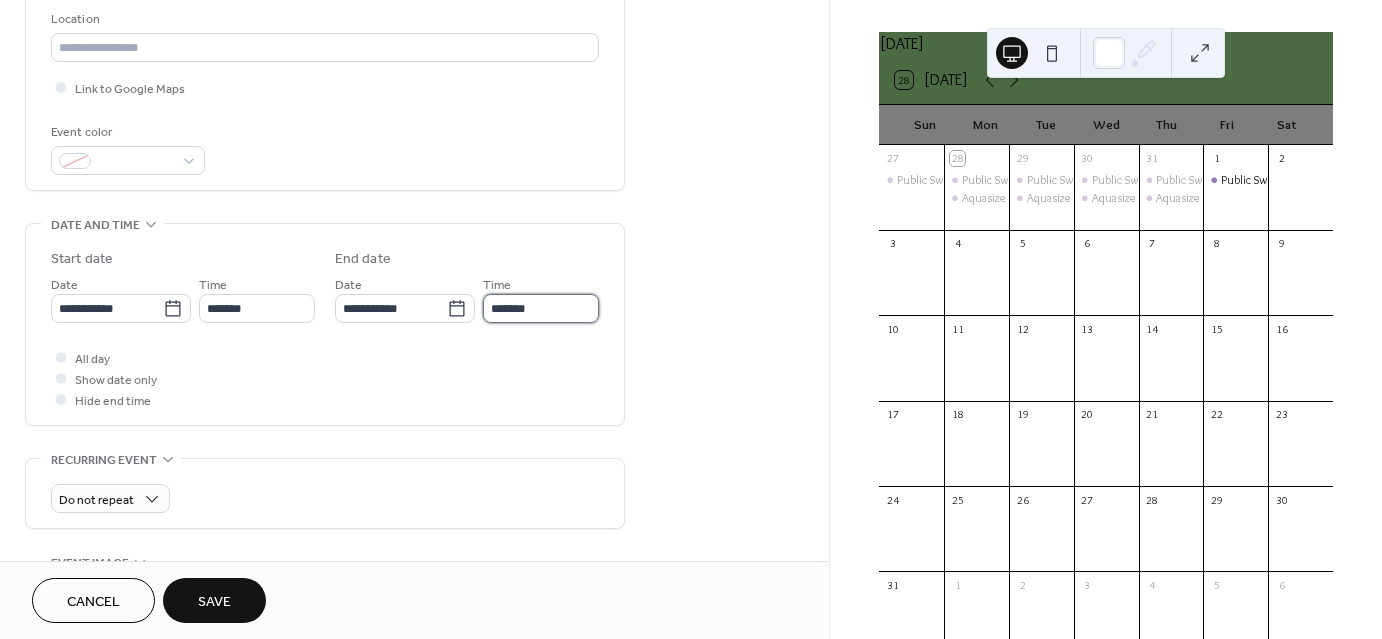 click on "*******" at bounding box center [541, 308] 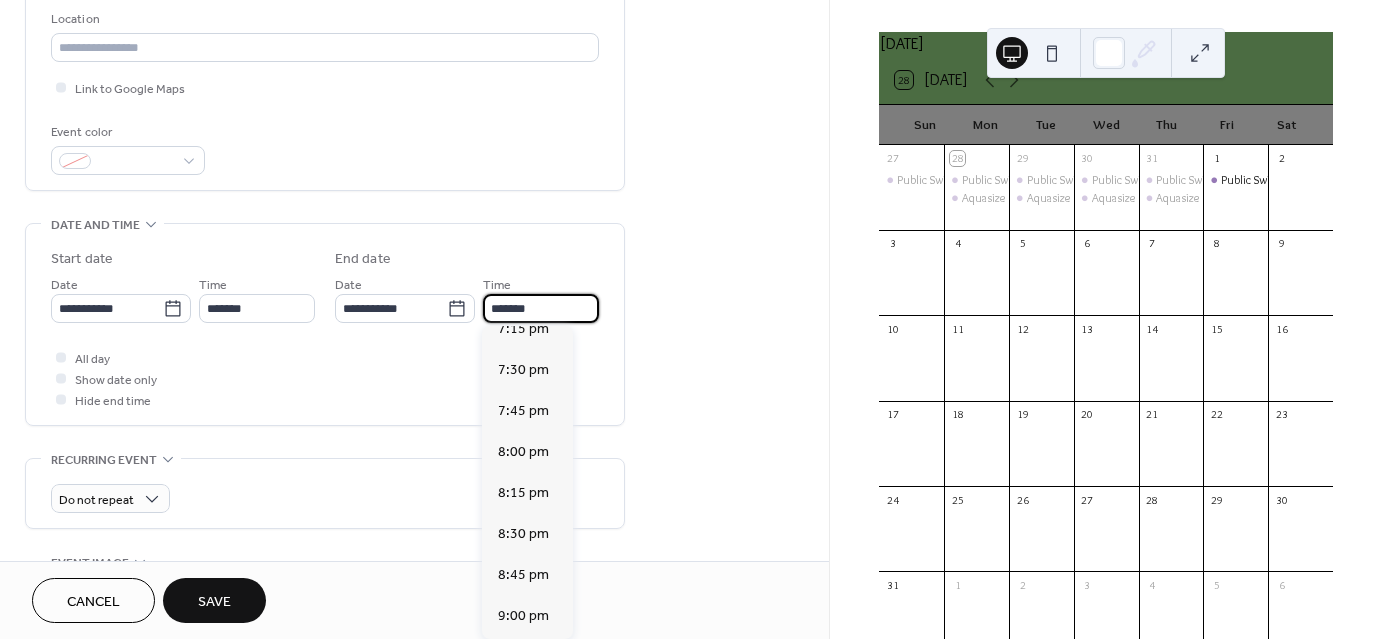 scroll, scrollTop: 3160, scrollLeft: 0, axis: vertical 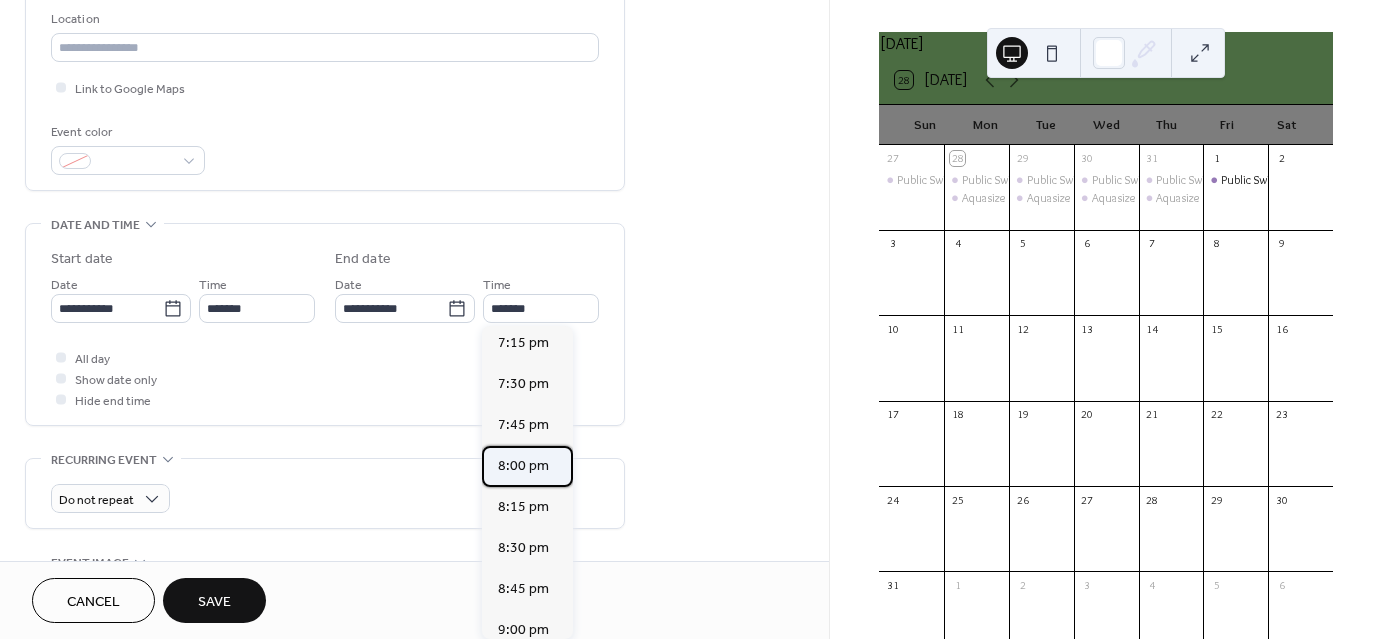 click on "8:00 pm" at bounding box center [527, 466] 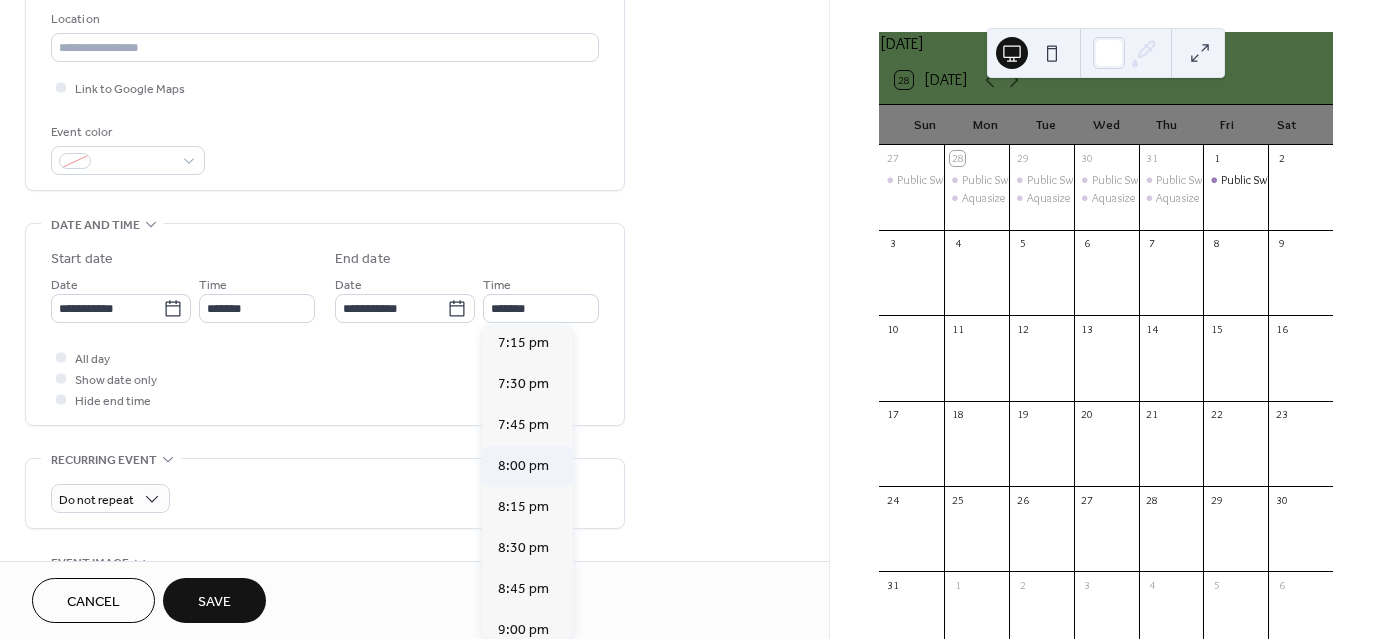 type on "*******" 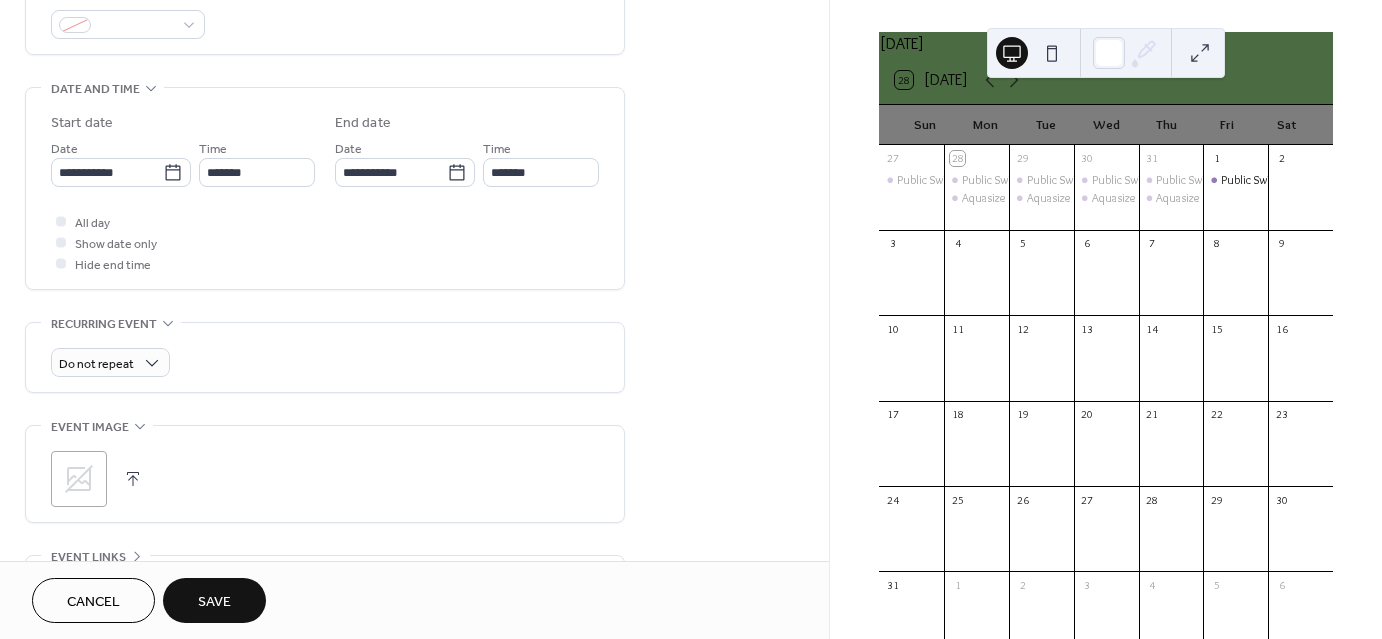 scroll, scrollTop: 568, scrollLeft: 0, axis: vertical 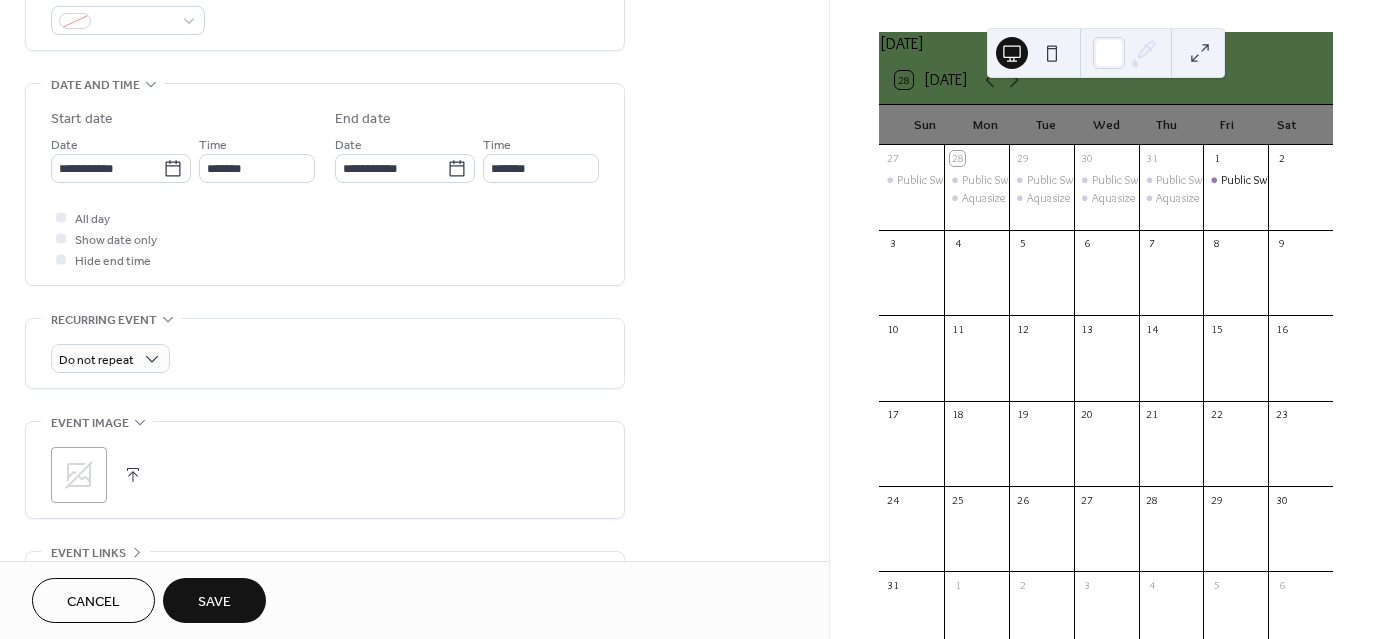 click on "Save" at bounding box center (214, 600) 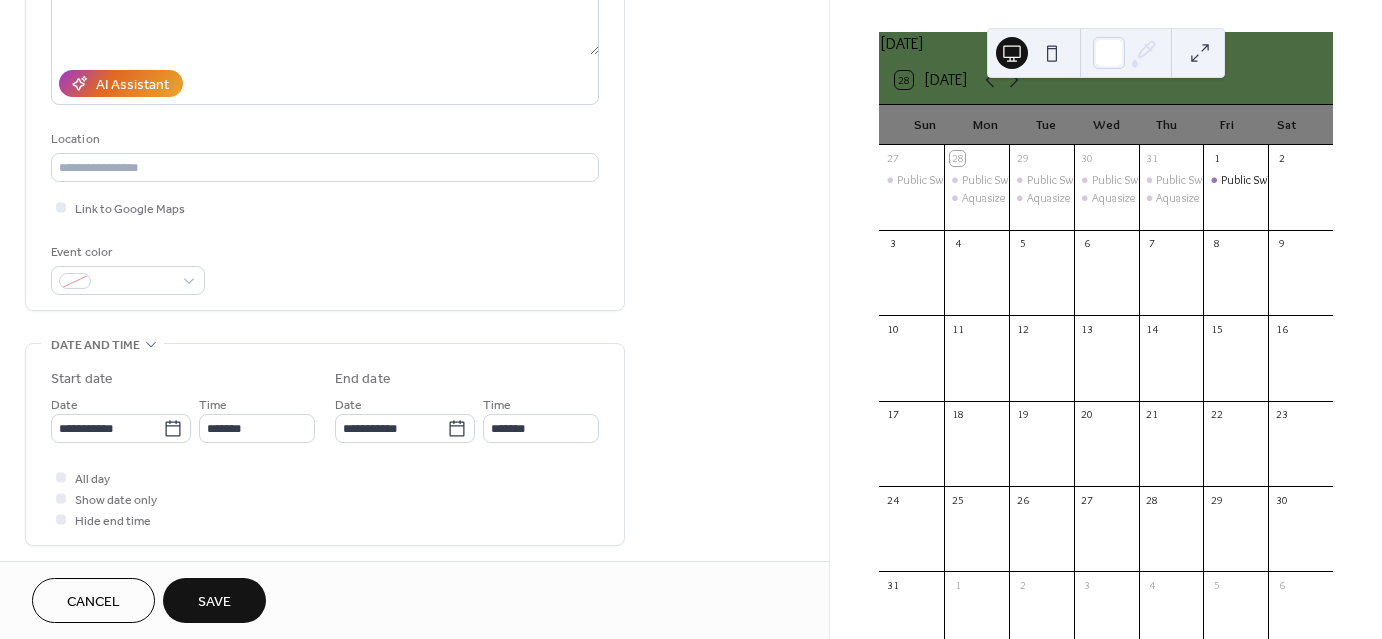 scroll, scrollTop: 314, scrollLeft: 0, axis: vertical 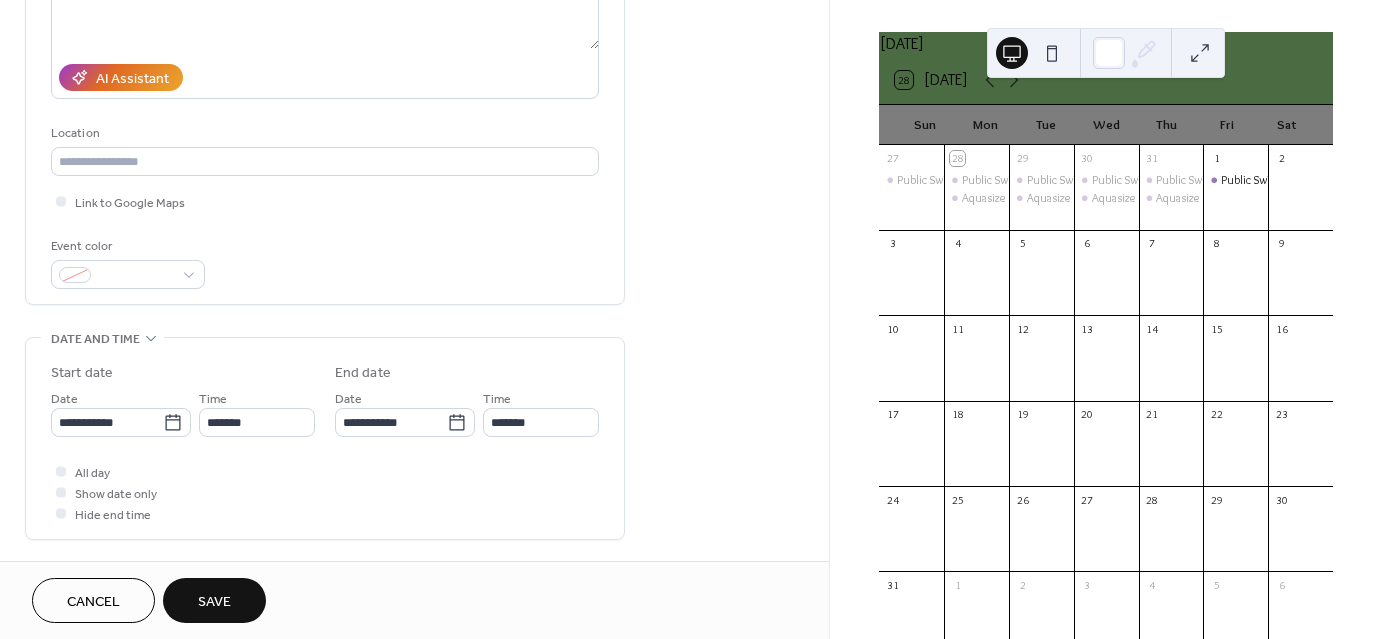 type on "**********" 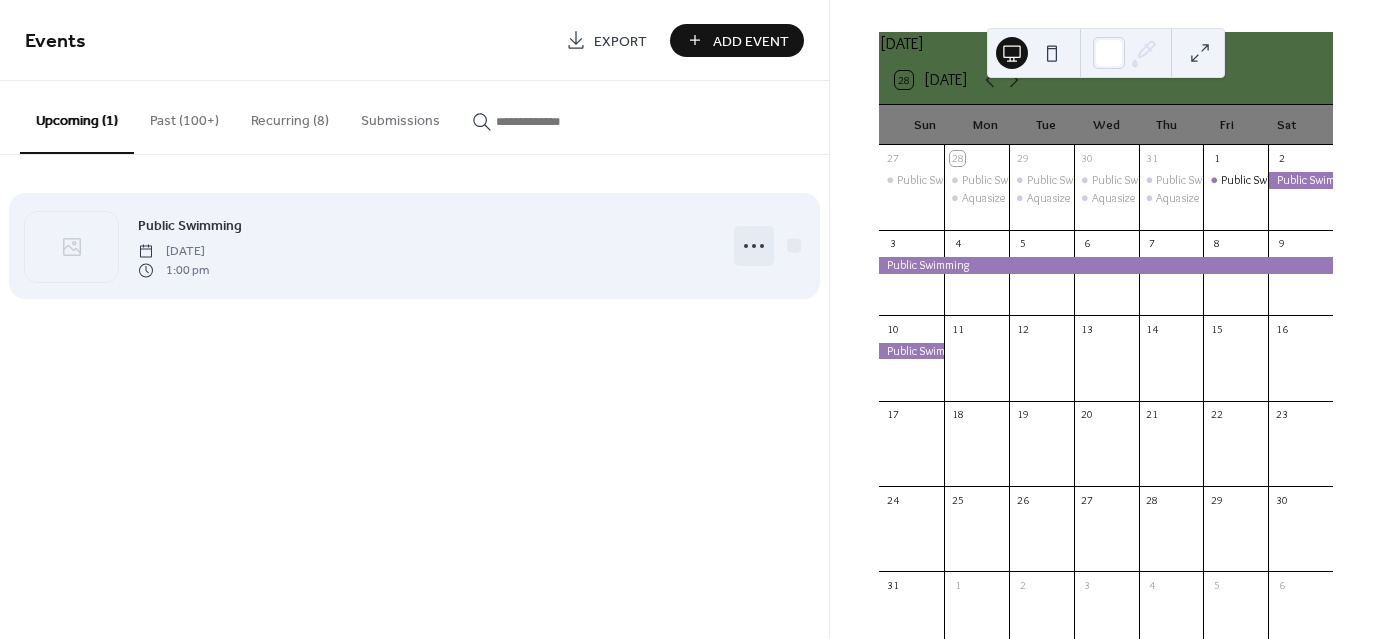 click 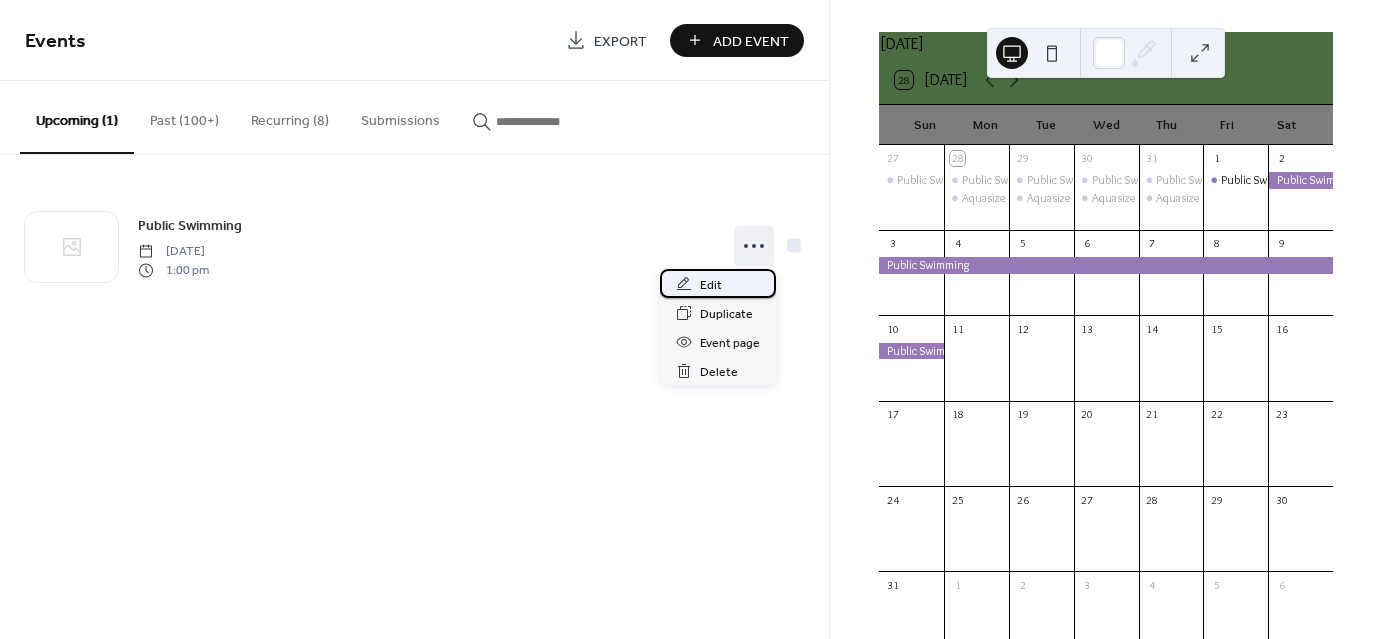 click on "Edit" at bounding box center [711, 285] 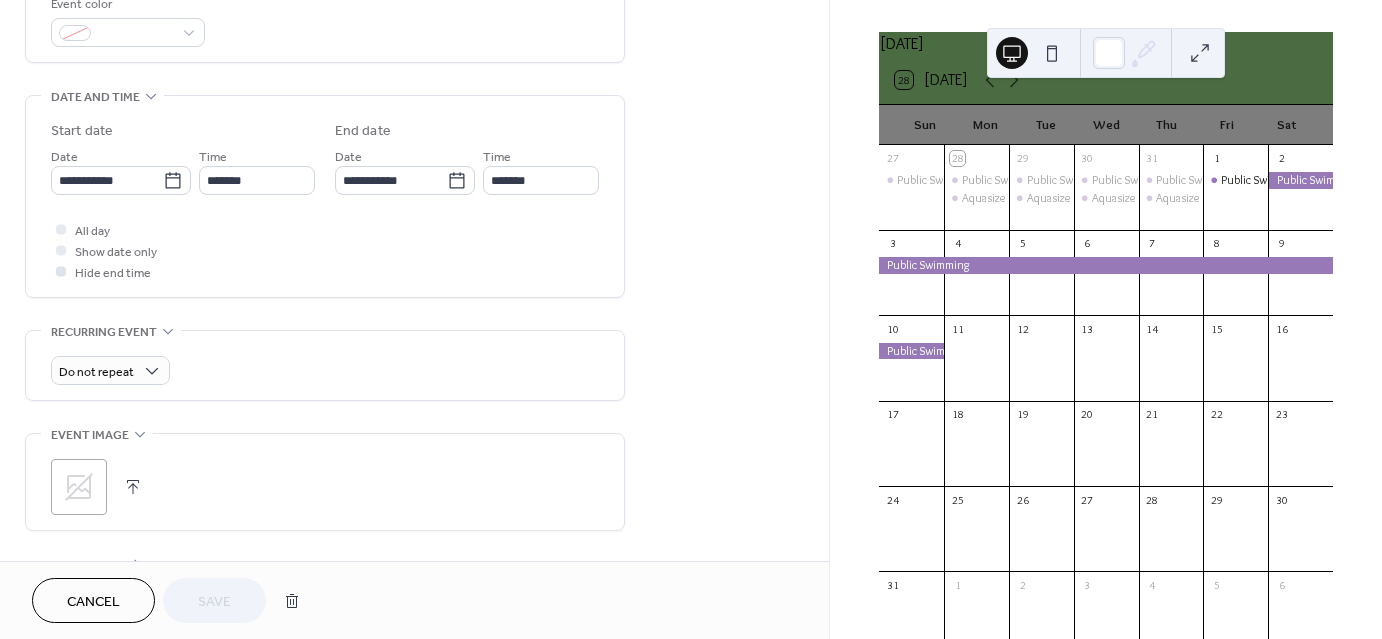 scroll, scrollTop: 556, scrollLeft: 0, axis: vertical 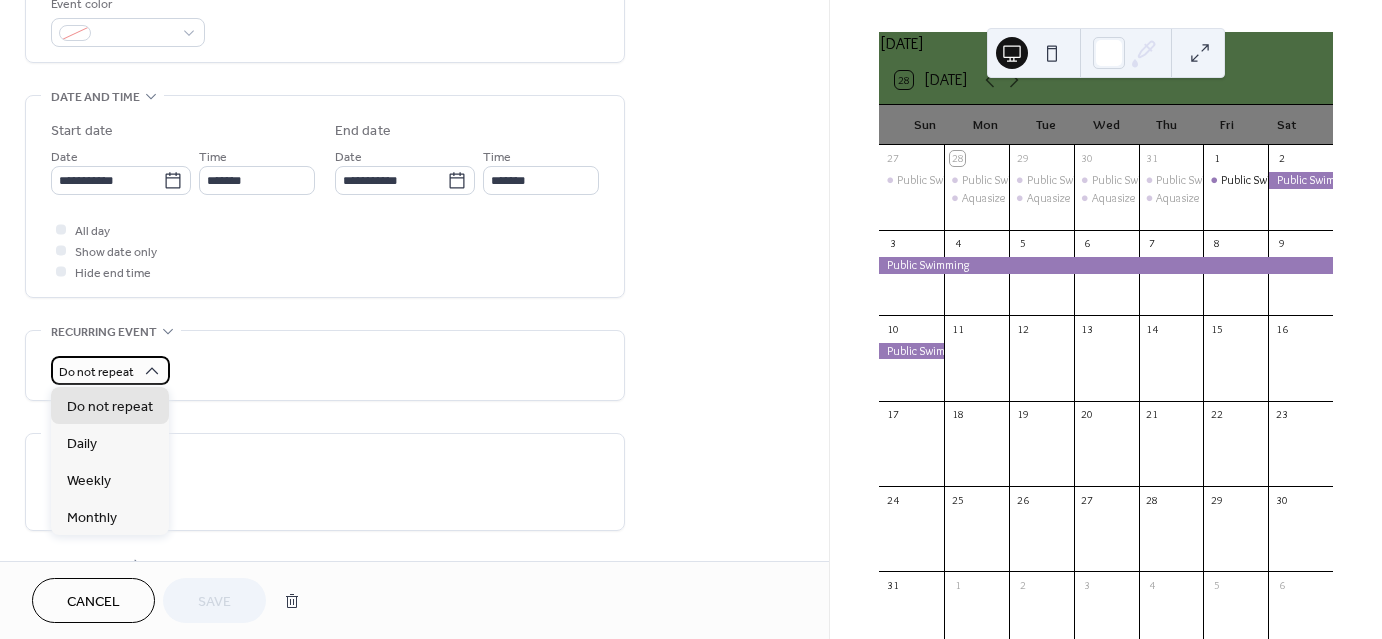 click on "Do not repeat" at bounding box center [96, 372] 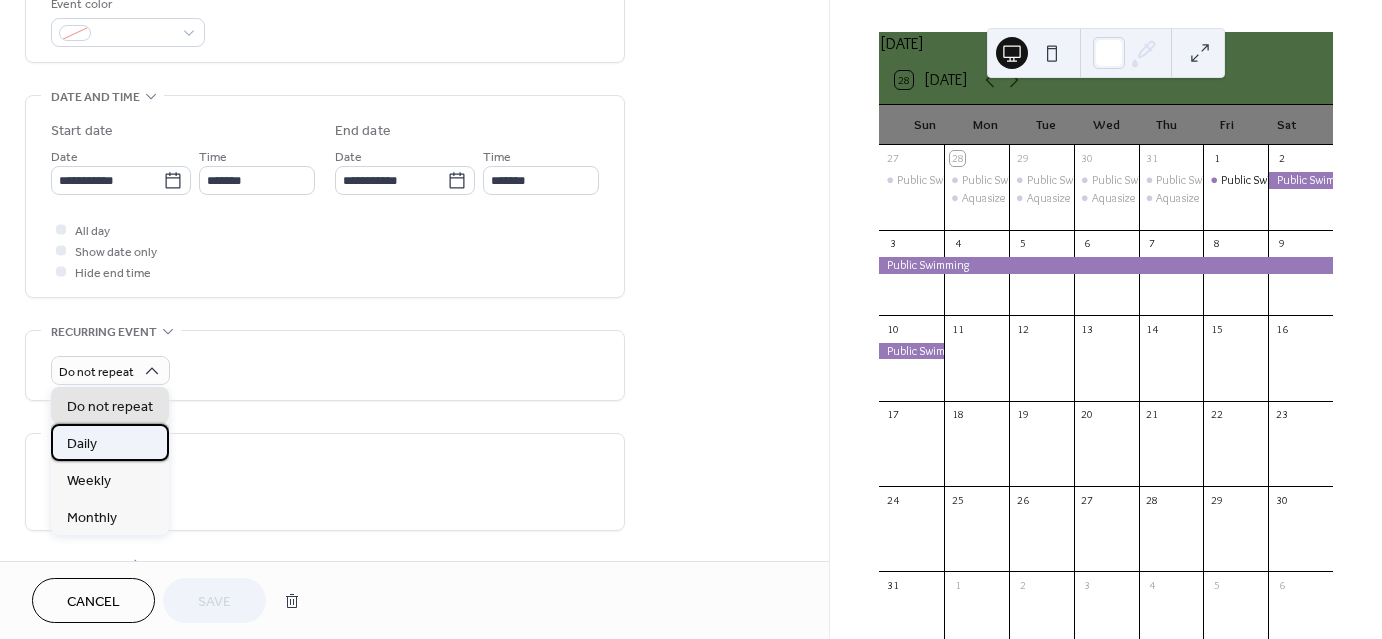 click on "Daily" at bounding box center (110, 442) 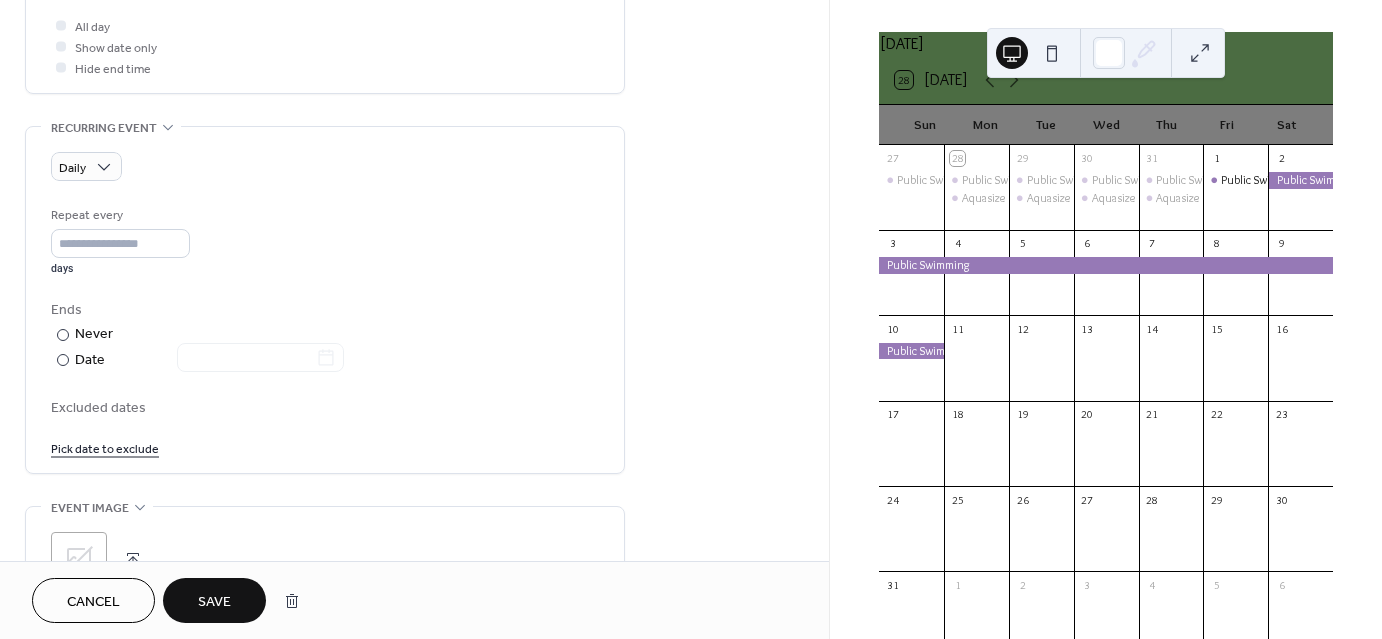 scroll, scrollTop: 763, scrollLeft: 0, axis: vertical 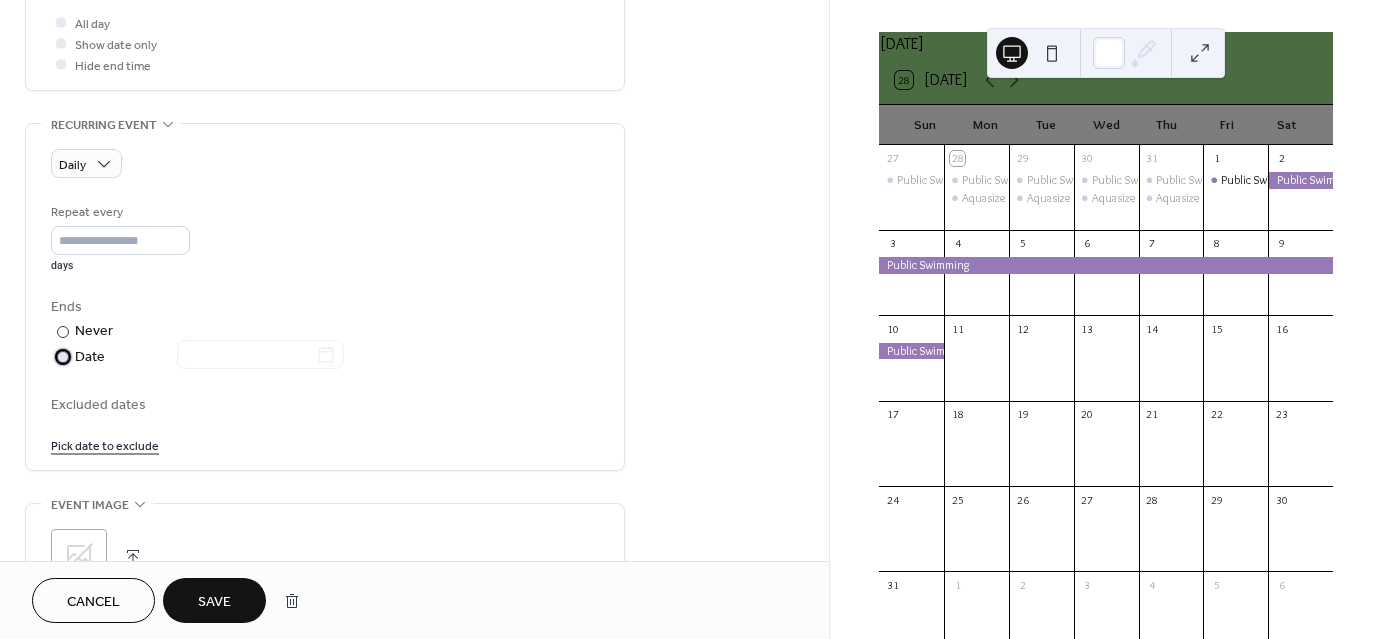 click at bounding box center (63, 357) 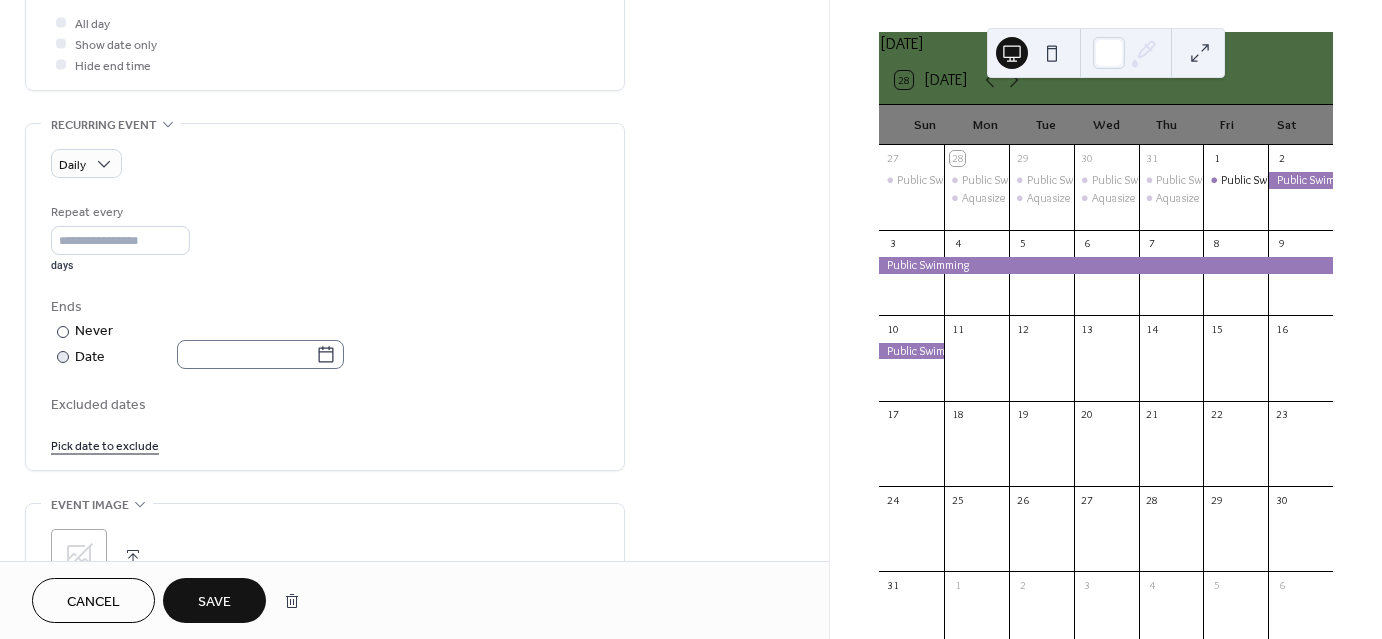 click 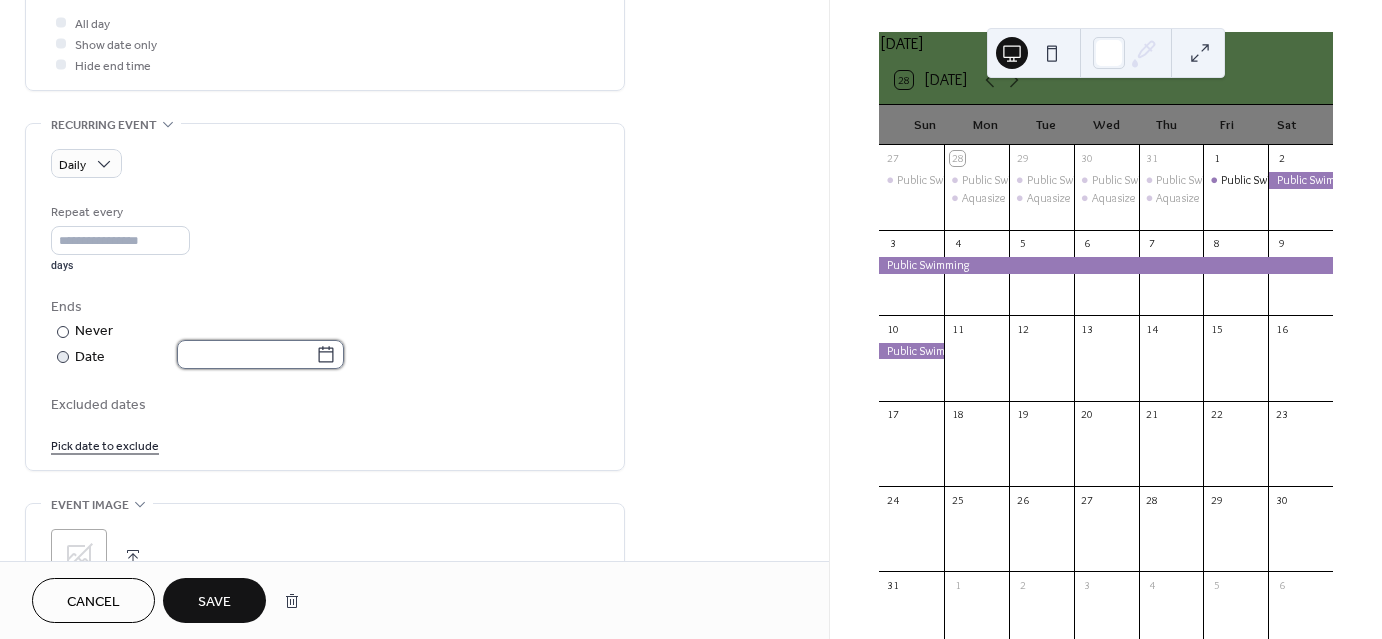 click at bounding box center (246, 354) 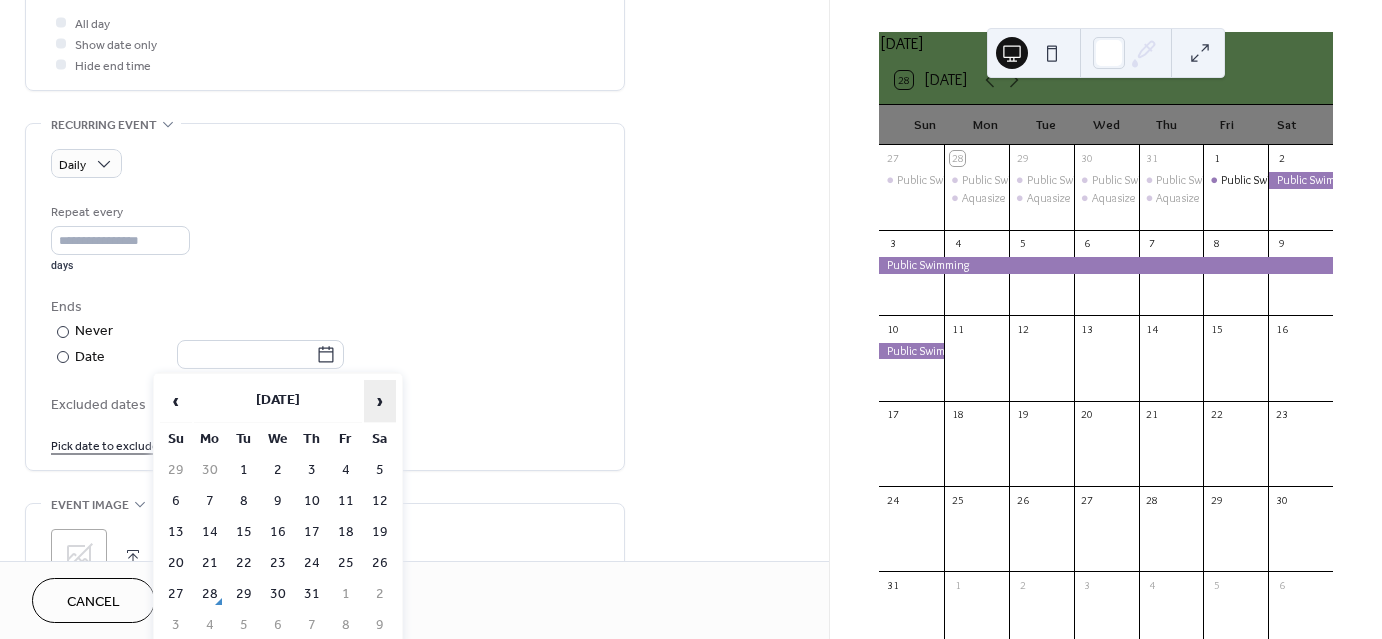 click on "›" at bounding box center [380, 401] 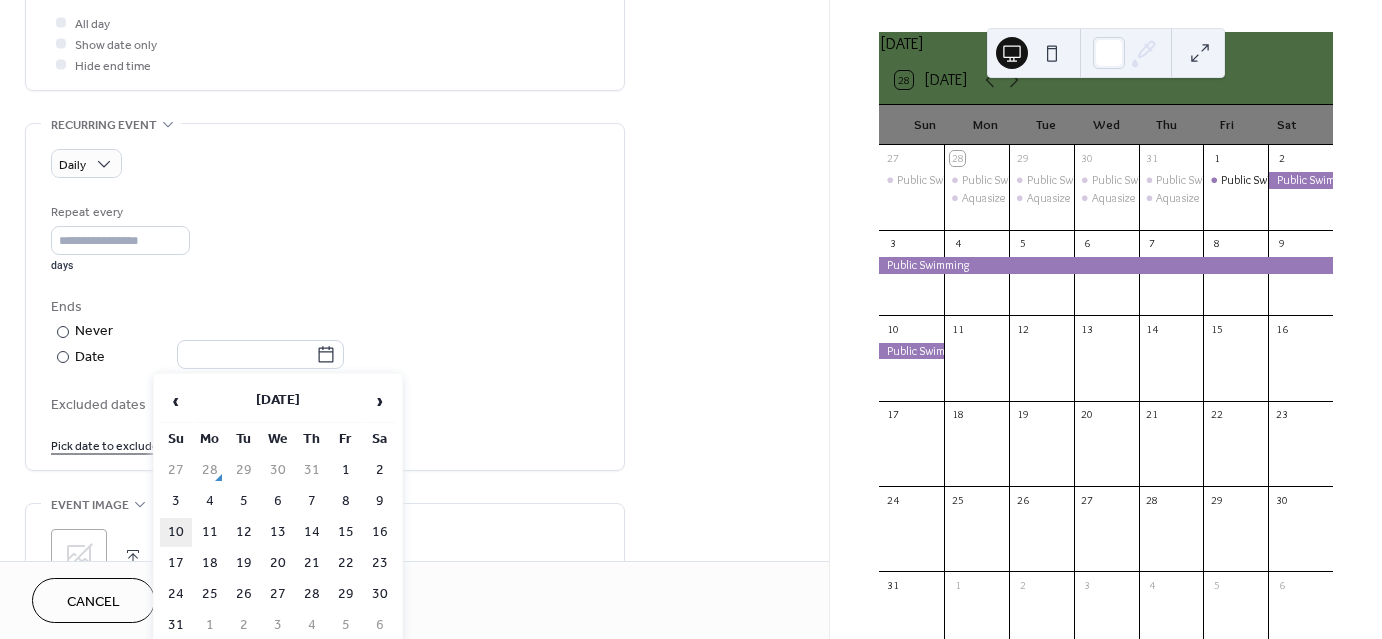 click on "10" at bounding box center [176, 532] 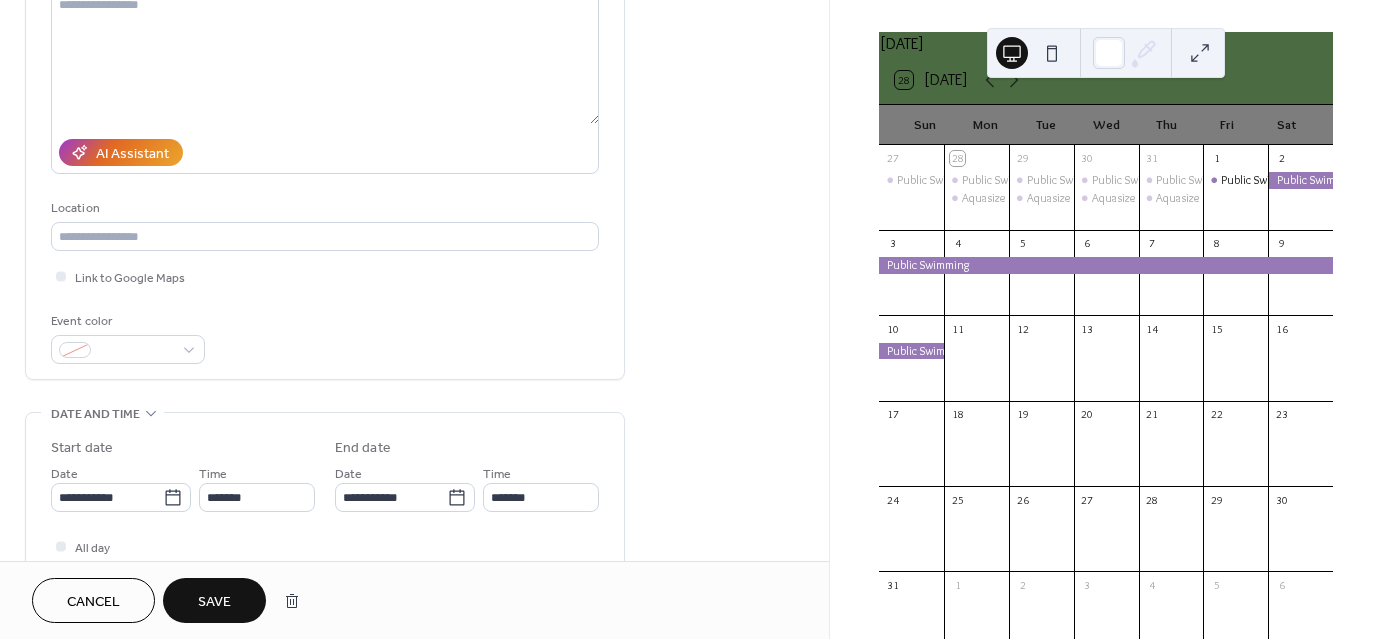 scroll, scrollTop: 240, scrollLeft: 0, axis: vertical 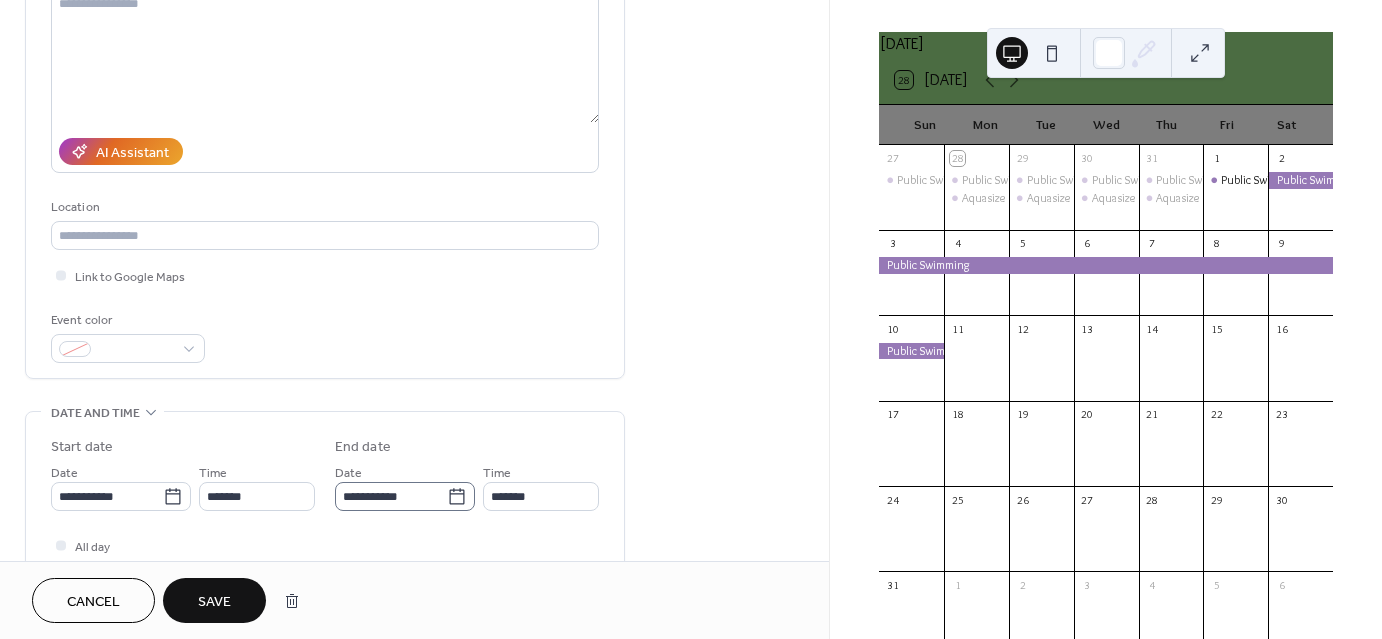 click 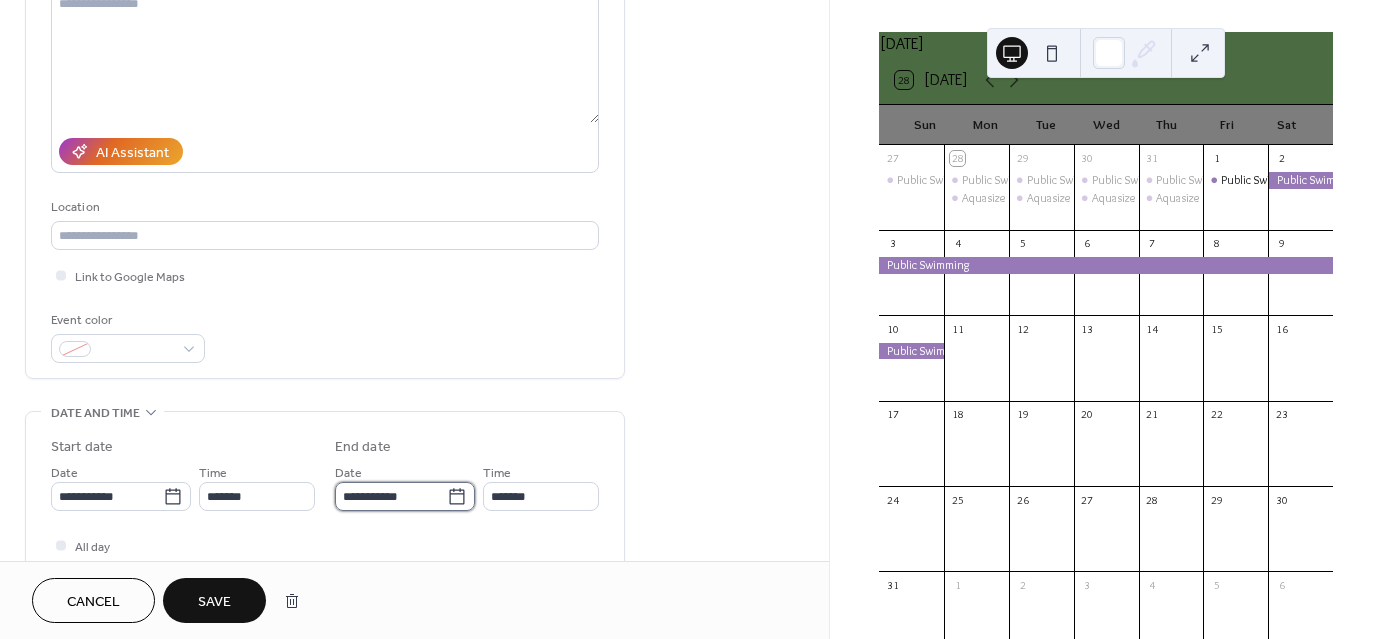 click on "**********" at bounding box center (391, 496) 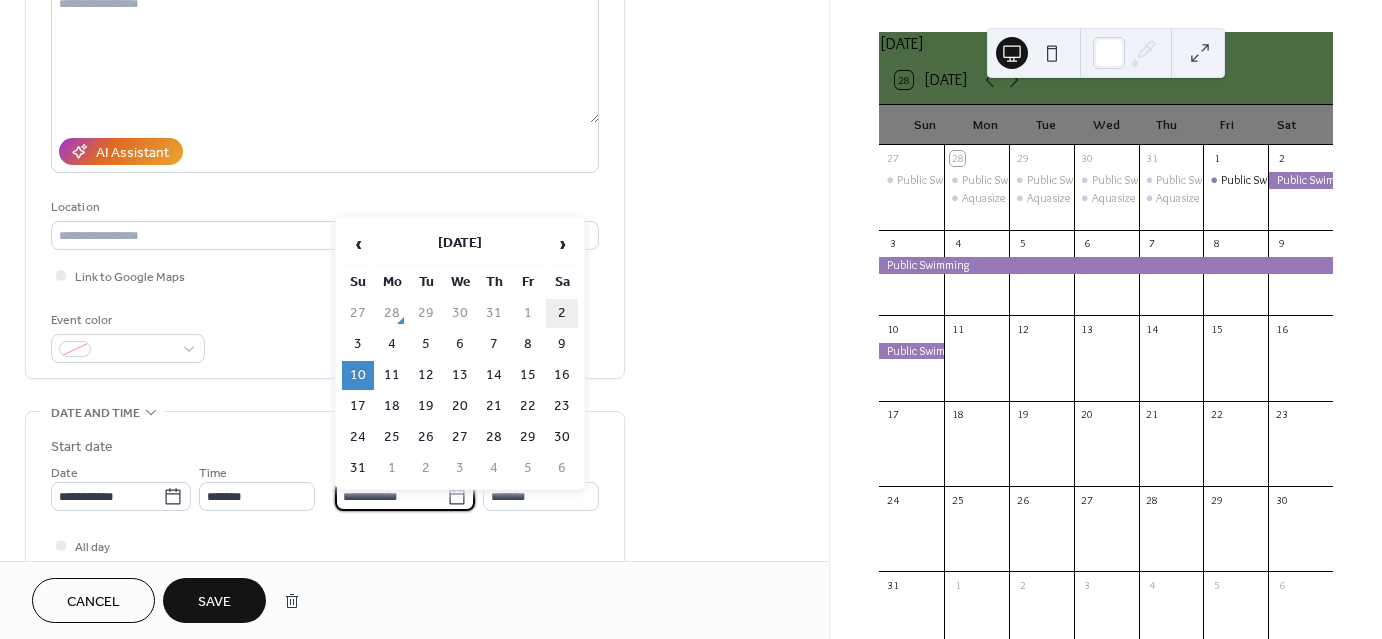 click on "2" at bounding box center [562, 313] 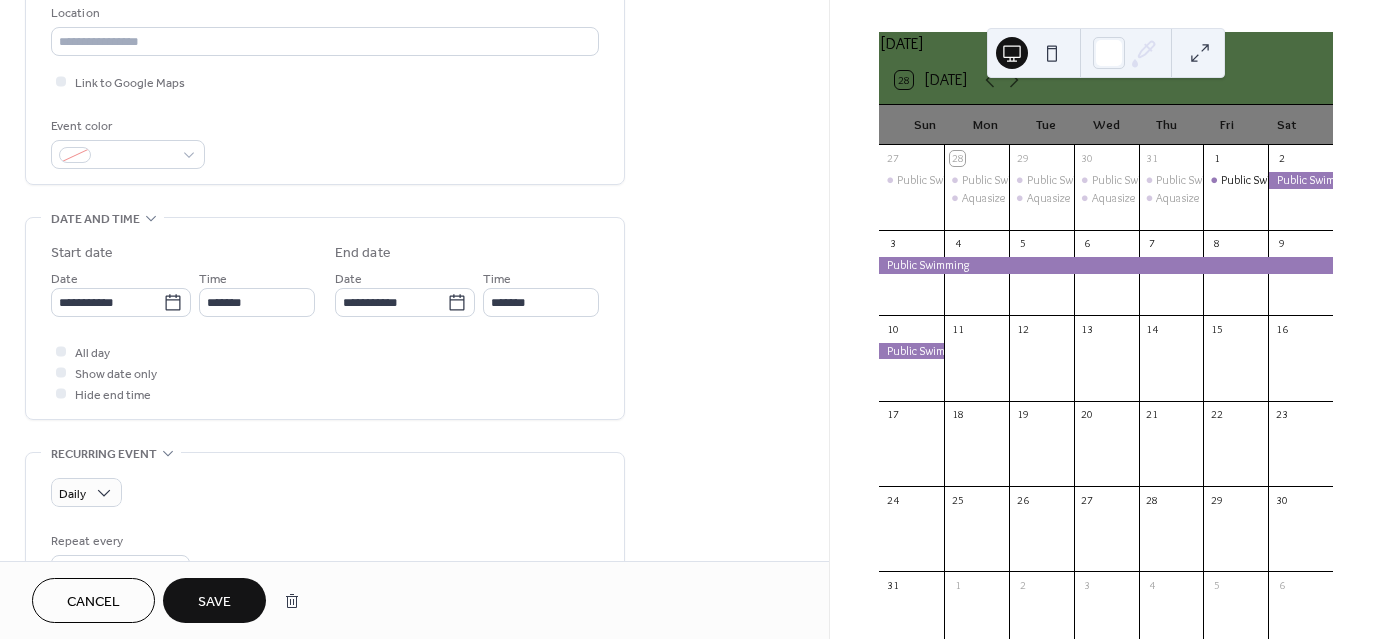 scroll, scrollTop: 435, scrollLeft: 0, axis: vertical 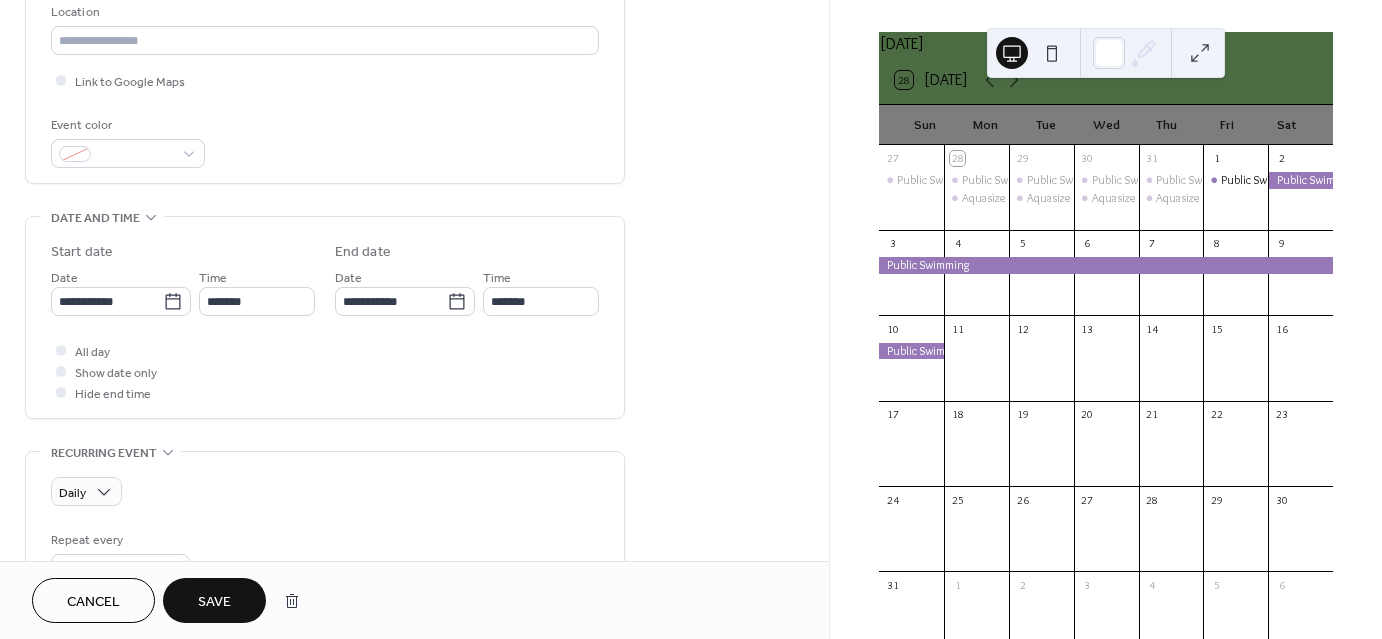 click on "Save" at bounding box center [214, 602] 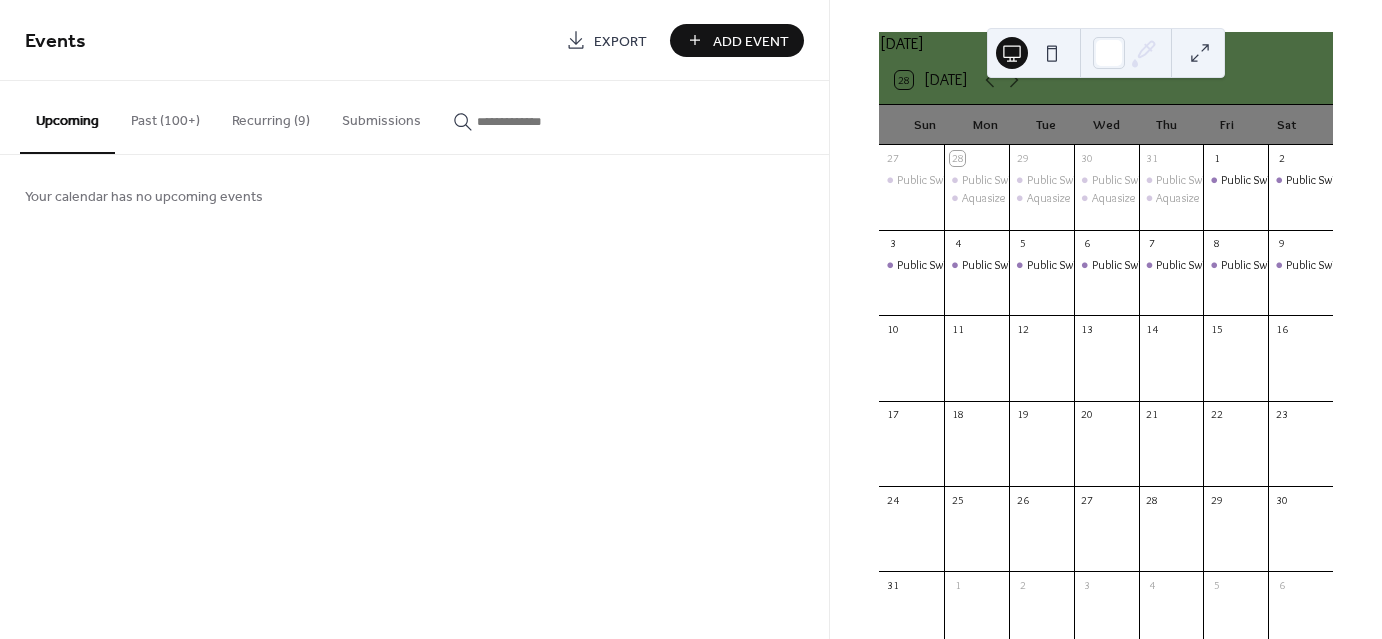 click on "Public Swimming" at bounding box center (1041, 265) 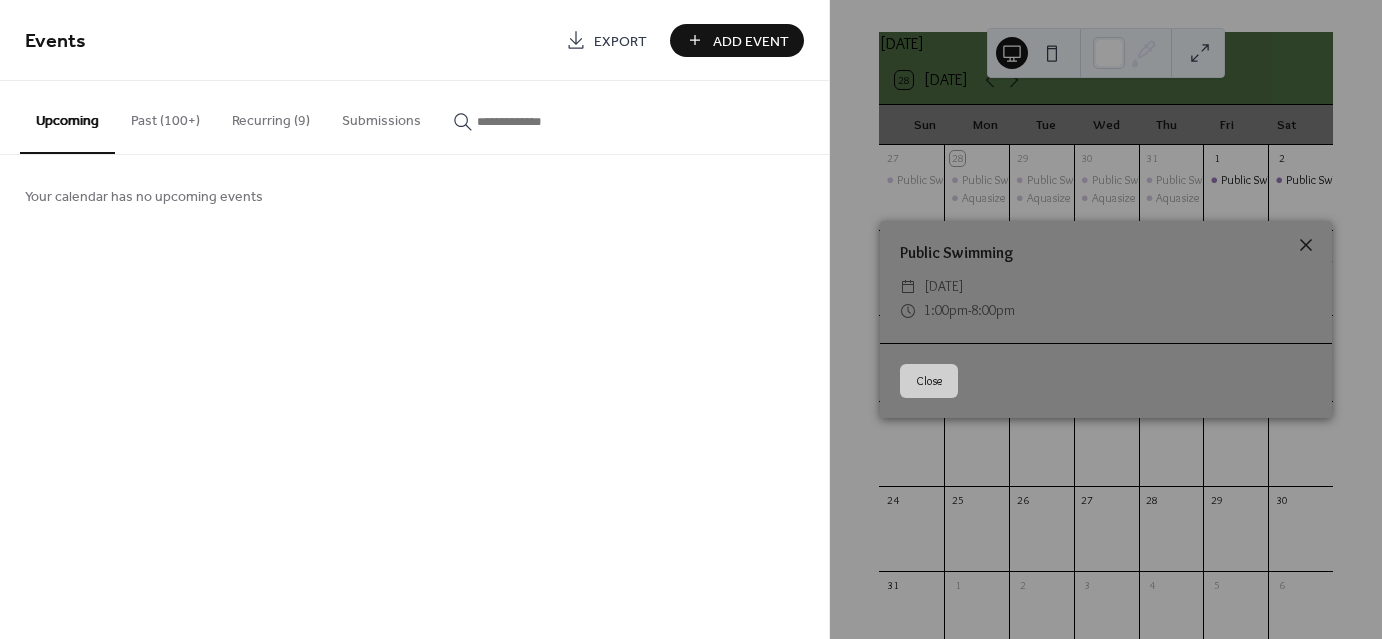 click 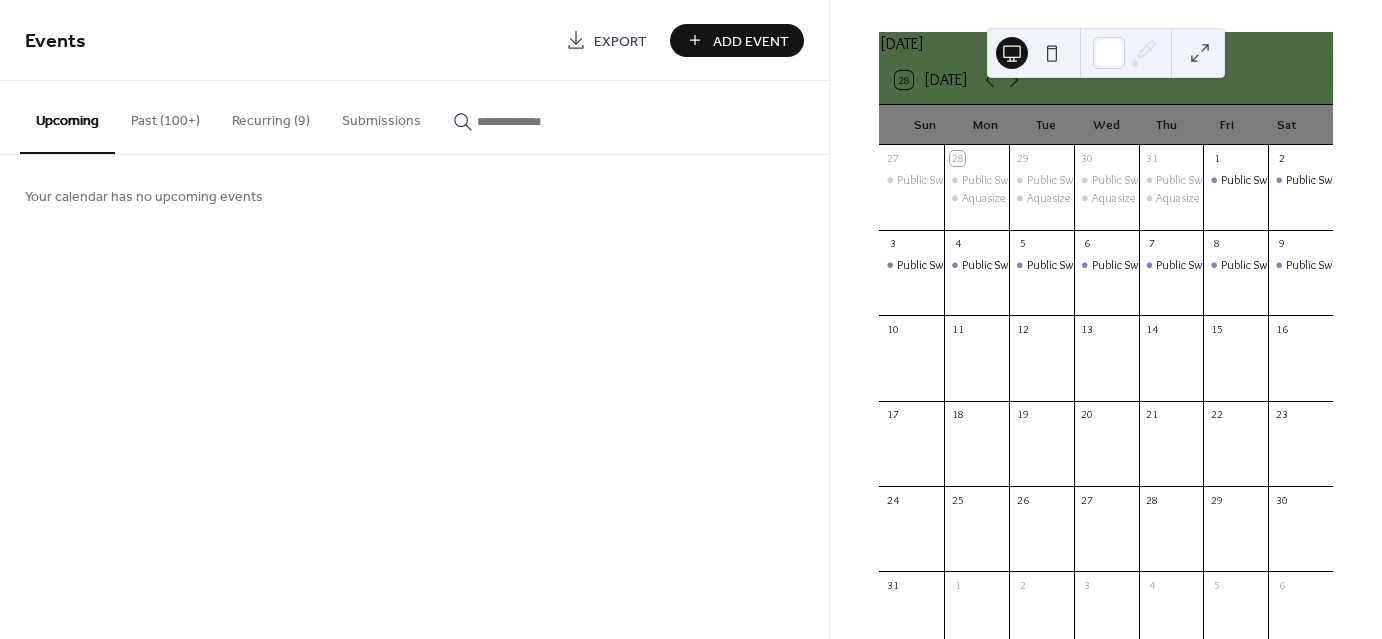 click on "Past (100+)" at bounding box center (165, 116) 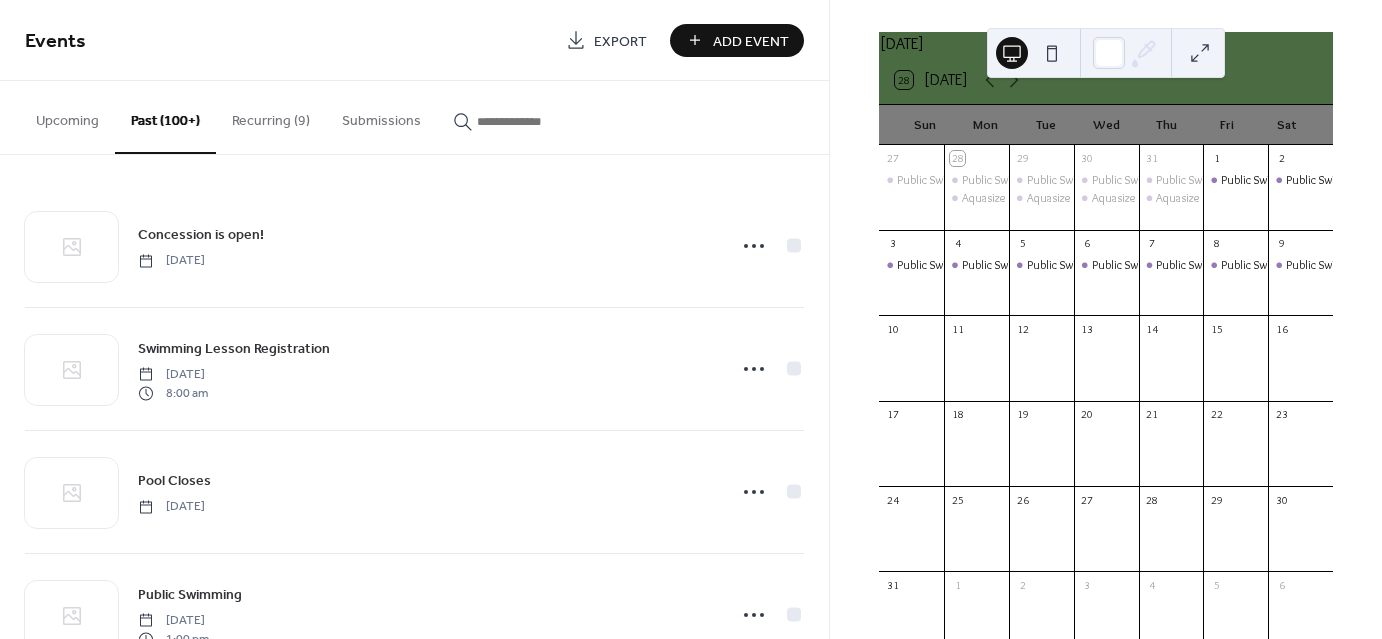 drag, startPoint x: 160, startPoint y: 131, endPoint x: 250, endPoint y: 114, distance: 91.591484 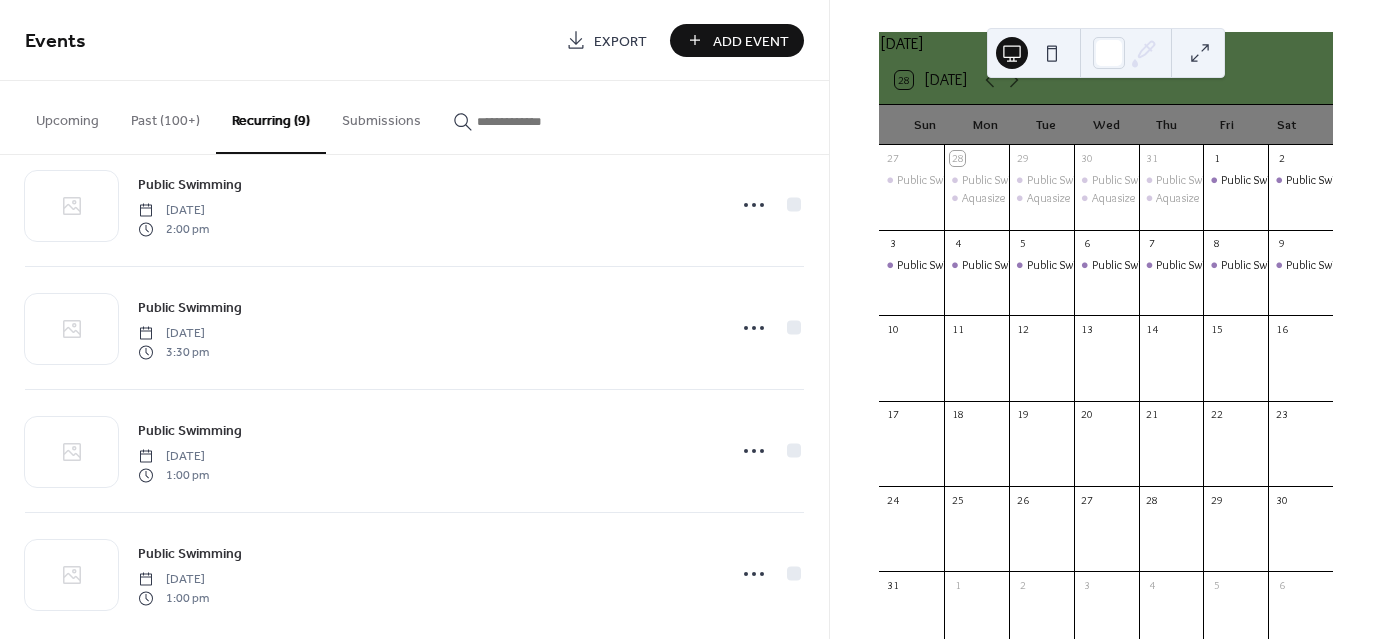 scroll, scrollTop: 679, scrollLeft: 0, axis: vertical 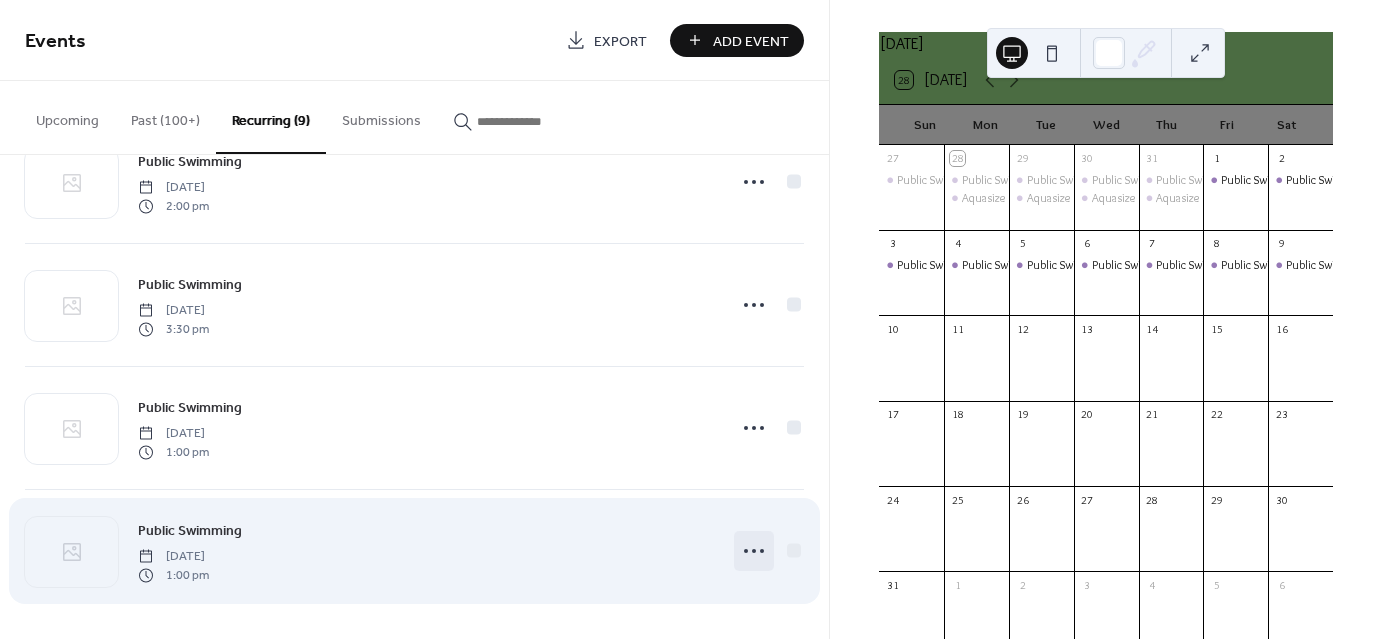 click 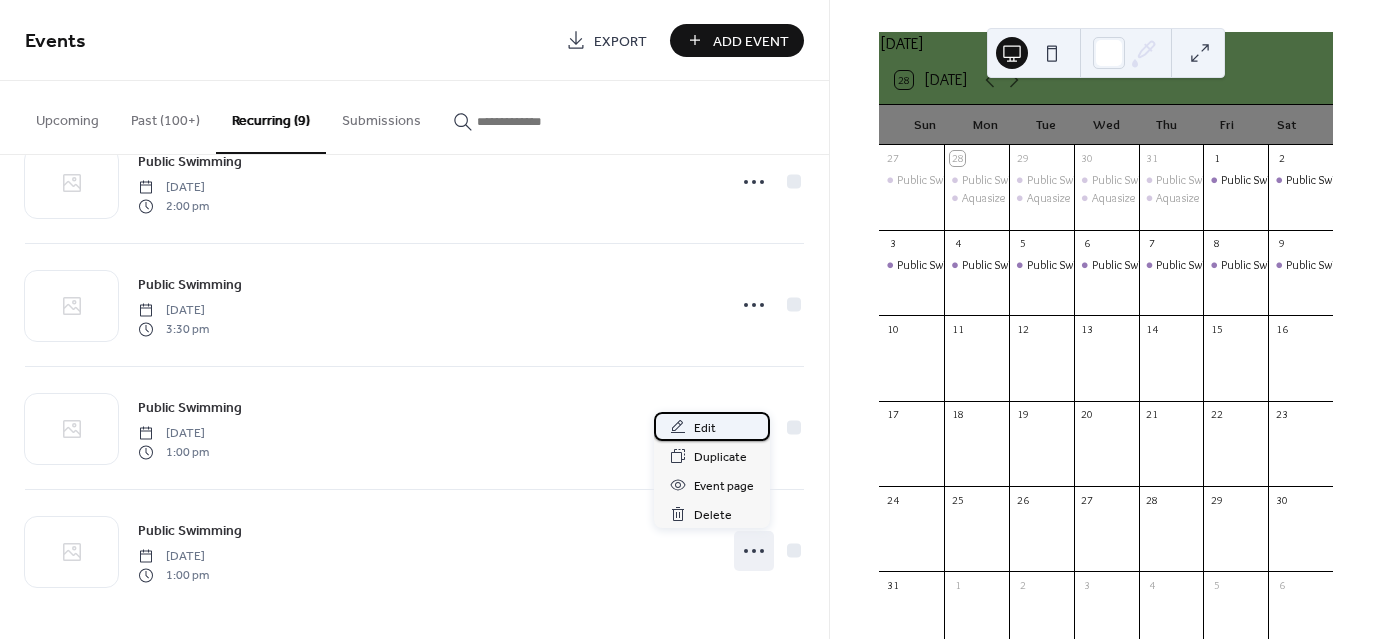 click on "Edit" at bounding box center (712, 426) 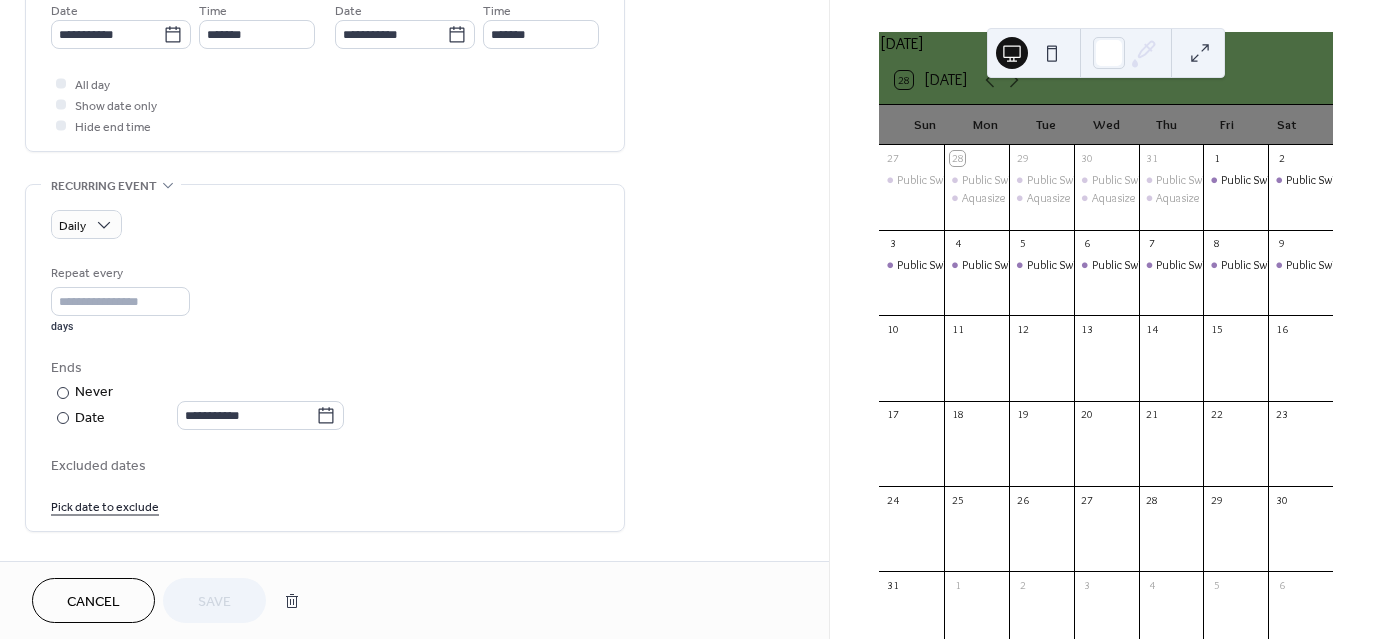 scroll, scrollTop: 703, scrollLeft: 0, axis: vertical 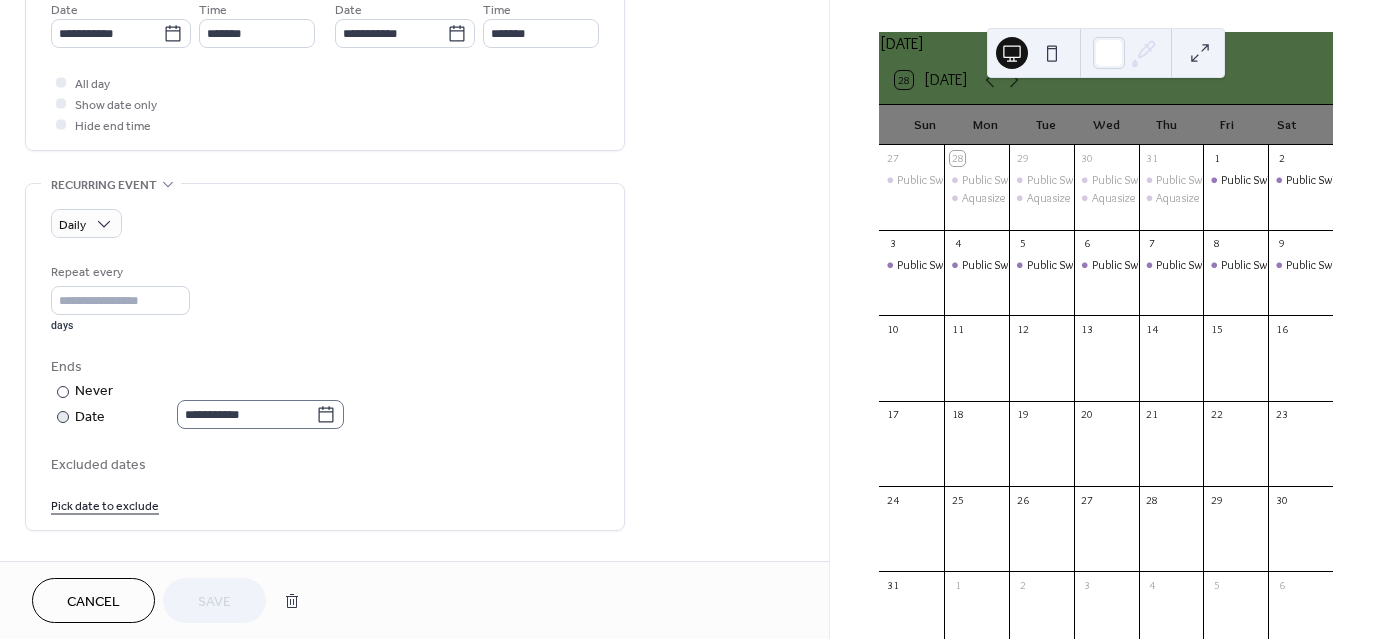 click 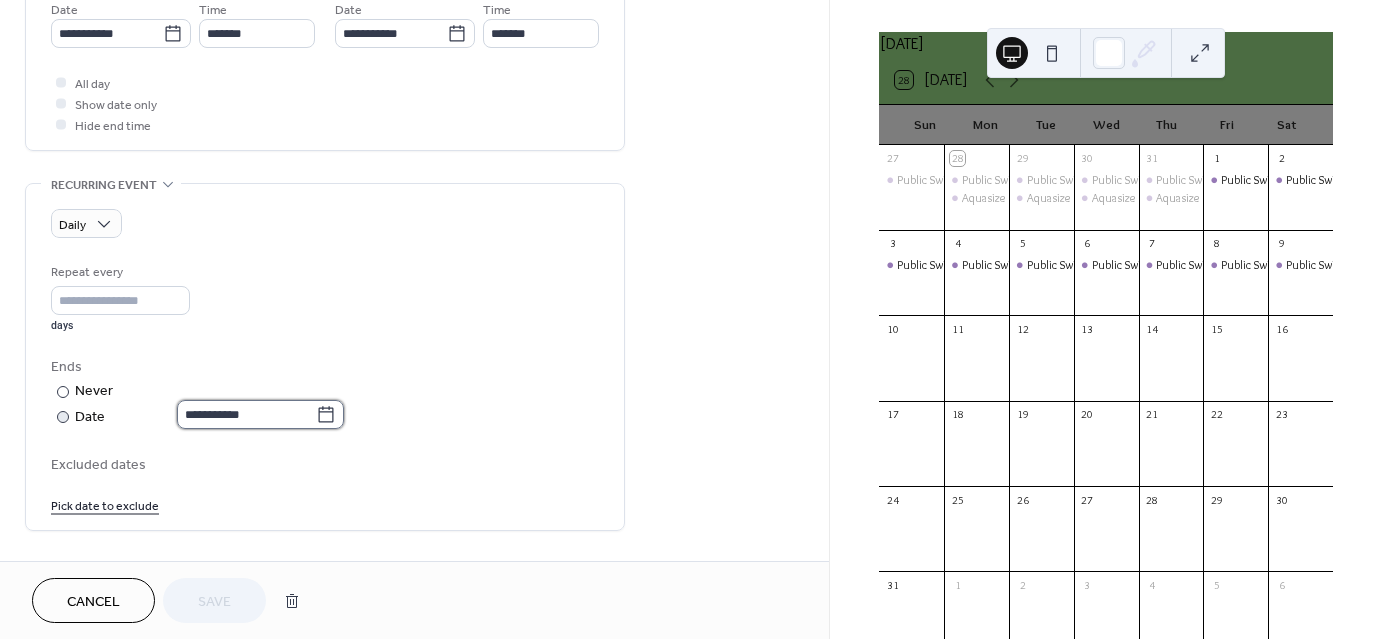 click on "**********" at bounding box center [246, 414] 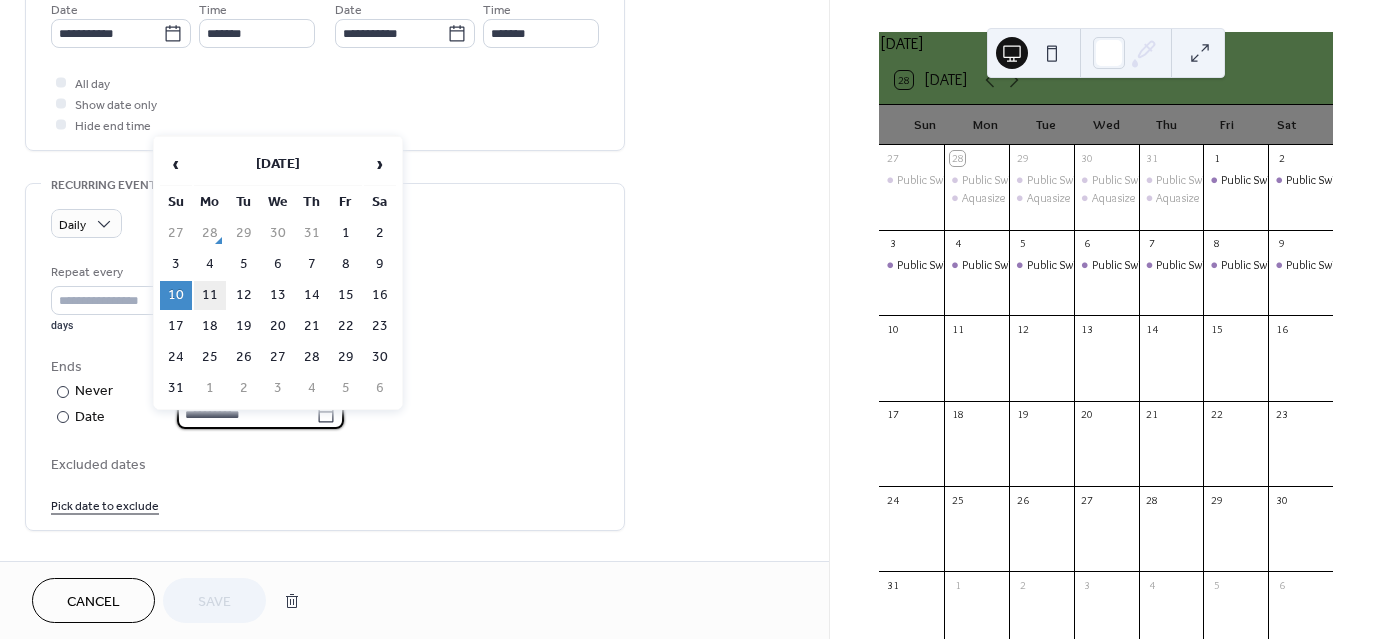 click on "11" at bounding box center [210, 295] 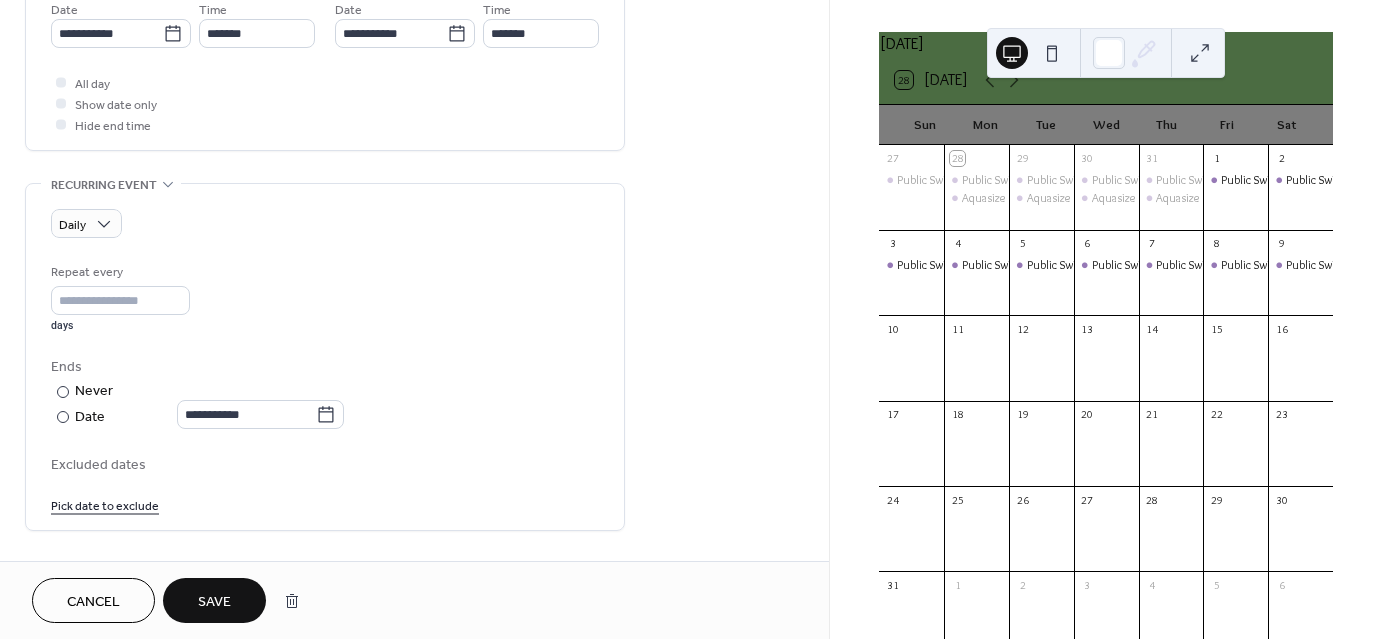 click on "Save" at bounding box center (214, 602) 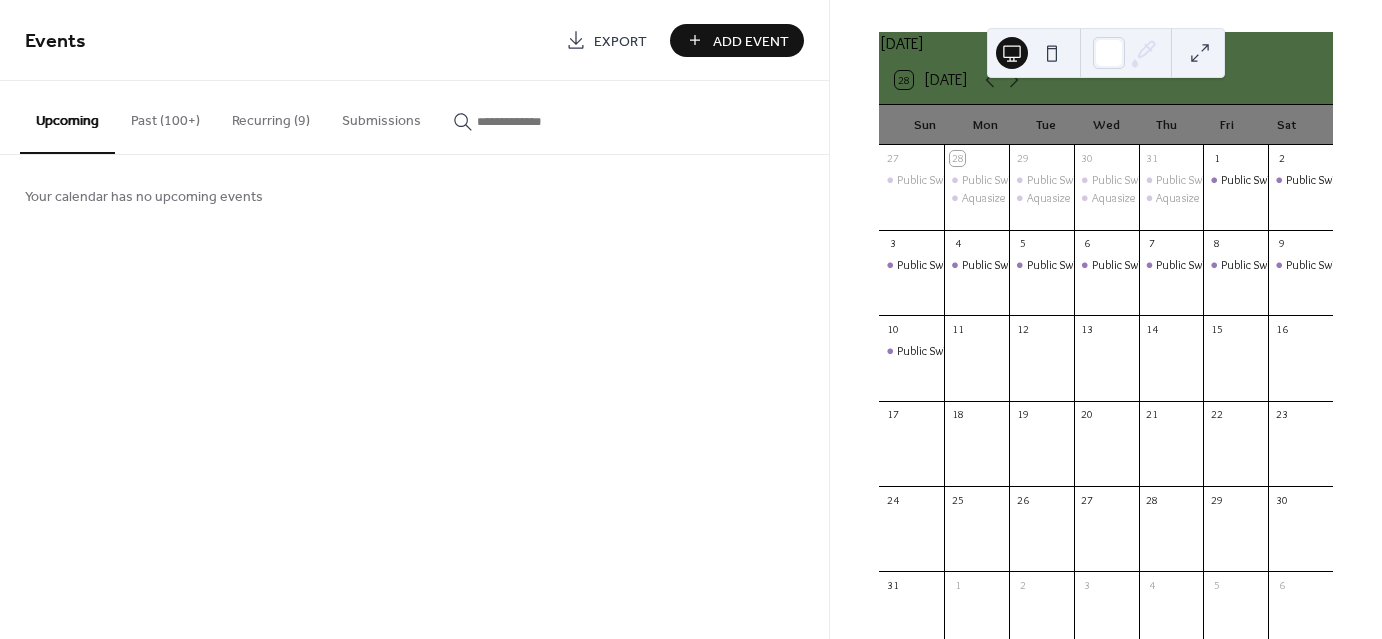click on "Add Event" at bounding box center [737, 40] 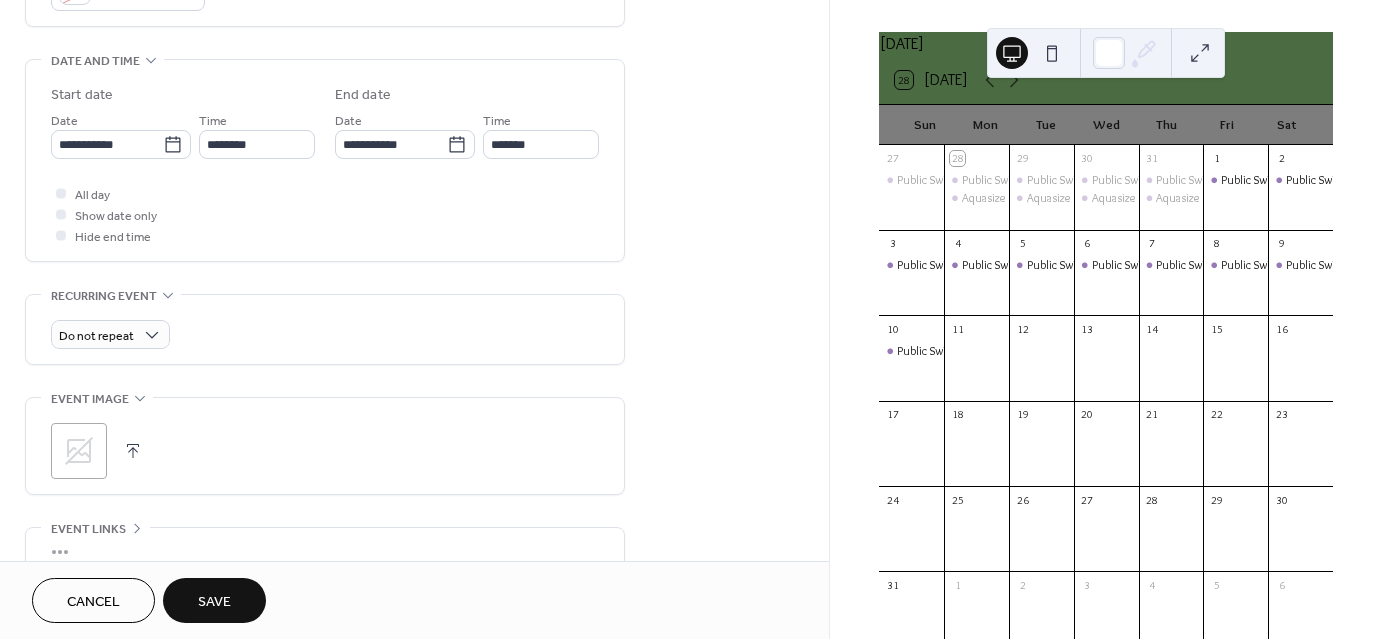 scroll, scrollTop: 594, scrollLeft: 0, axis: vertical 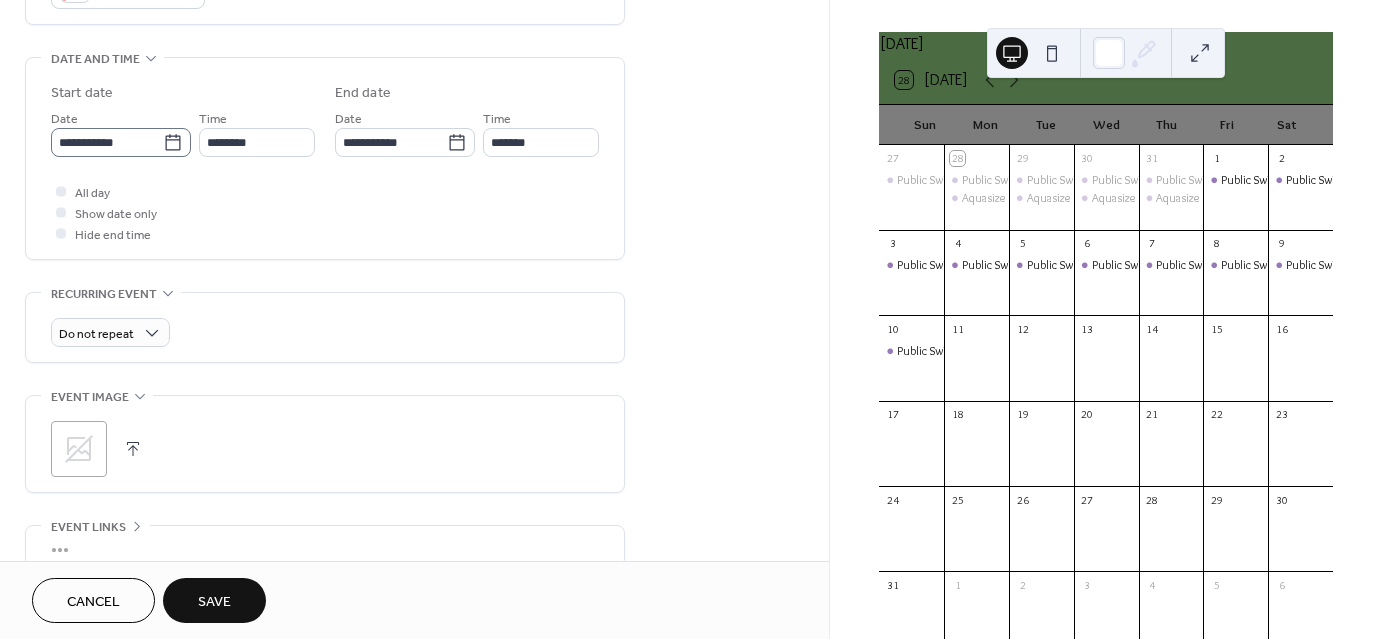 type on "********" 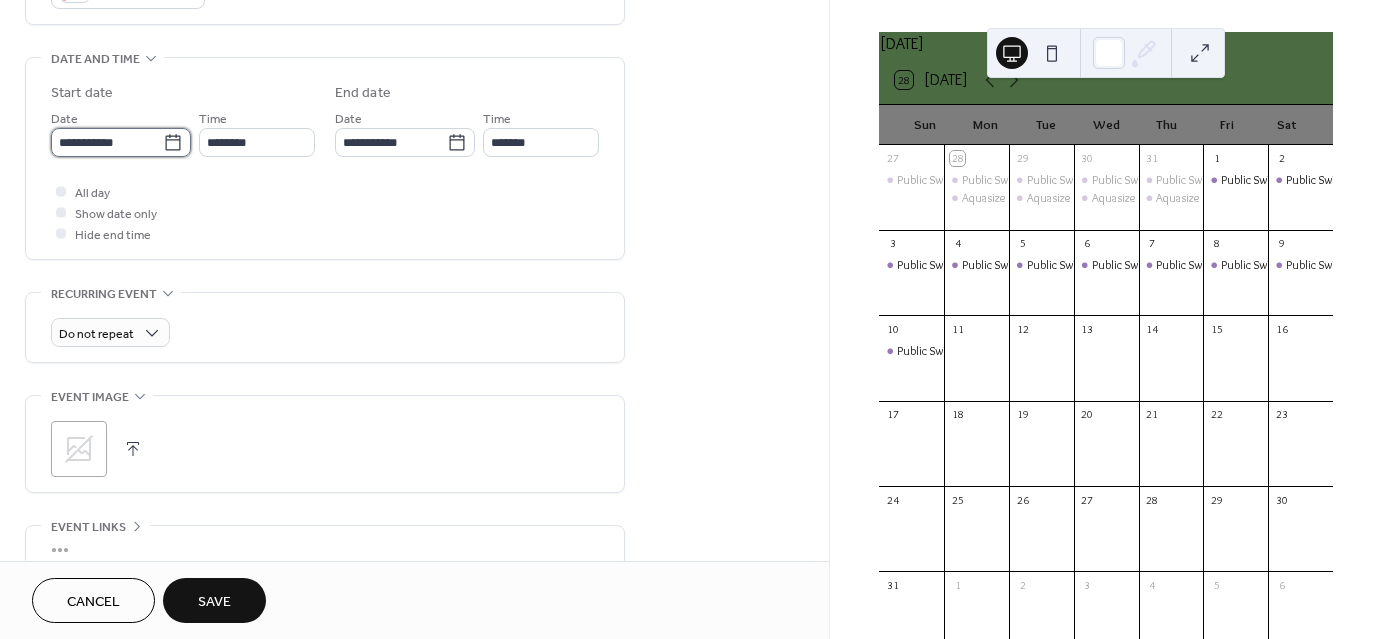 click on "**********" at bounding box center [107, 142] 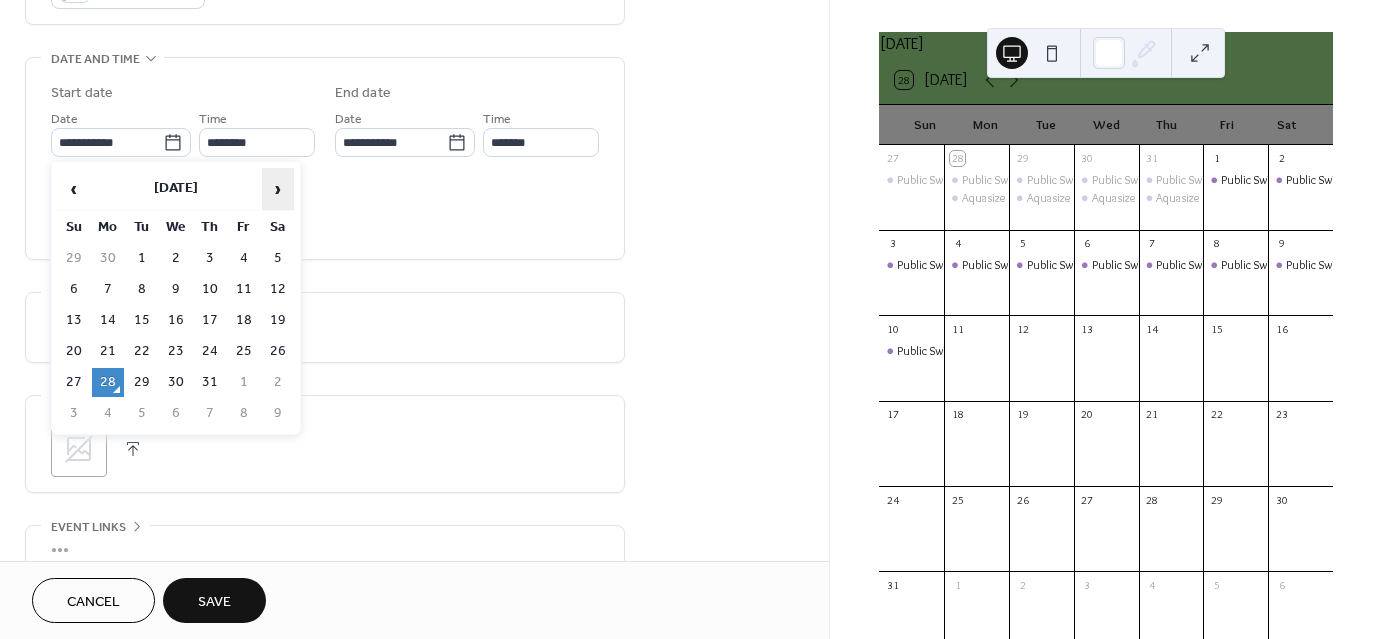click on "›" at bounding box center [278, 189] 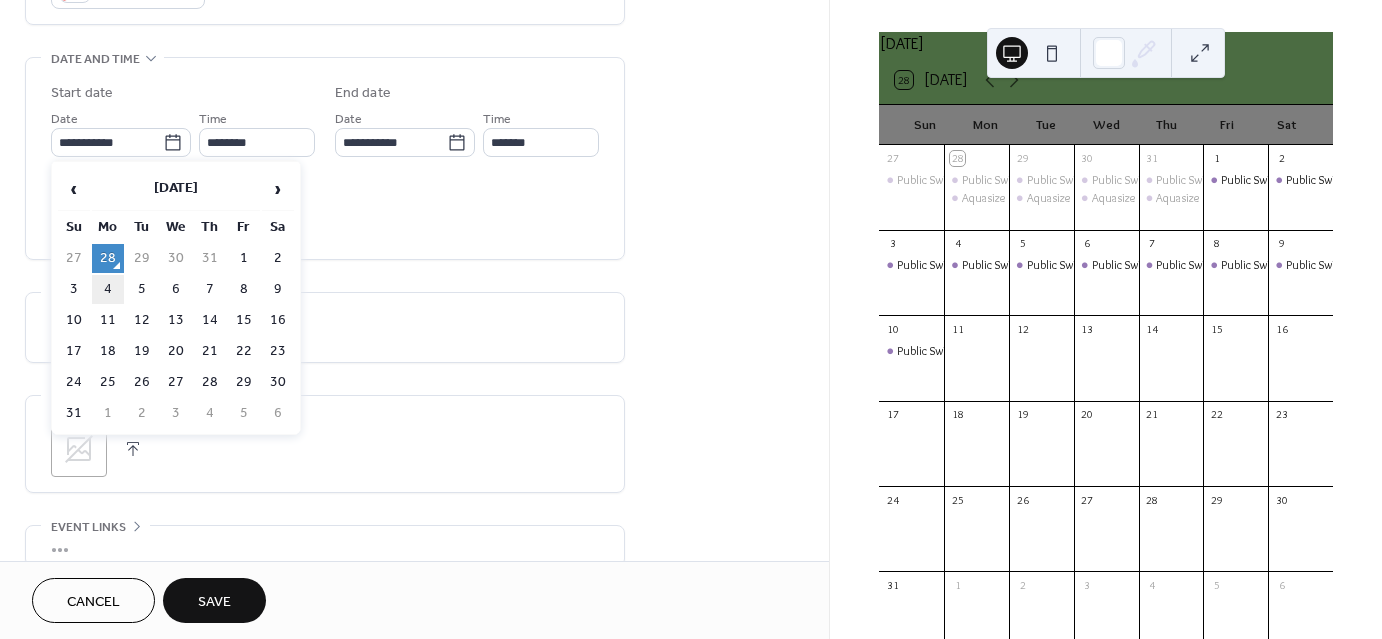 click on "4" at bounding box center (108, 289) 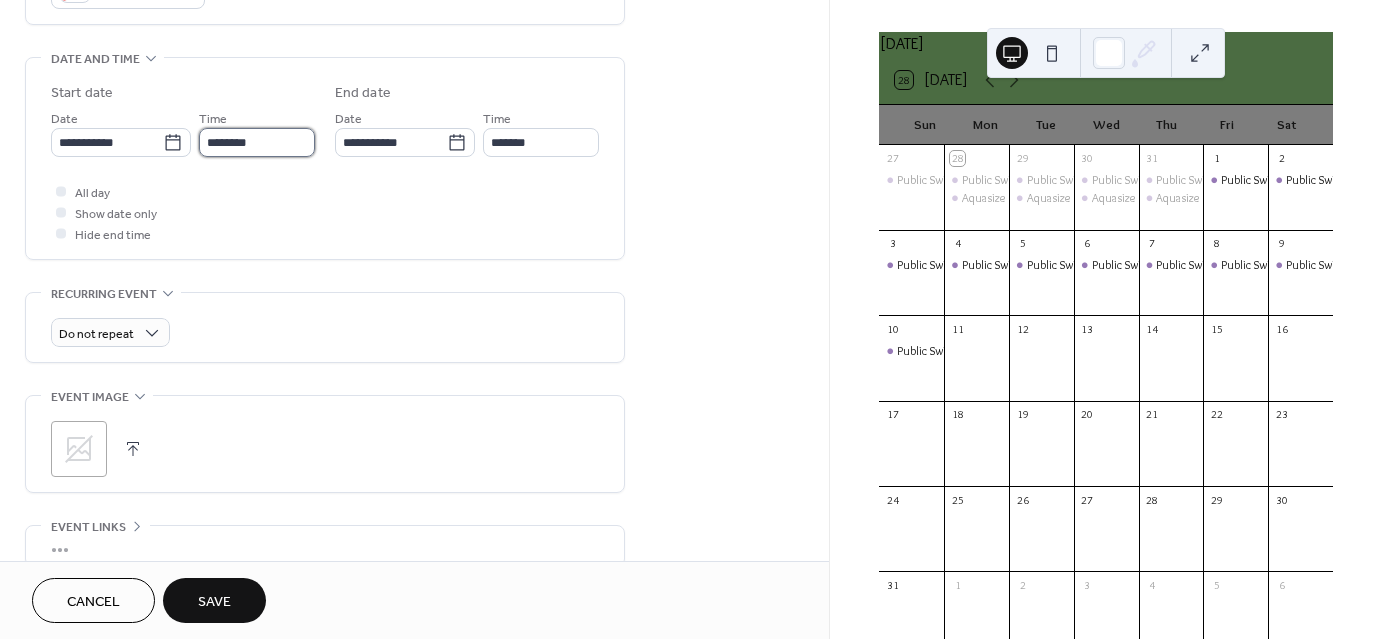 click on "********" at bounding box center (257, 142) 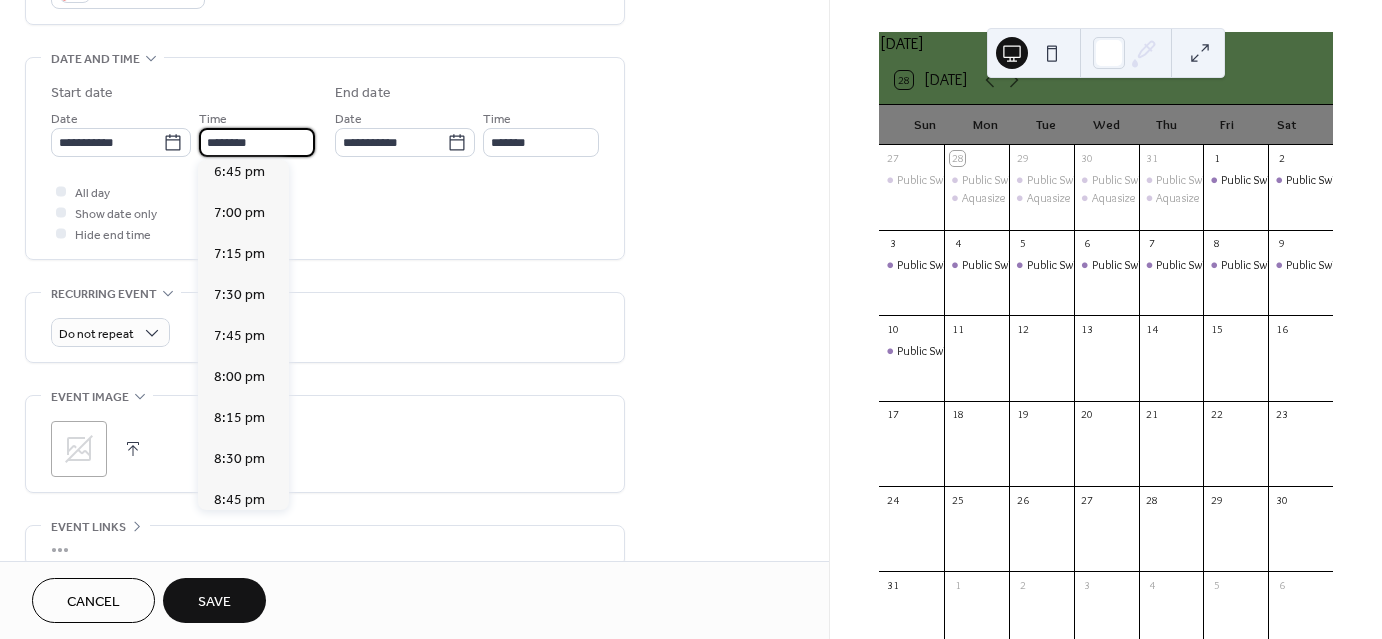 scroll, scrollTop: 3080, scrollLeft: 0, axis: vertical 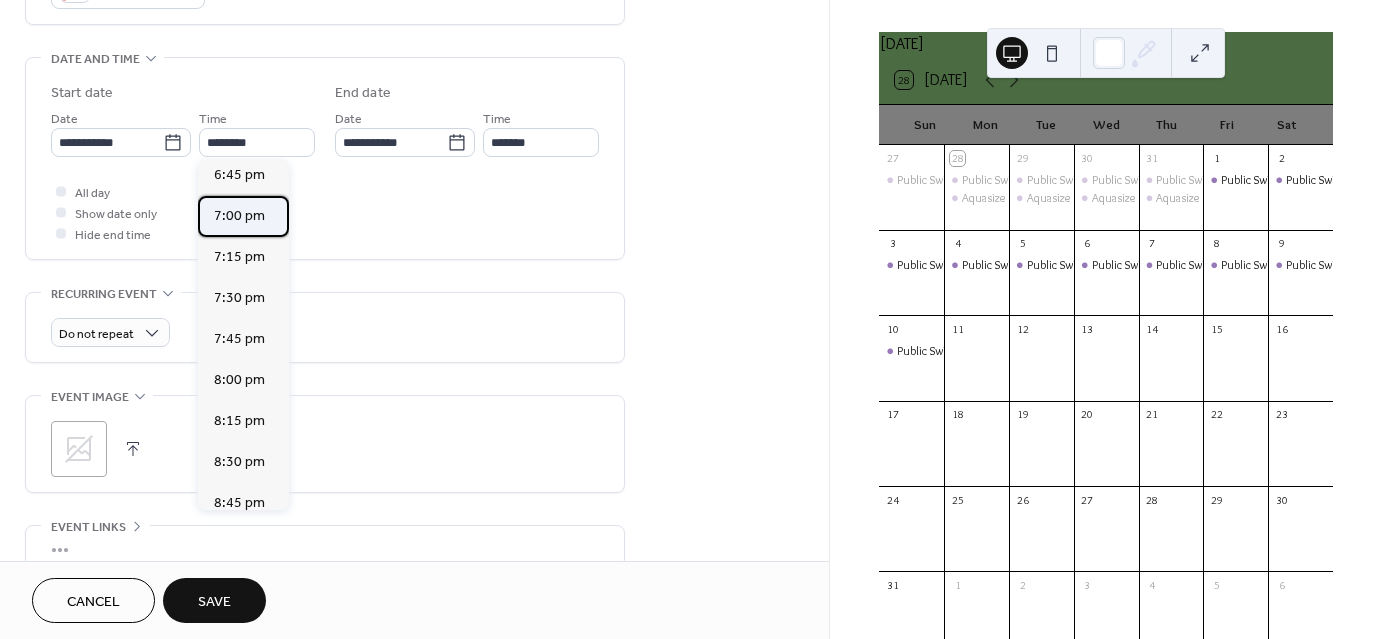 click on "7:00 pm" at bounding box center (239, 215) 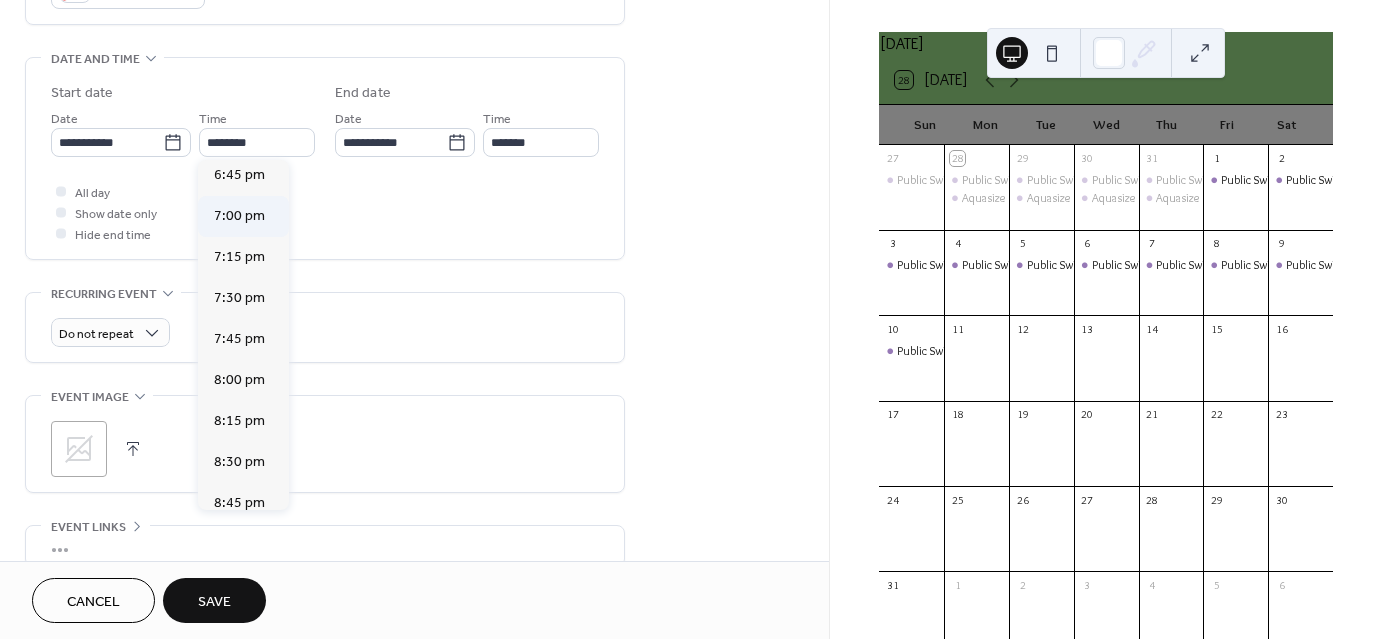 type on "*******" 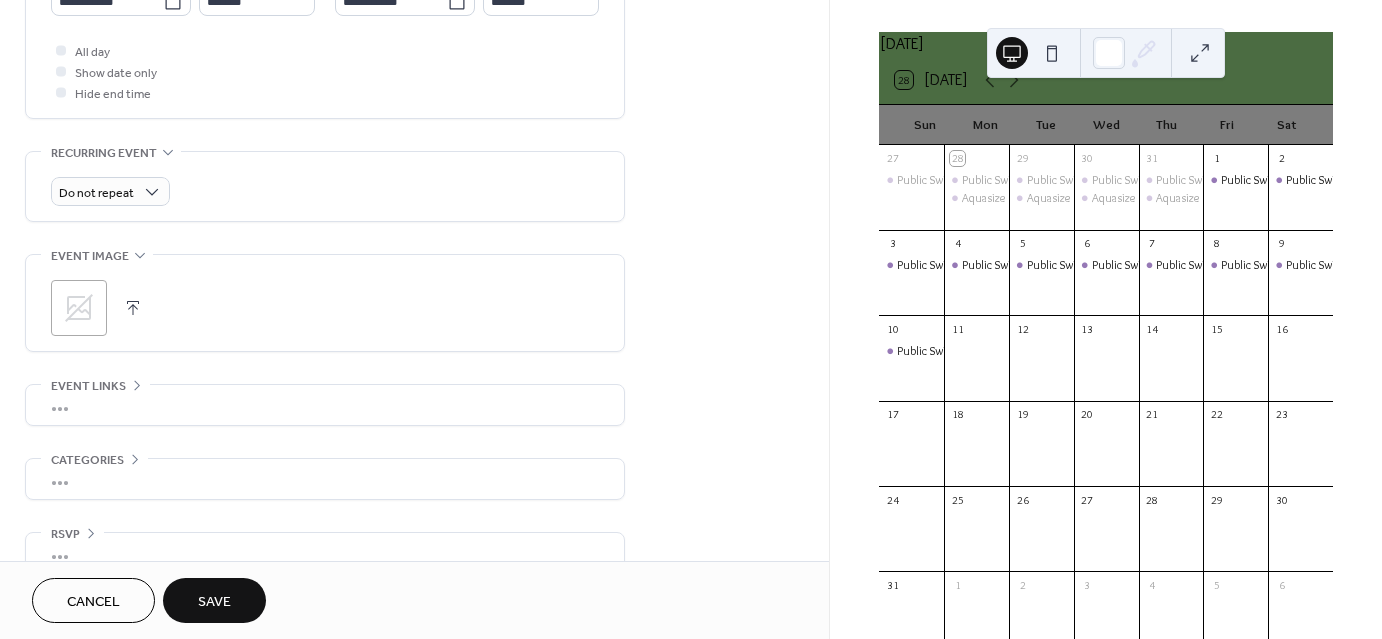 scroll, scrollTop: 743, scrollLeft: 0, axis: vertical 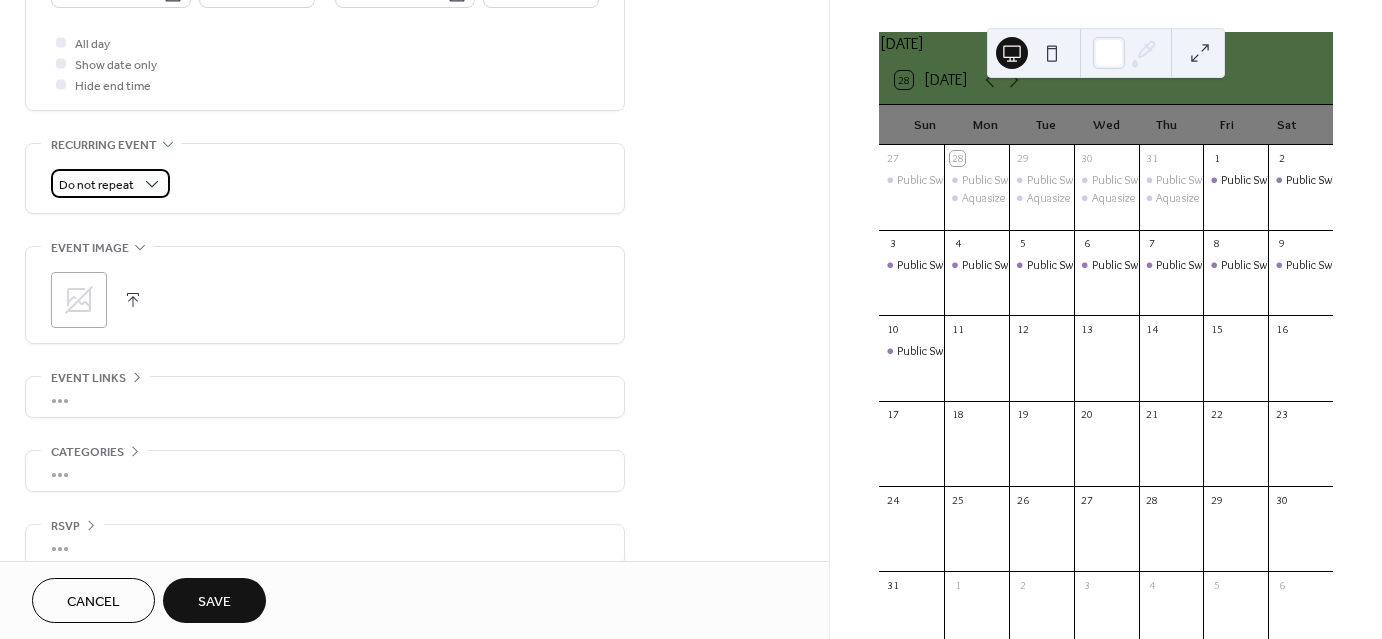 click on "Do not repeat" at bounding box center [110, 183] 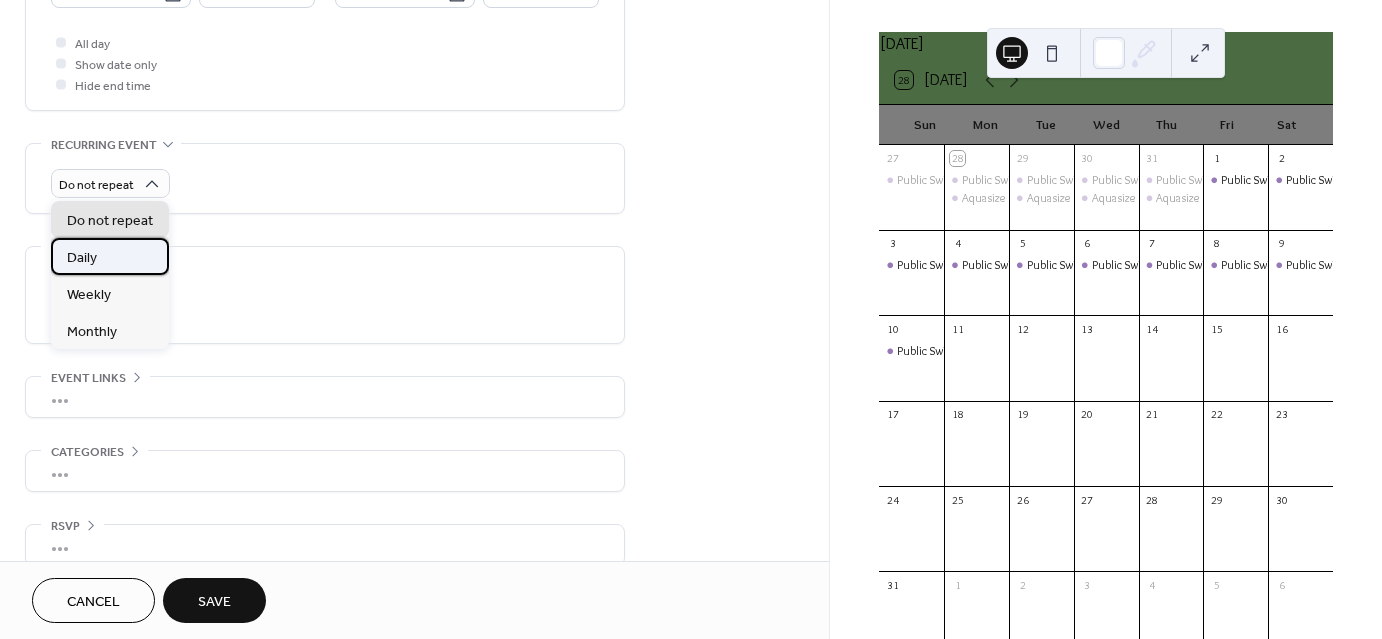 click on "Daily" at bounding box center [110, 256] 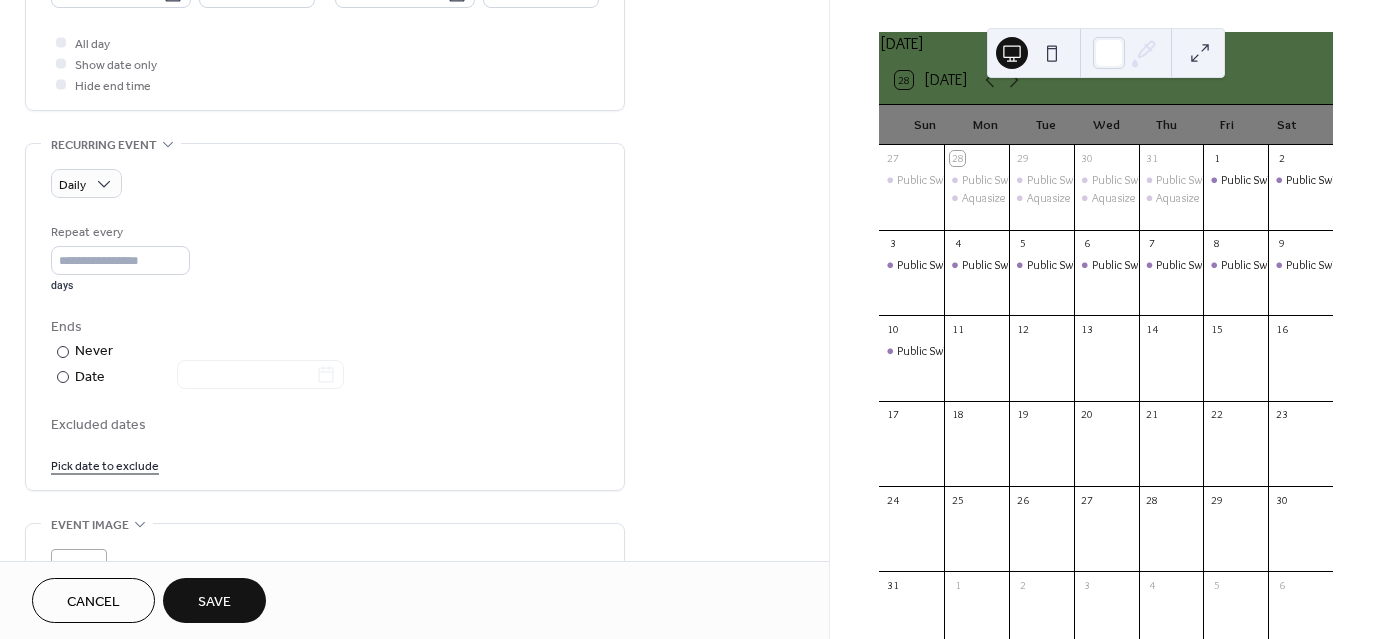 click on "Excluded dates" at bounding box center (325, 425) 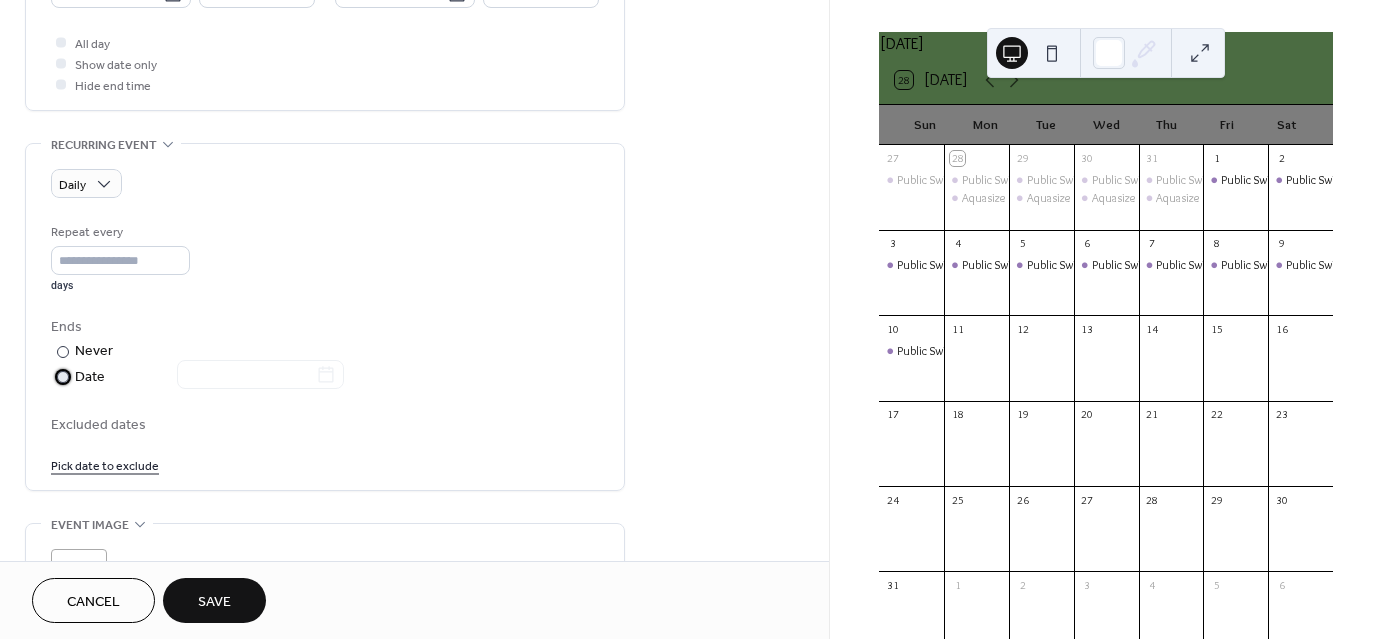 click at bounding box center (248, 376) 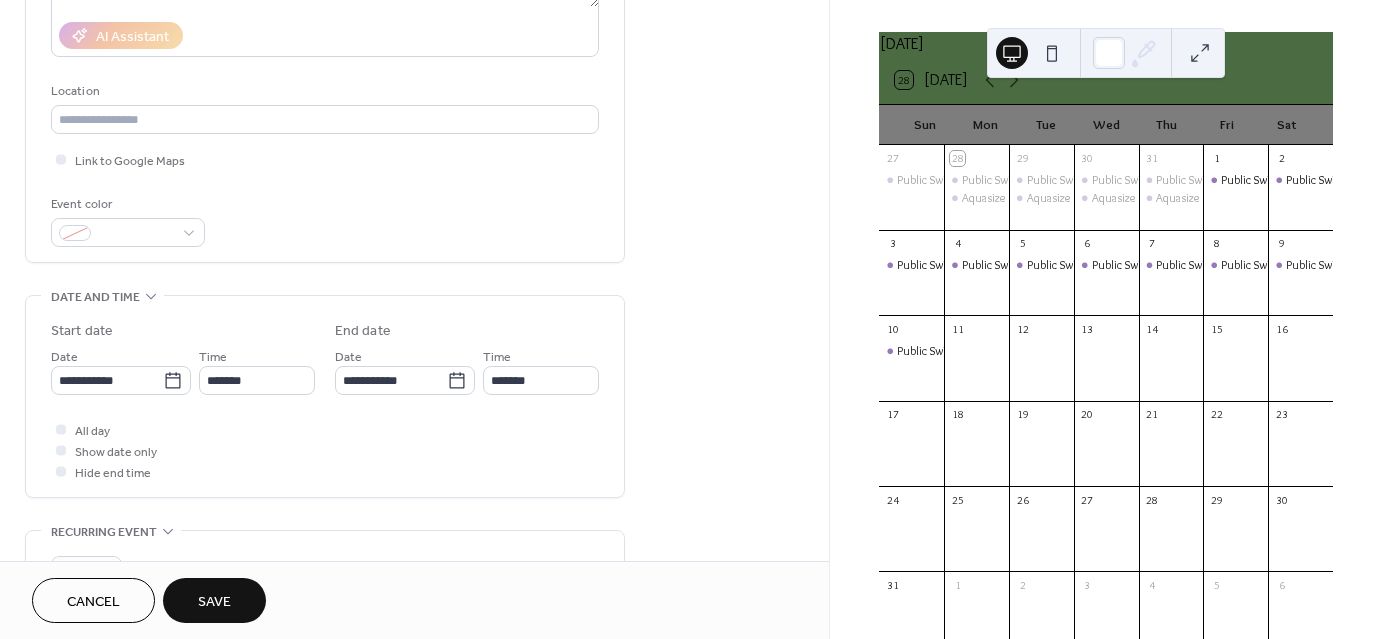 scroll, scrollTop: 358, scrollLeft: 0, axis: vertical 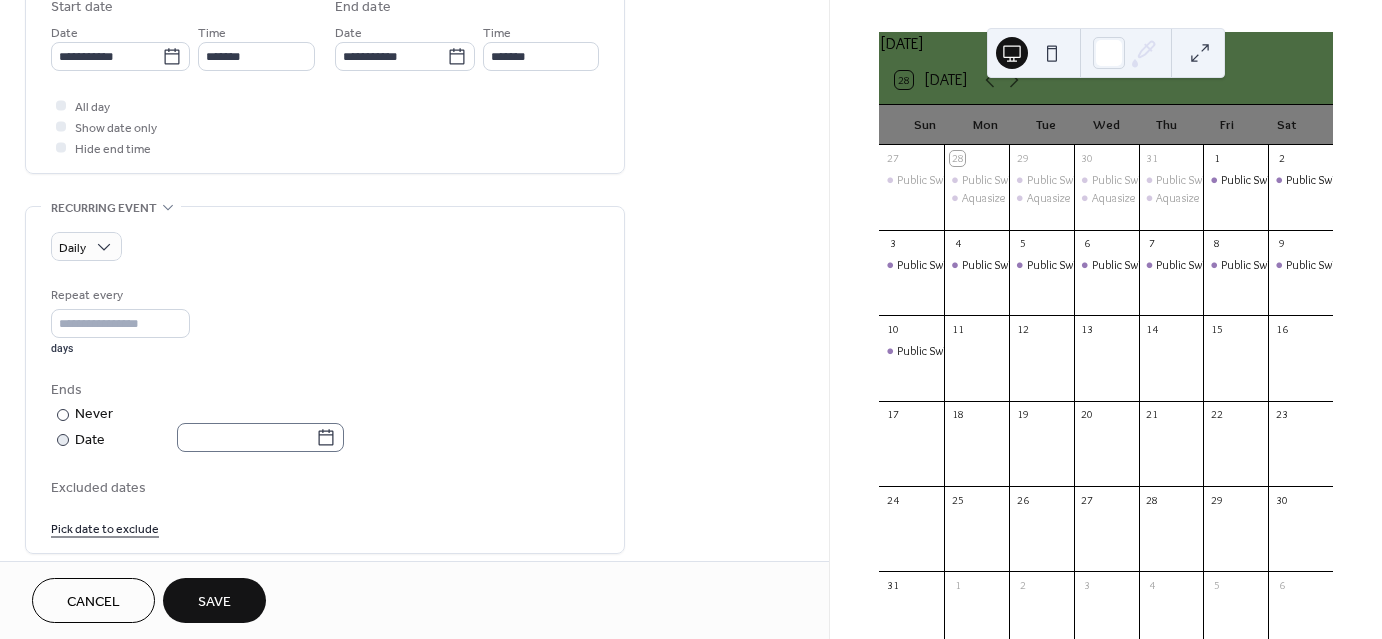 click 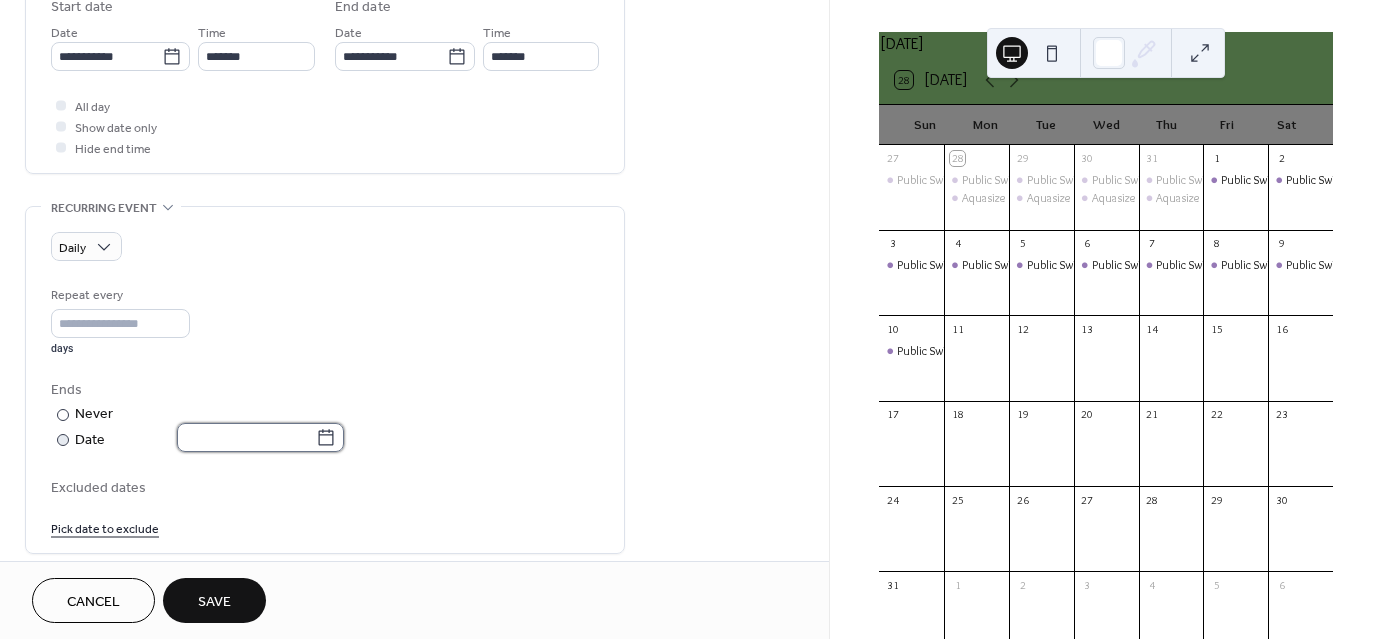 click at bounding box center [246, 437] 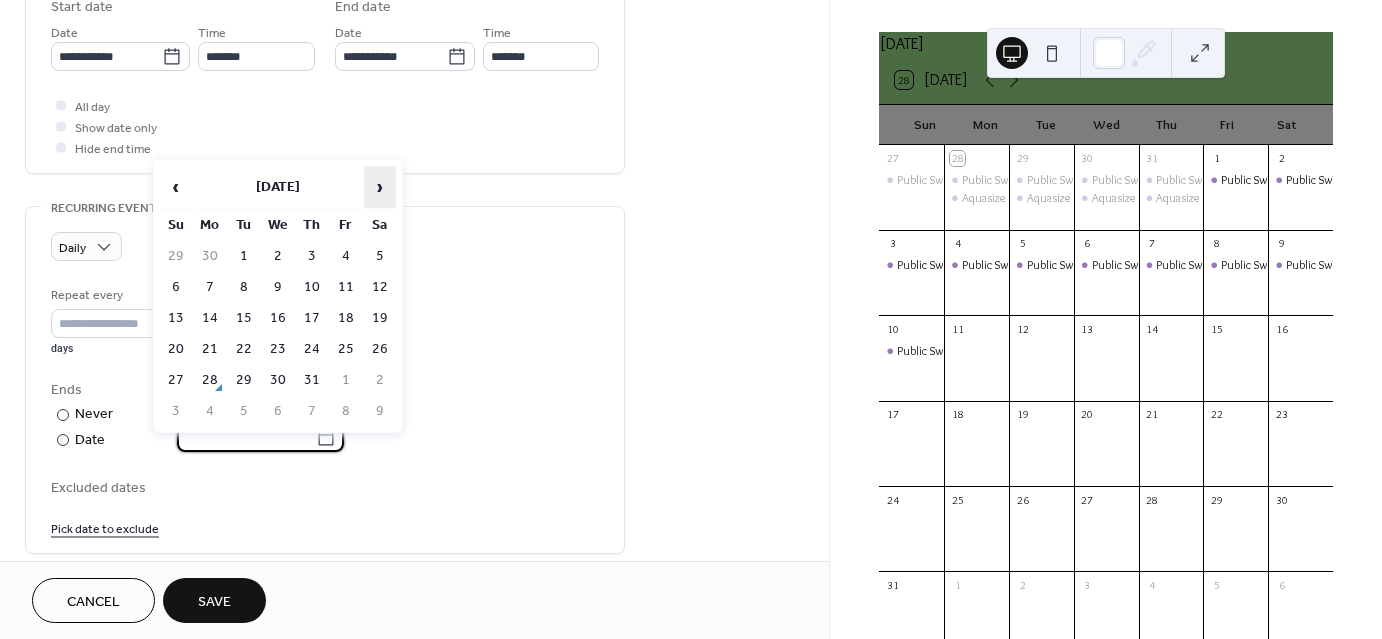 click on "›" at bounding box center (380, 187) 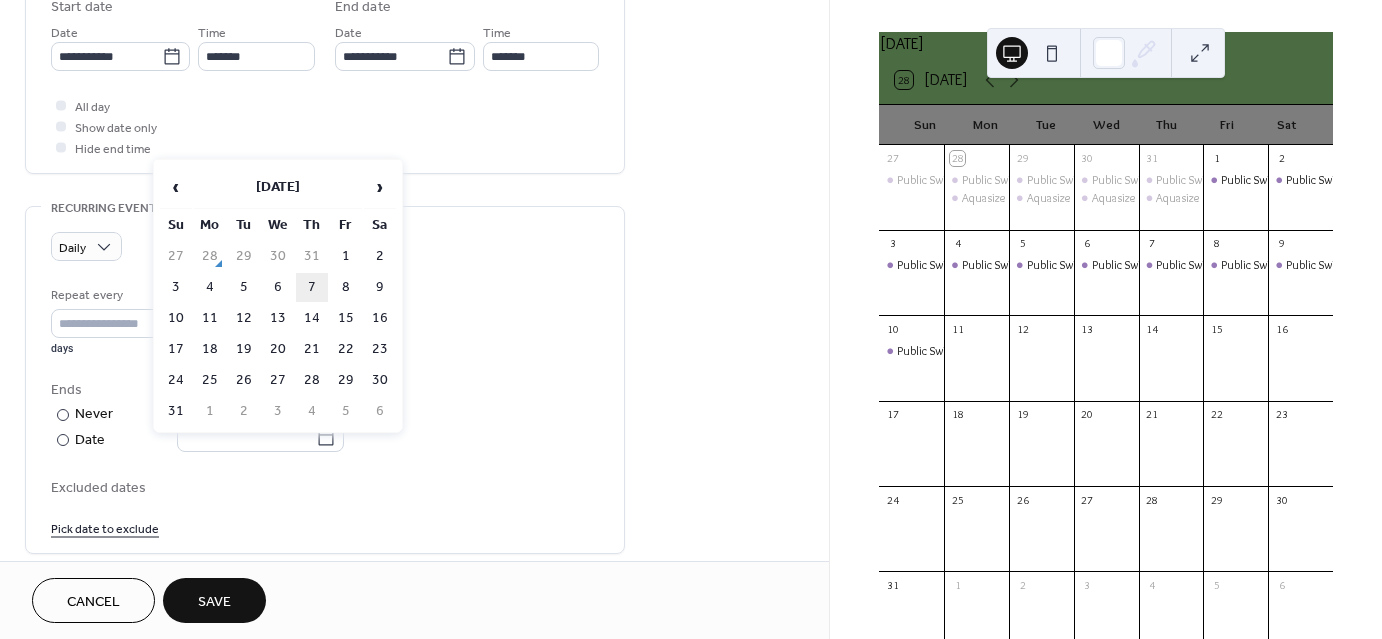 click on "7" at bounding box center (312, 287) 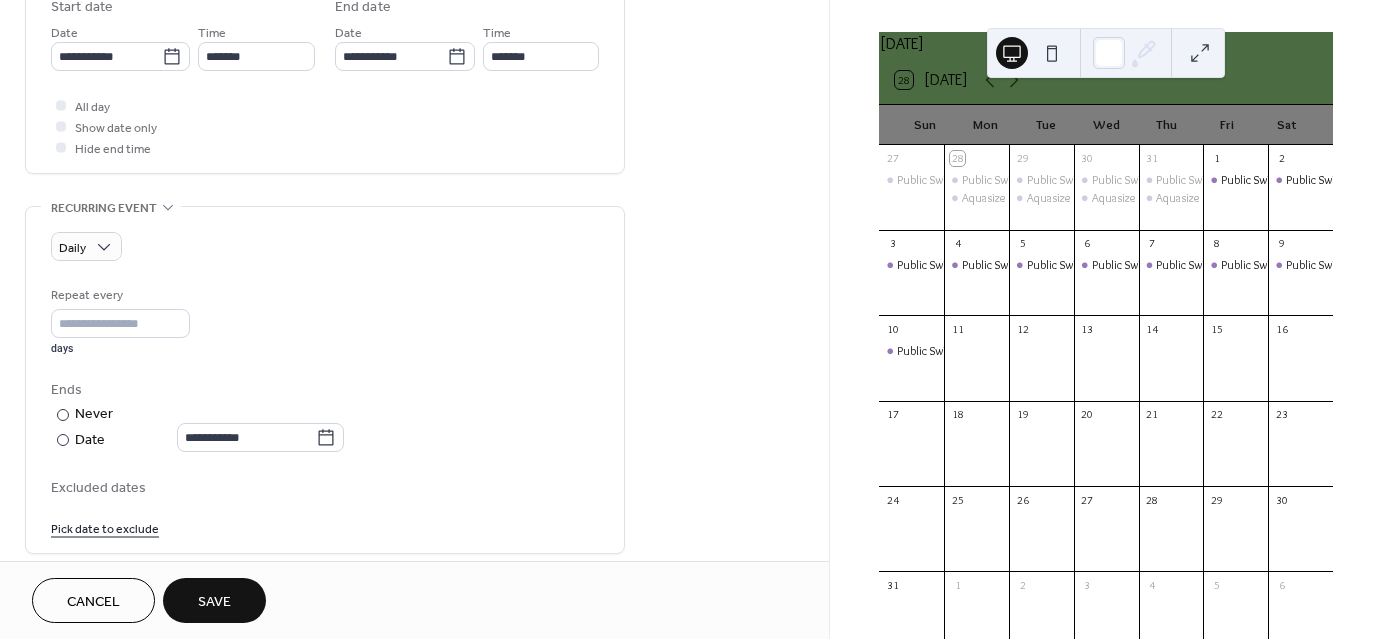 click on "Excluded dates" at bounding box center (325, 488) 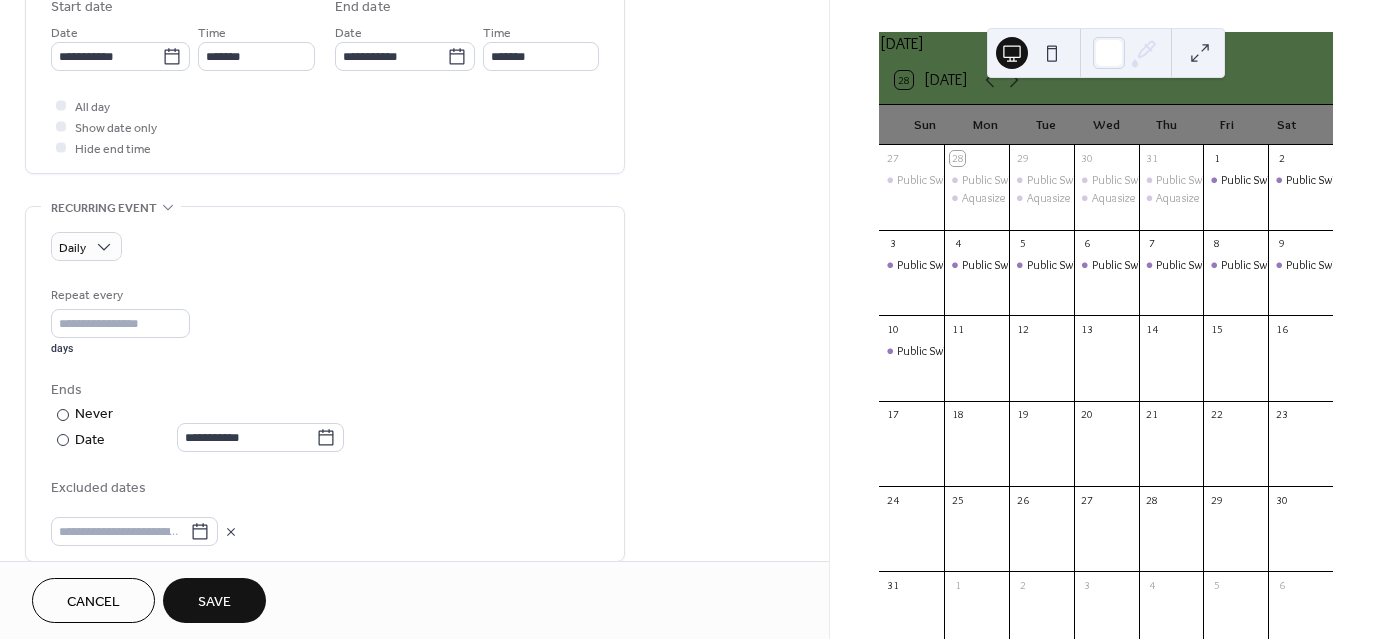 click on "Repeat every * days" at bounding box center [325, 320] 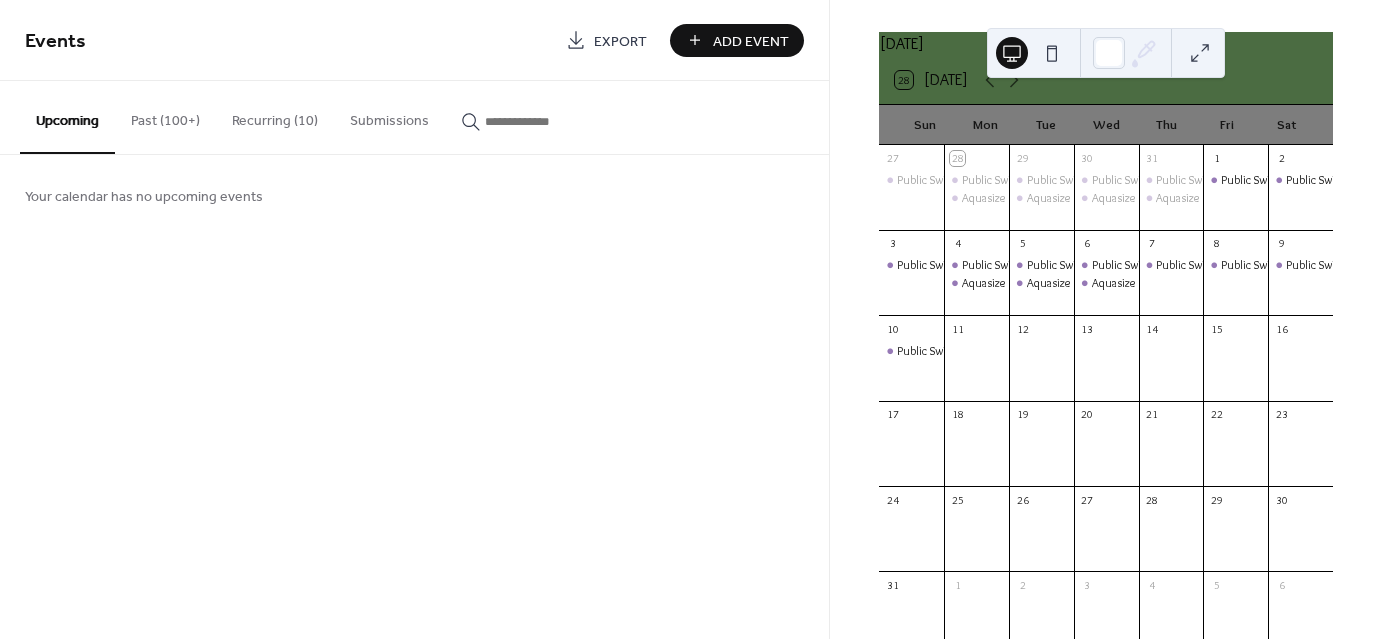click on "Recurring (10)" at bounding box center [275, 116] 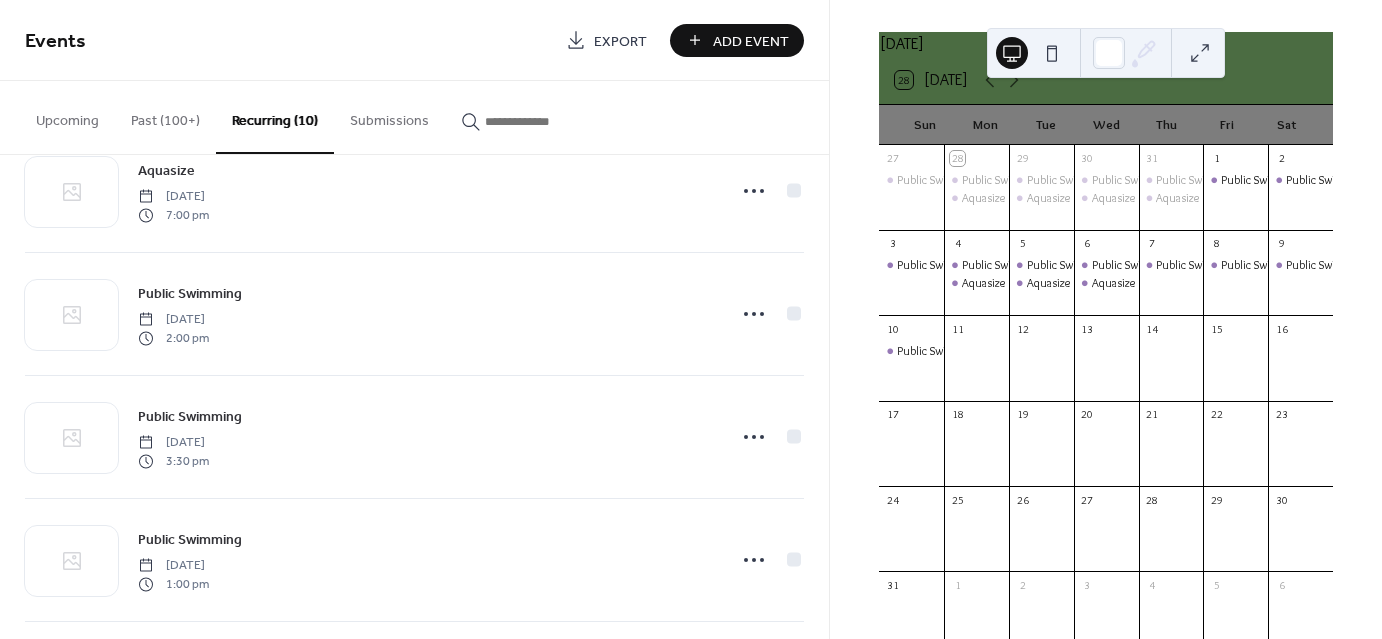 scroll, scrollTop: 802, scrollLeft: 0, axis: vertical 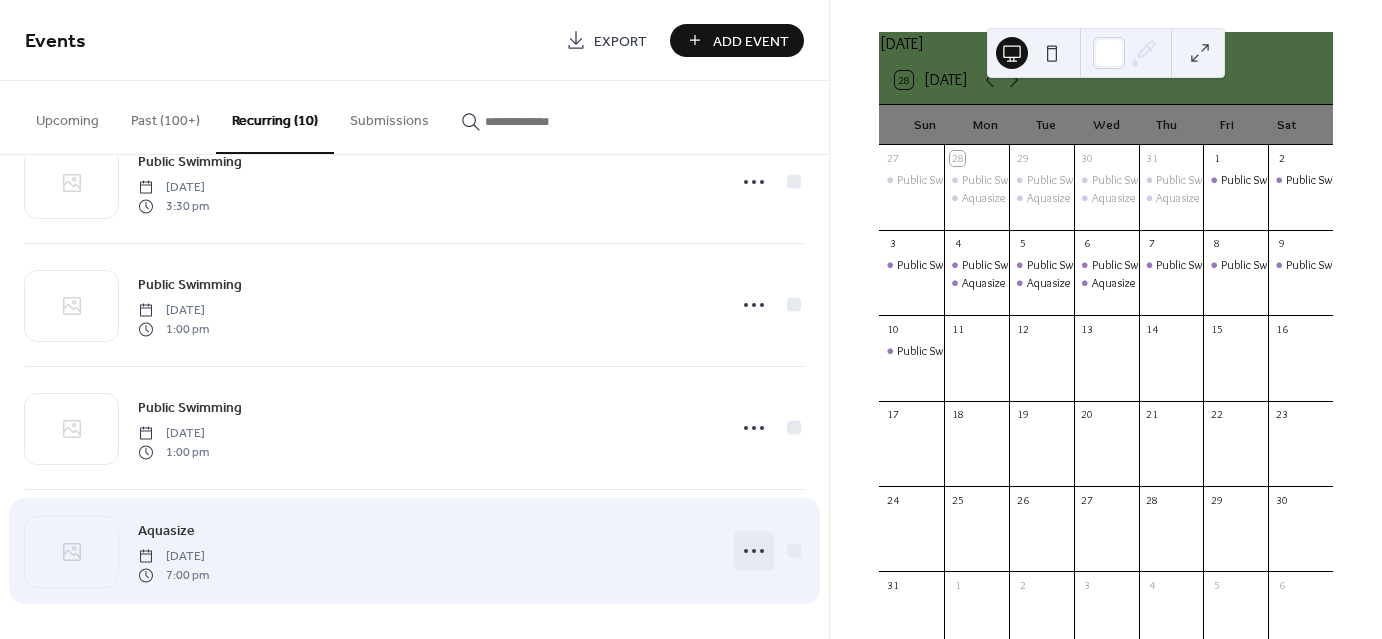 click 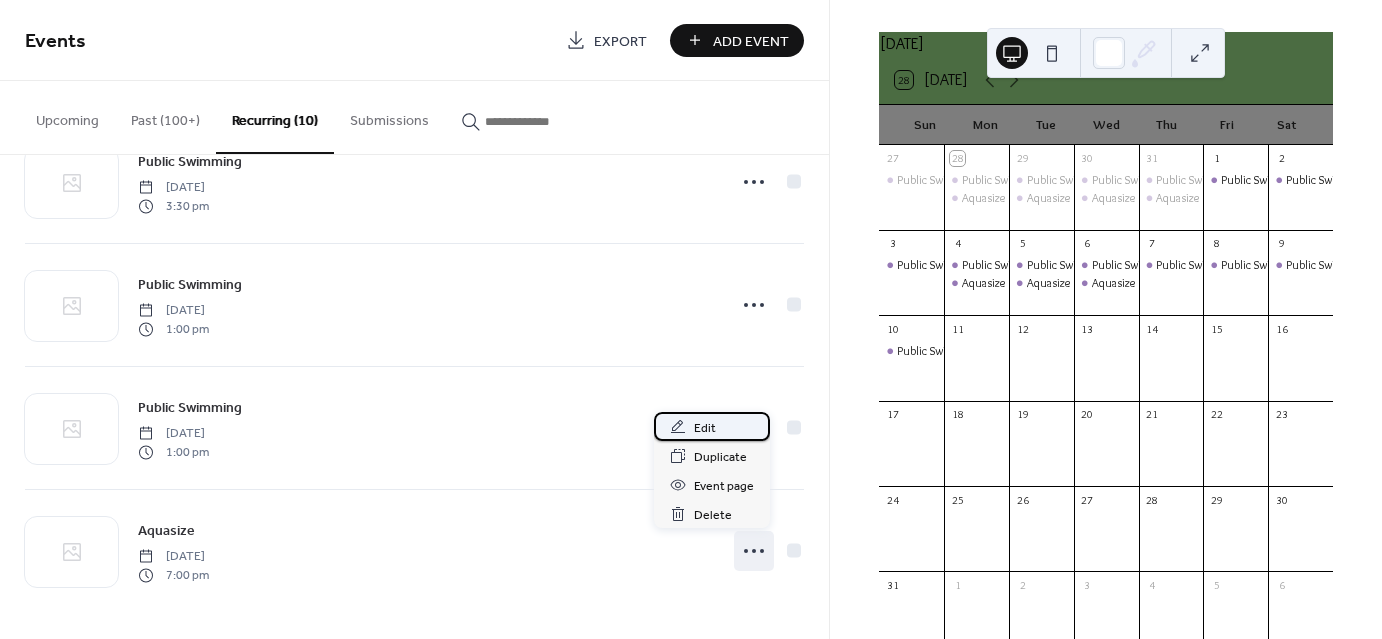 click on "Edit" at bounding box center (705, 428) 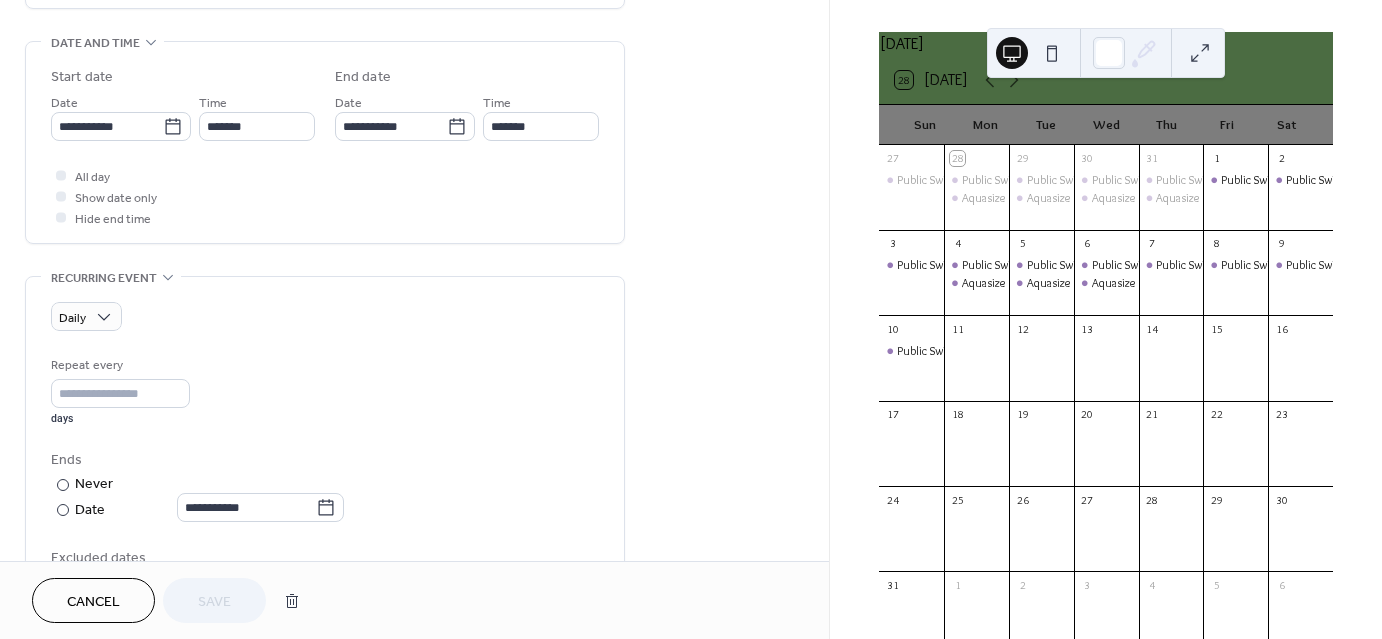 scroll, scrollTop: 611, scrollLeft: 0, axis: vertical 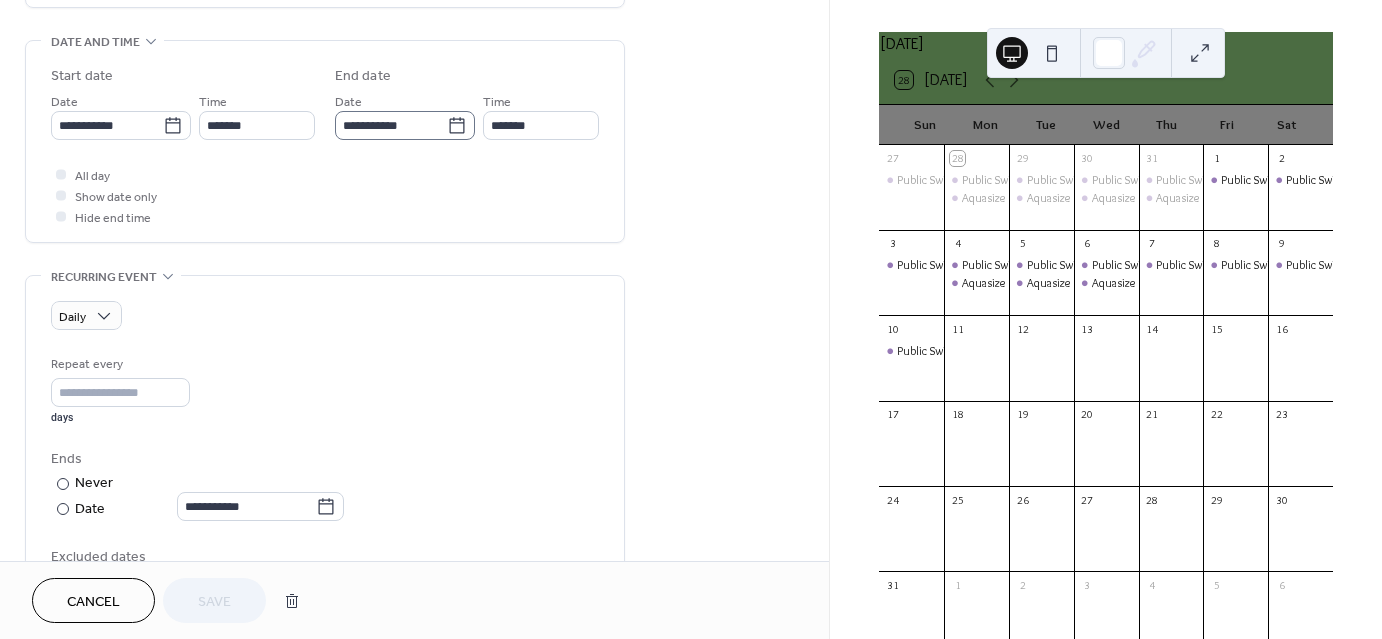 click 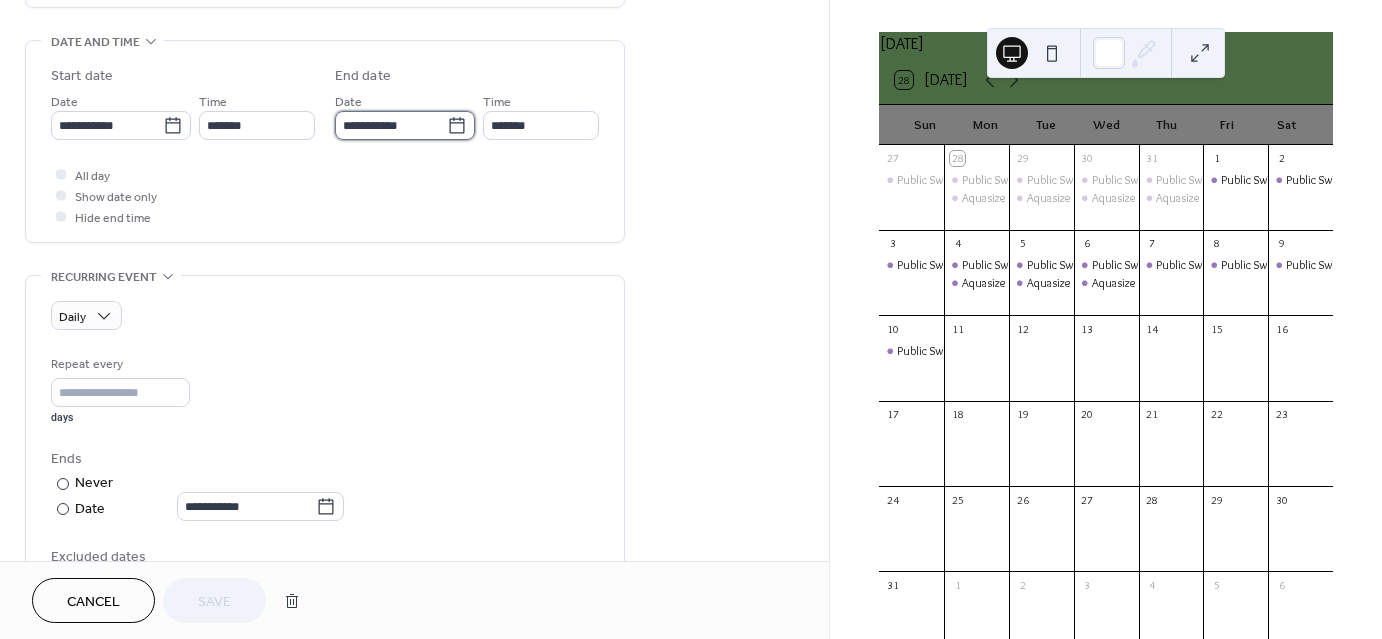 click on "**********" at bounding box center [391, 125] 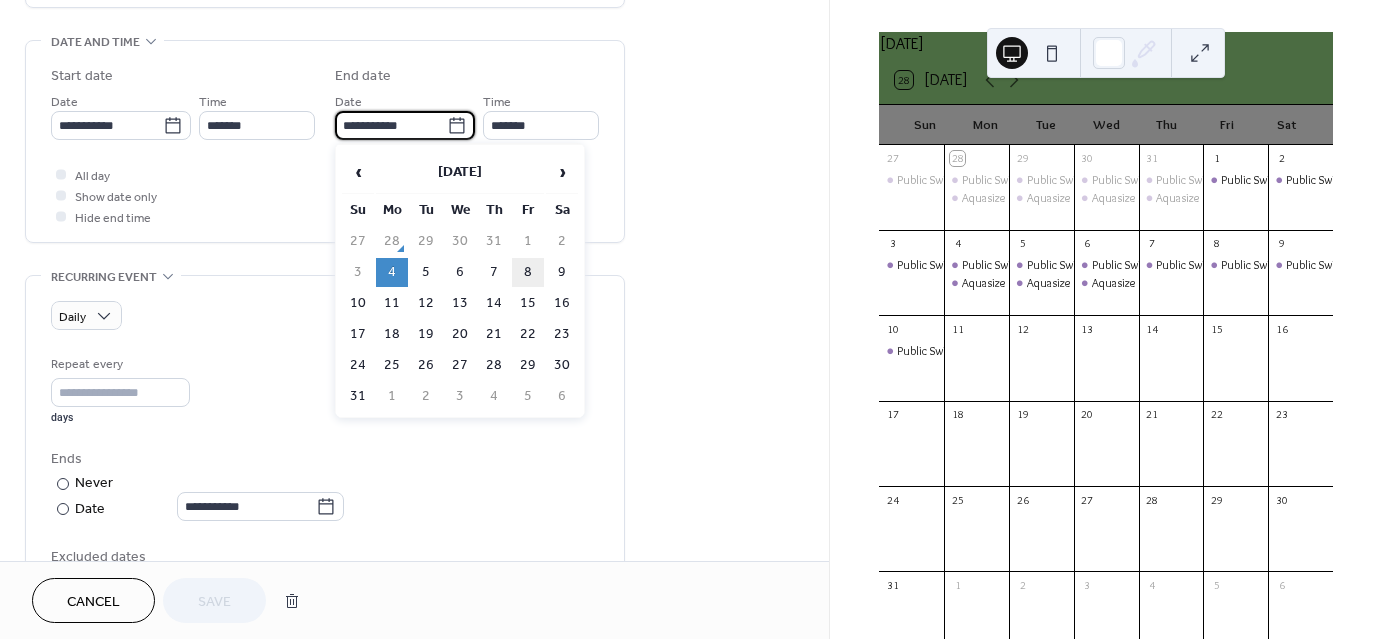 click on "8" at bounding box center (528, 272) 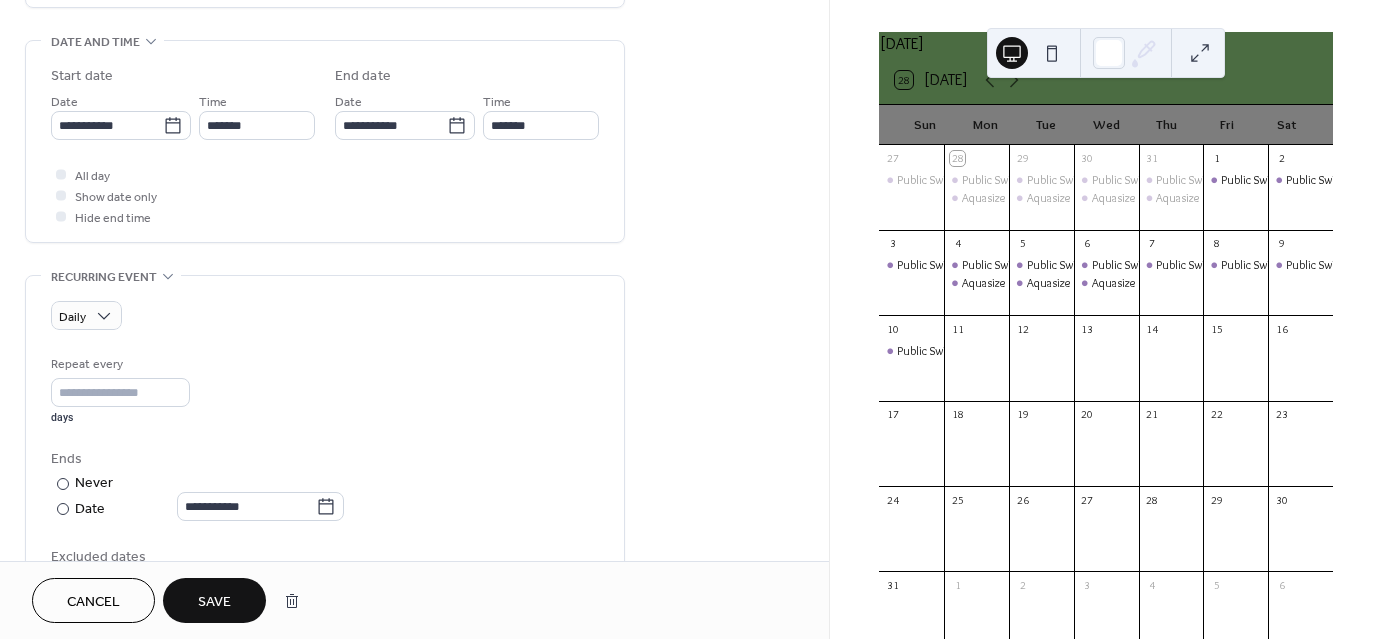 click on "Save" at bounding box center (214, 600) 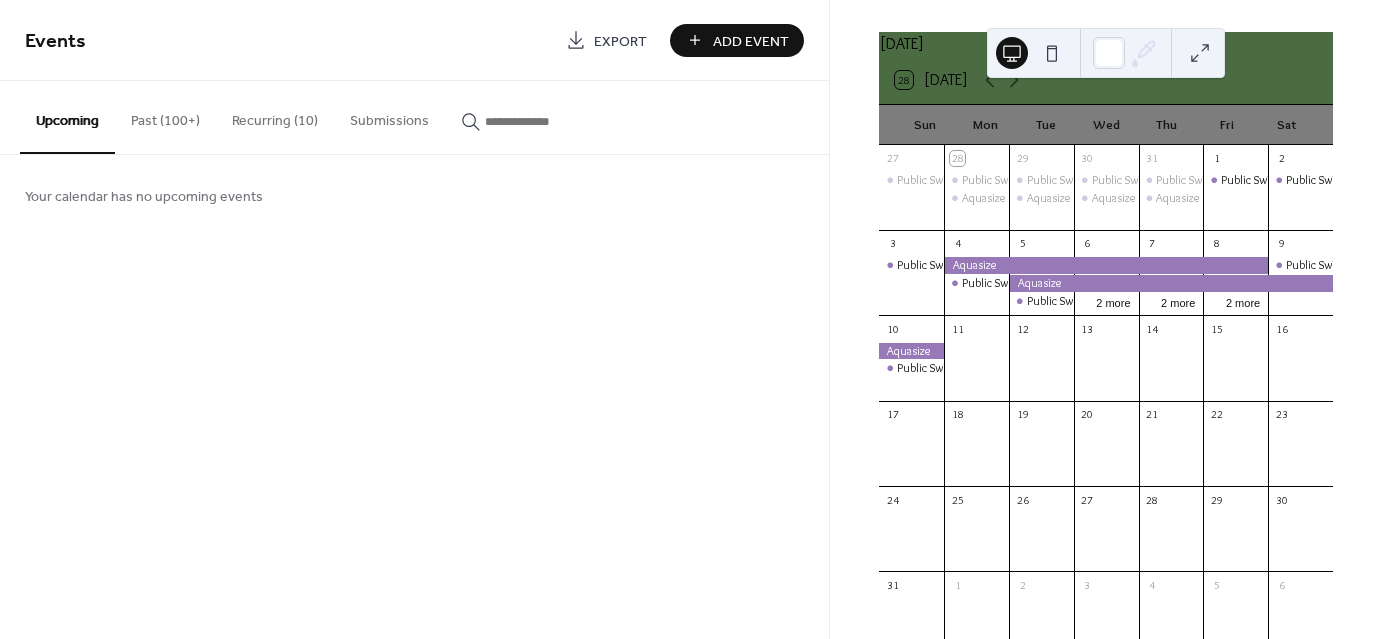 click on "Past (100+)" at bounding box center (165, 116) 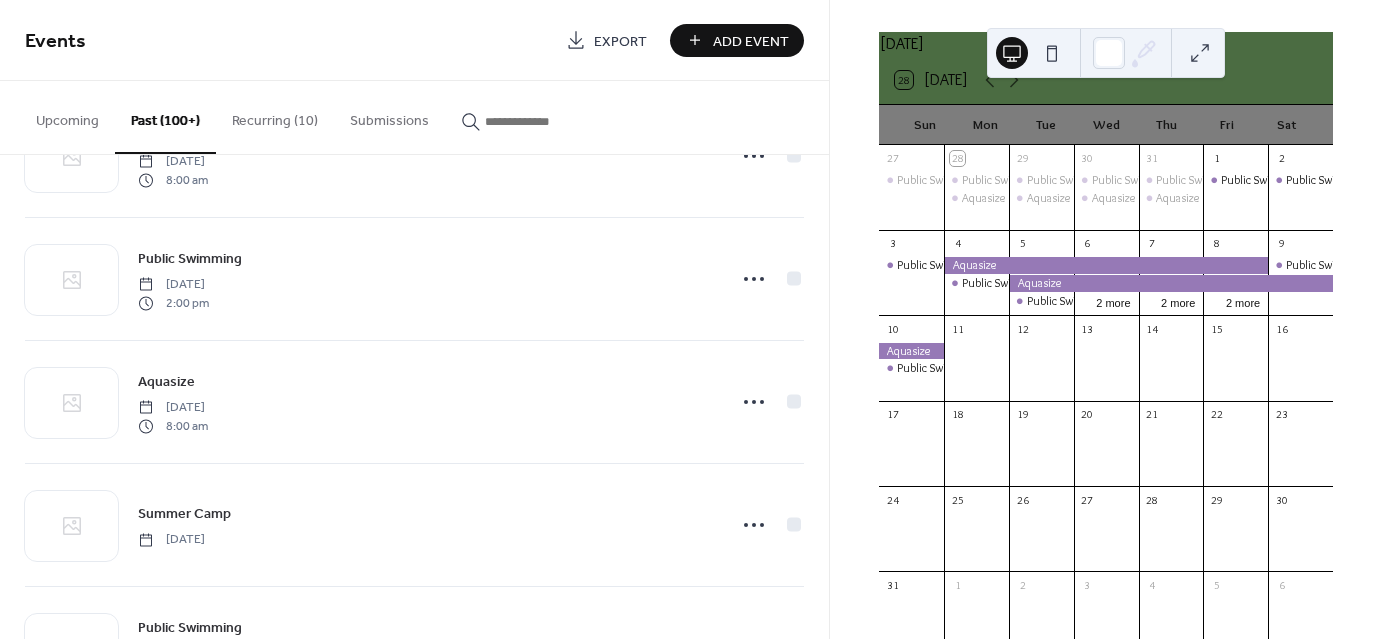 scroll, scrollTop: 7103, scrollLeft: 0, axis: vertical 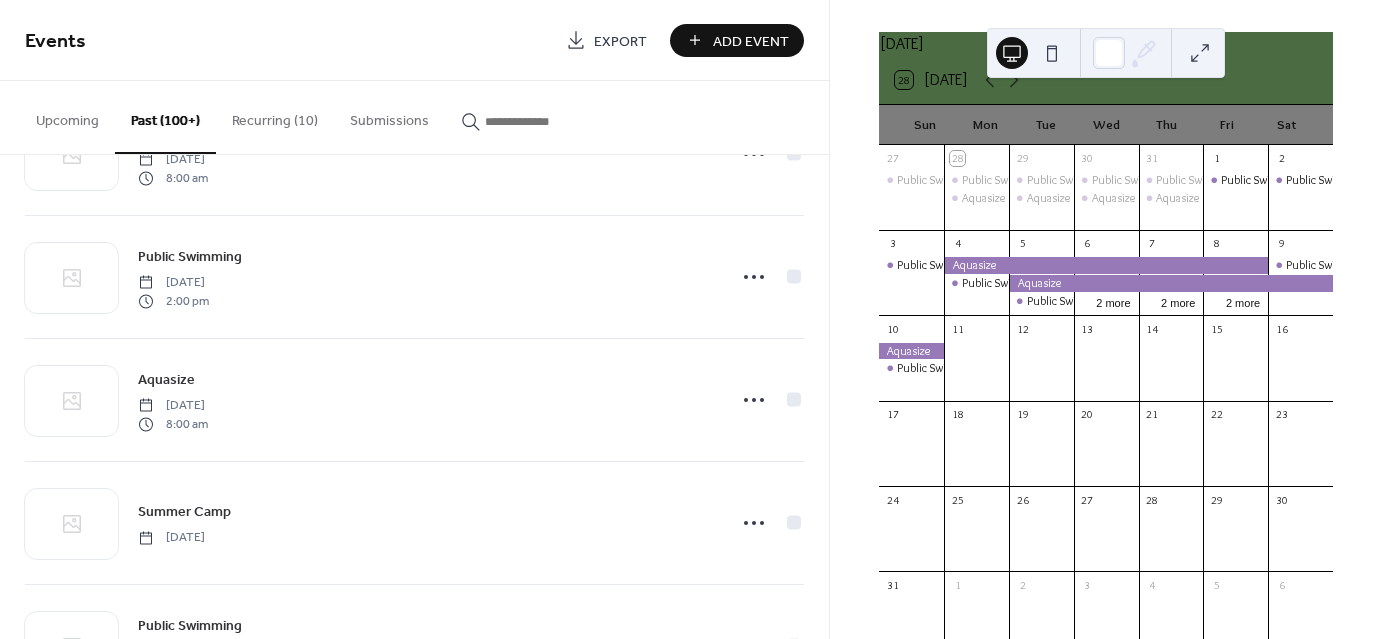 click at bounding box center (1171, 283) 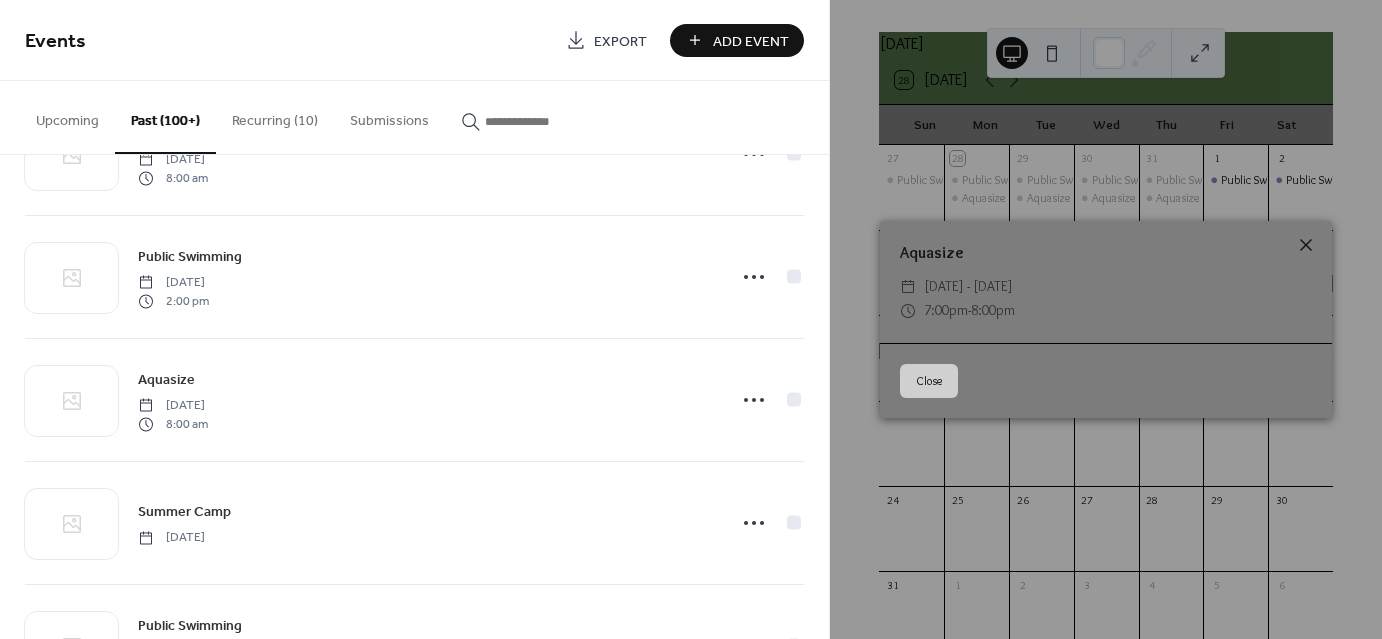 click 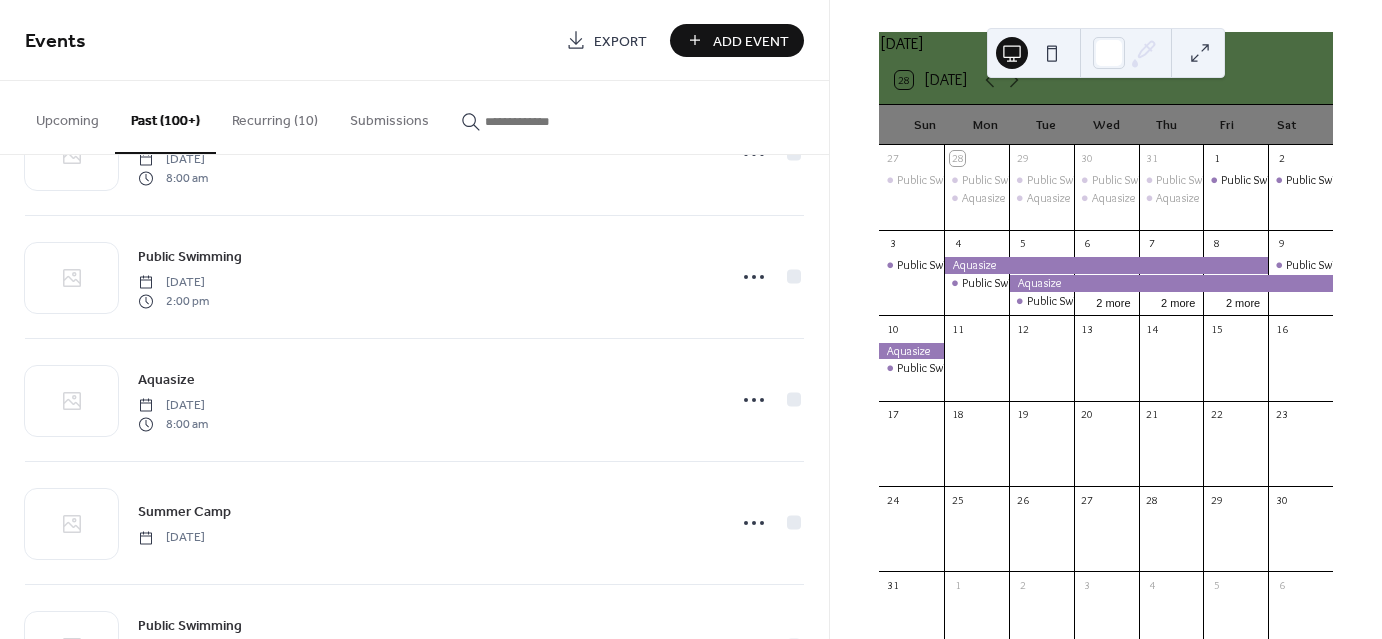 click at bounding box center [1106, 265] 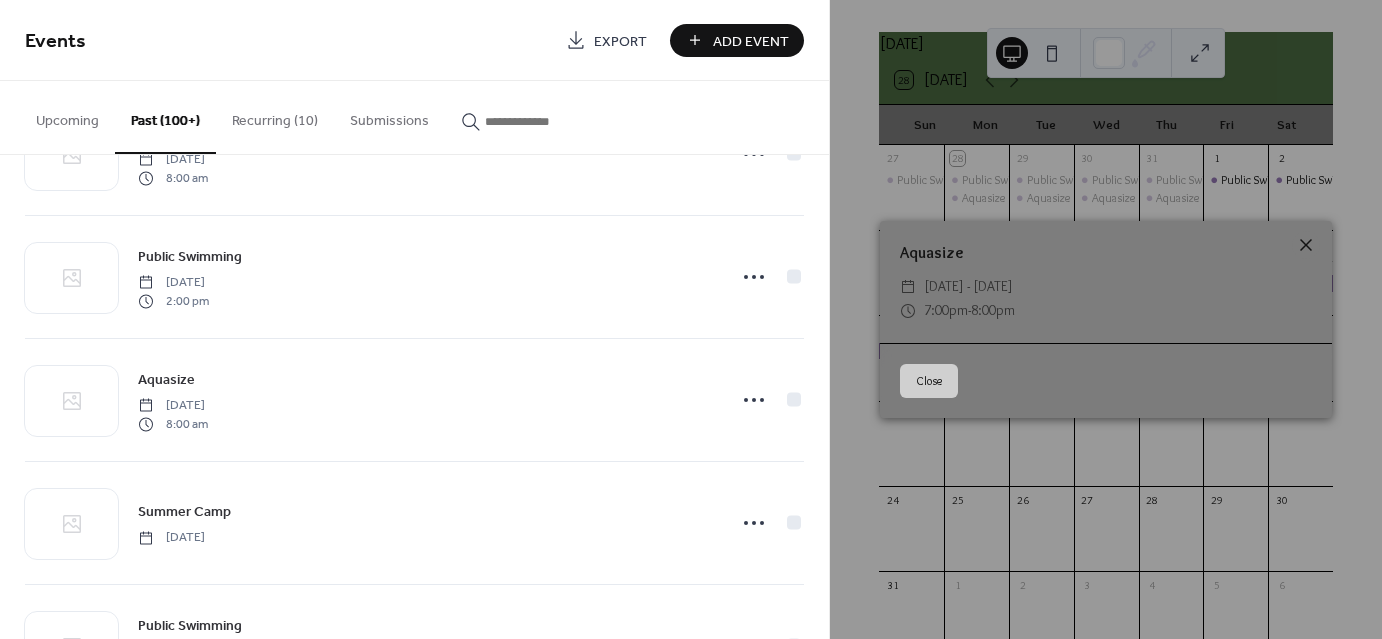 click 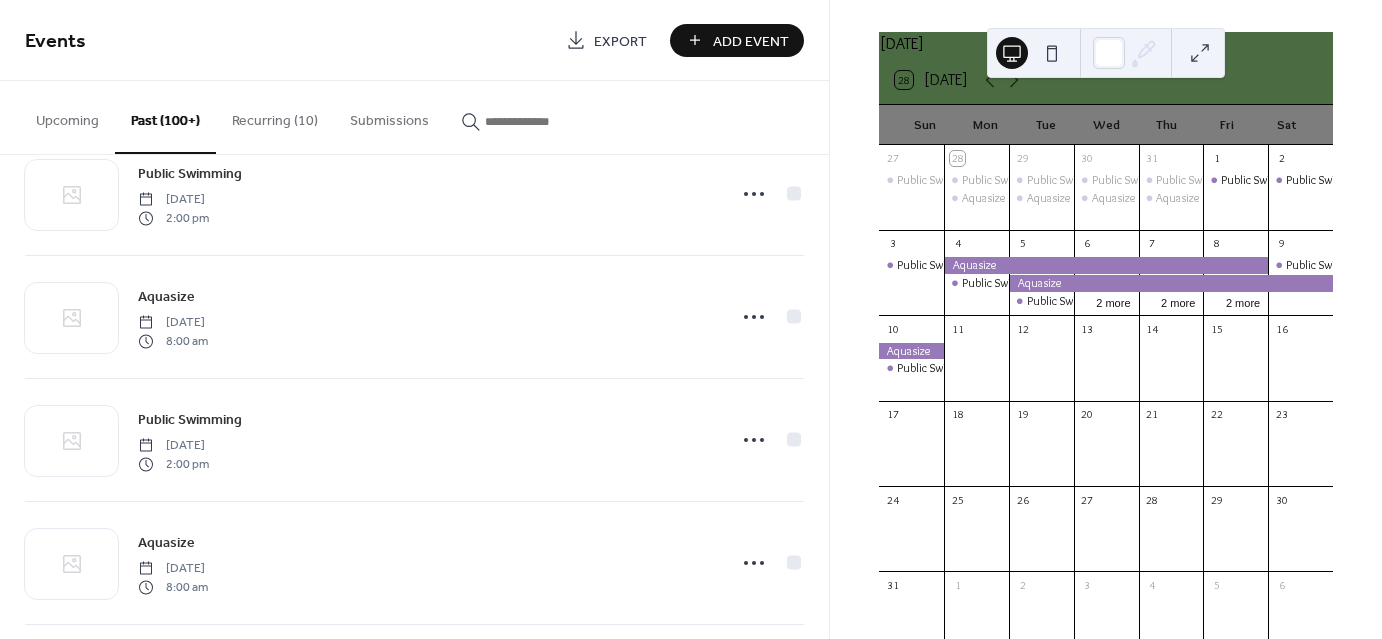 scroll, scrollTop: 6201, scrollLeft: 0, axis: vertical 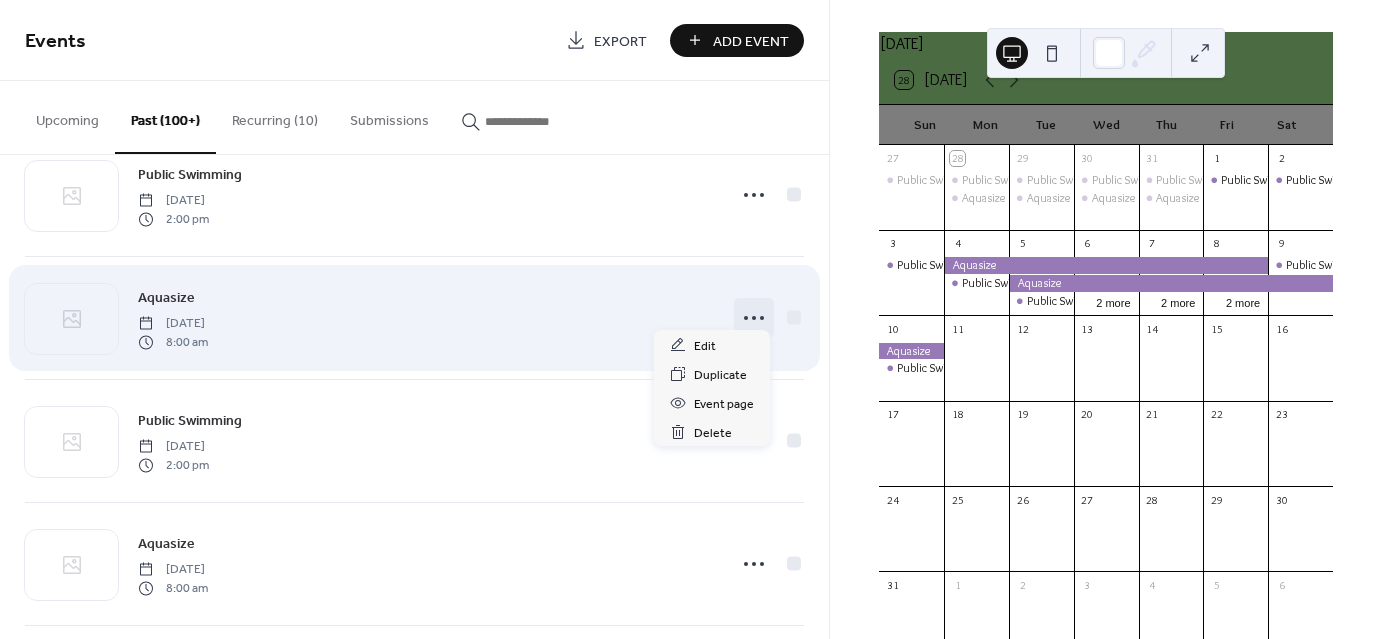 click 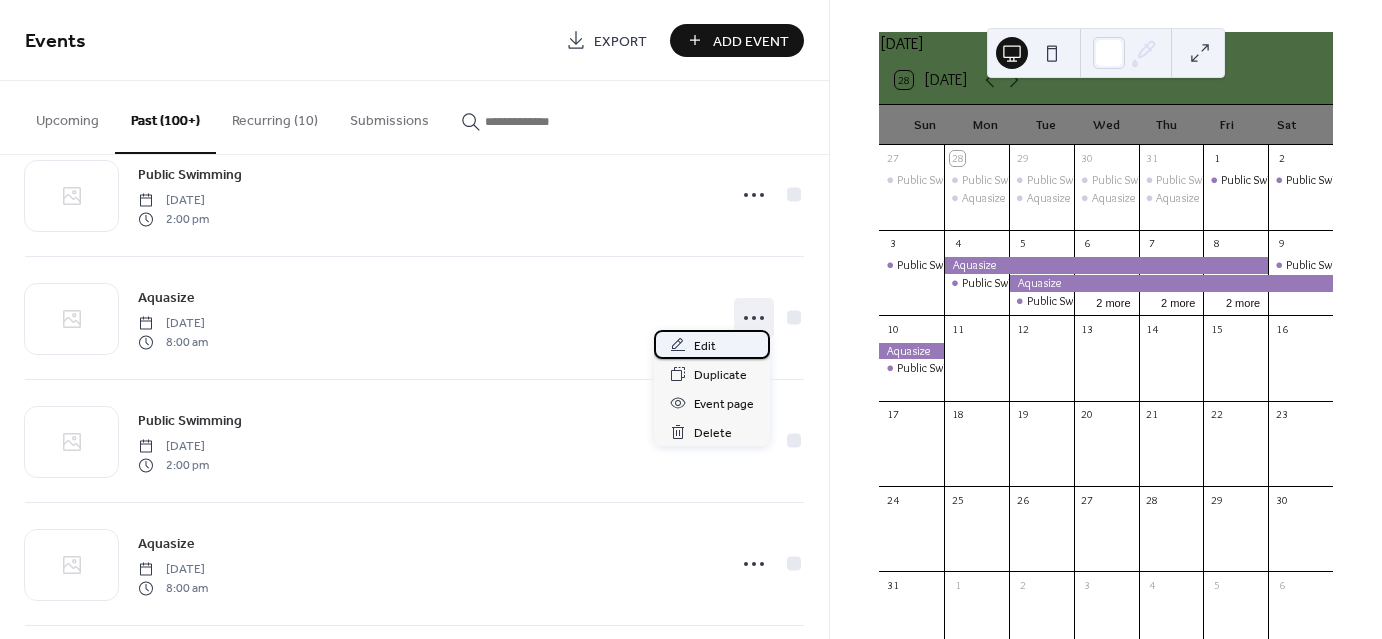 click on "Edit" at bounding box center [712, 344] 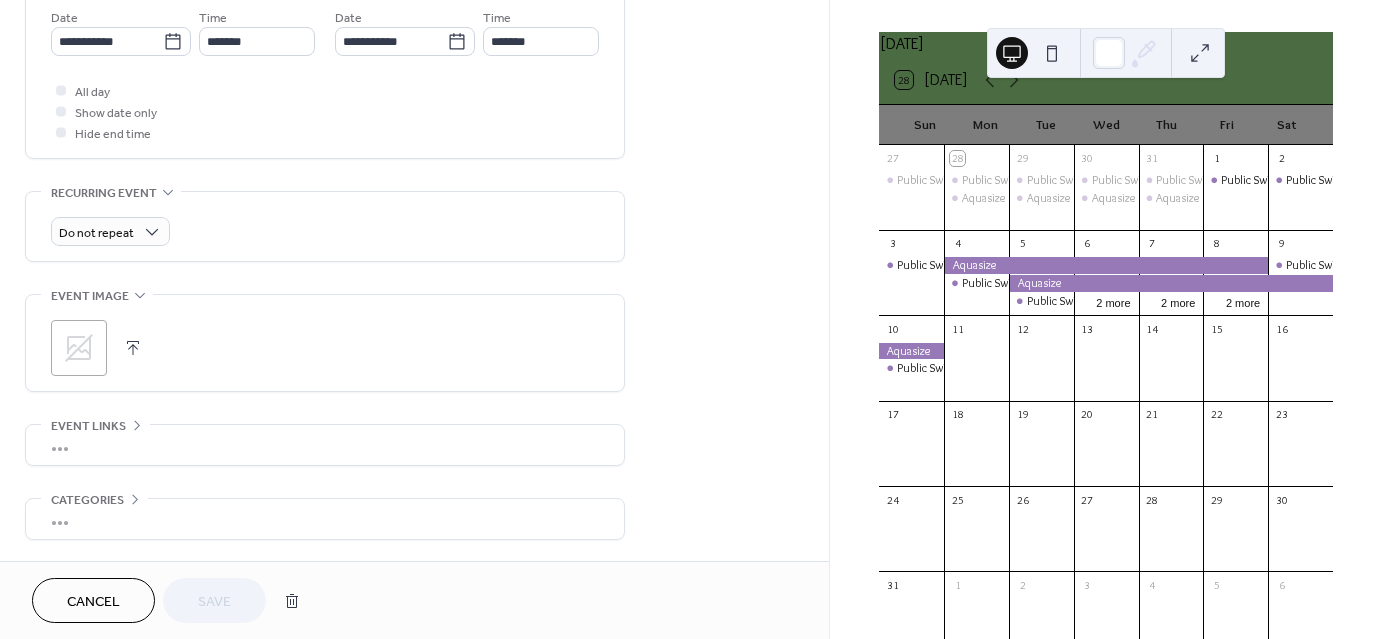 scroll, scrollTop: 696, scrollLeft: 0, axis: vertical 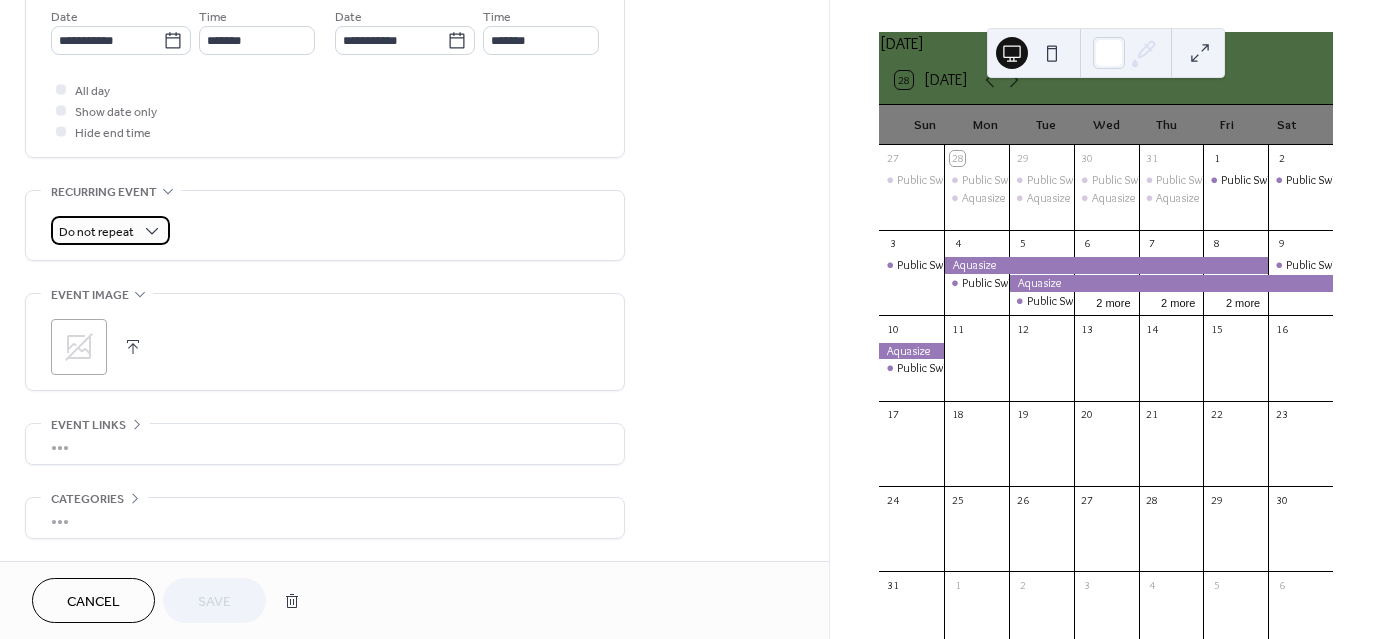click on "Do not repeat" at bounding box center (96, 232) 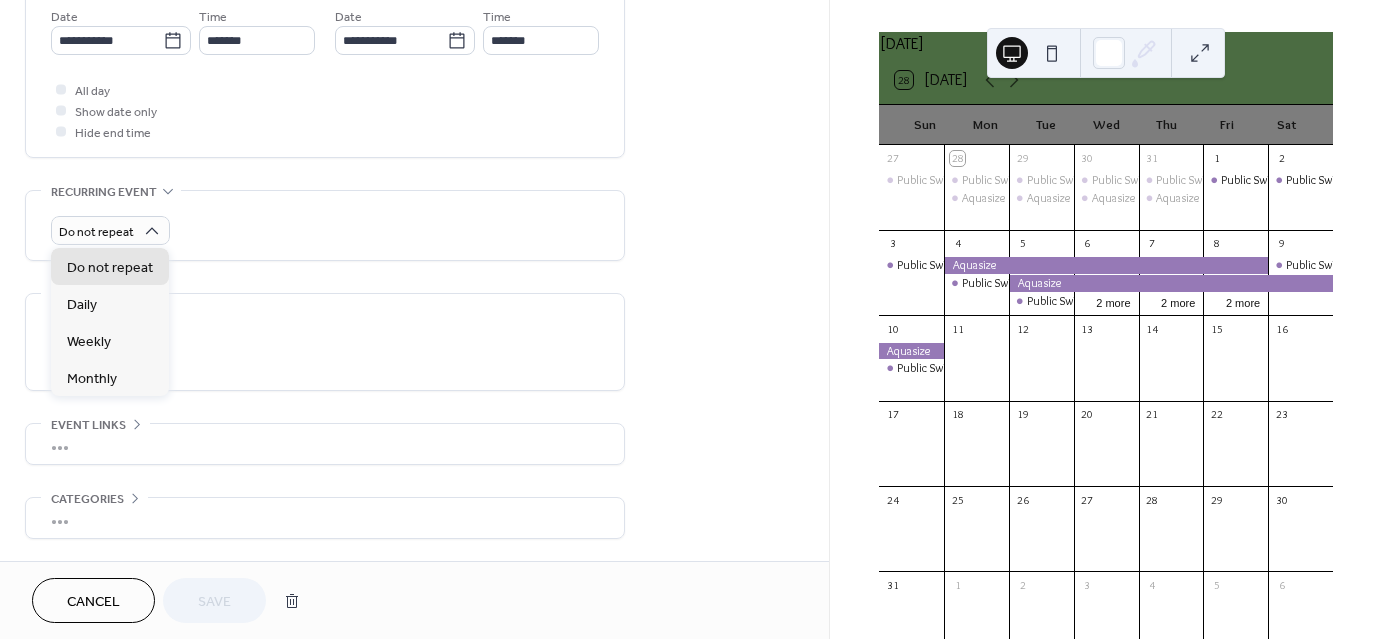 click on "Do not repeat" at bounding box center [325, 230] 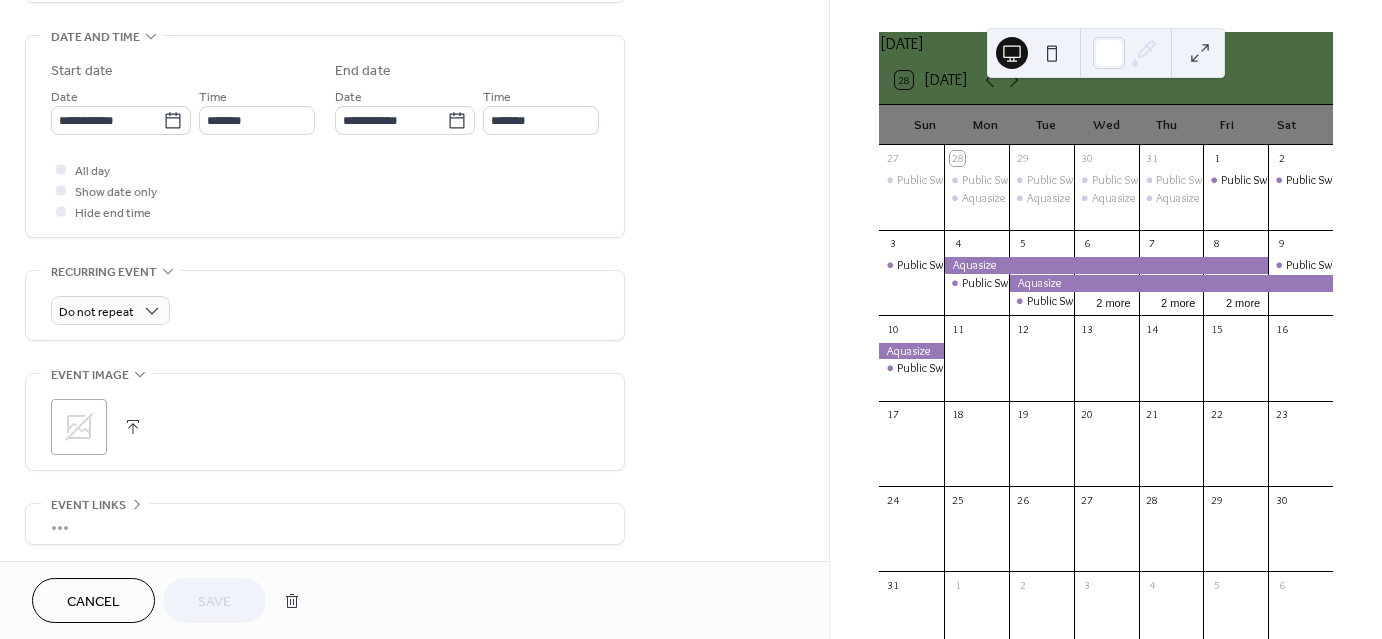 scroll, scrollTop: 765, scrollLeft: 0, axis: vertical 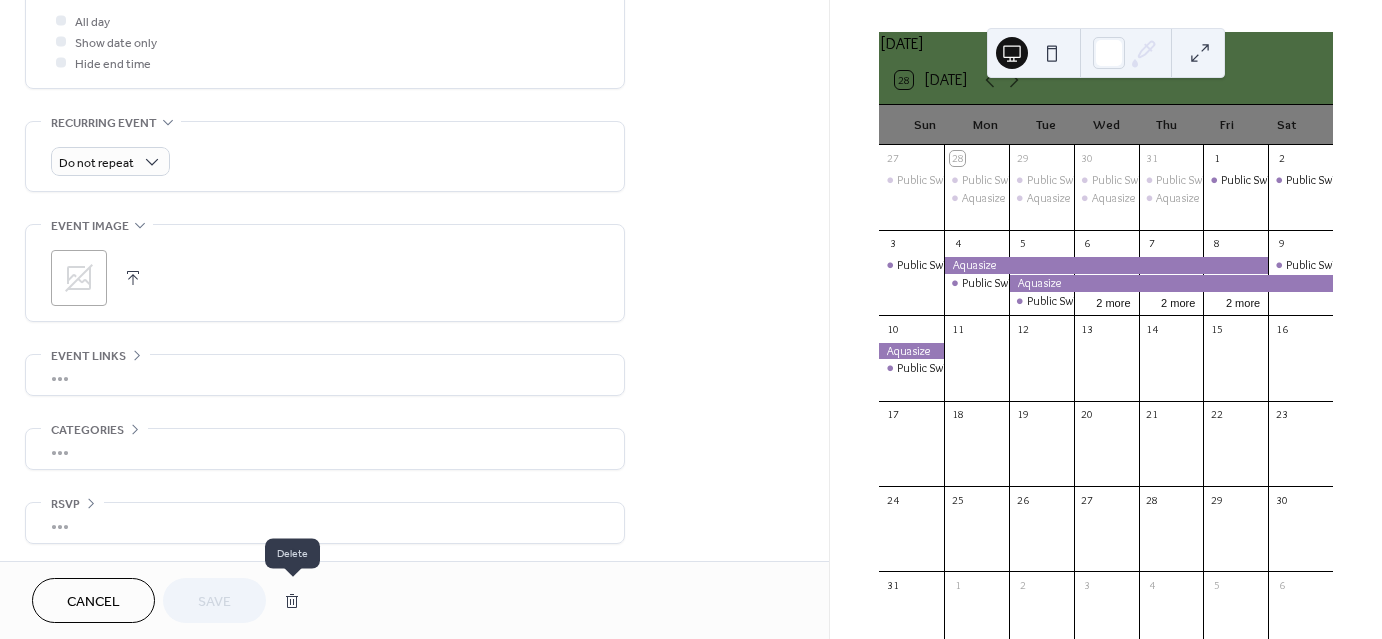 click at bounding box center (292, 601) 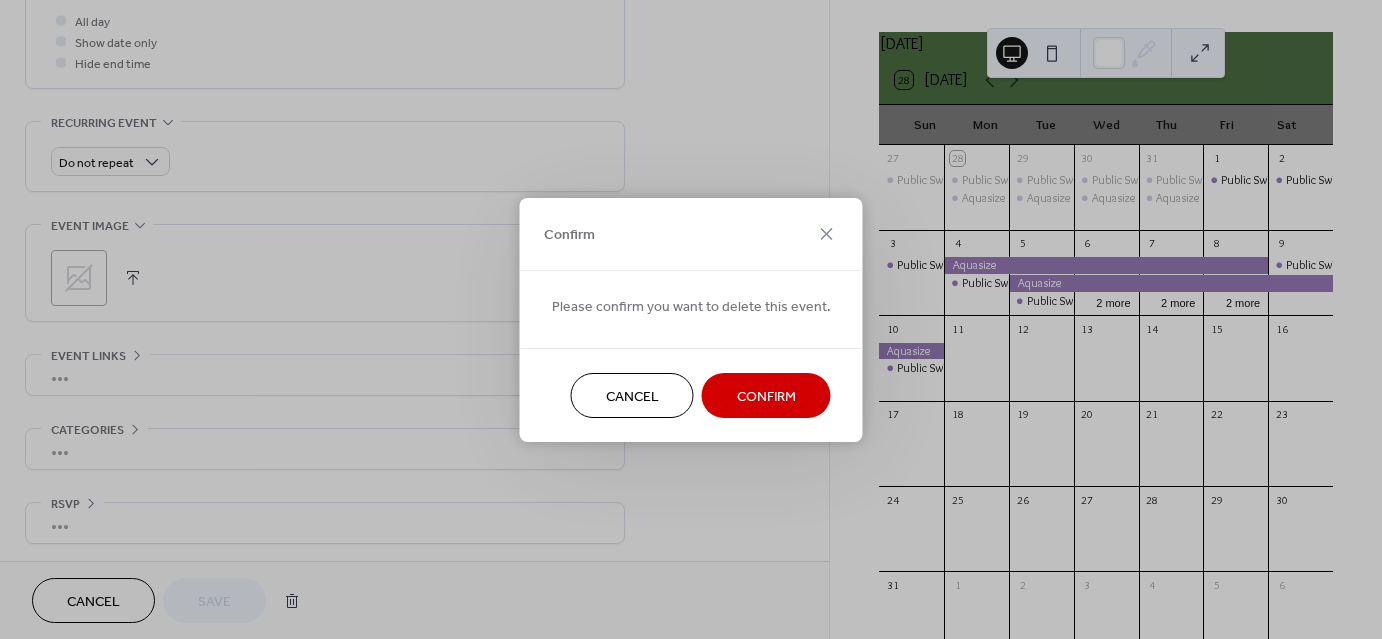 click on "Confirm" at bounding box center (766, 396) 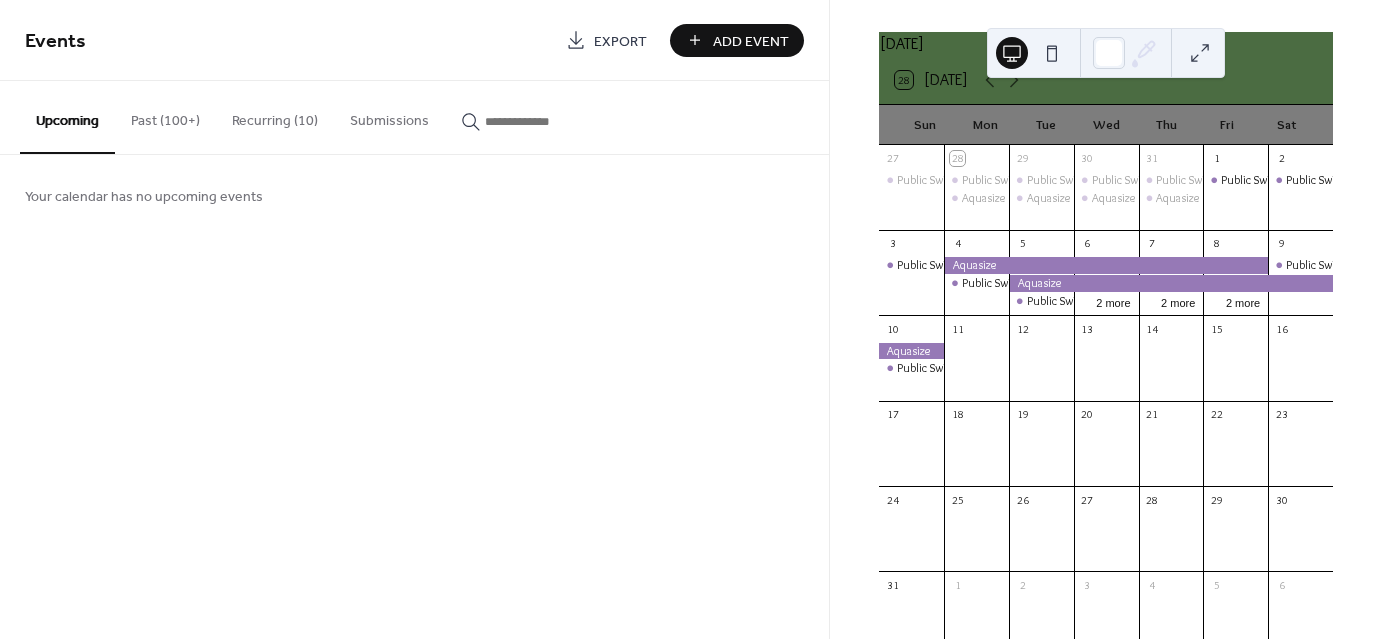 click on "Past (100+)" at bounding box center [165, 116] 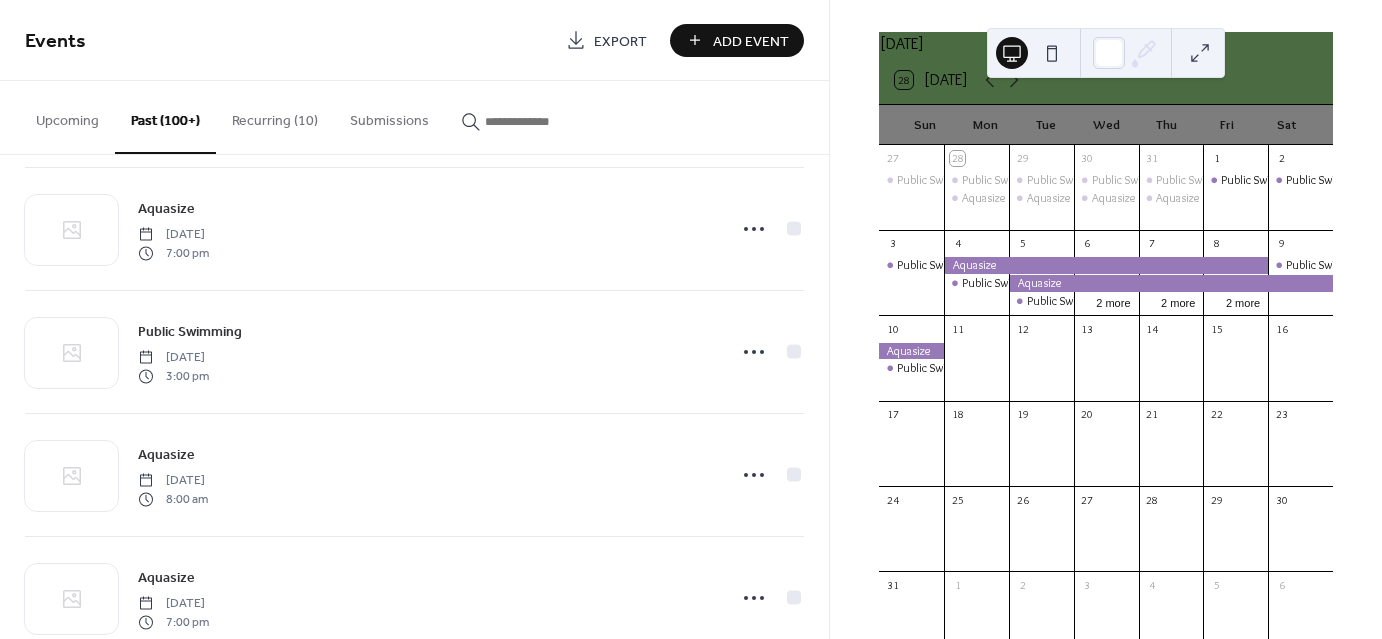 scroll, scrollTop: 631, scrollLeft: 0, axis: vertical 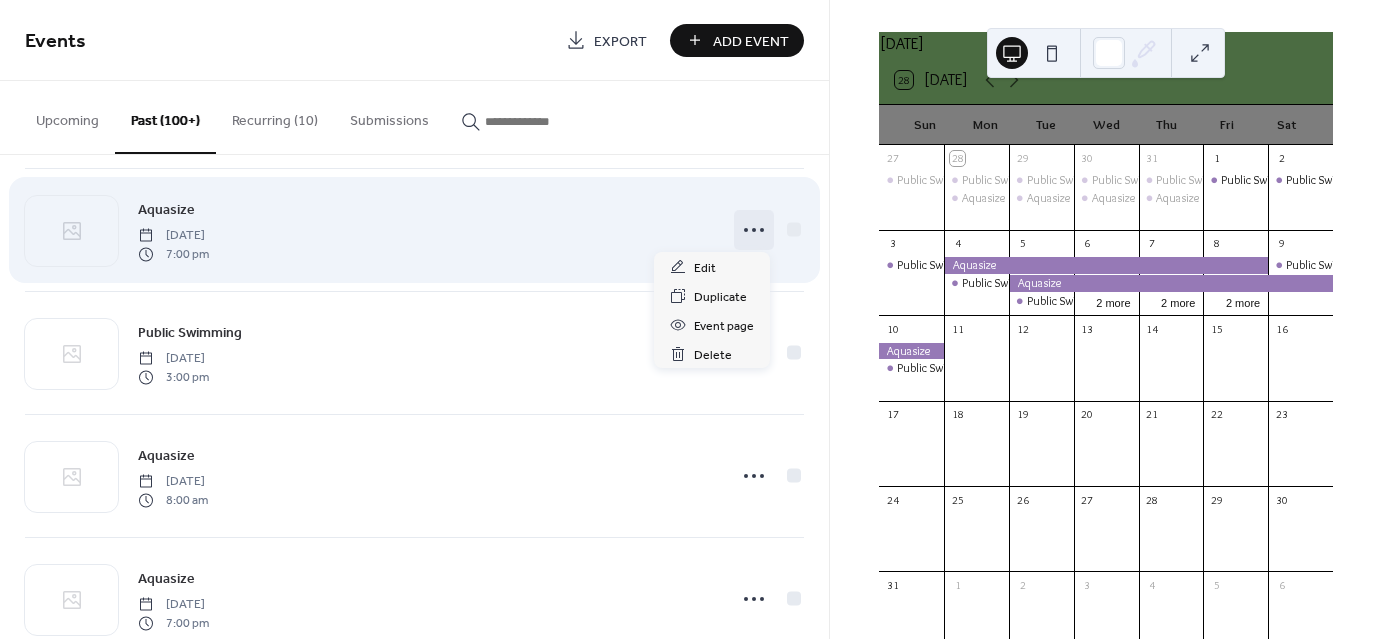 click 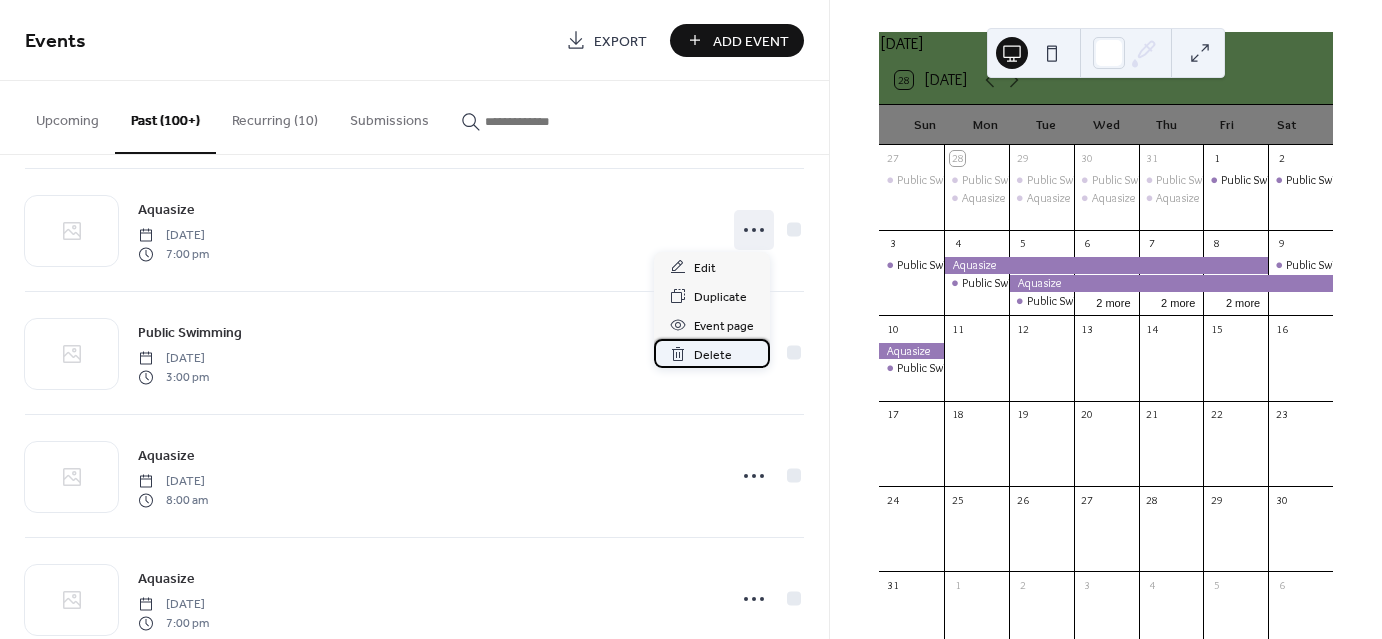 click on "Delete" at bounding box center (713, 355) 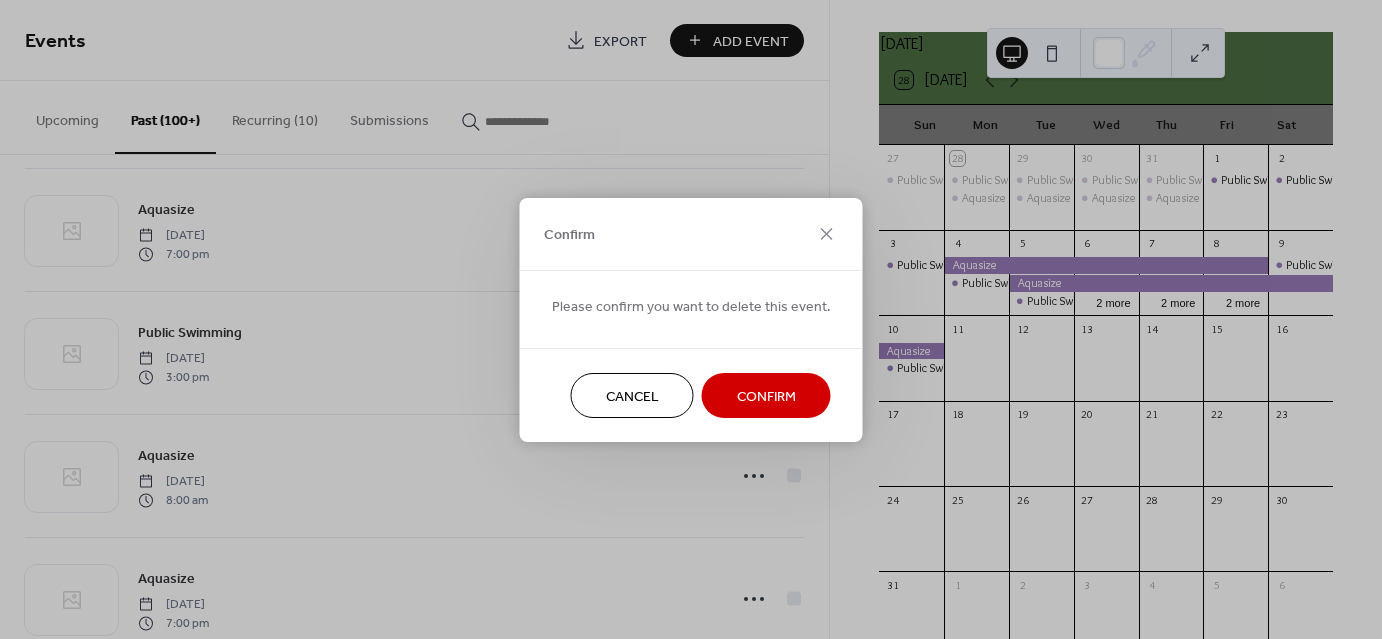 click on "Confirm" at bounding box center (766, 396) 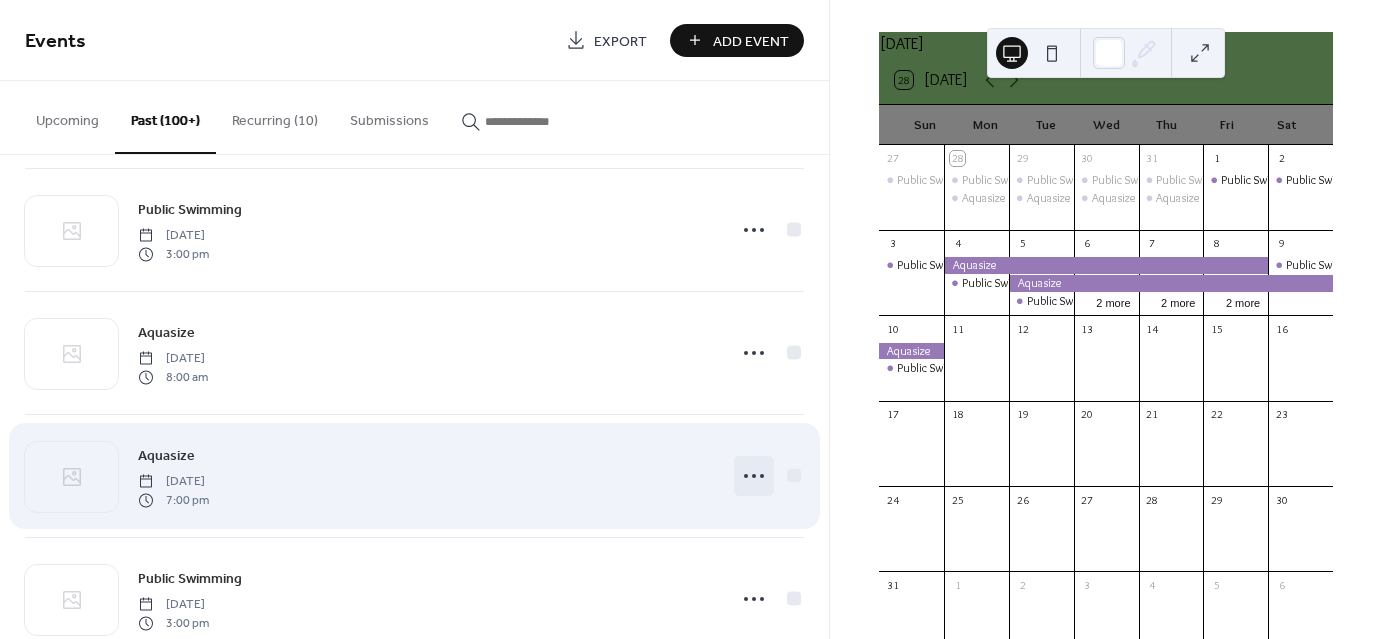 click 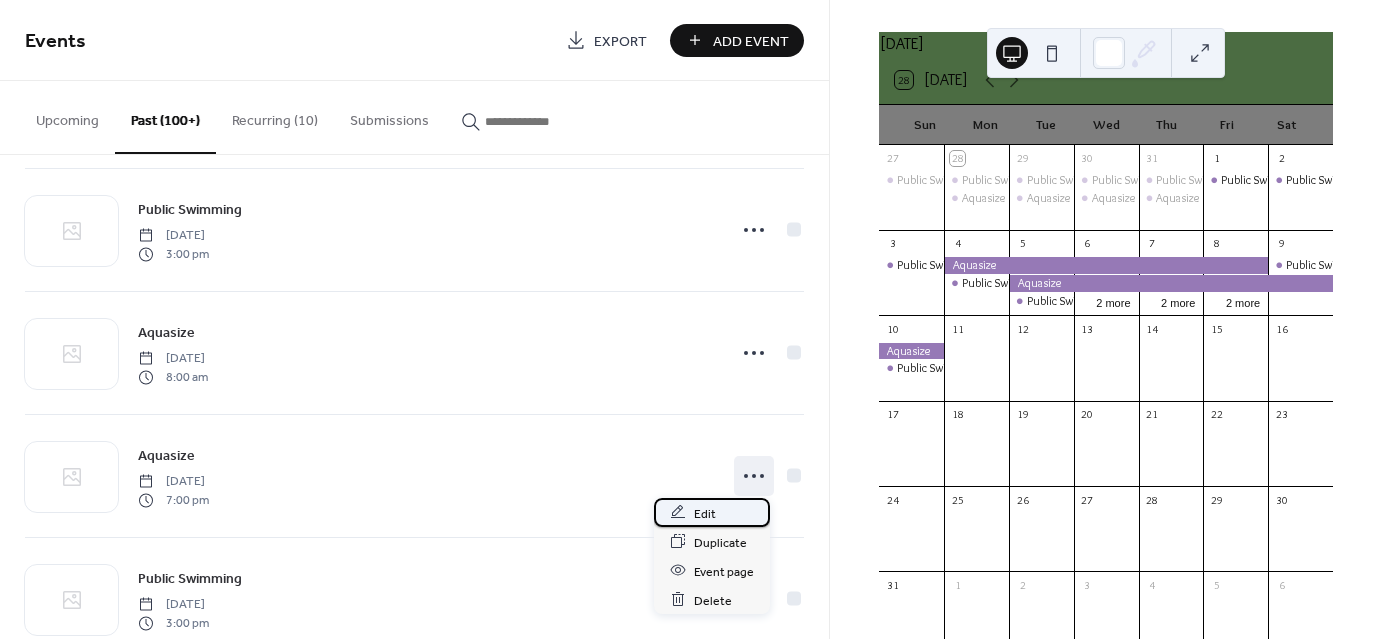 click on "Edit" at bounding box center [712, 512] 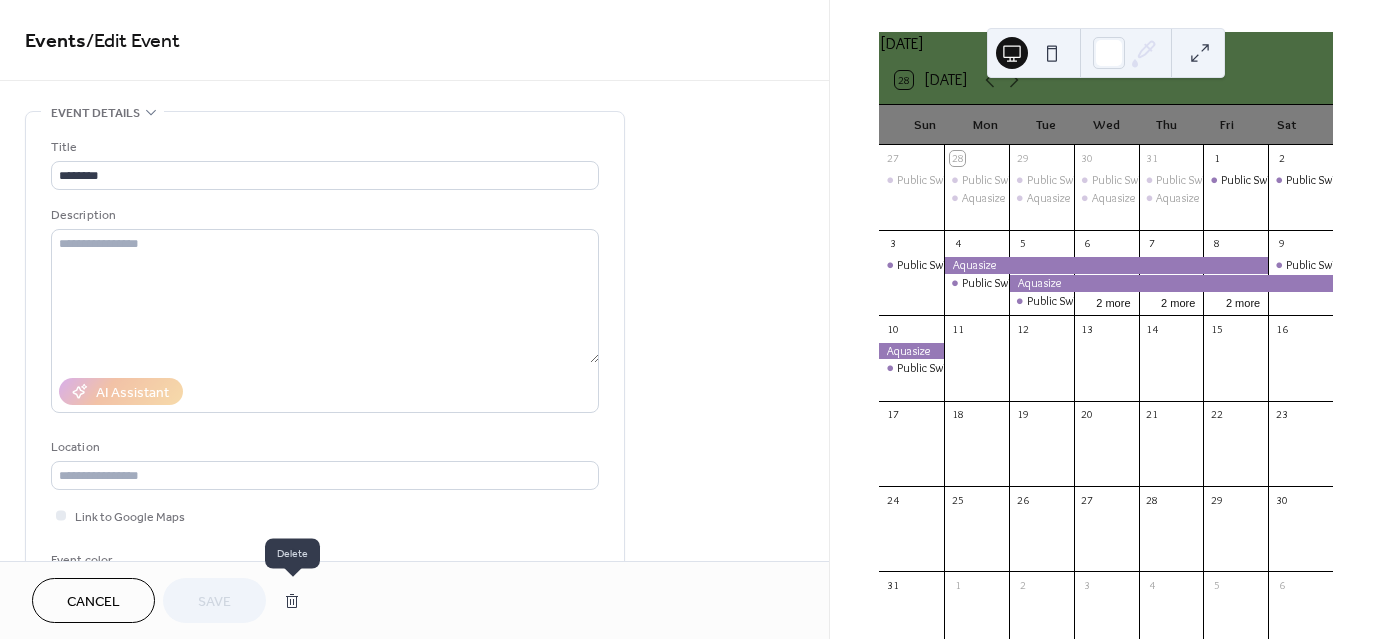click at bounding box center (292, 601) 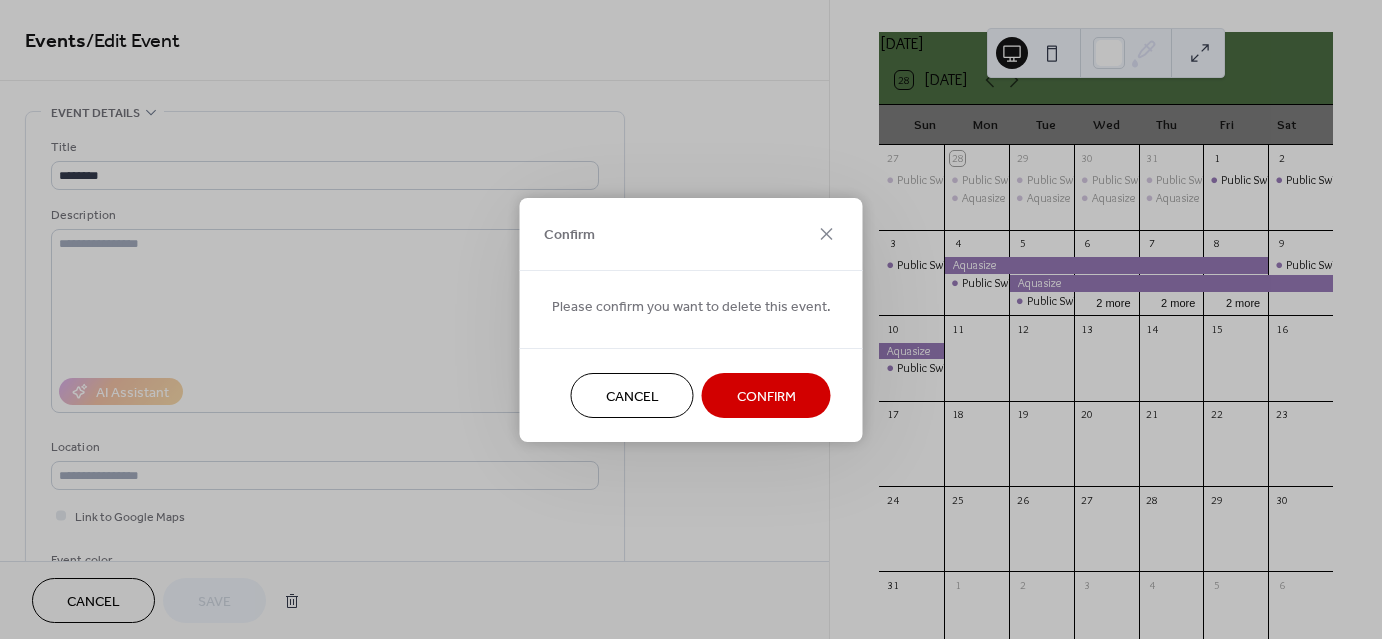 click on "Confirm" at bounding box center (766, 396) 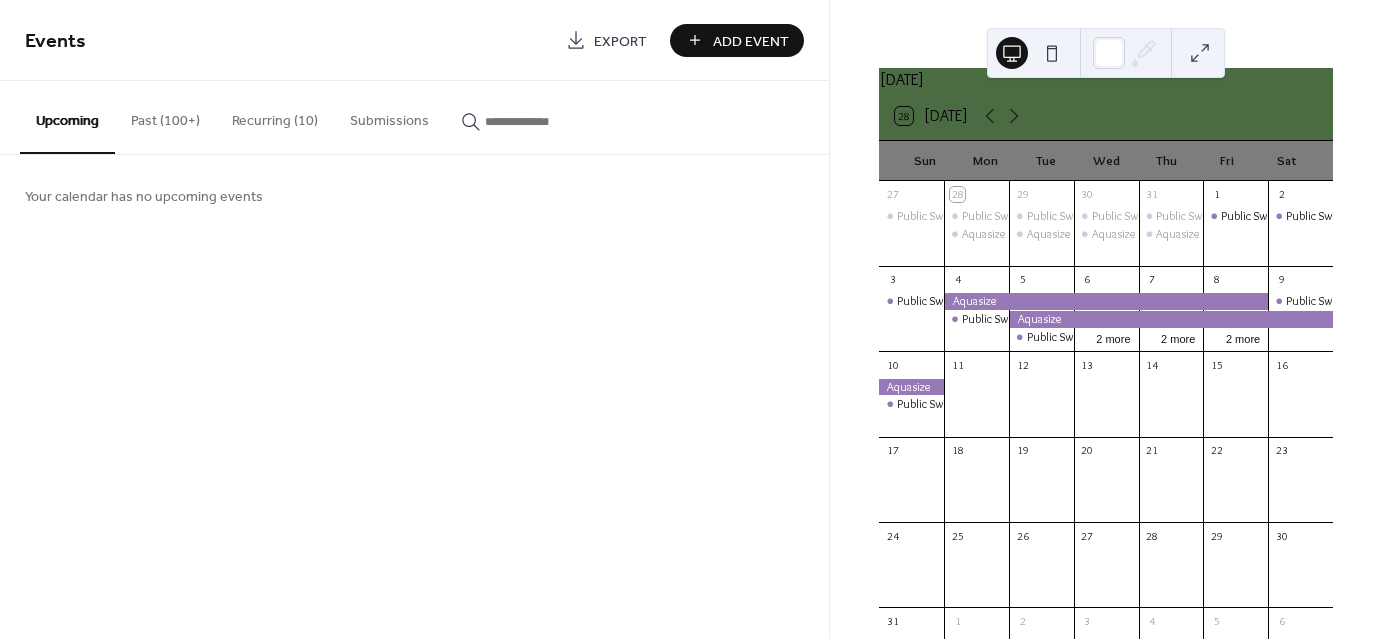 scroll, scrollTop: 12, scrollLeft: 0, axis: vertical 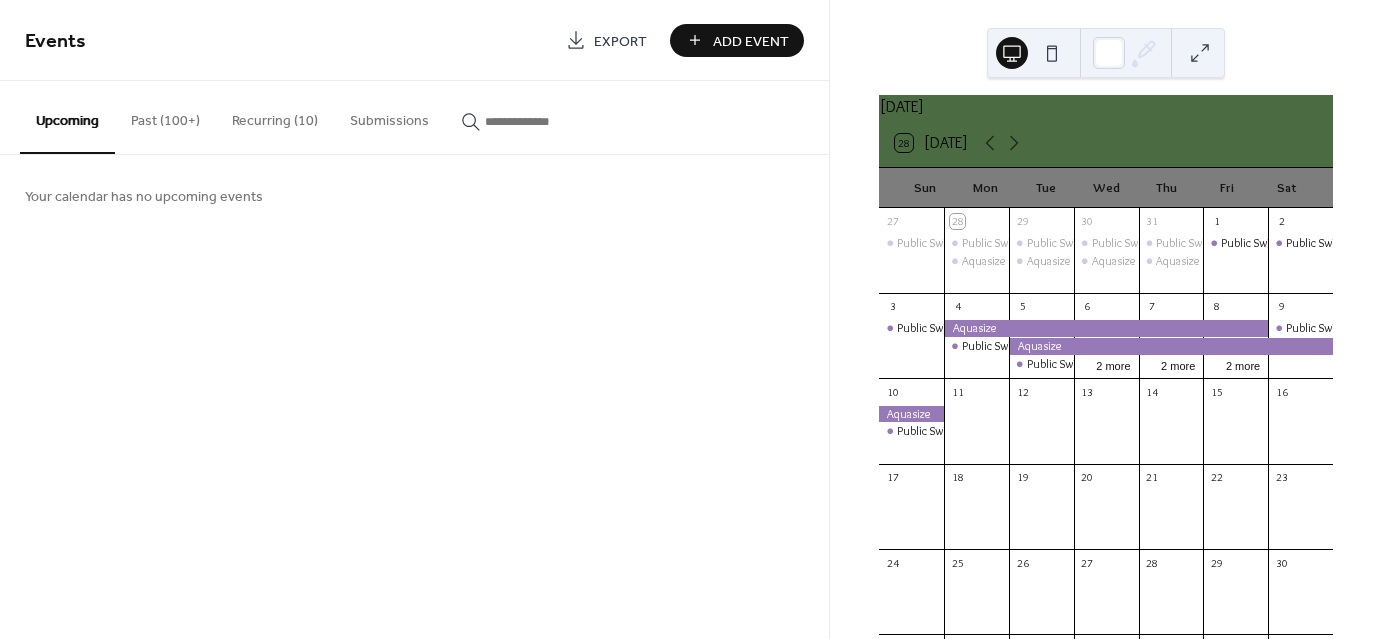 click on "Past (100+)" at bounding box center [165, 116] 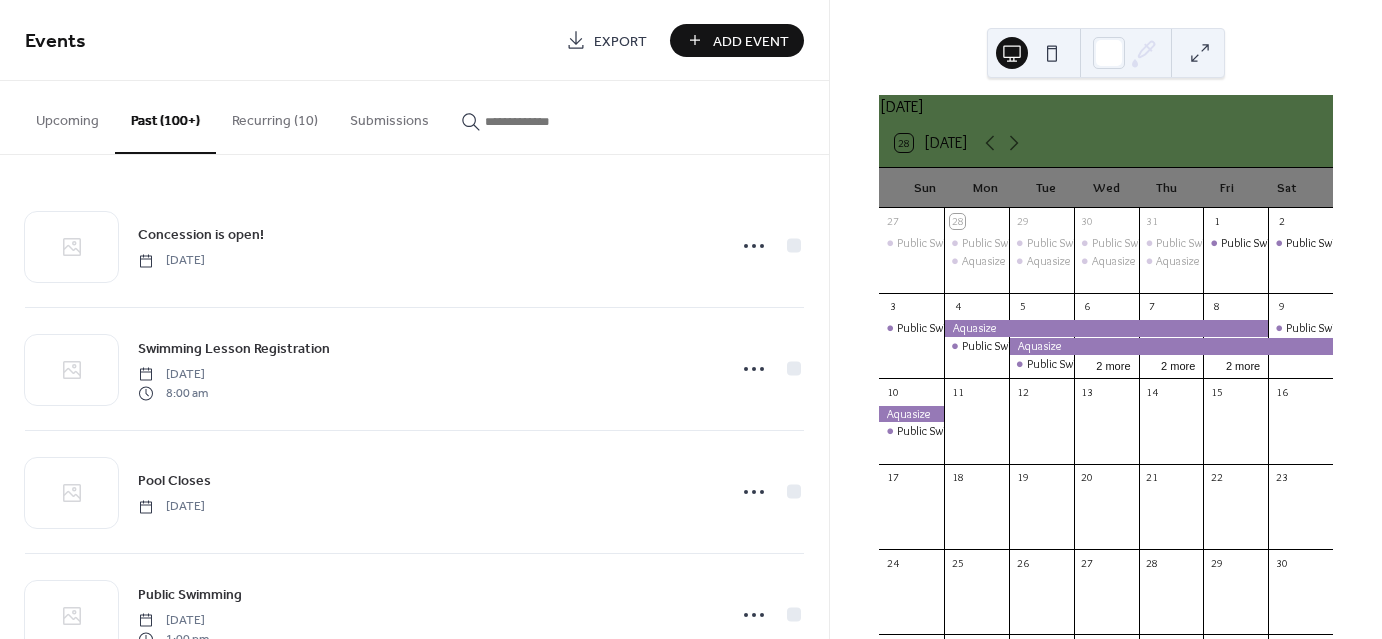 click on "Recurring (10)" at bounding box center (275, 116) 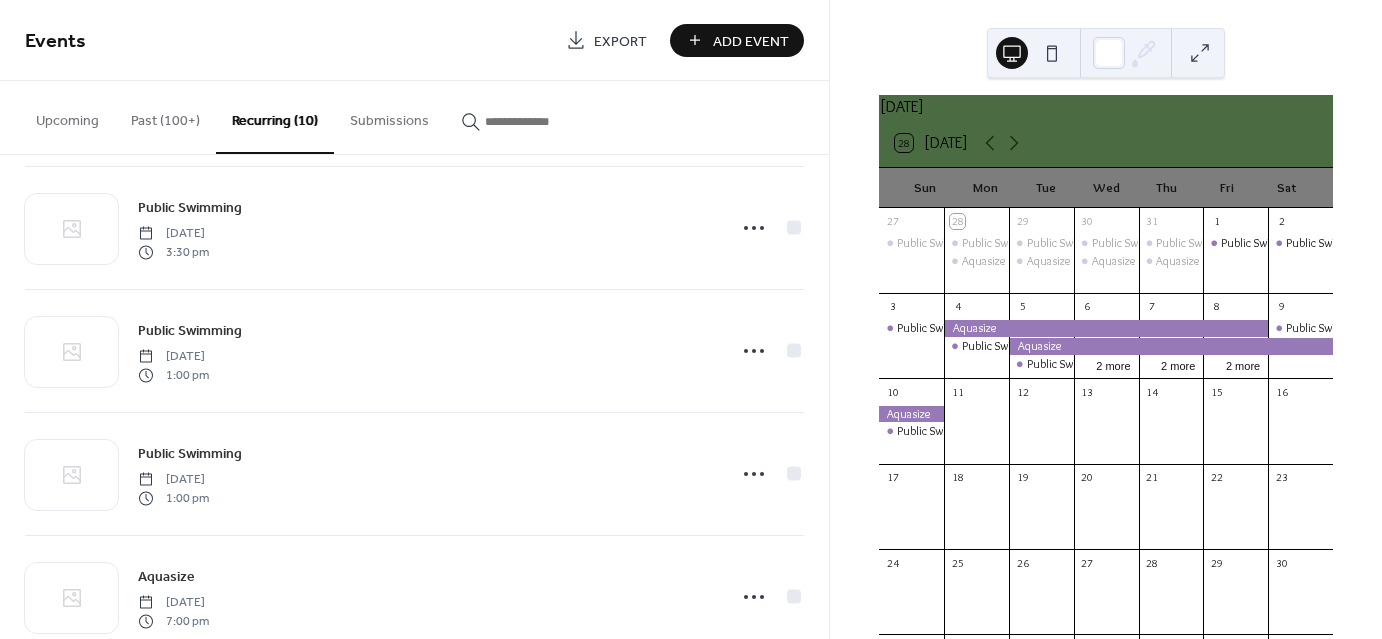scroll, scrollTop: 802, scrollLeft: 0, axis: vertical 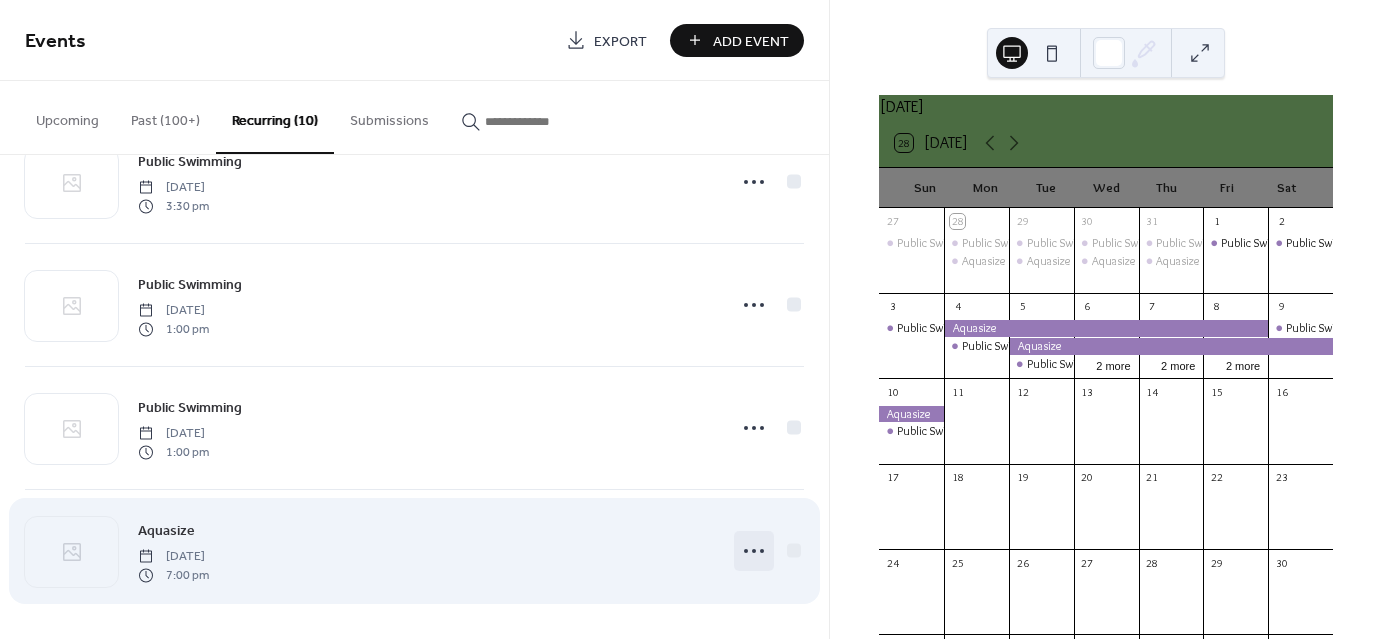 click 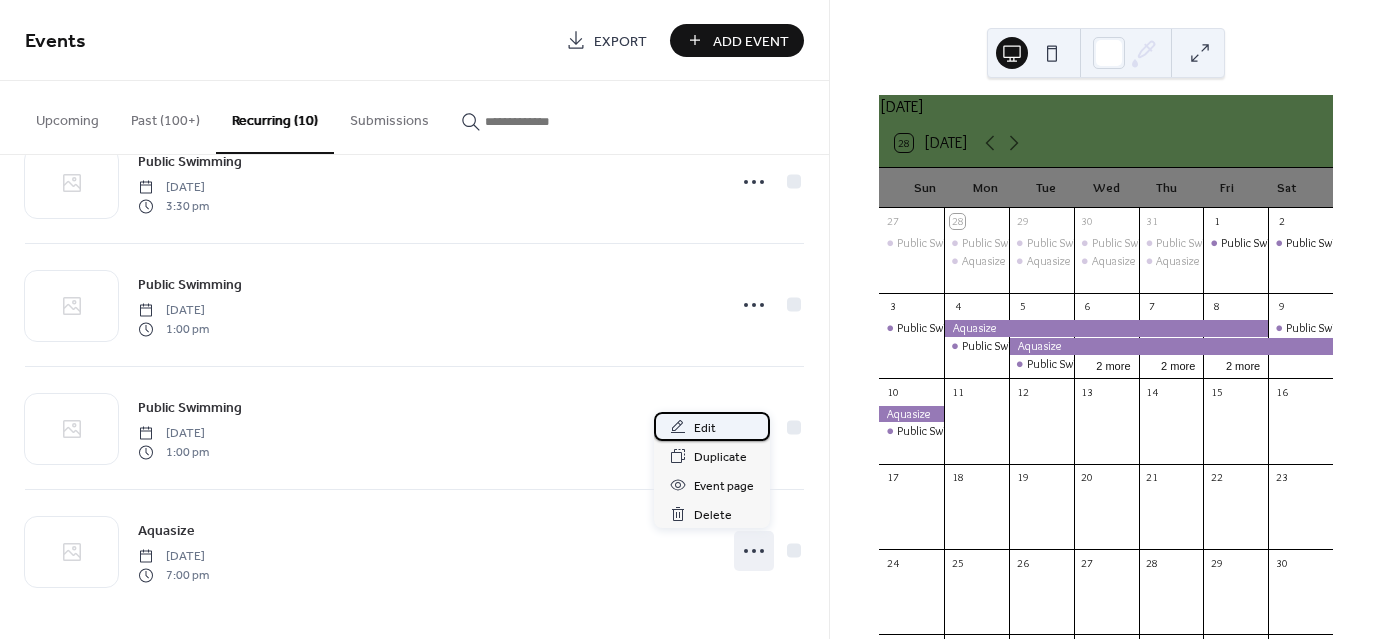click on "Edit" at bounding box center (712, 426) 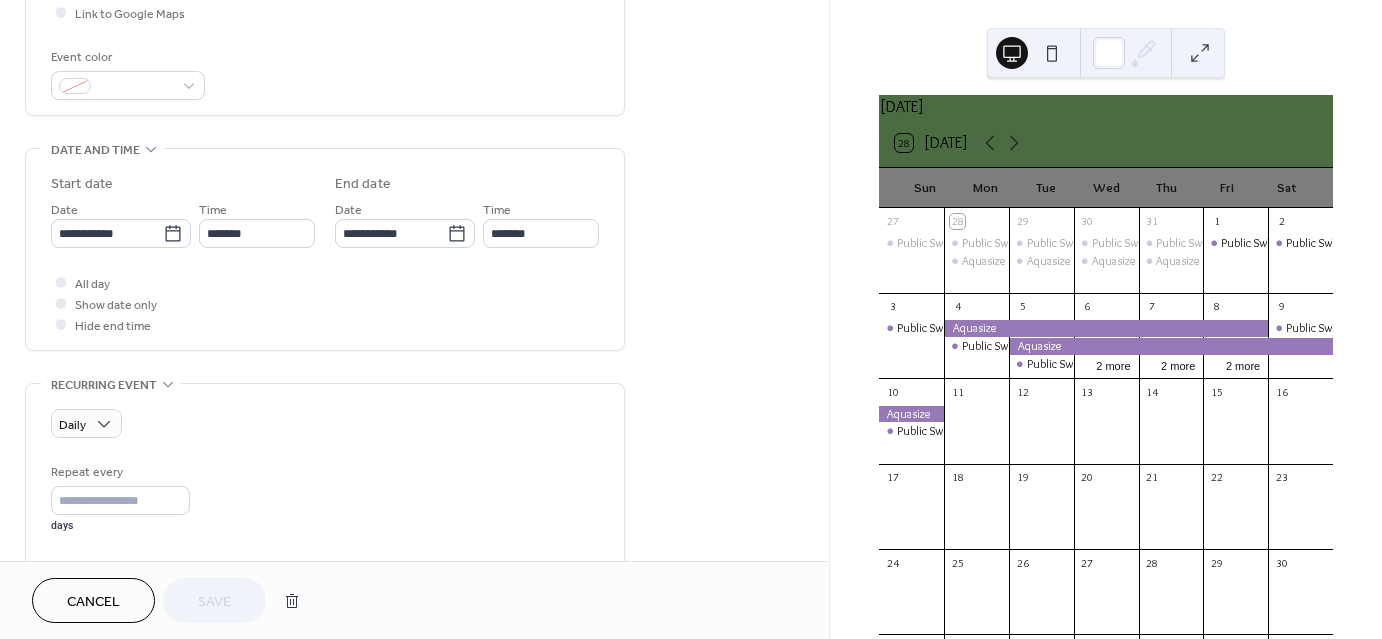 scroll, scrollTop: 504, scrollLeft: 0, axis: vertical 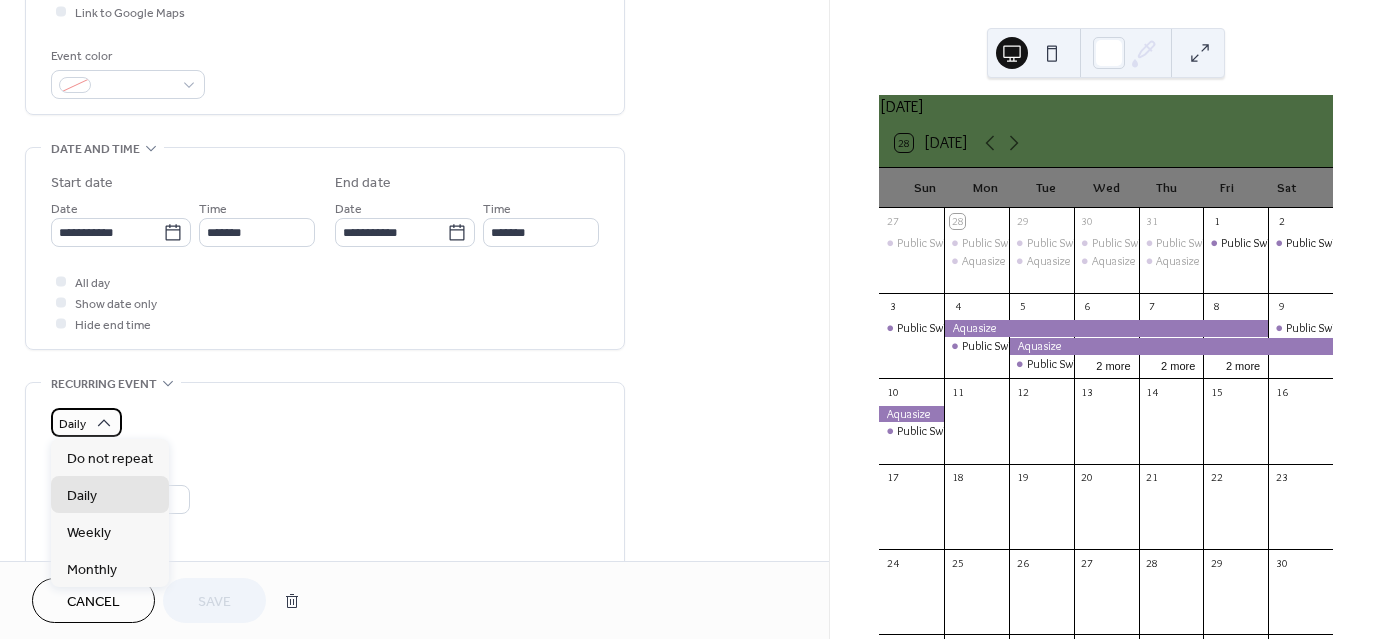 click on "Daily" at bounding box center [86, 422] 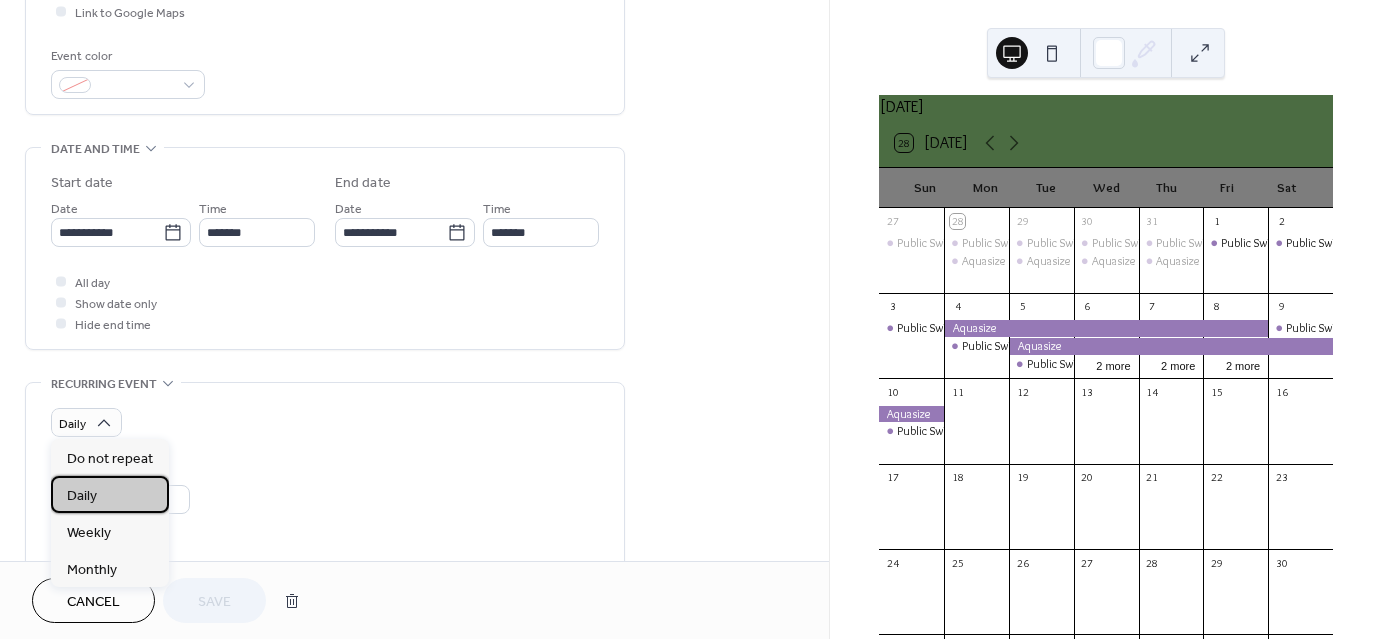 click on "Daily" at bounding box center [110, 494] 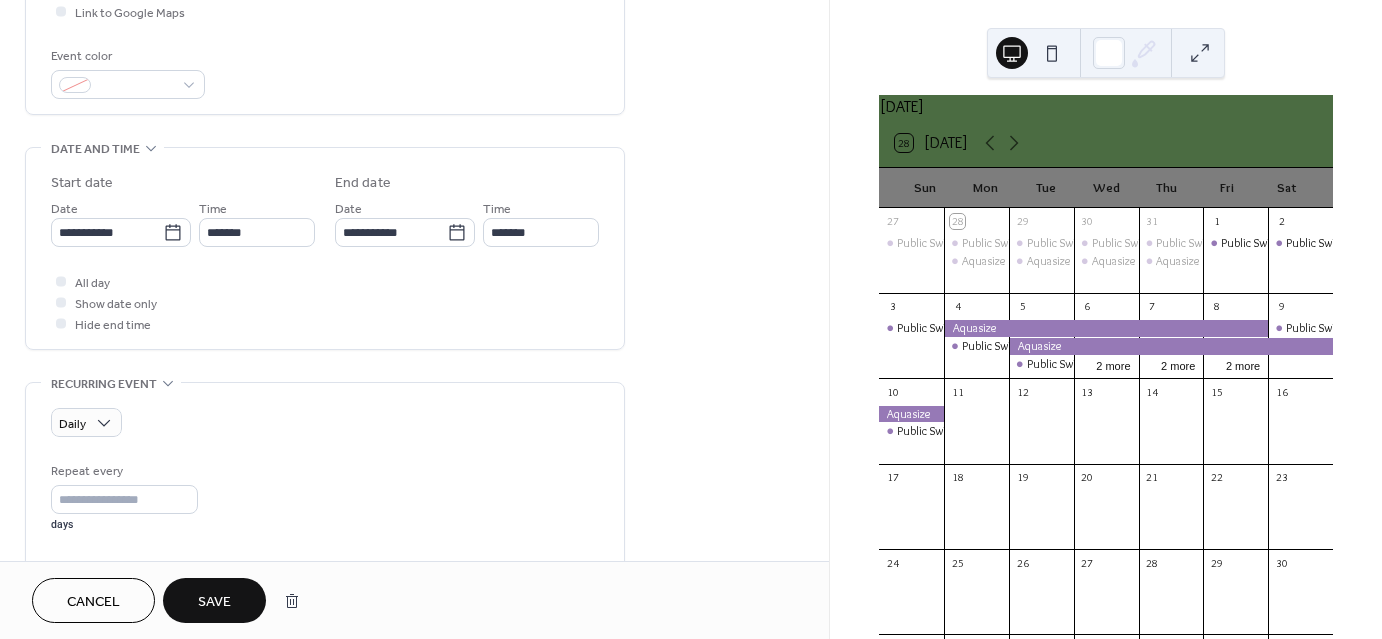 scroll, scrollTop: 1, scrollLeft: 0, axis: vertical 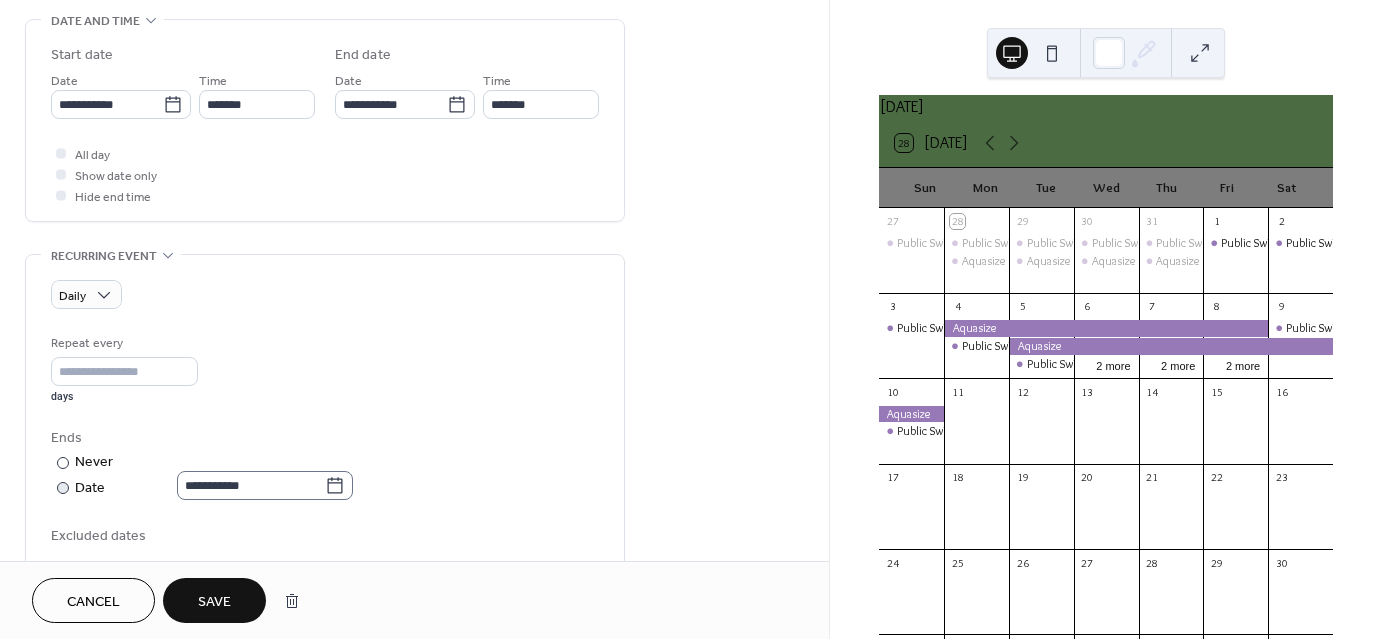 click on "Ends" at bounding box center (323, 438) 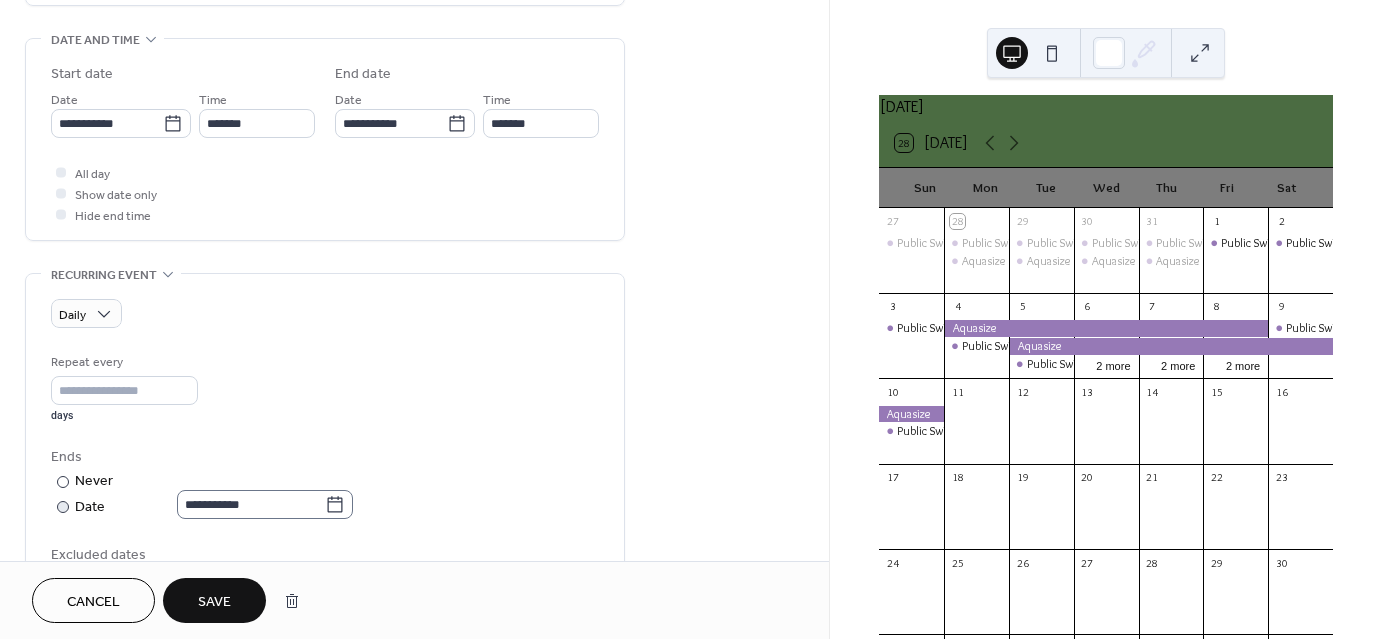 scroll, scrollTop: 609, scrollLeft: 0, axis: vertical 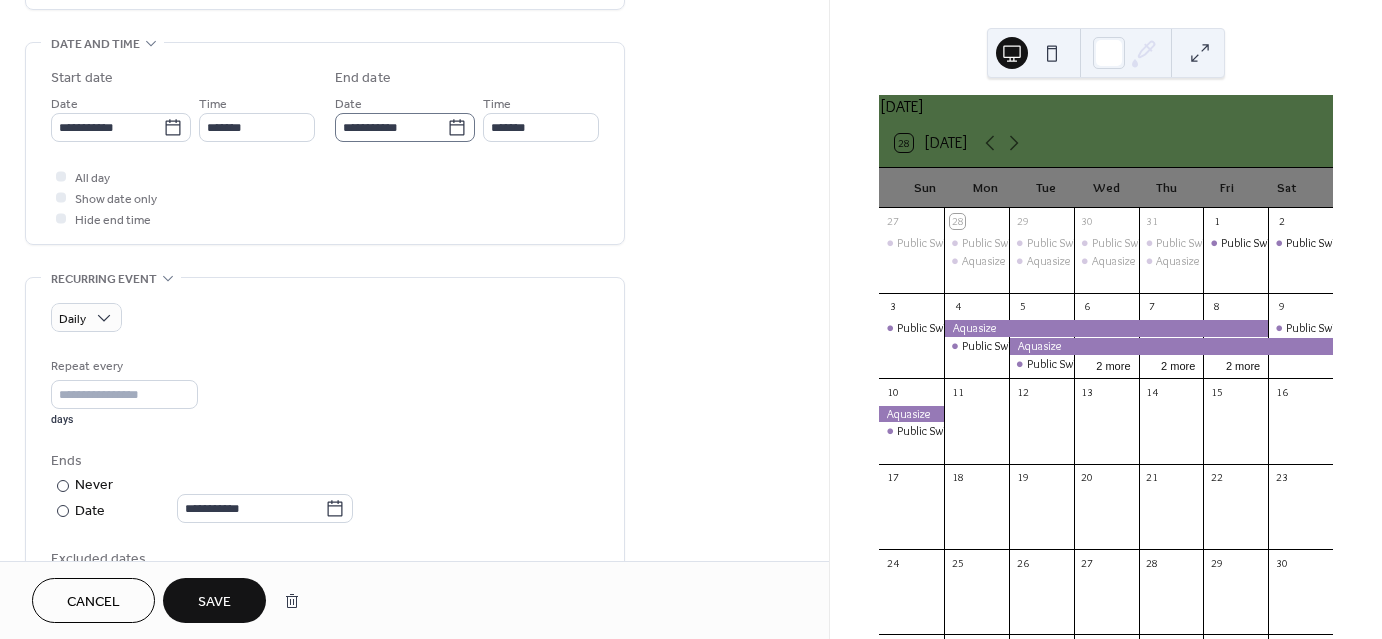 click 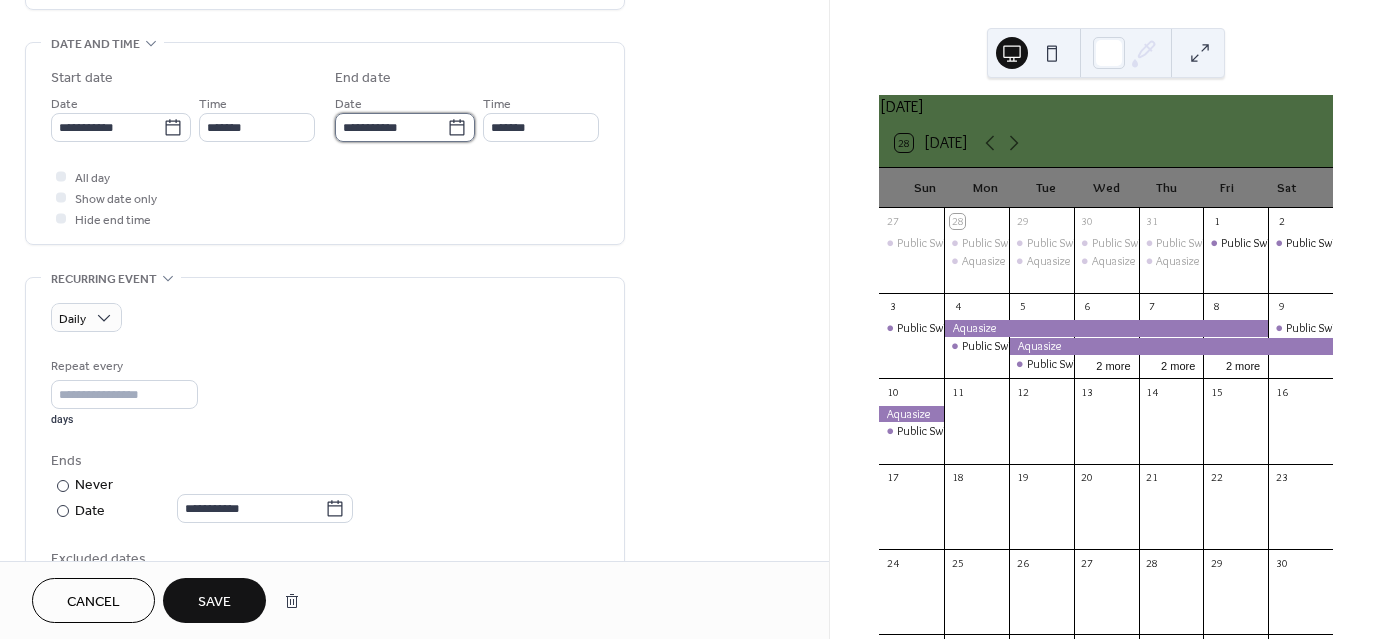 click on "**********" at bounding box center (391, 127) 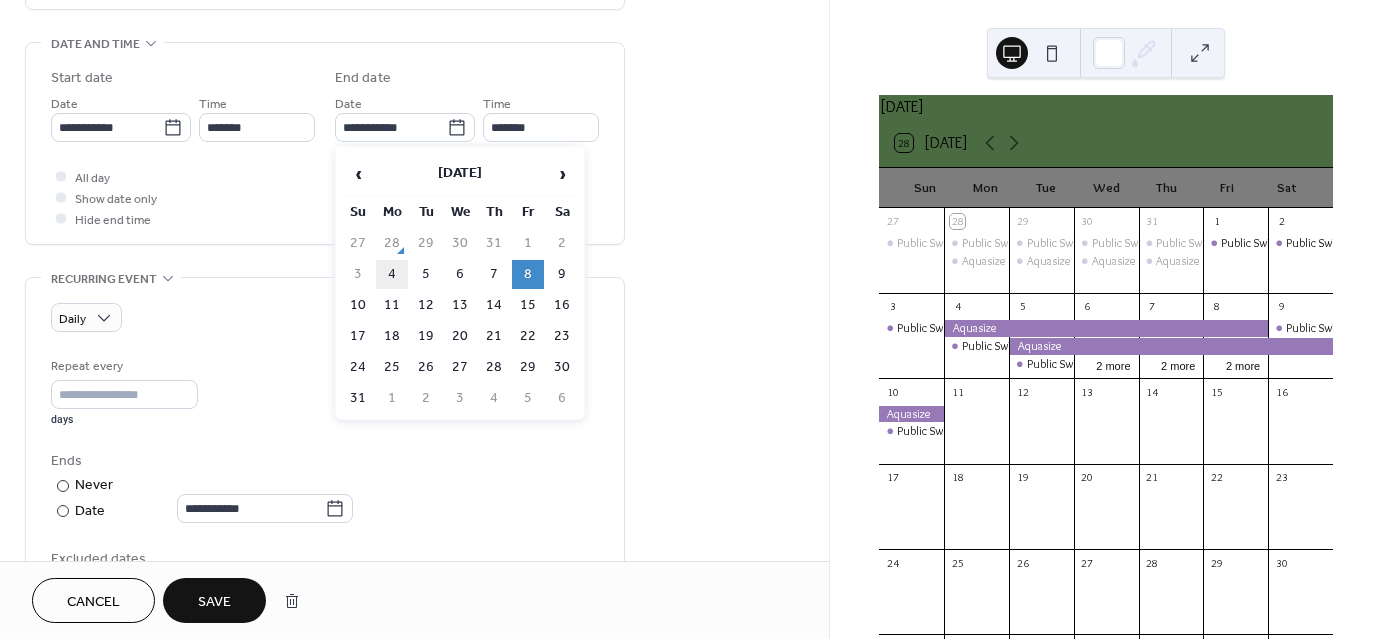 click on "4" at bounding box center [392, 274] 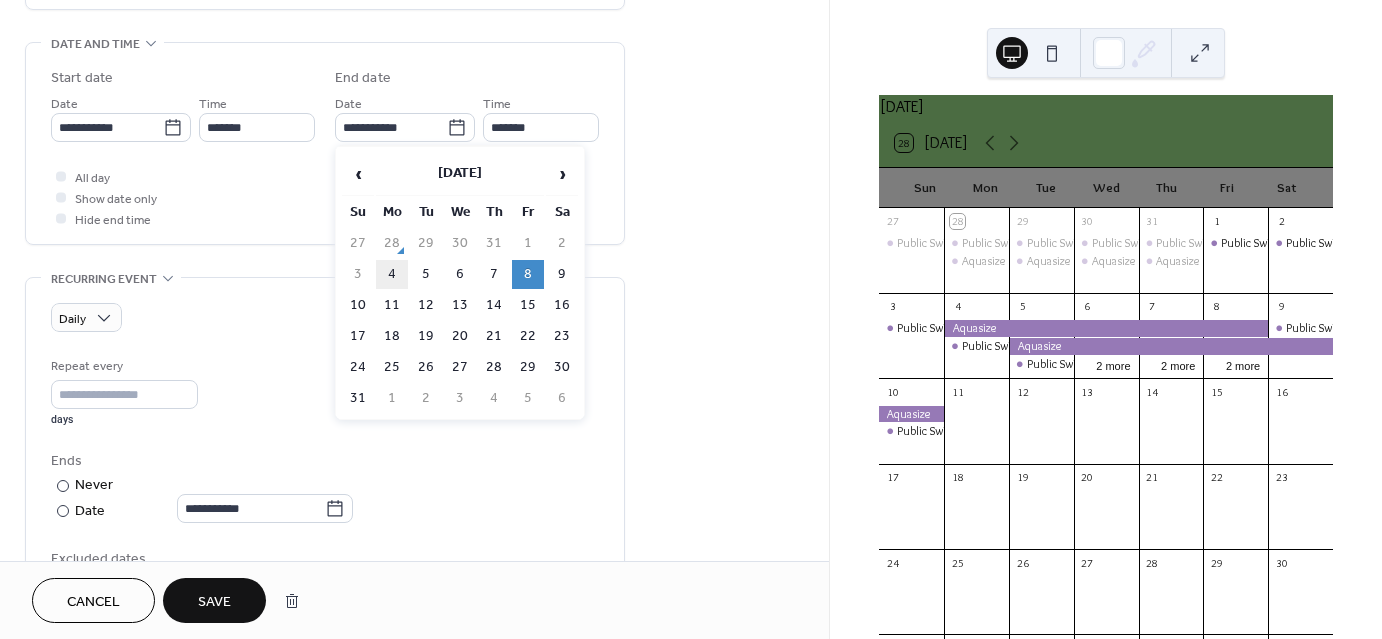 type on "**********" 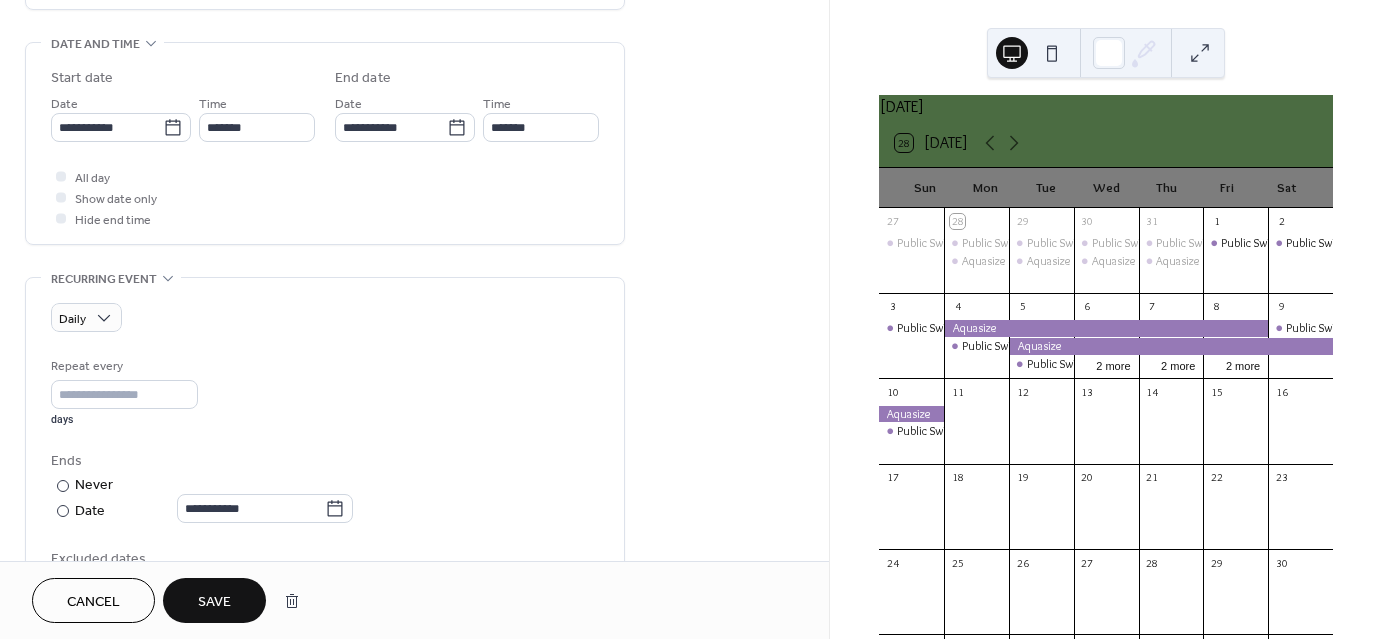 click on "Save" at bounding box center [214, 602] 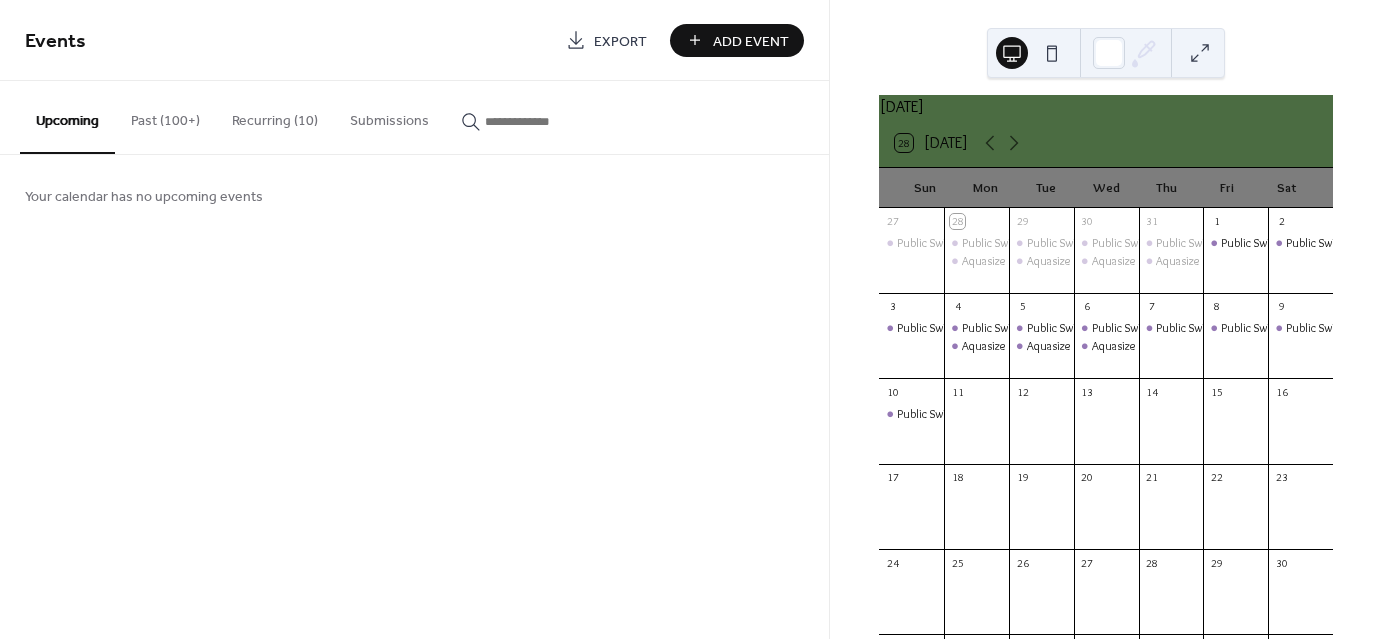click on "Recurring (10)" at bounding box center [275, 116] 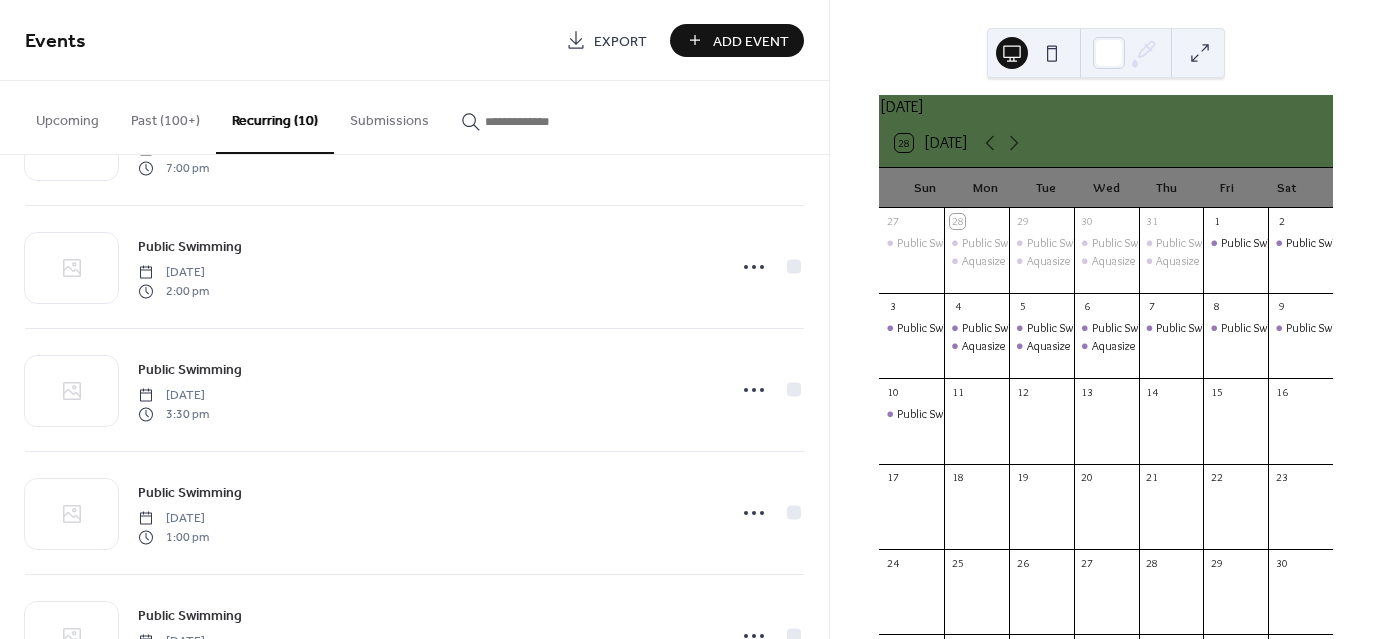 scroll, scrollTop: 802, scrollLeft: 0, axis: vertical 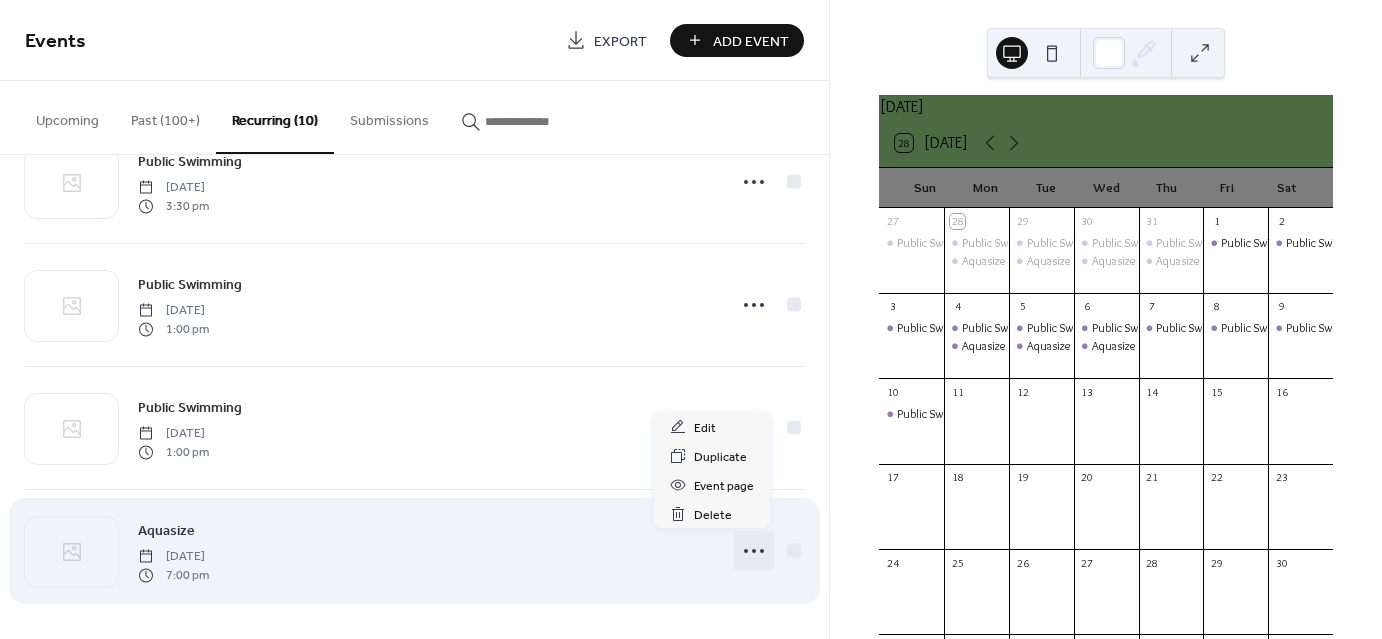 click 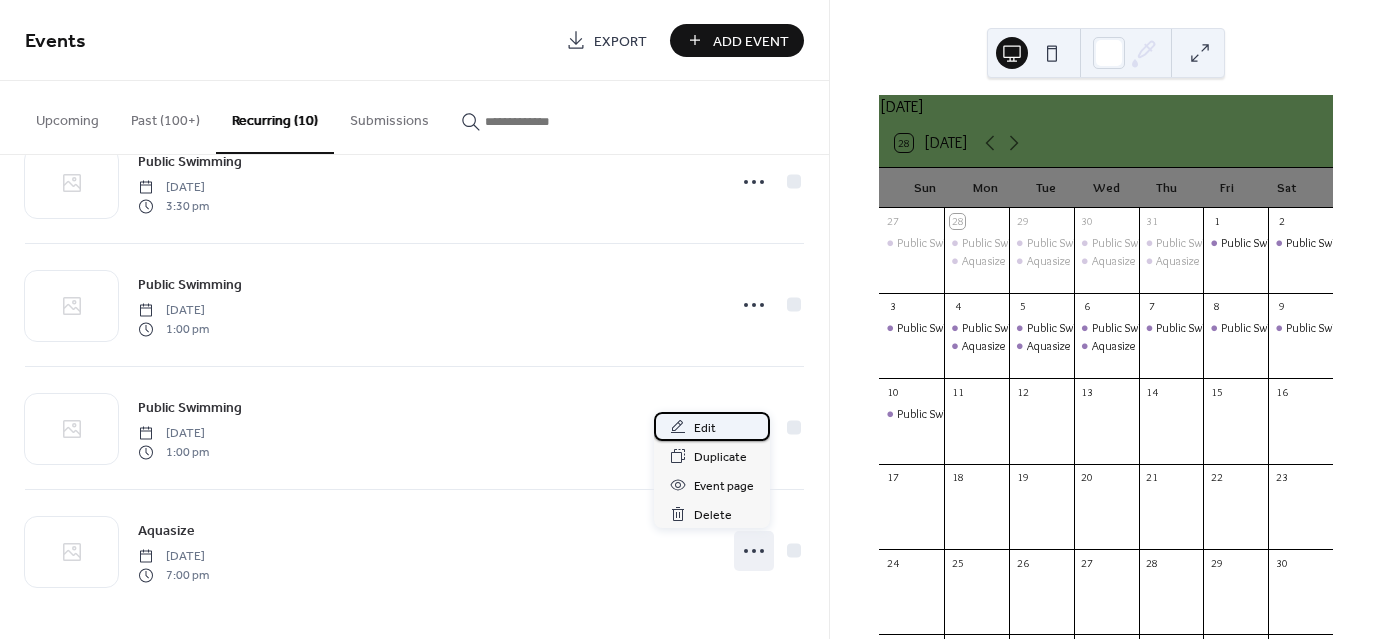 click 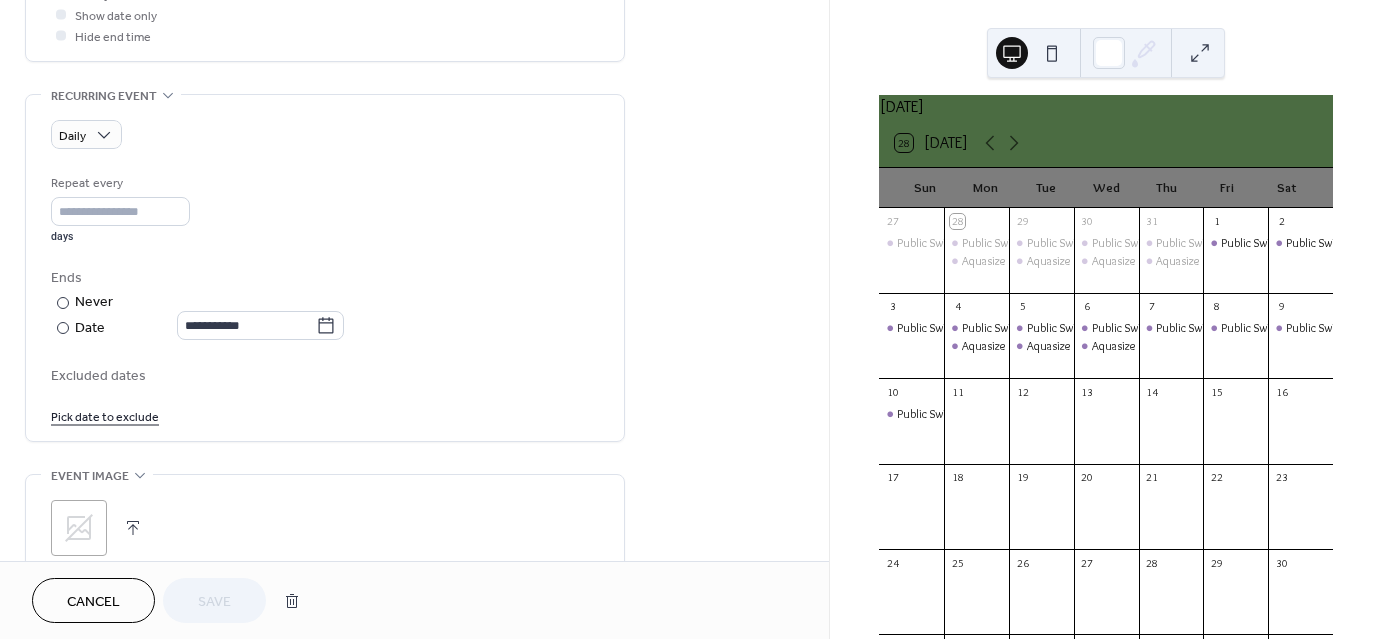 scroll, scrollTop: 808, scrollLeft: 0, axis: vertical 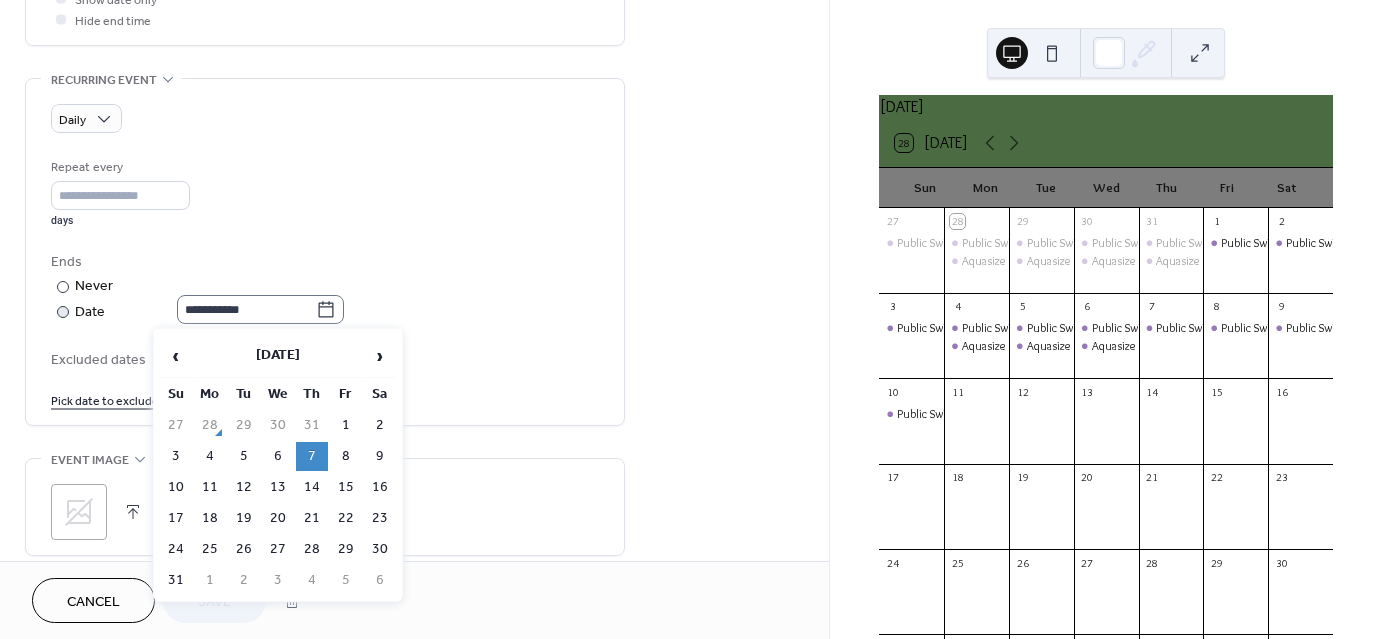 click 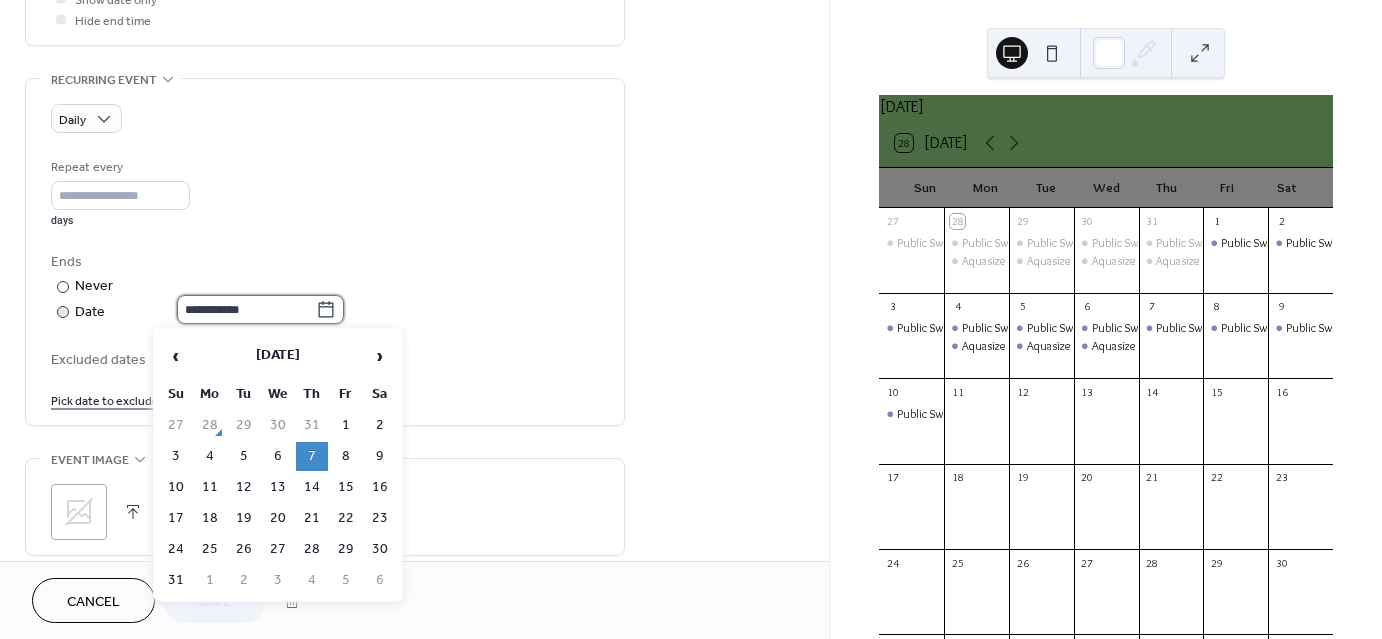 click on "**********" at bounding box center (246, 309) 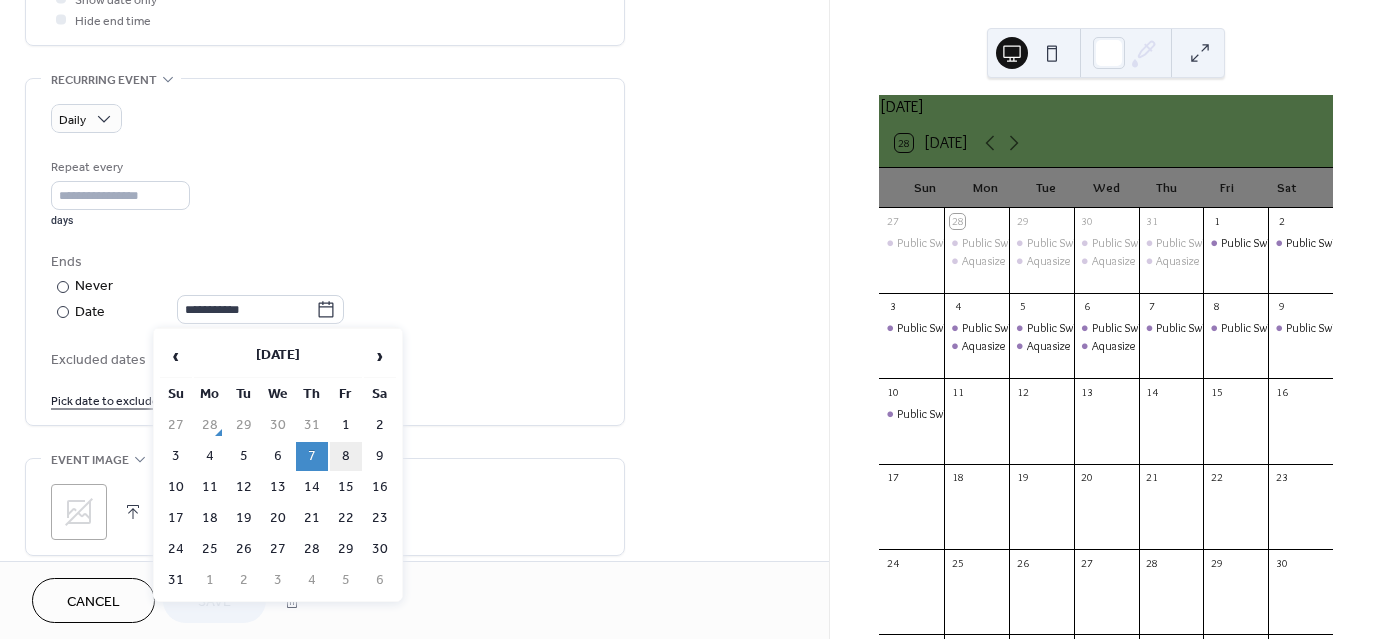 click on "8" at bounding box center (346, 456) 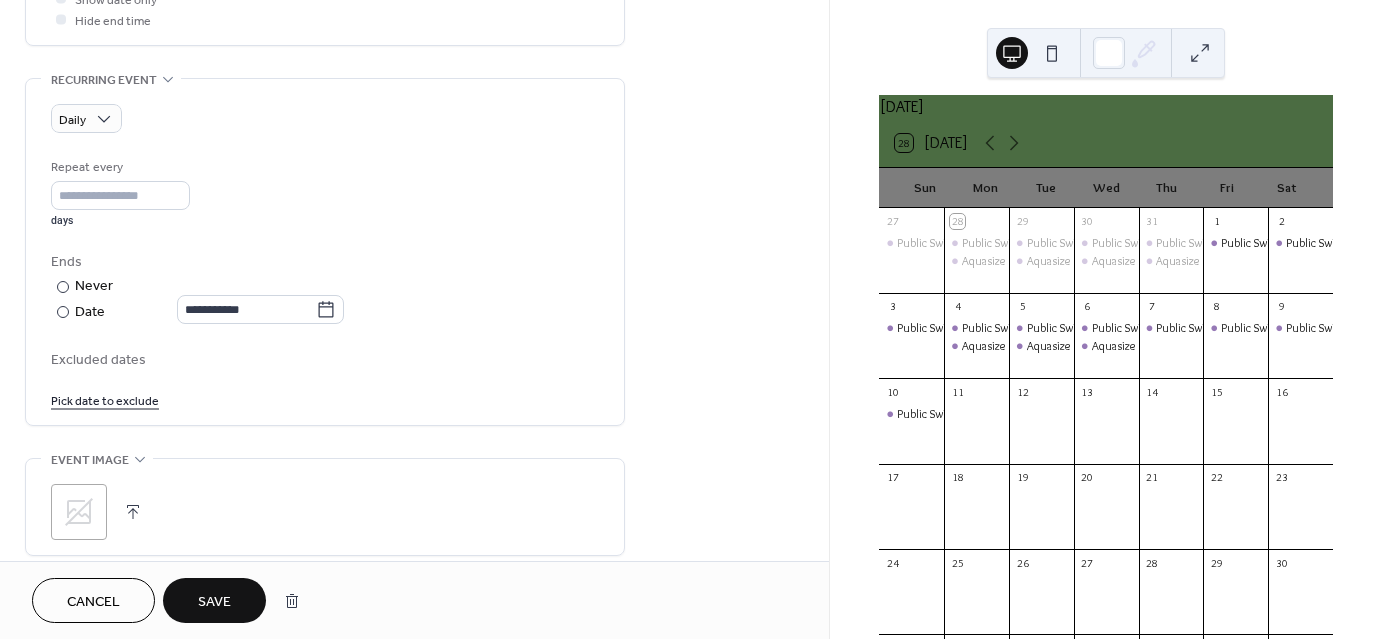 click on "Save" at bounding box center [214, 602] 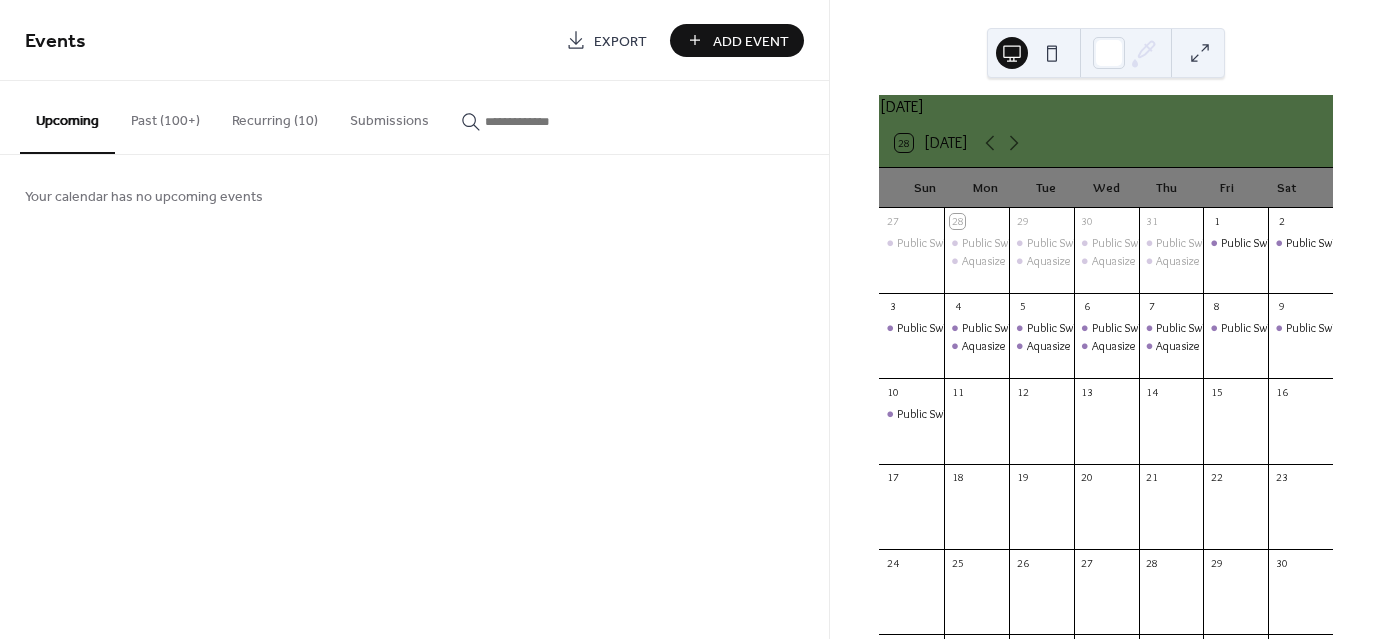 click on "Add Event" at bounding box center [751, 41] 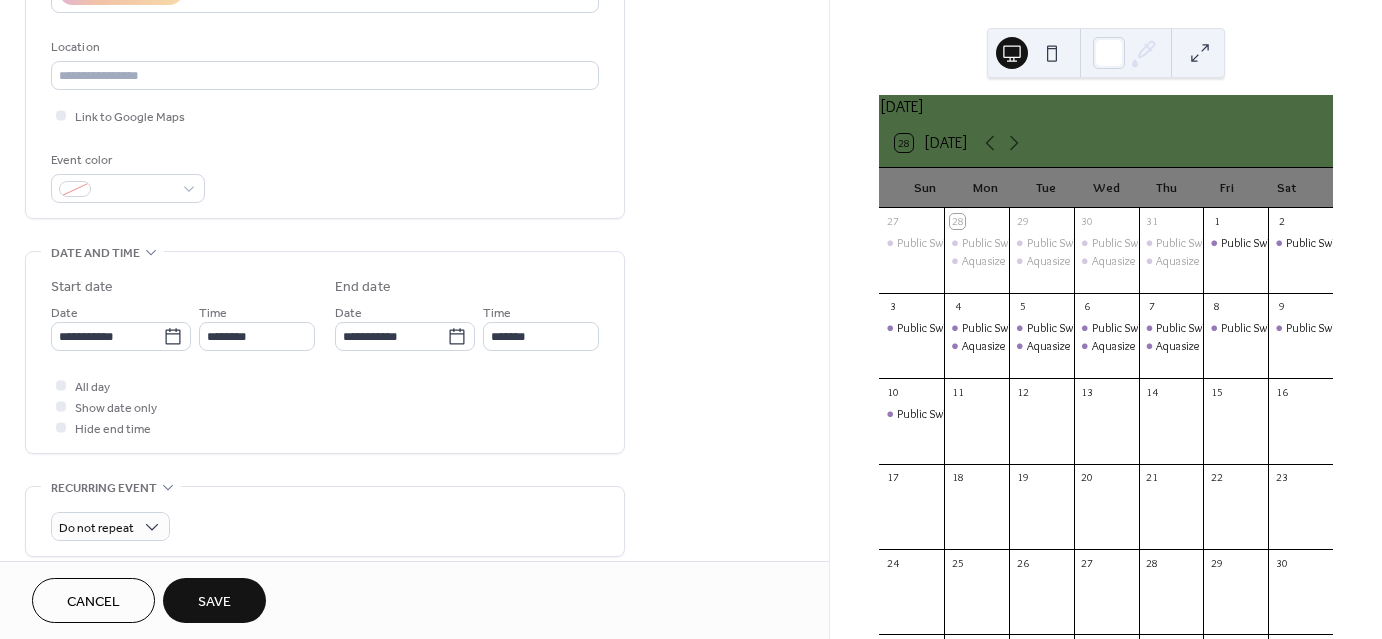 scroll, scrollTop: 415, scrollLeft: 0, axis: vertical 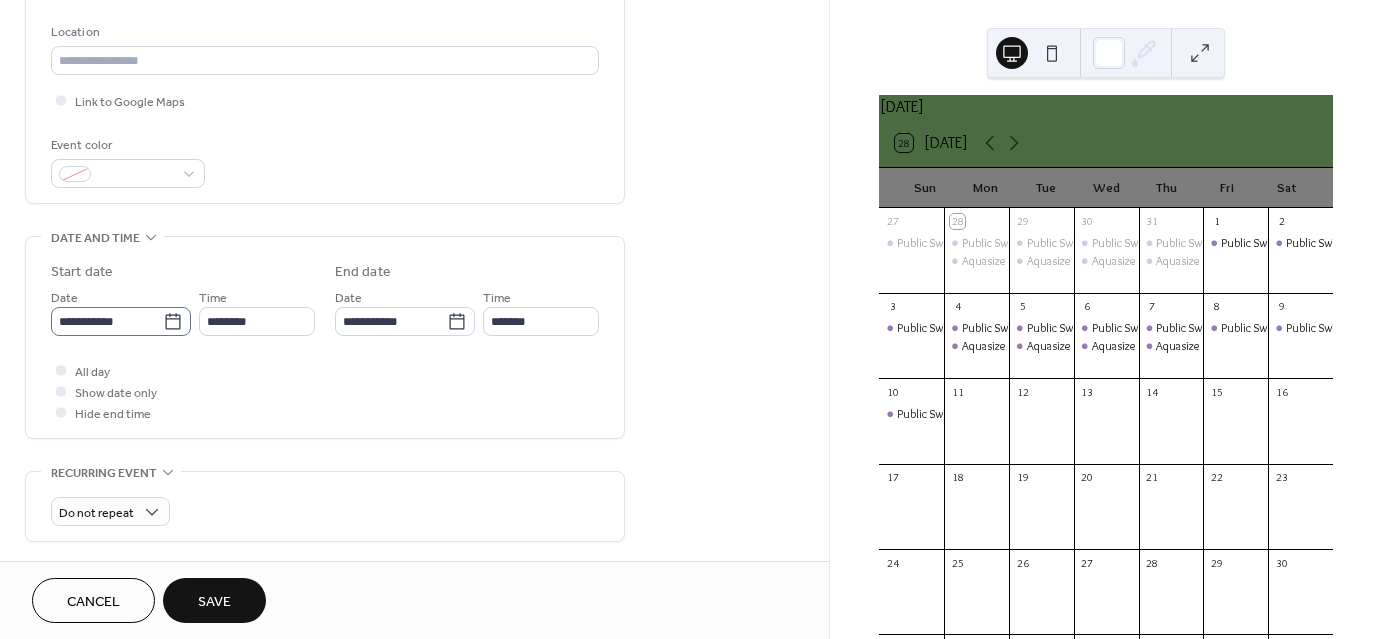 type on "********" 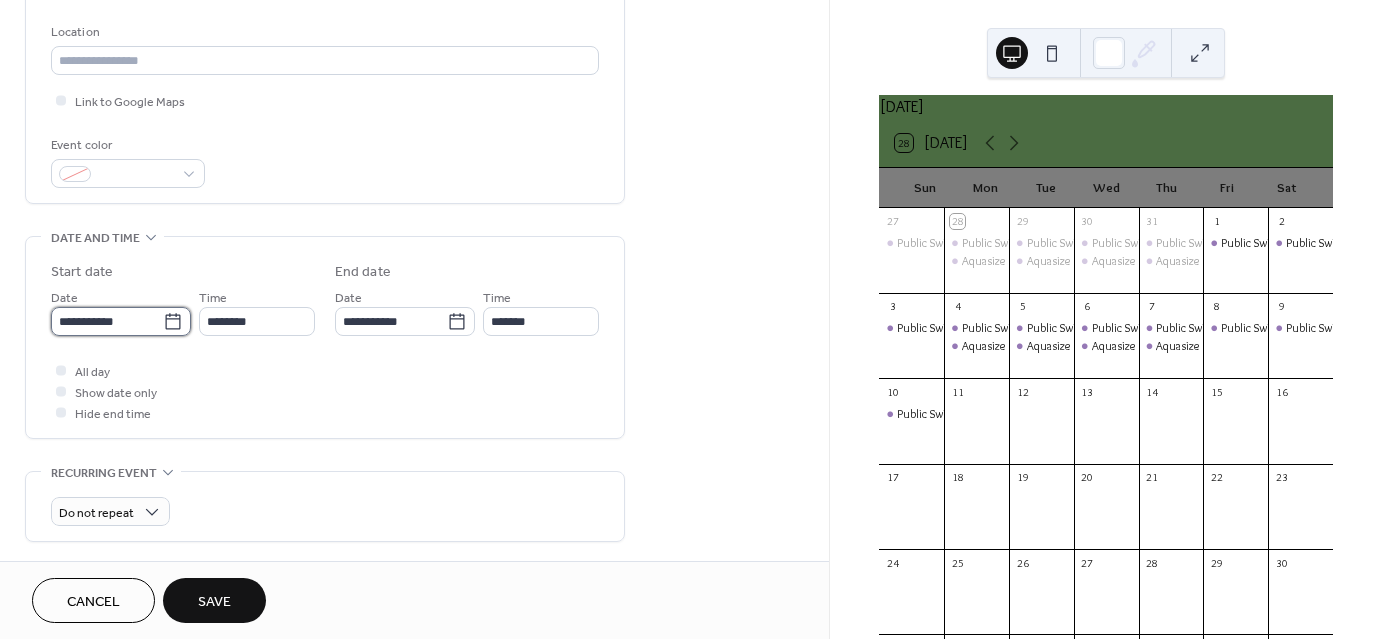 click on "**********" at bounding box center (107, 321) 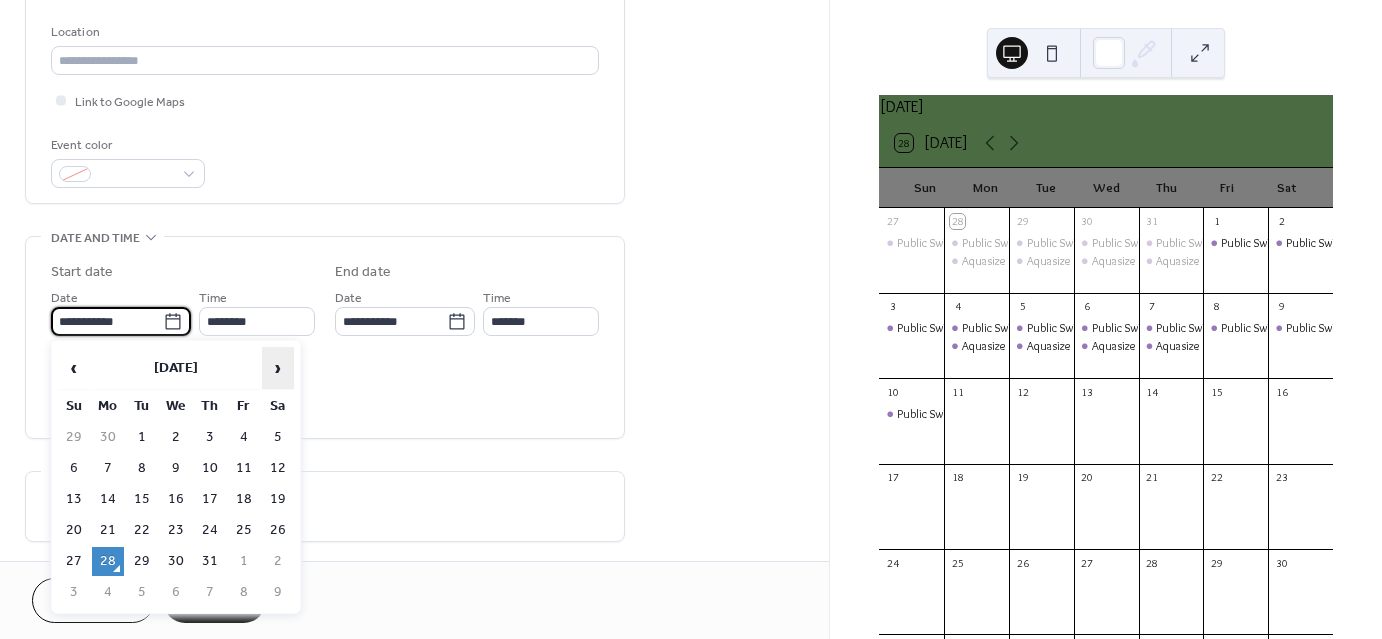 click on "›" at bounding box center (278, 368) 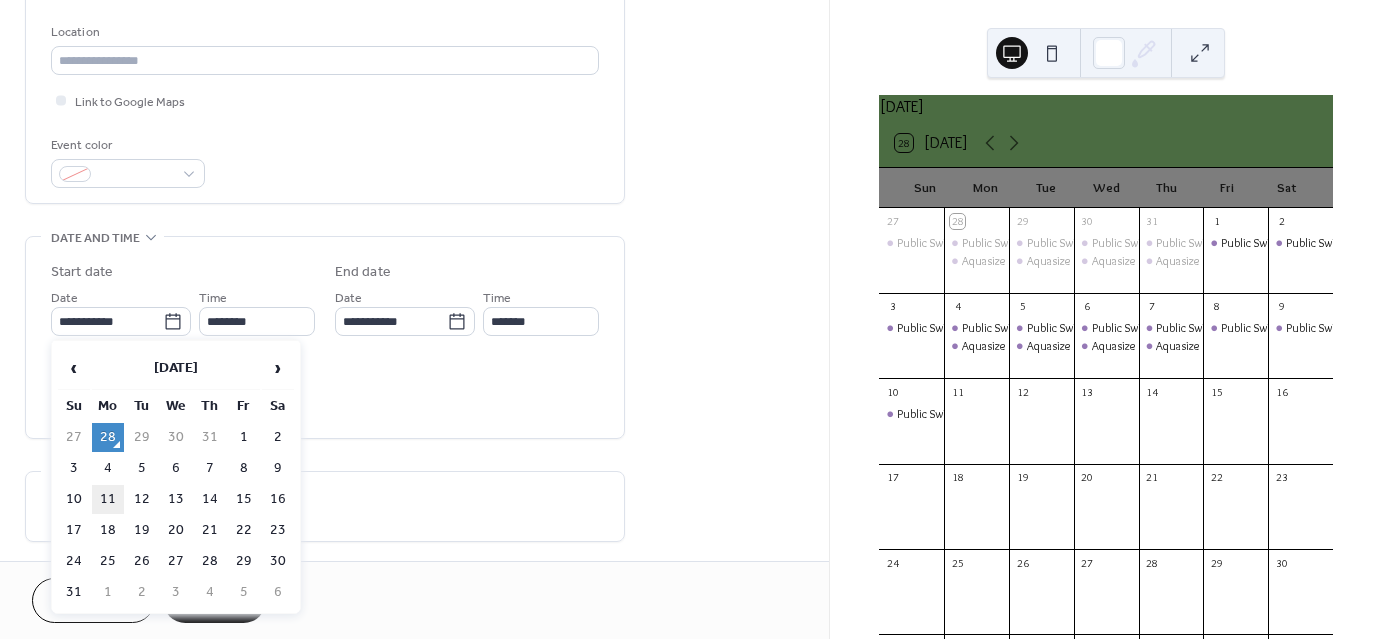 click on "11" at bounding box center [108, 499] 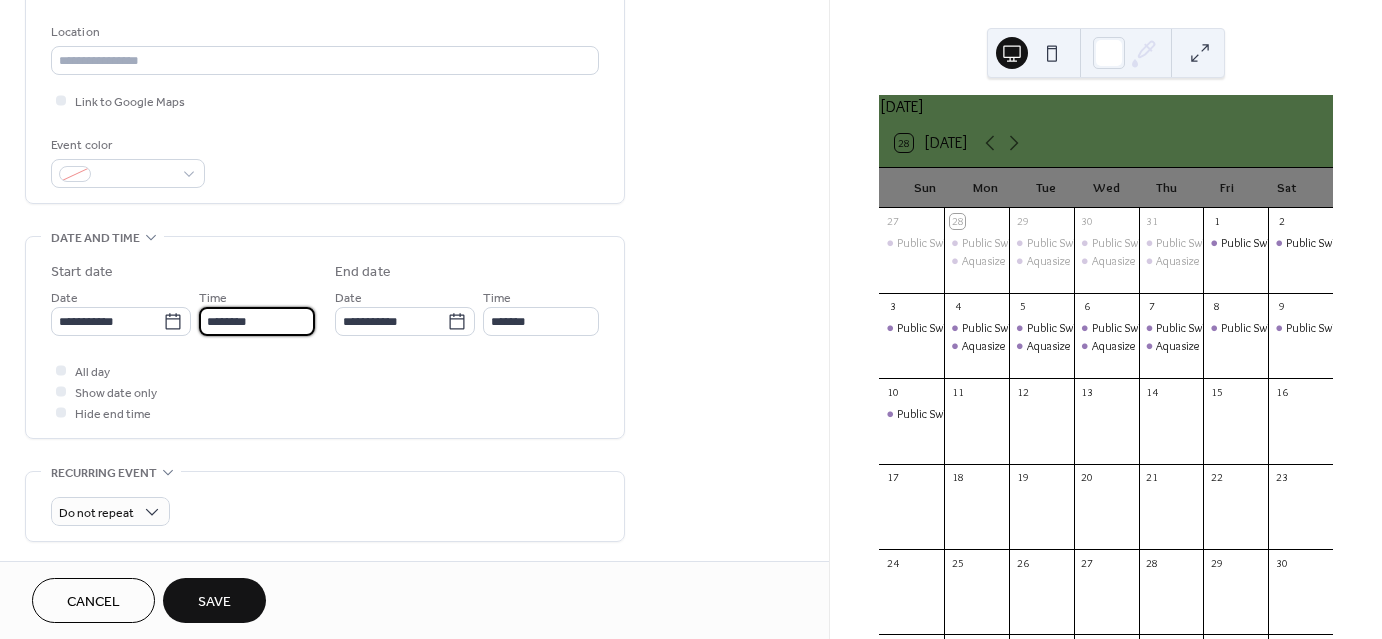 click on "********" at bounding box center (257, 321) 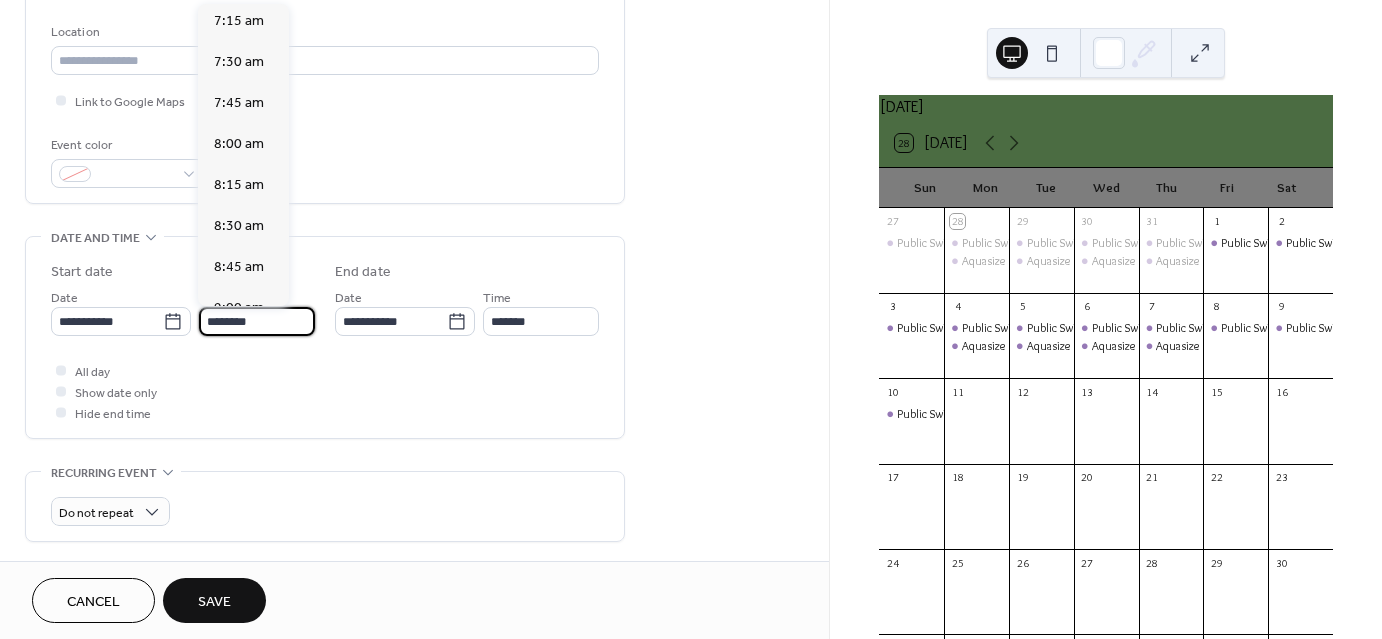 scroll, scrollTop: 1192, scrollLeft: 0, axis: vertical 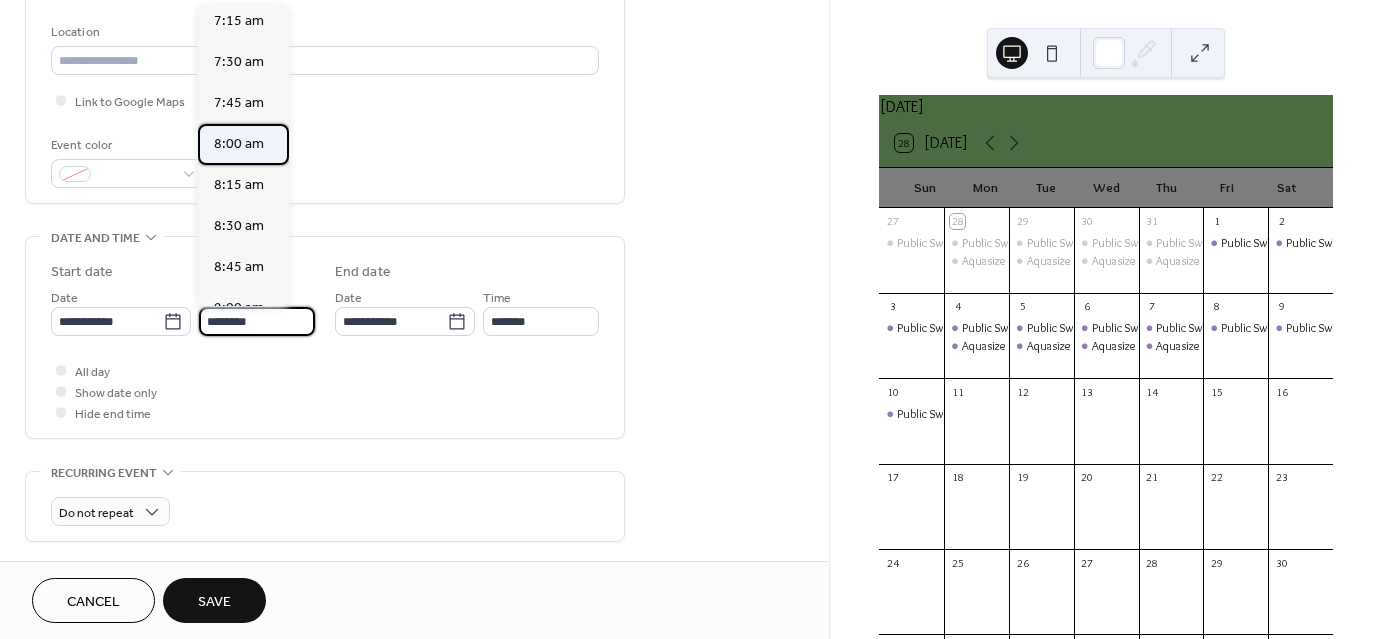 click on "8:00 am" at bounding box center [243, 144] 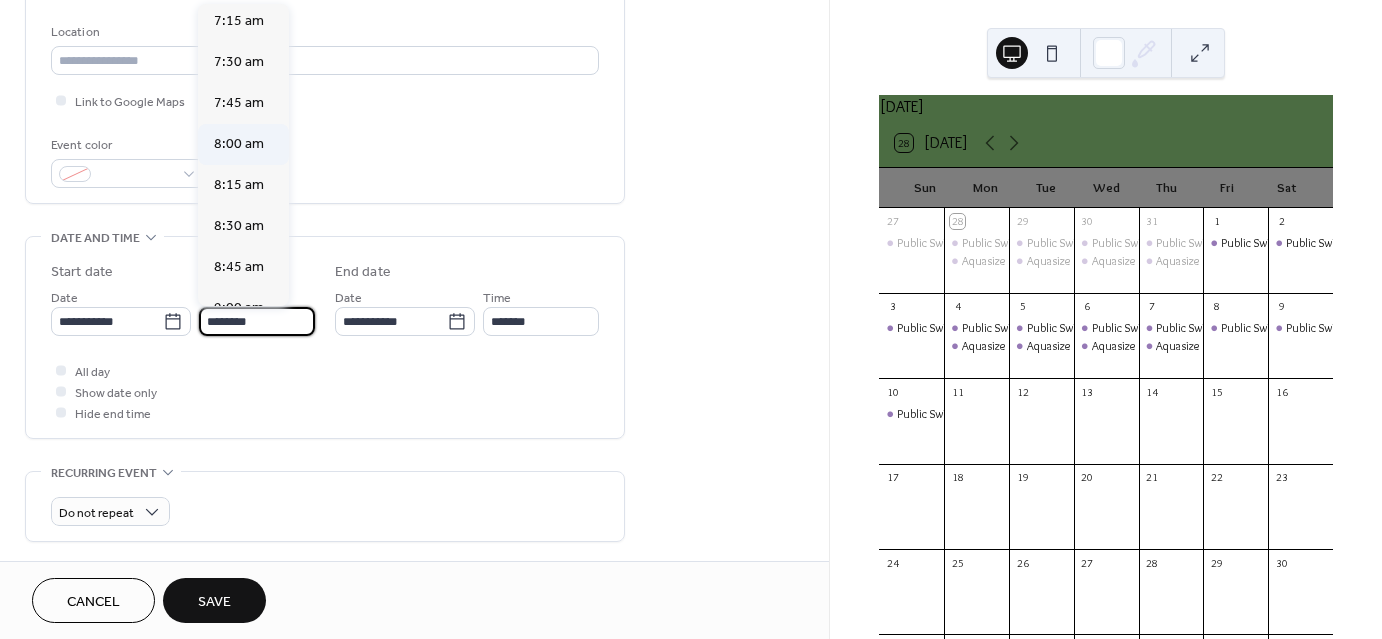 type on "*******" 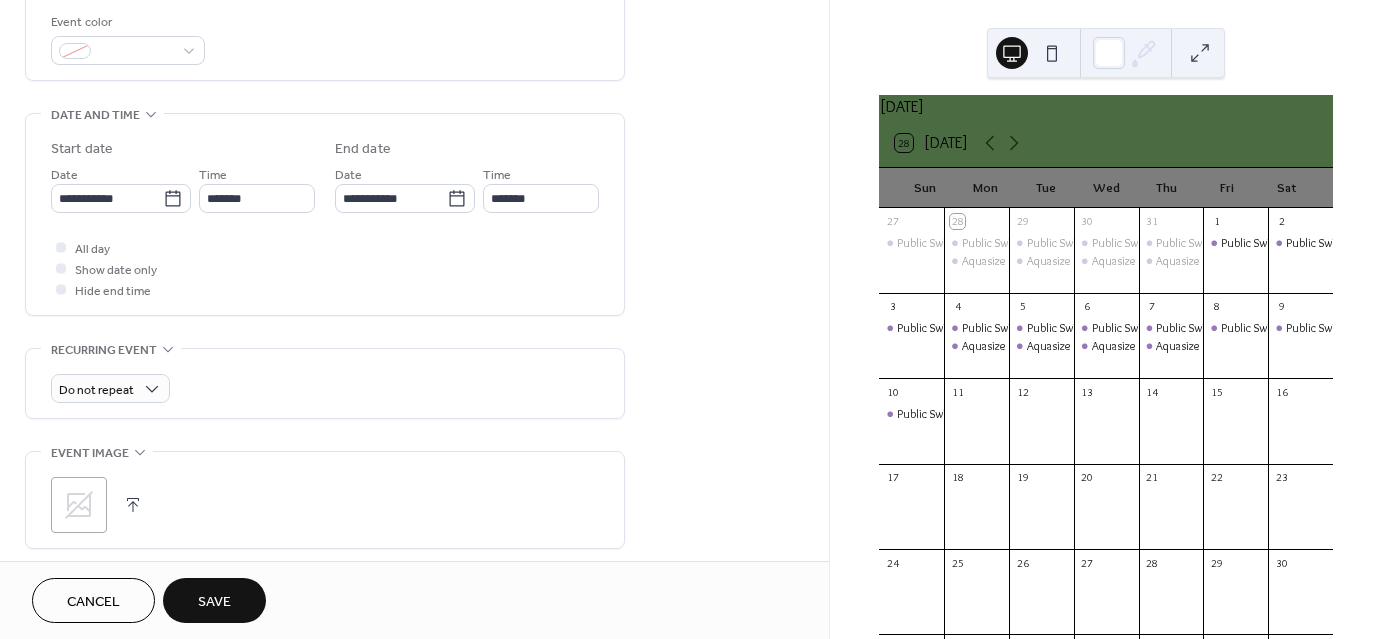 scroll, scrollTop: 547, scrollLeft: 0, axis: vertical 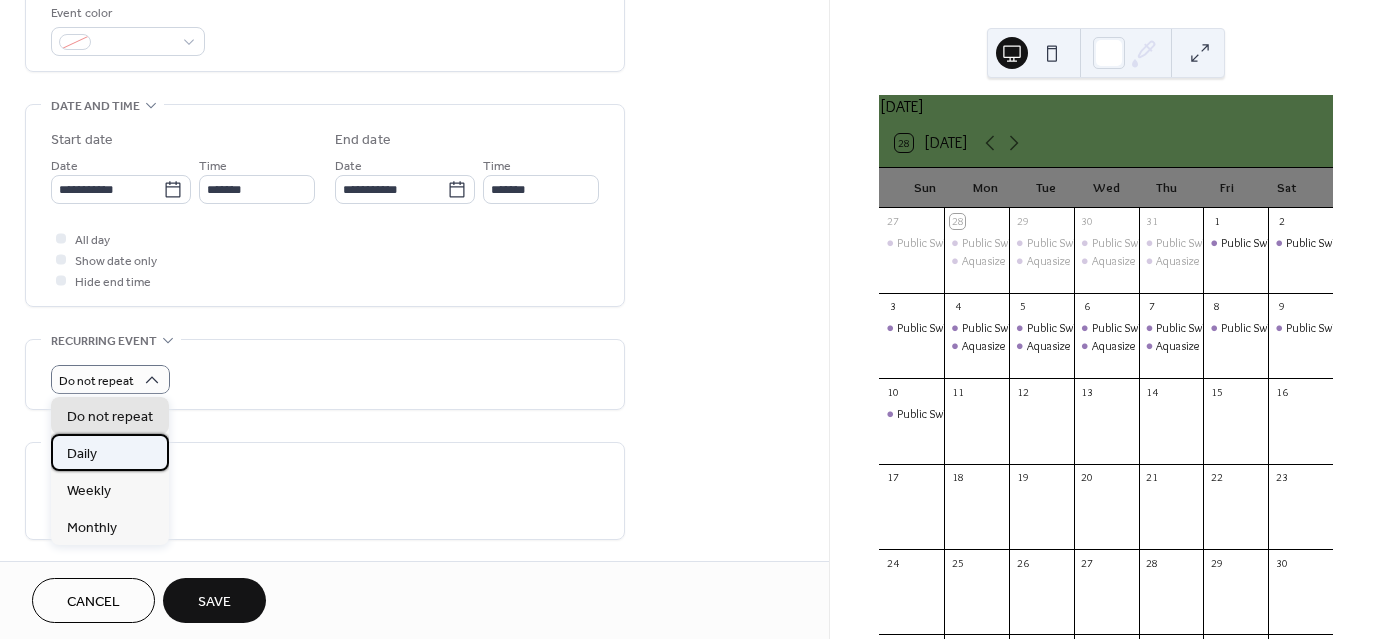 click on "Daily" at bounding box center [110, 452] 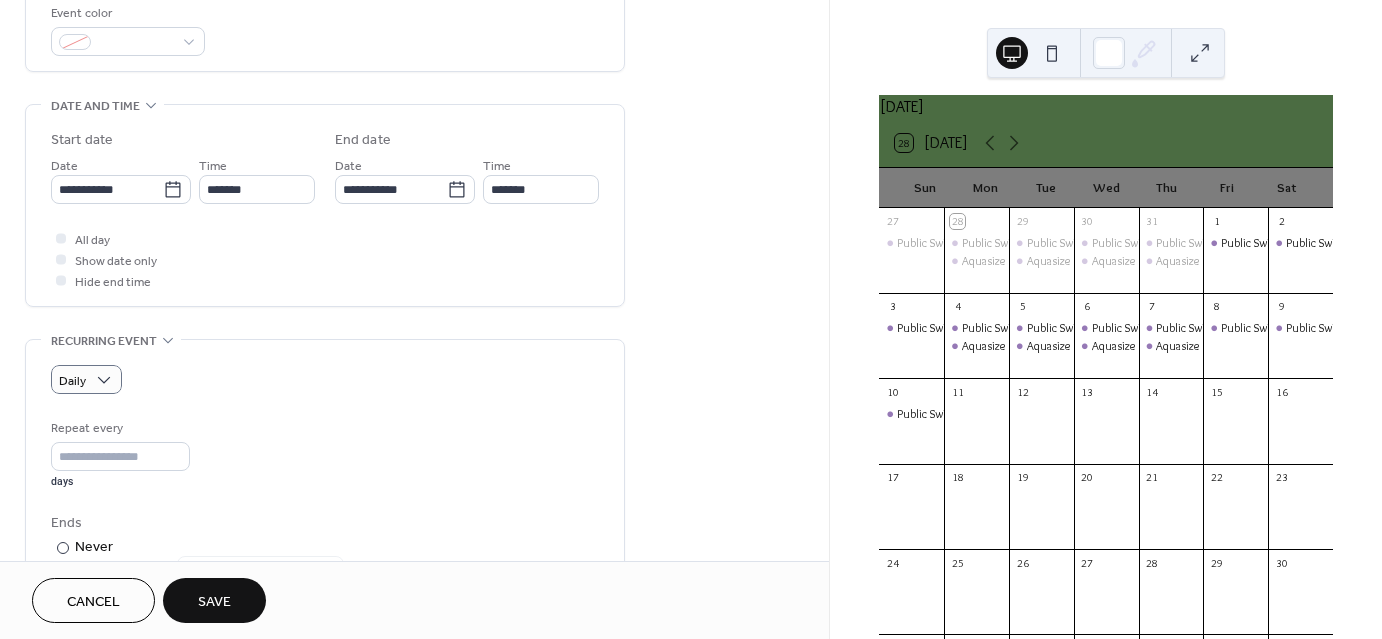 scroll, scrollTop: 1, scrollLeft: 0, axis: vertical 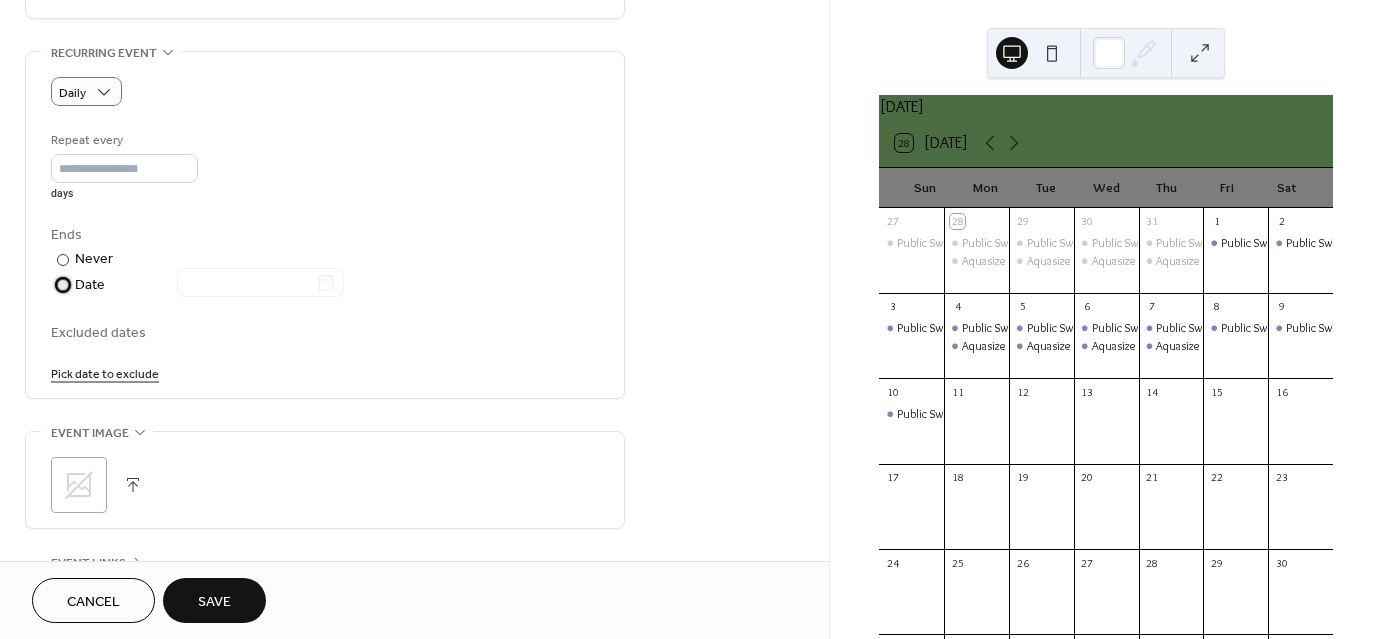 click at bounding box center (248, 284) 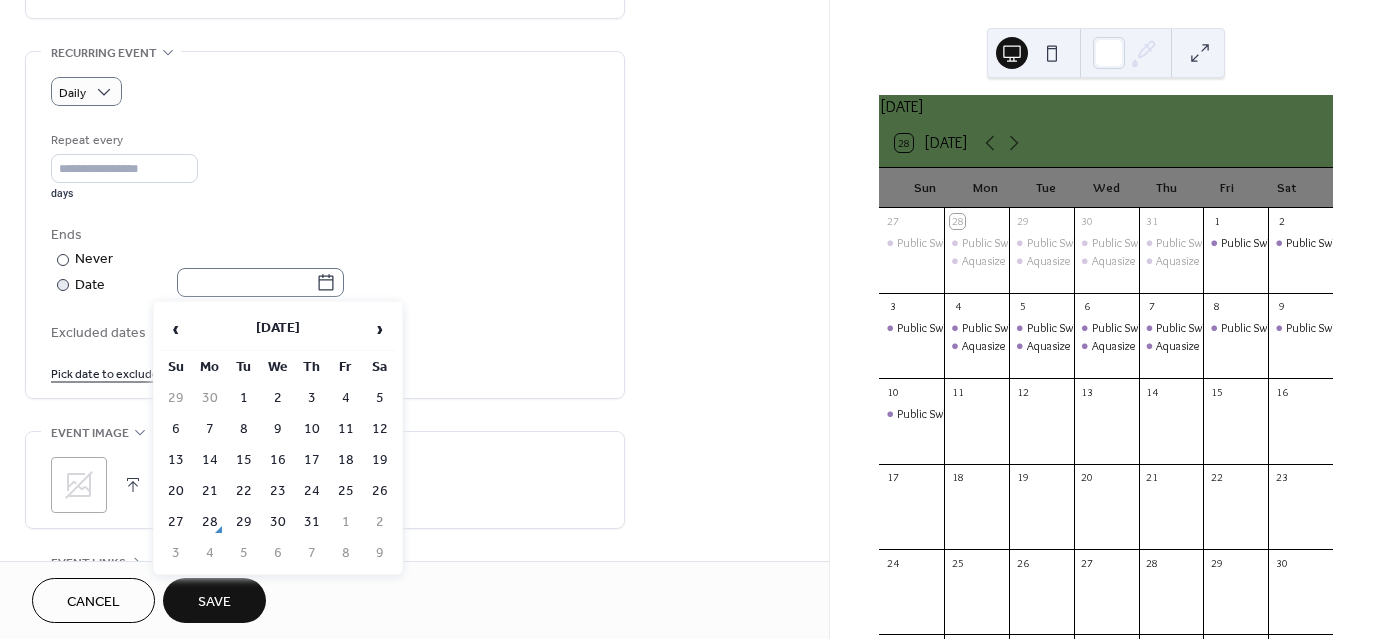 click 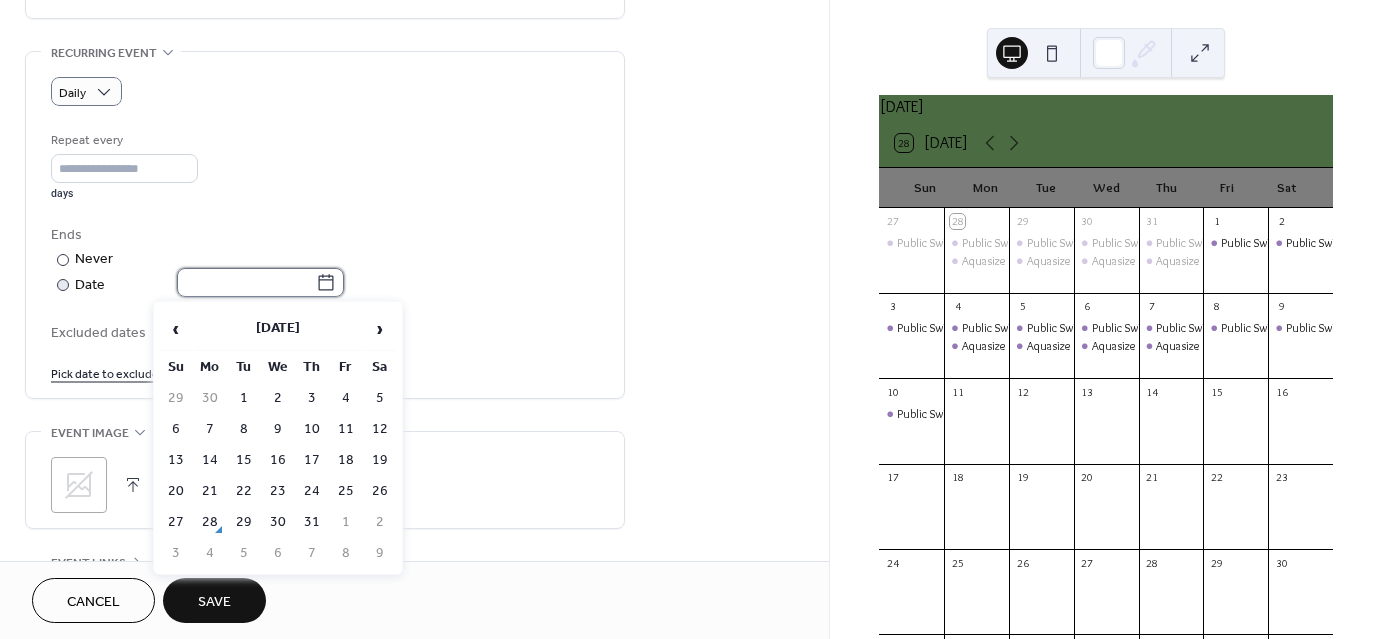 click at bounding box center [246, 282] 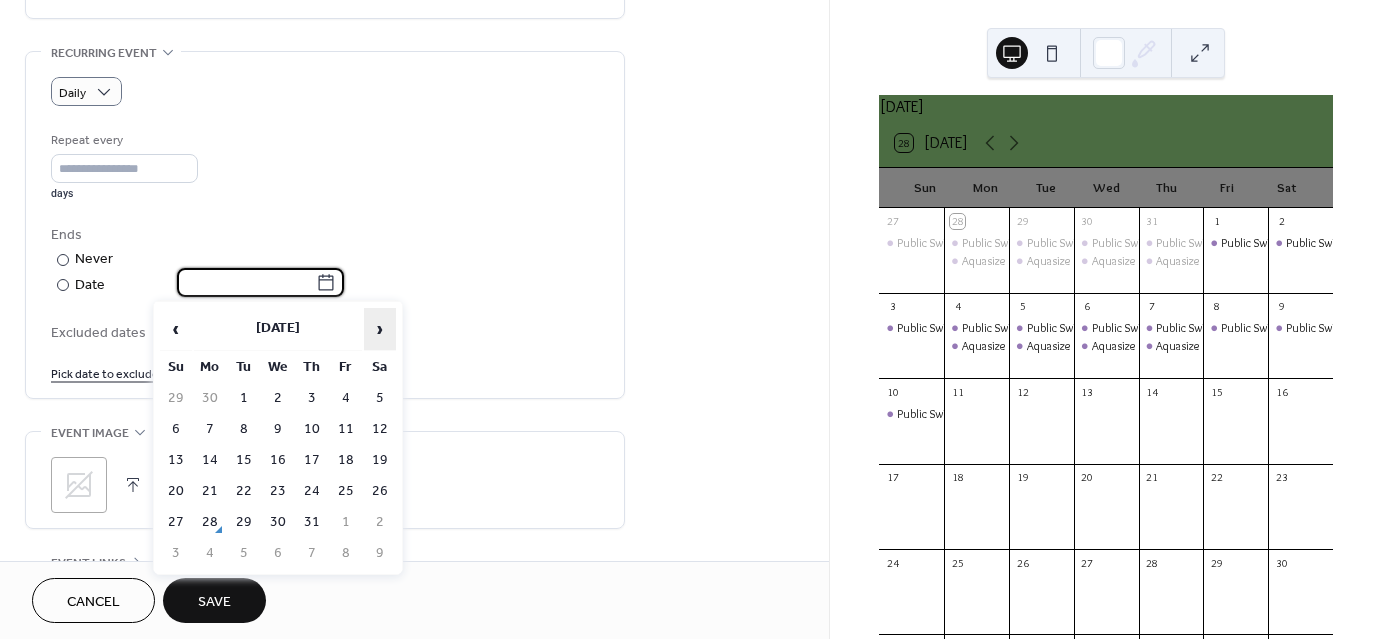 click on "›" at bounding box center [380, 329] 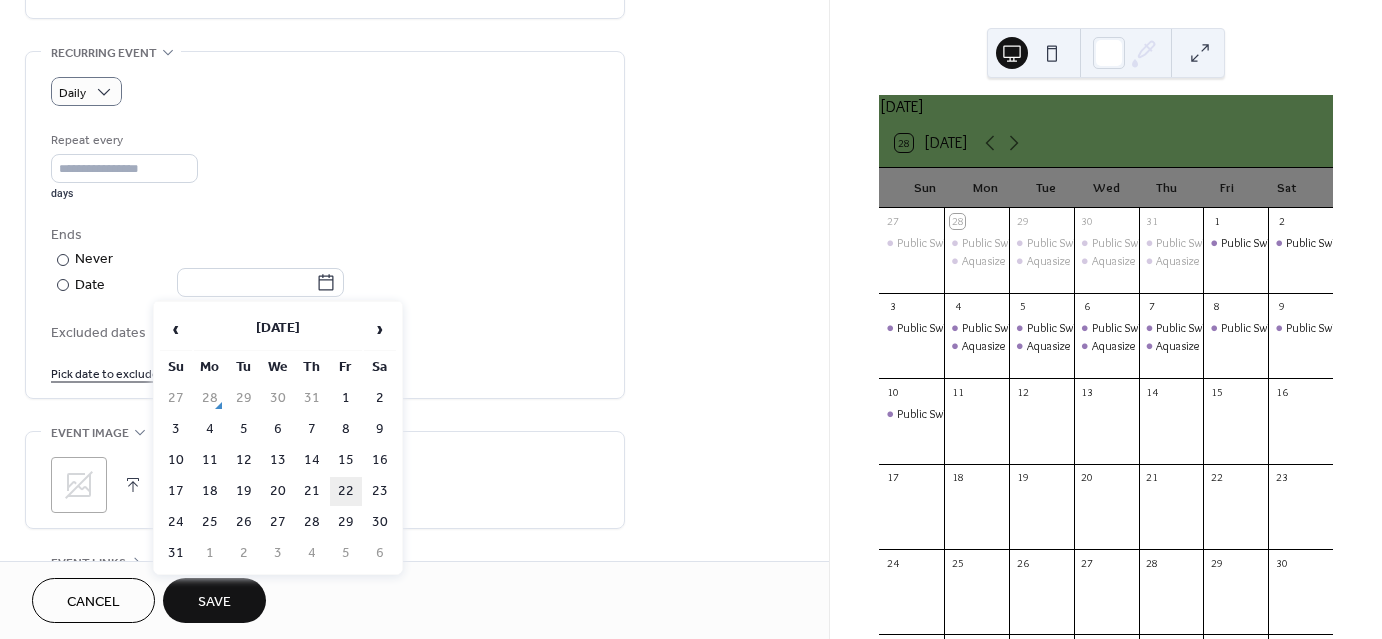 click on "22" at bounding box center (346, 491) 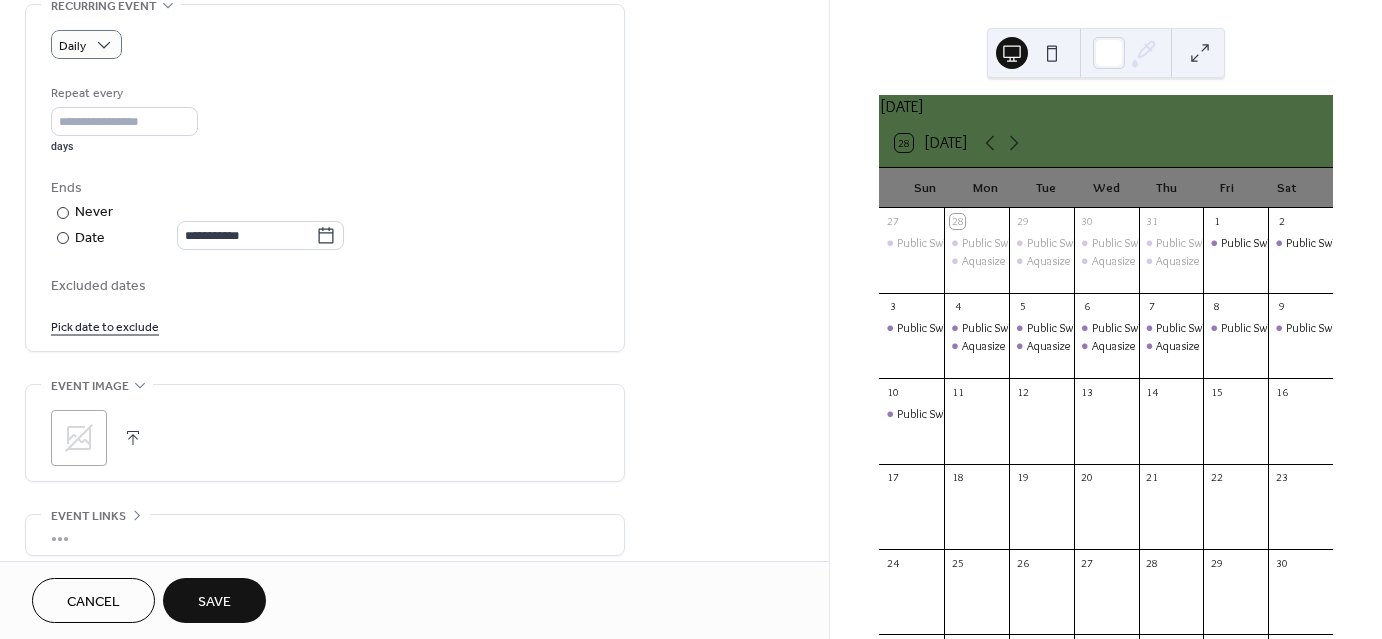 scroll, scrollTop: 896, scrollLeft: 0, axis: vertical 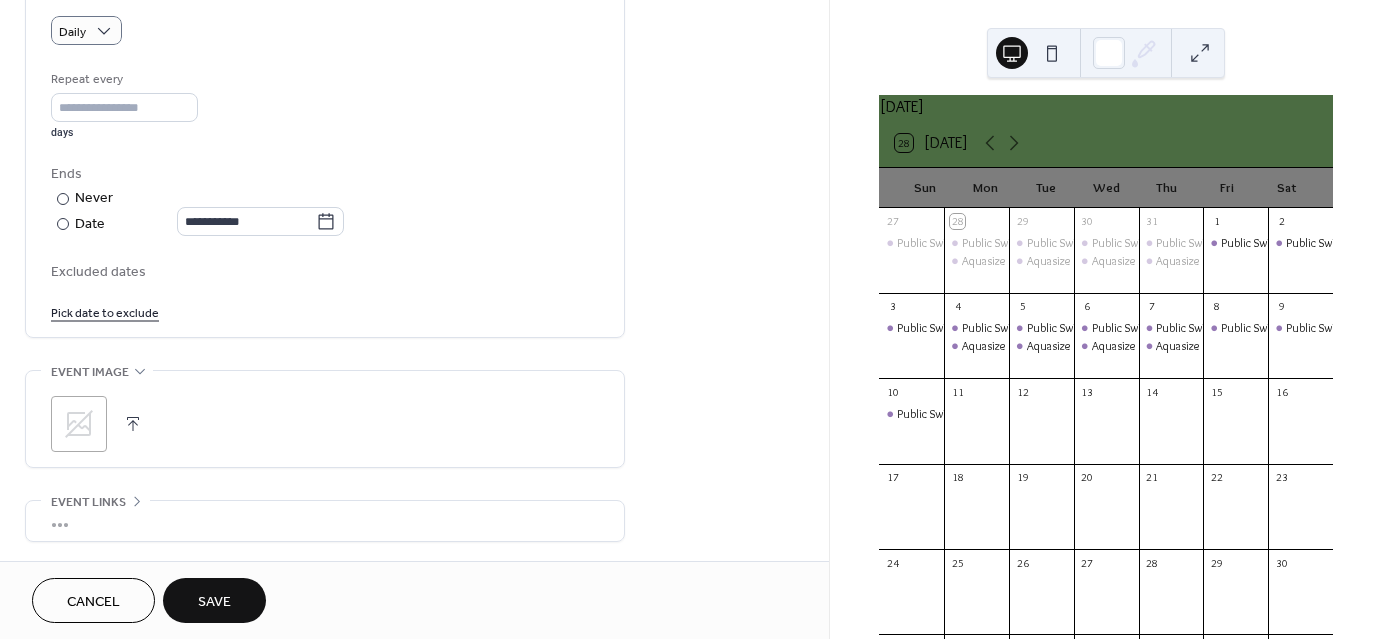 click on "Excluded dates" at bounding box center (325, 272) 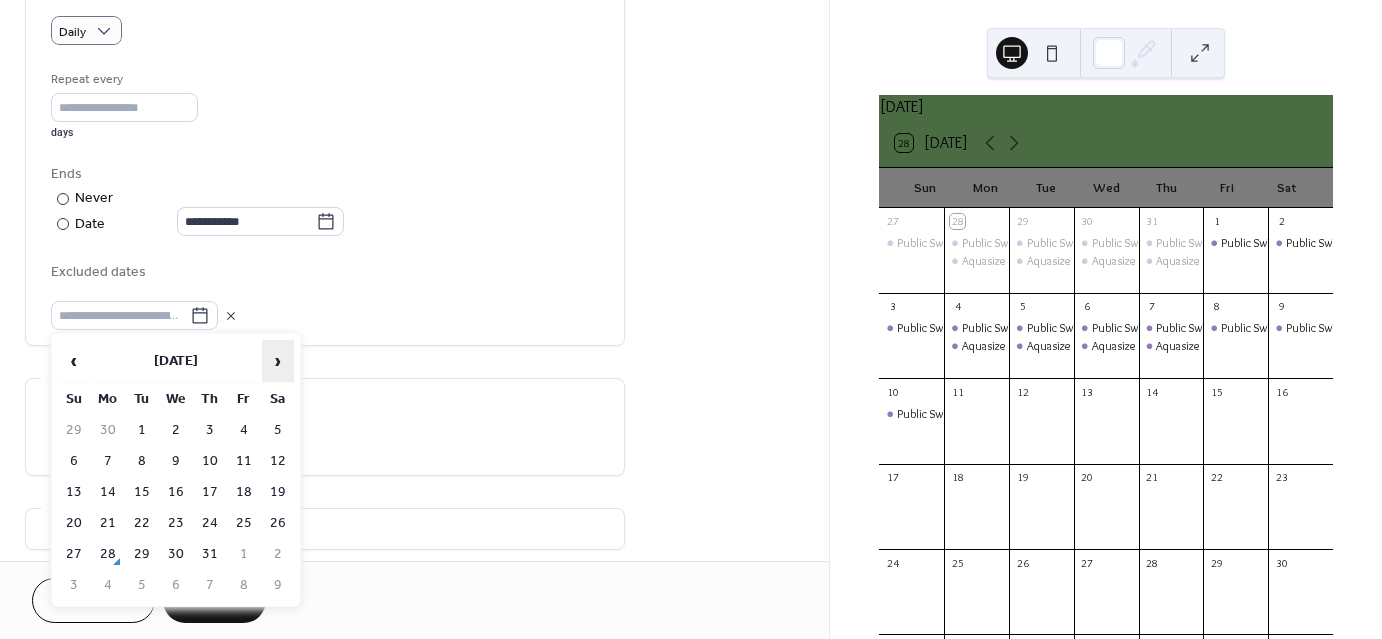 click on "›" at bounding box center [278, 361] 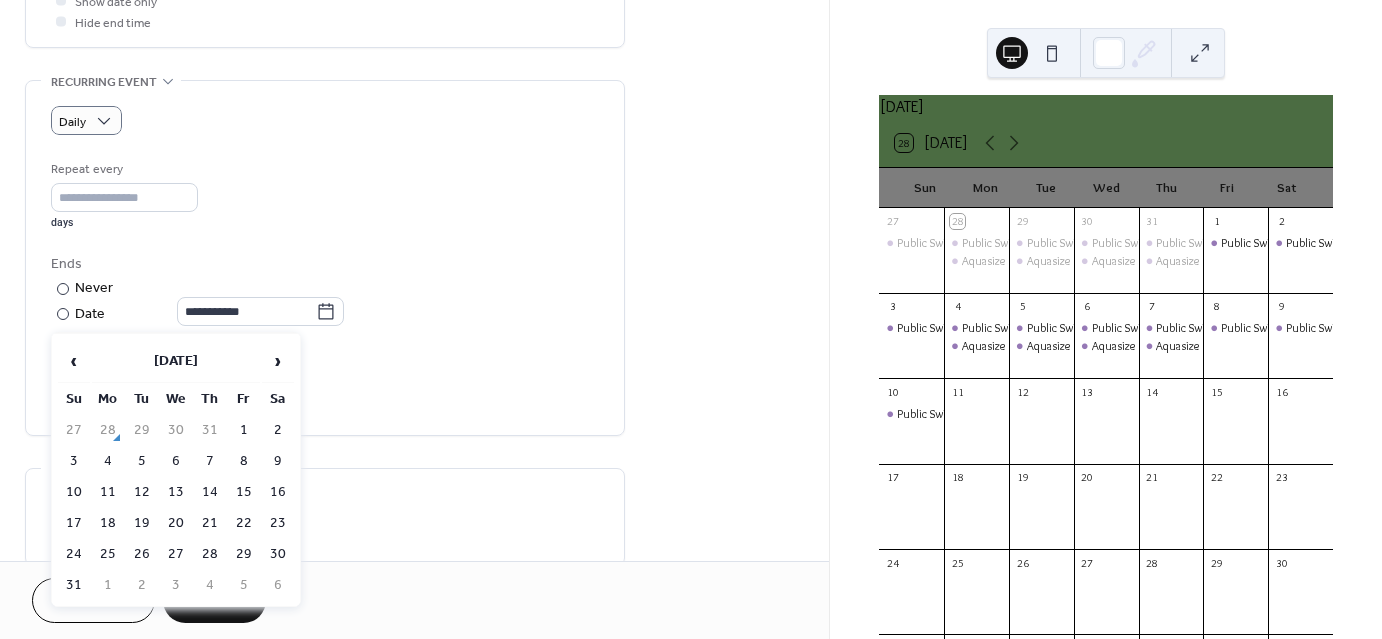 scroll, scrollTop: 796, scrollLeft: 0, axis: vertical 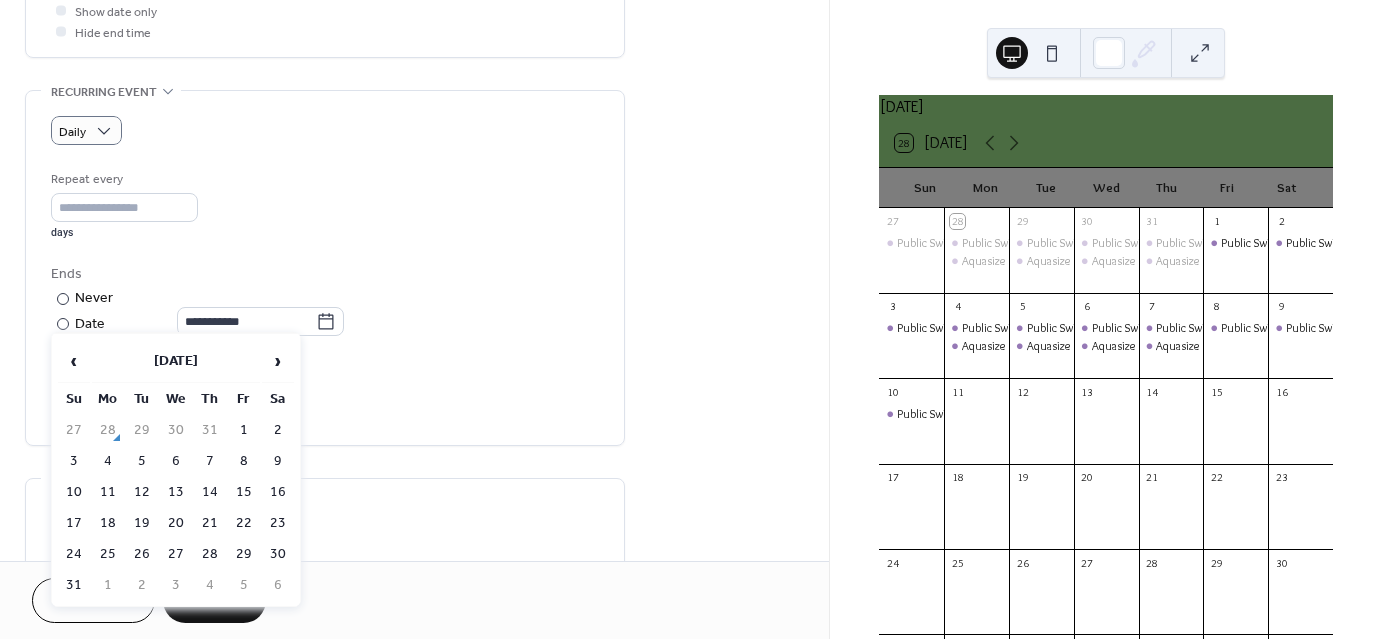 click on "Repeat every" at bounding box center (122, 179) 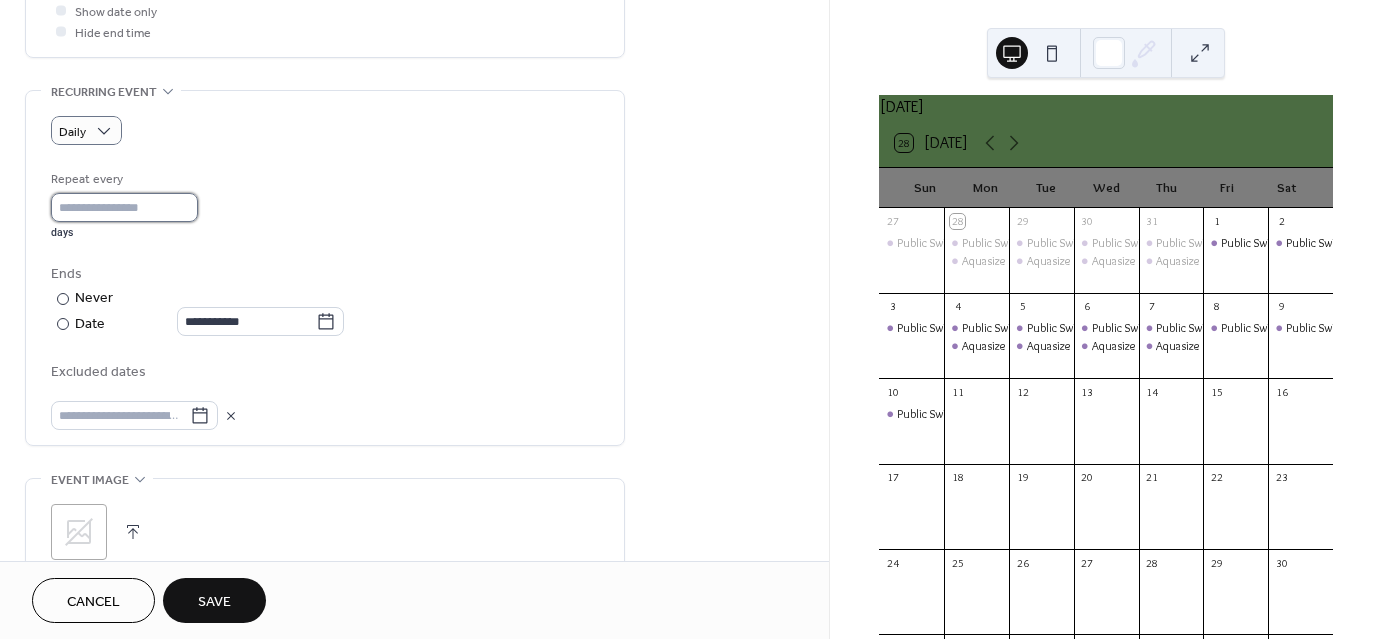 click on "*" at bounding box center [124, 207] 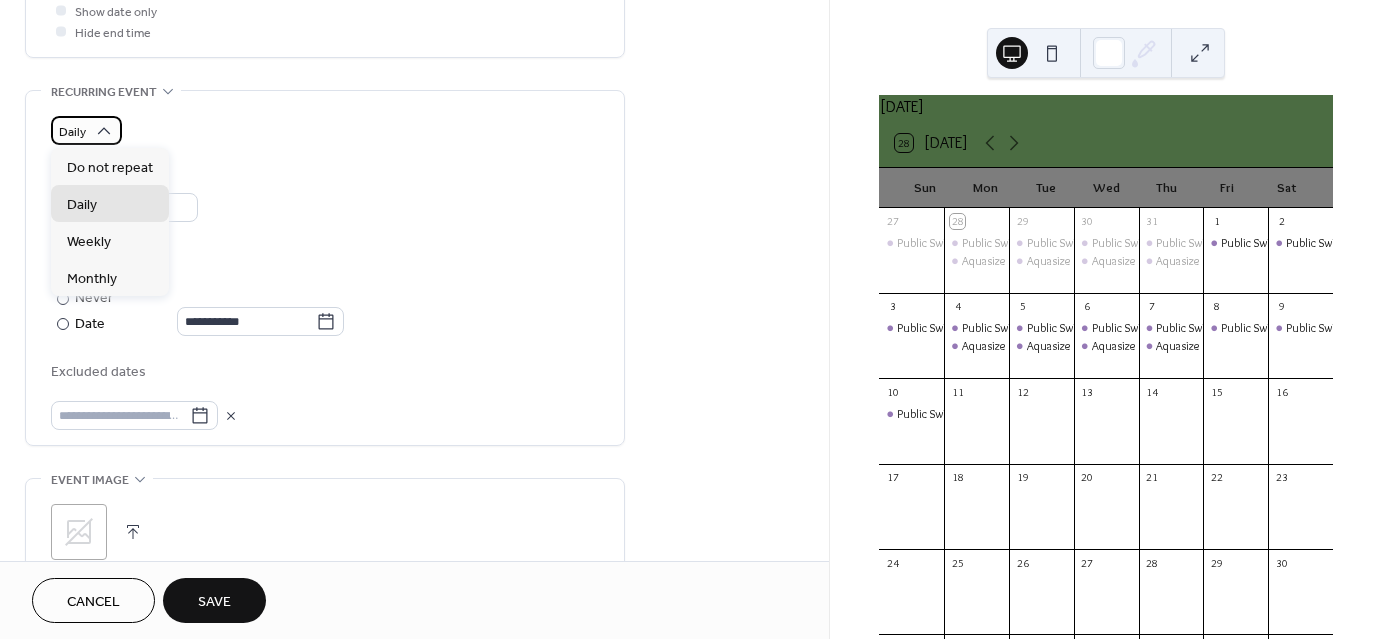 scroll, scrollTop: 0, scrollLeft: 0, axis: both 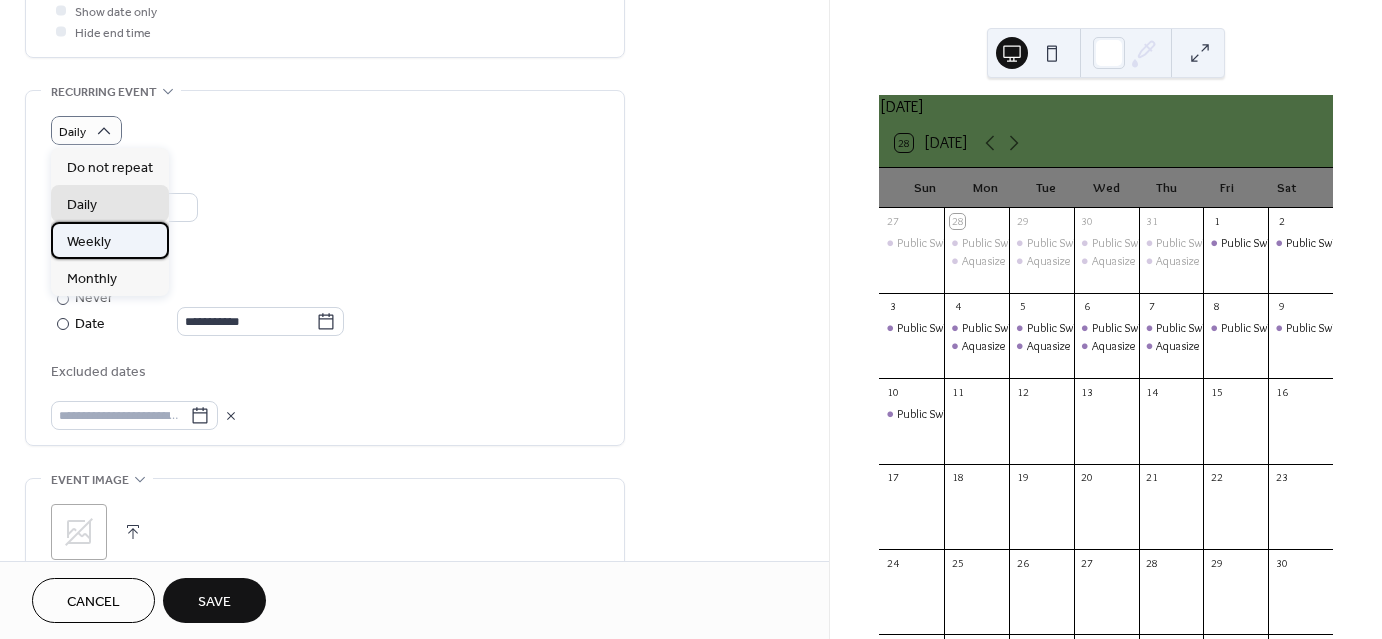 click on "Weekly" at bounding box center [110, 240] 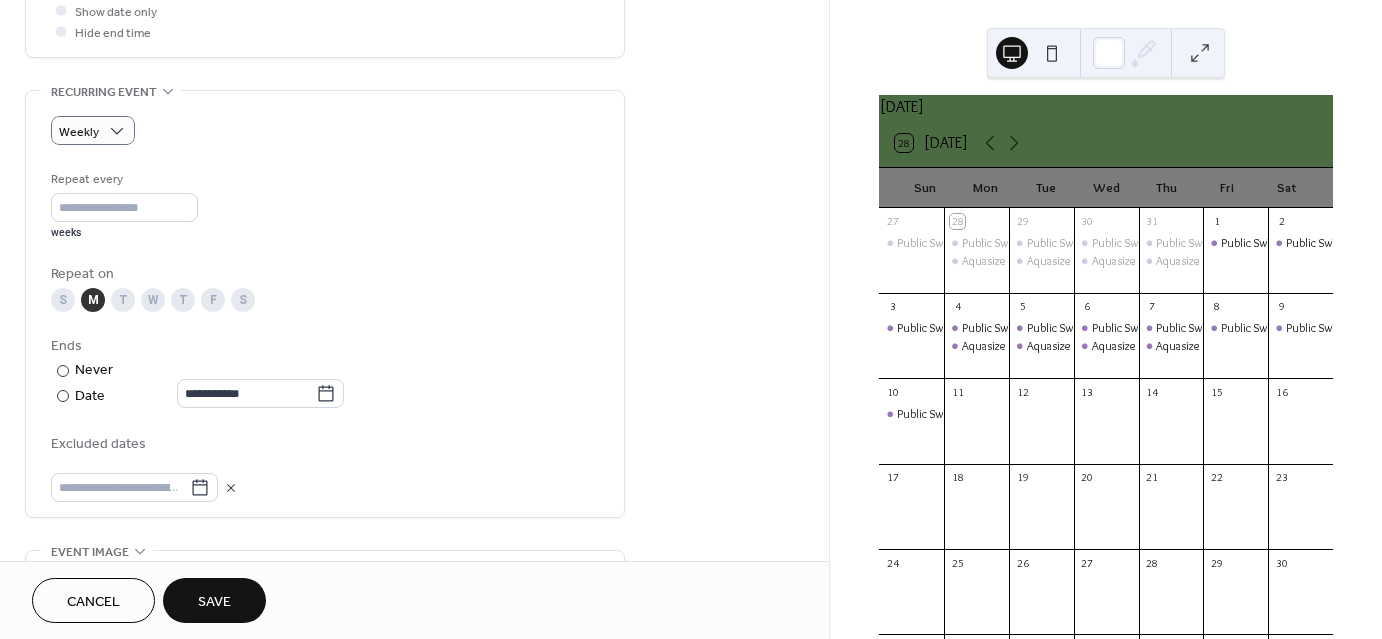 click on "T" at bounding box center [123, 300] 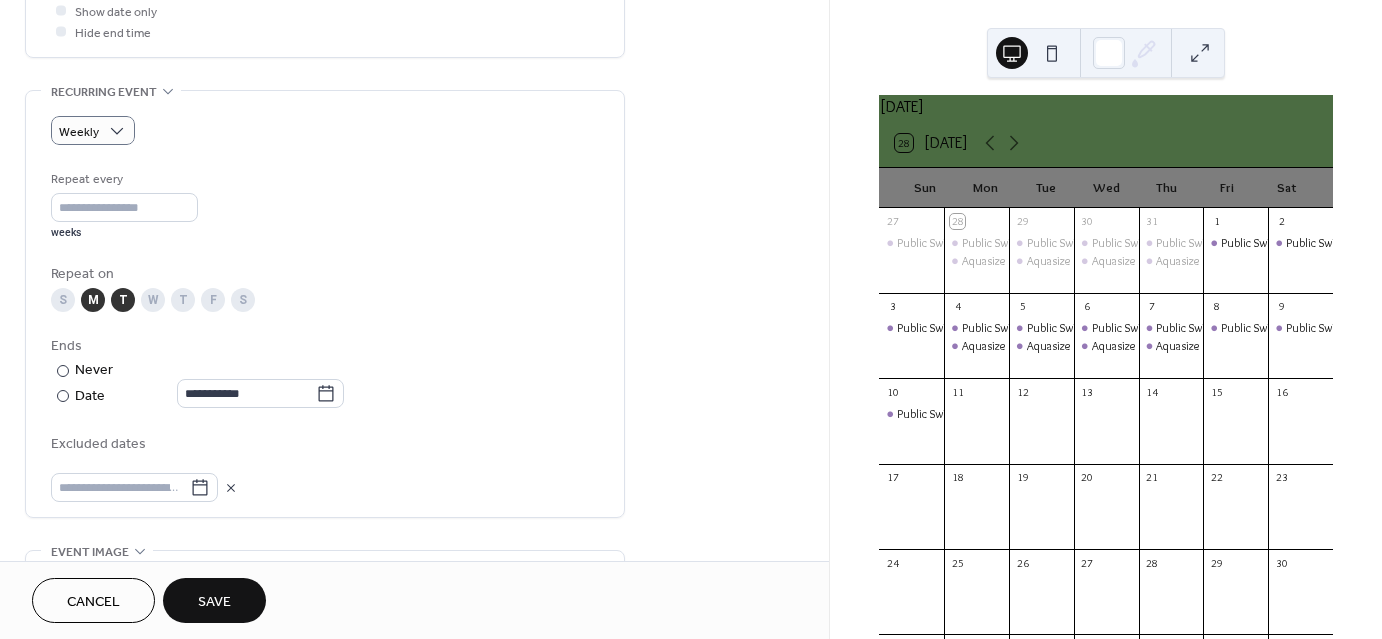 click on "W" at bounding box center (153, 300) 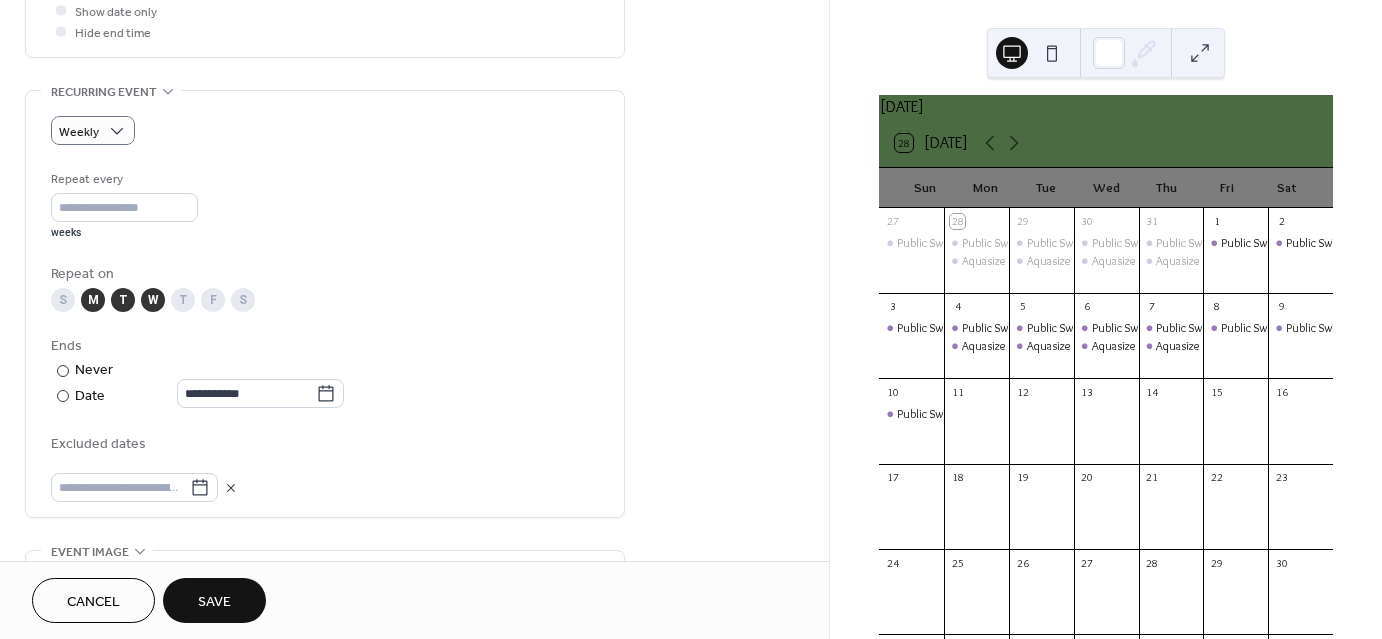 click on "T" at bounding box center [183, 300] 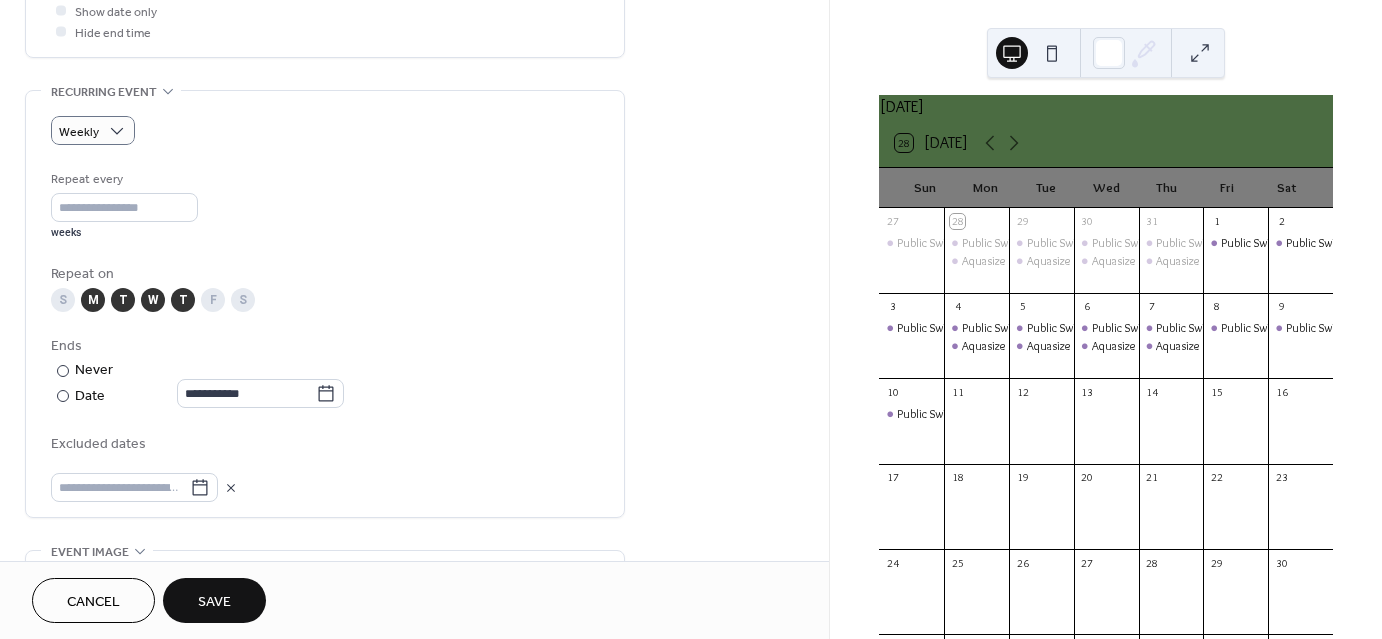 click on "F" at bounding box center [213, 300] 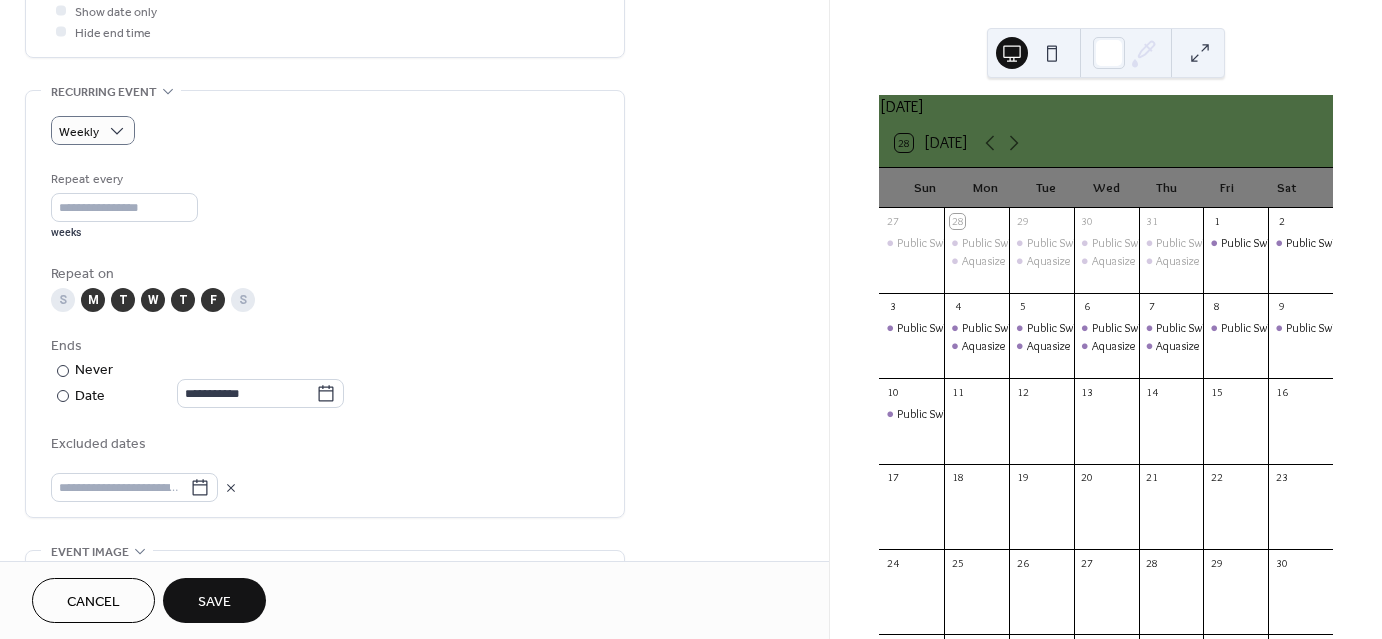 click on "Save" at bounding box center [214, 600] 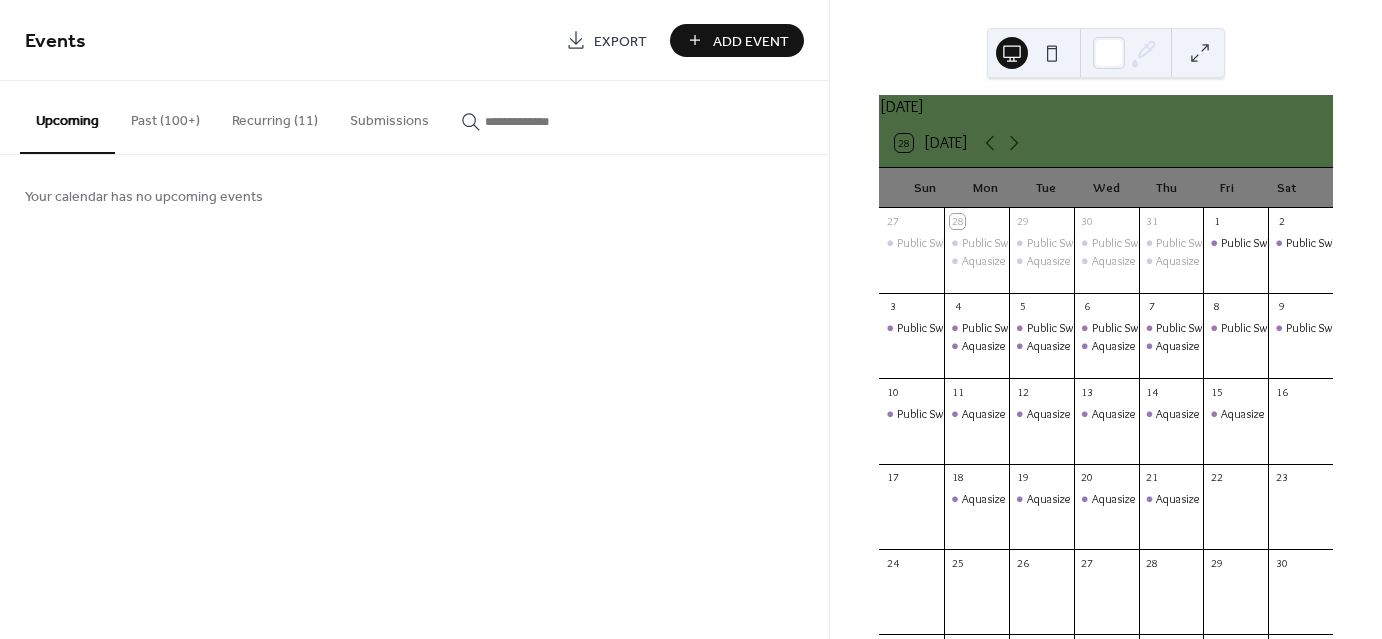 click on "Recurring (11)" at bounding box center [275, 116] 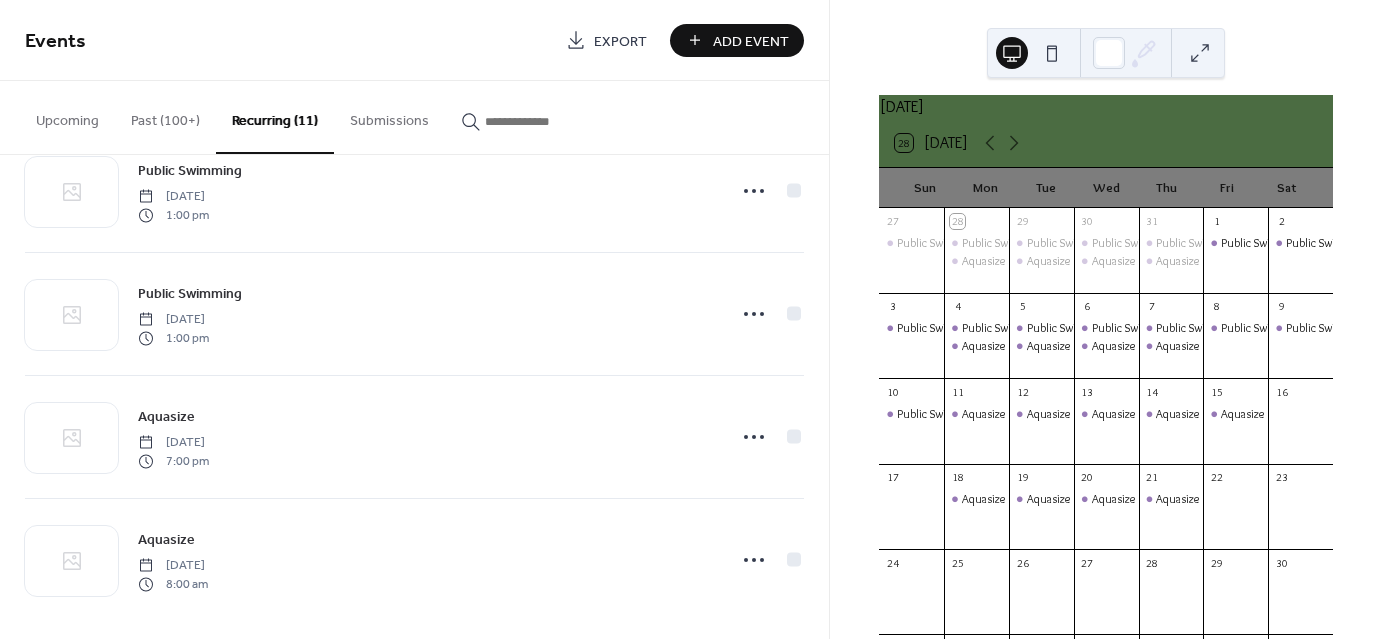scroll, scrollTop: 924, scrollLeft: 0, axis: vertical 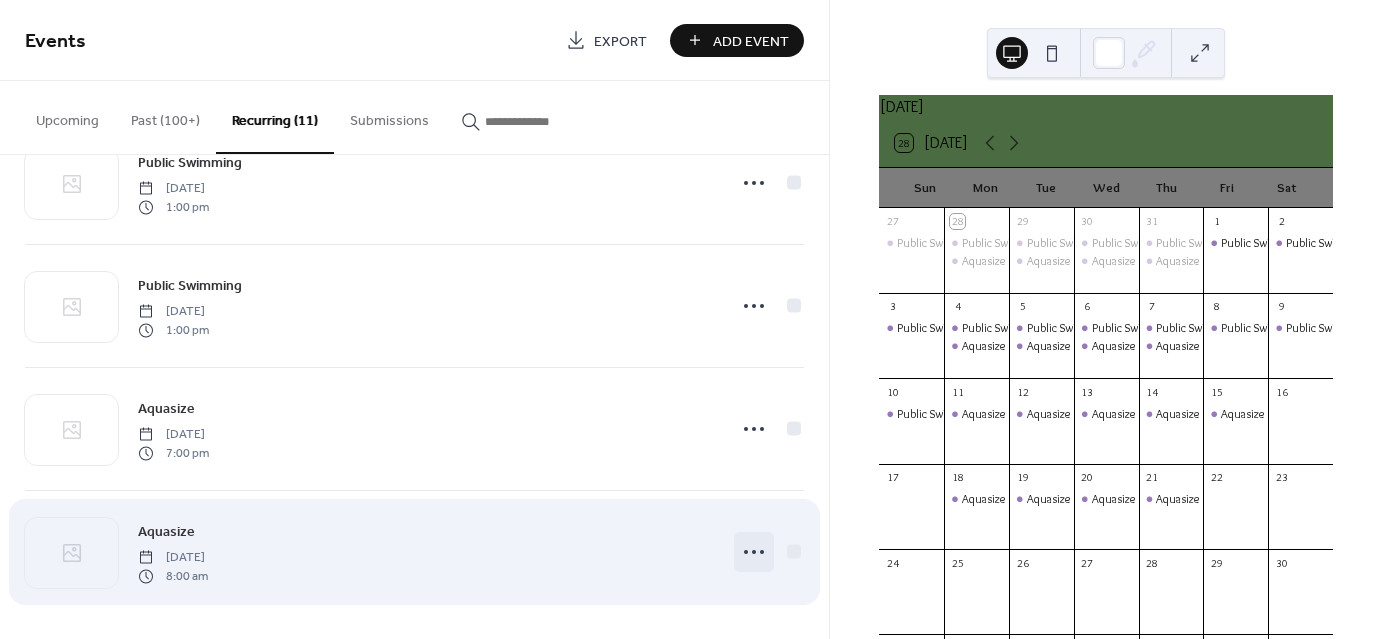 click 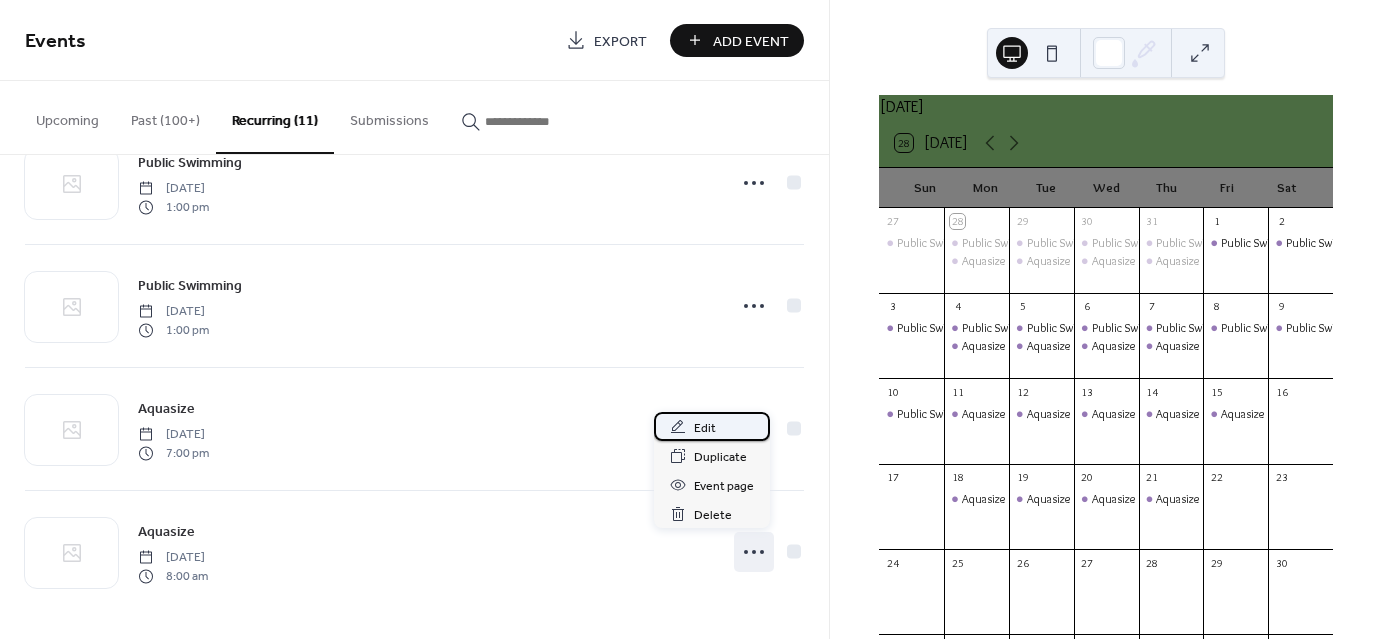 click on "Edit" at bounding box center (705, 428) 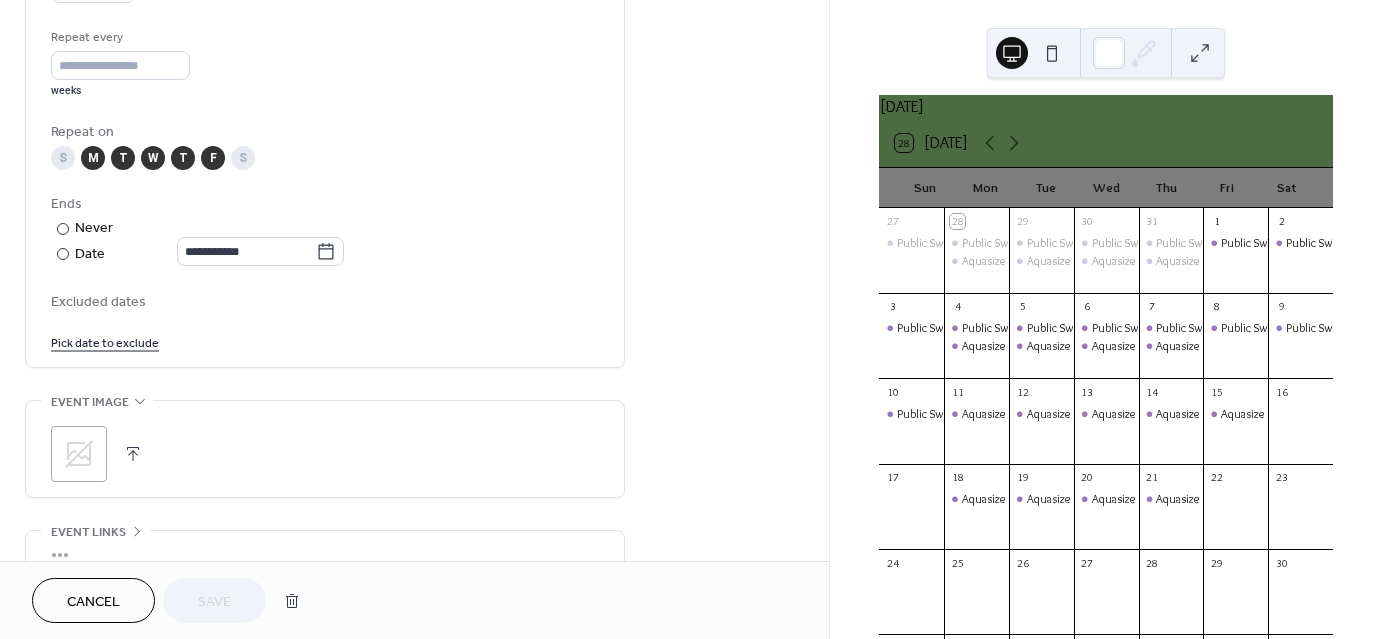 scroll, scrollTop: 936, scrollLeft: 0, axis: vertical 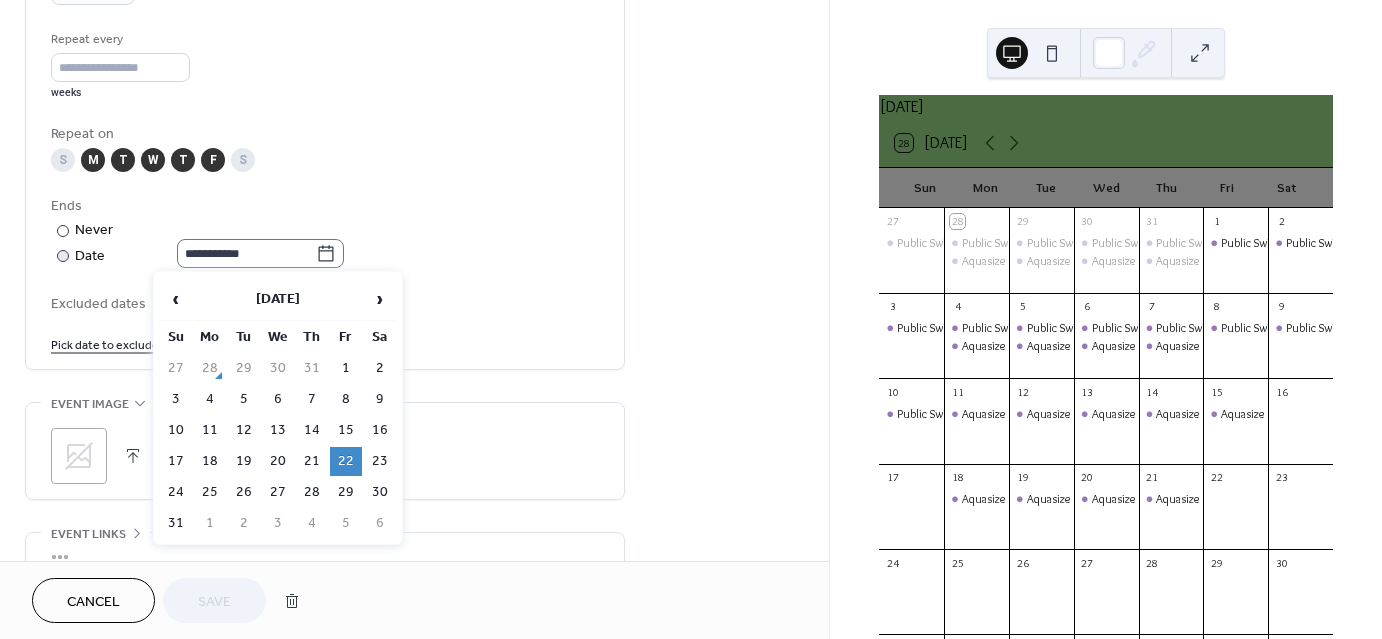 click 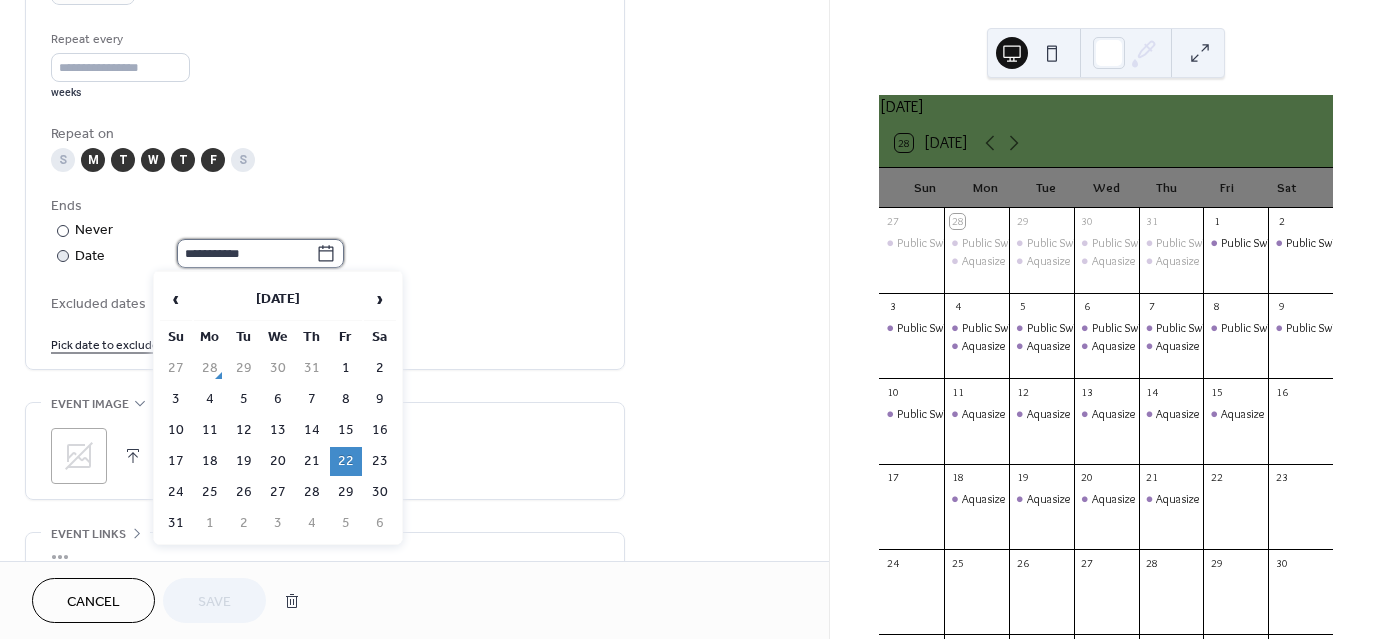 click on "**********" at bounding box center [246, 253] 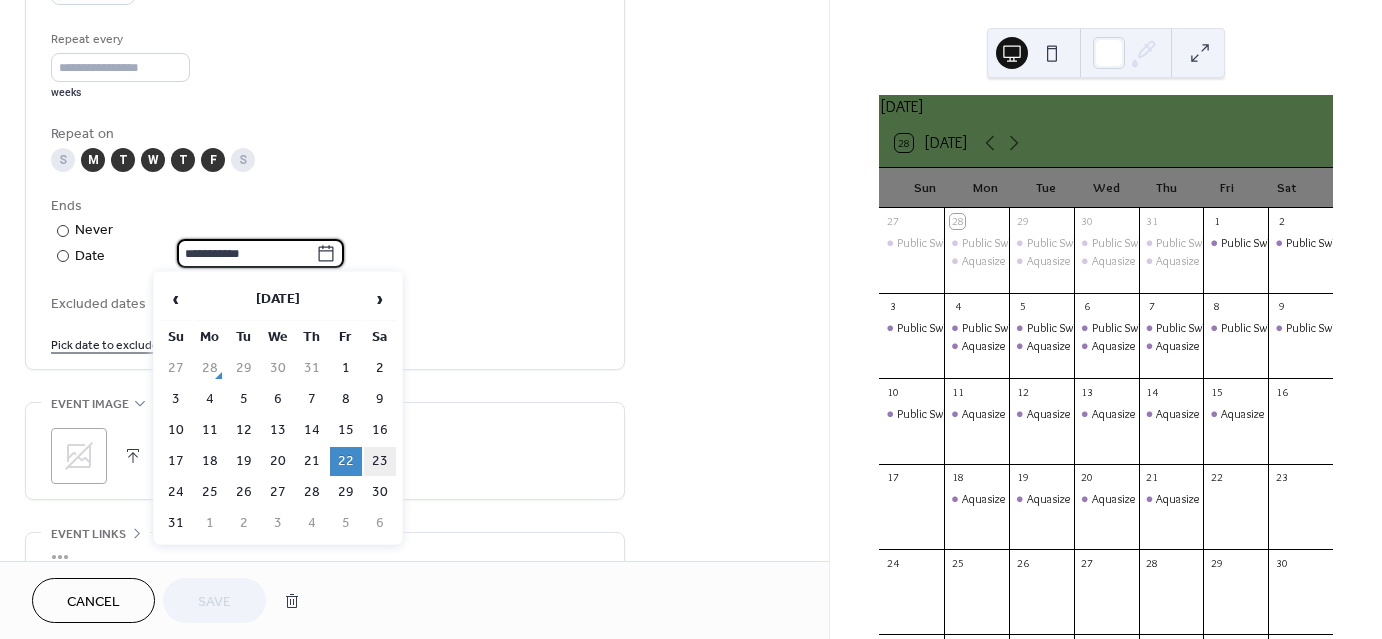 click on "23" at bounding box center (380, 461) 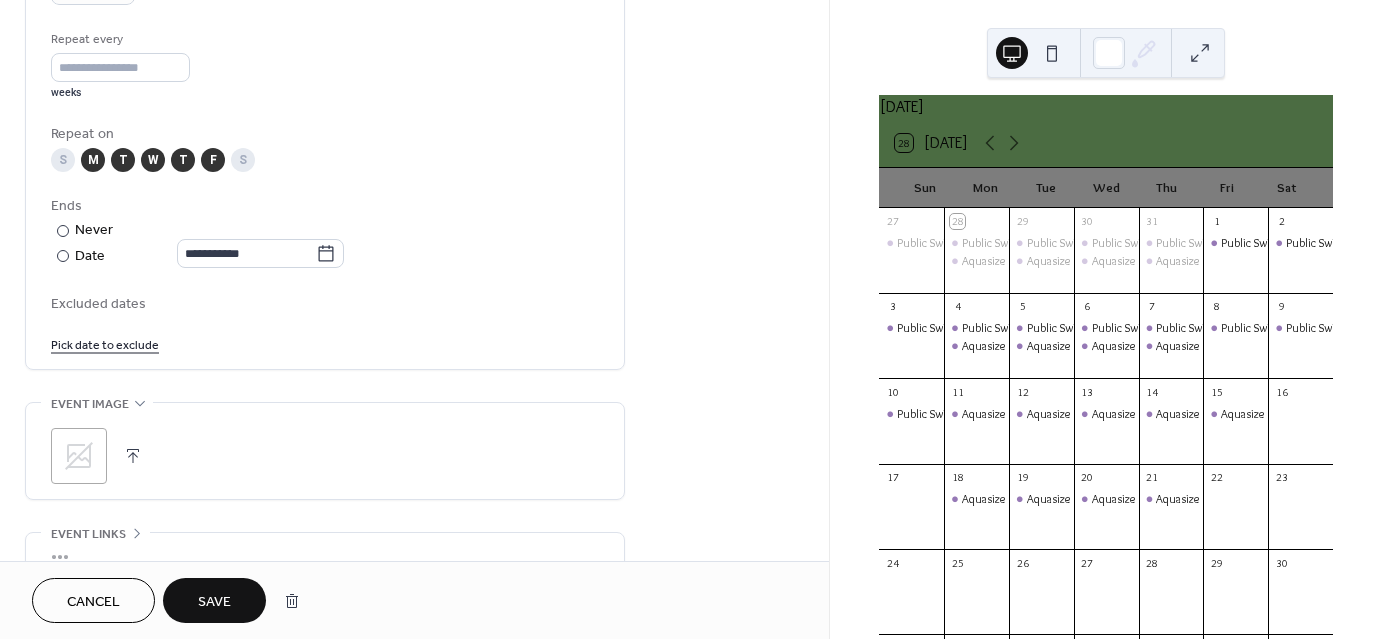 click on "Pick date to exclude" at bounding box center [105, 343] 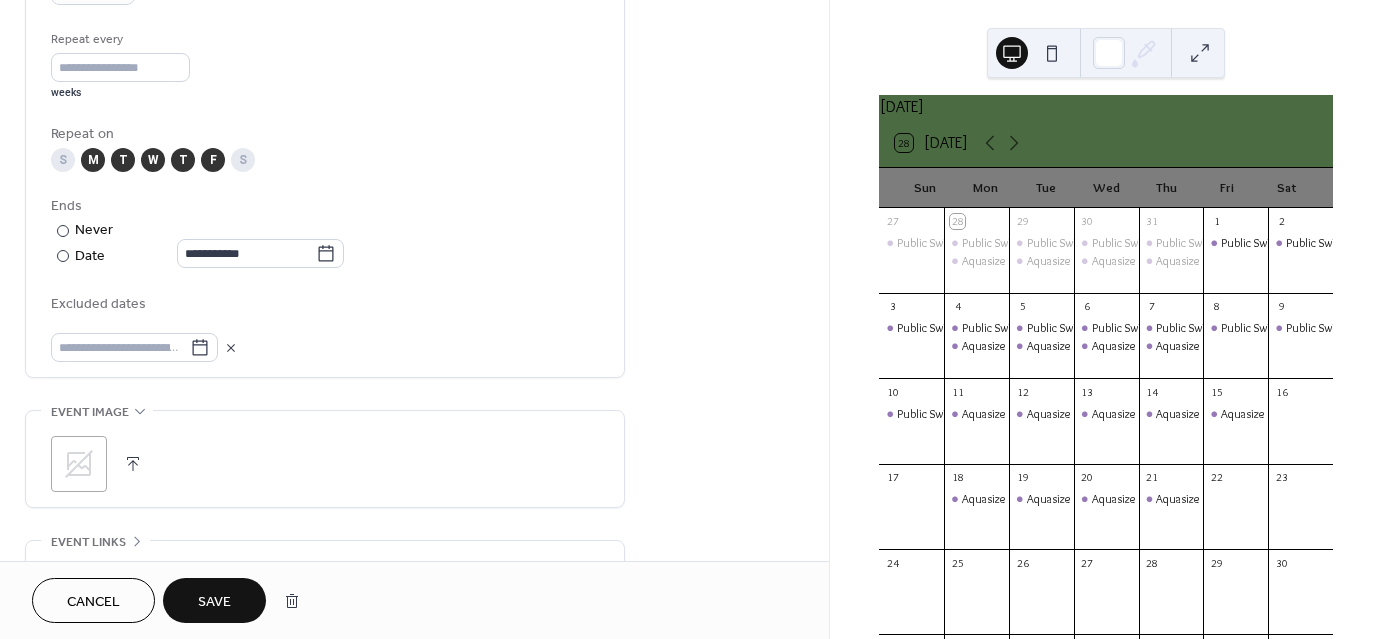 click at bounding box center (325, 347) 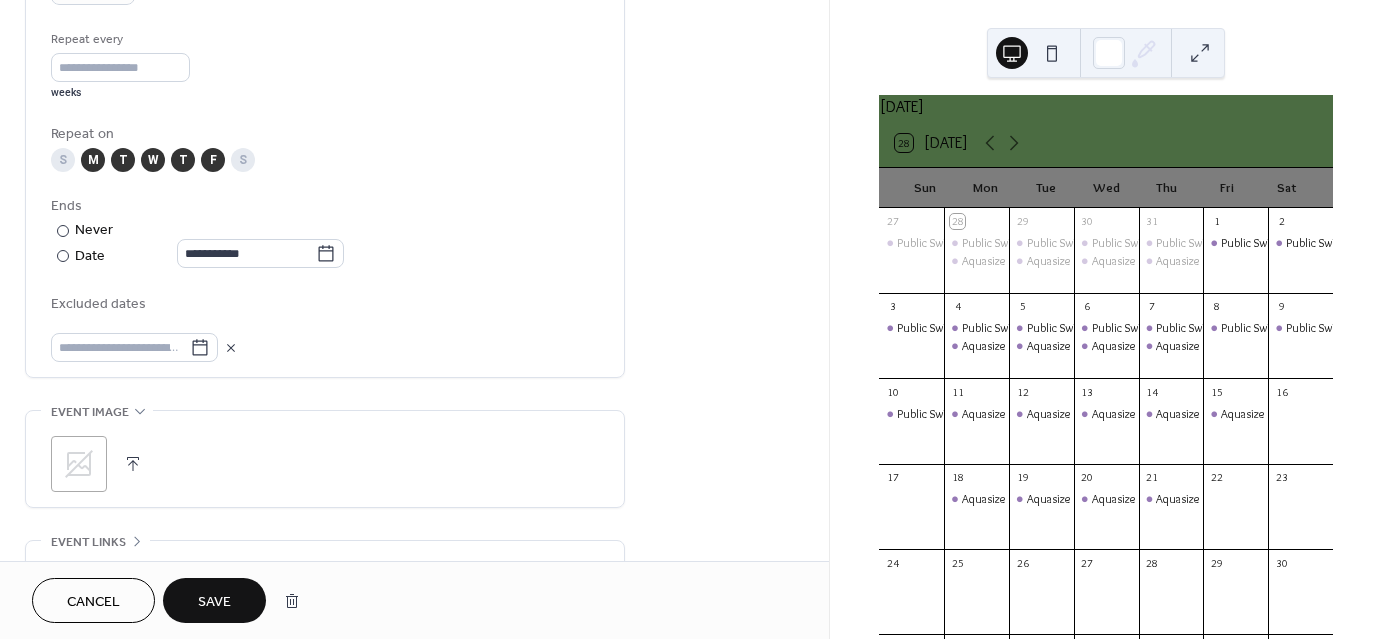 click on "Save" at bounding box center [214, 602] 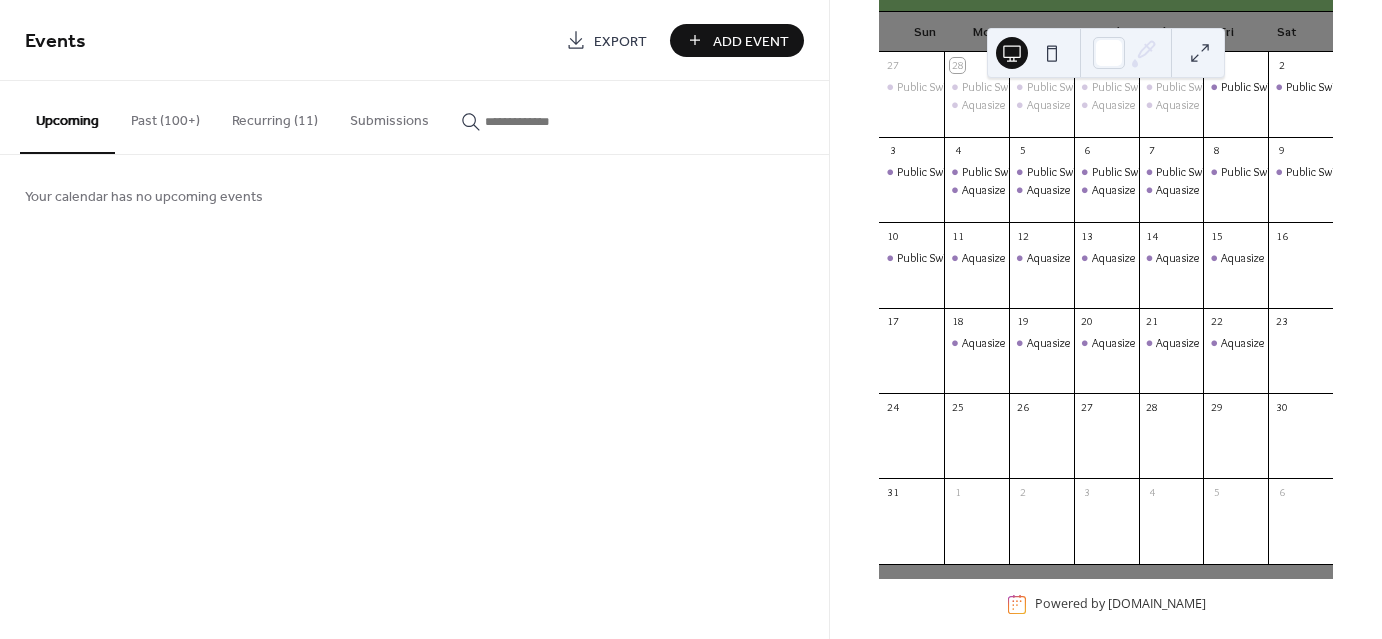 scroll, scrollTop: 167, scrollLeft: 0, axis: vertical 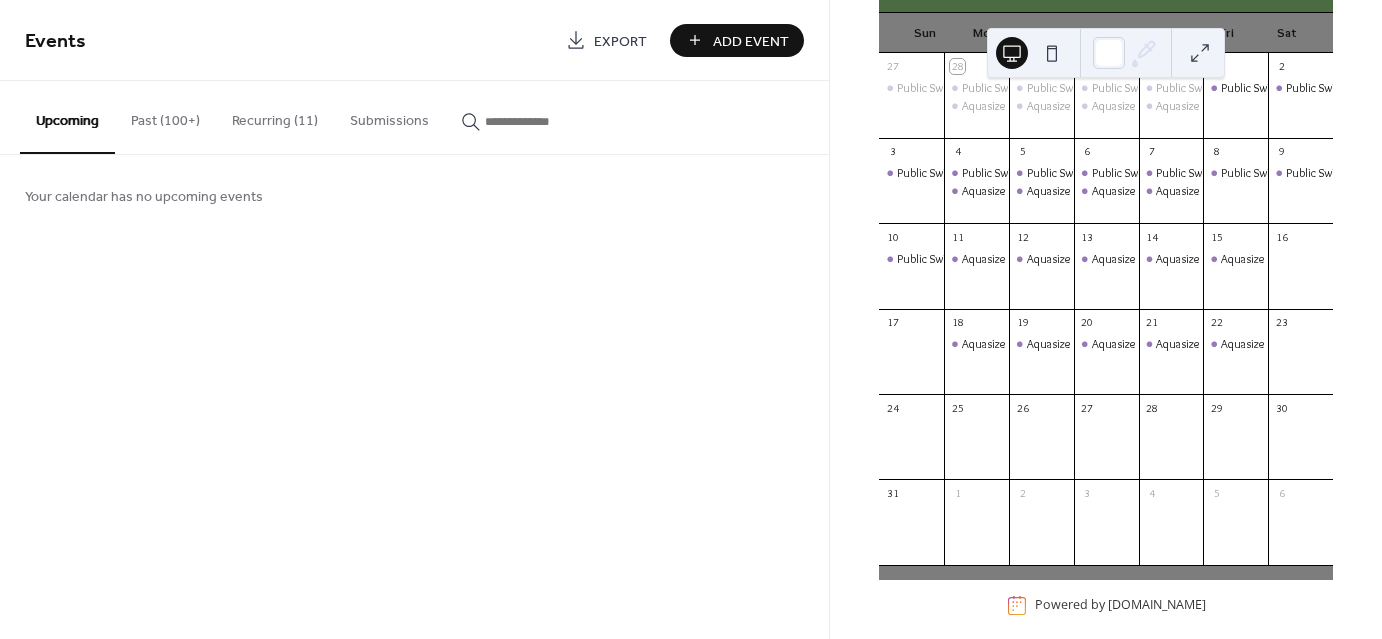 click on "Add Event" at bounding box center (737, 40) 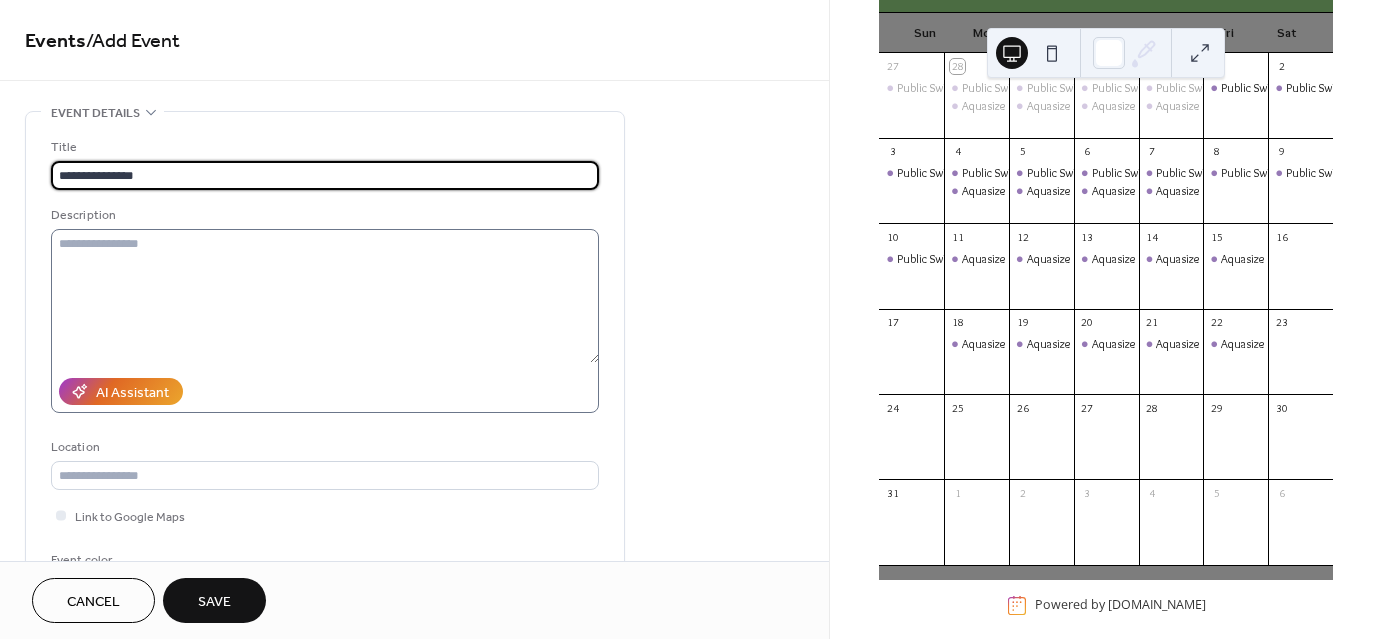 type on "**********" 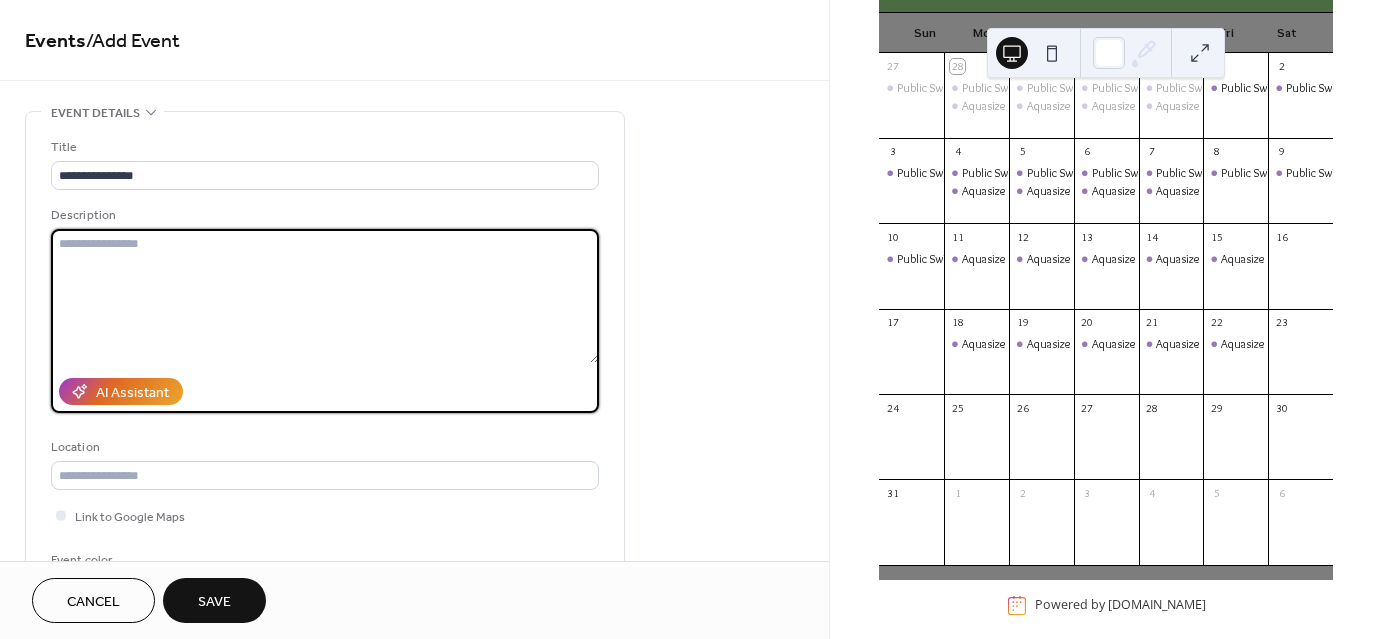 click at bounding box center (325, 296) 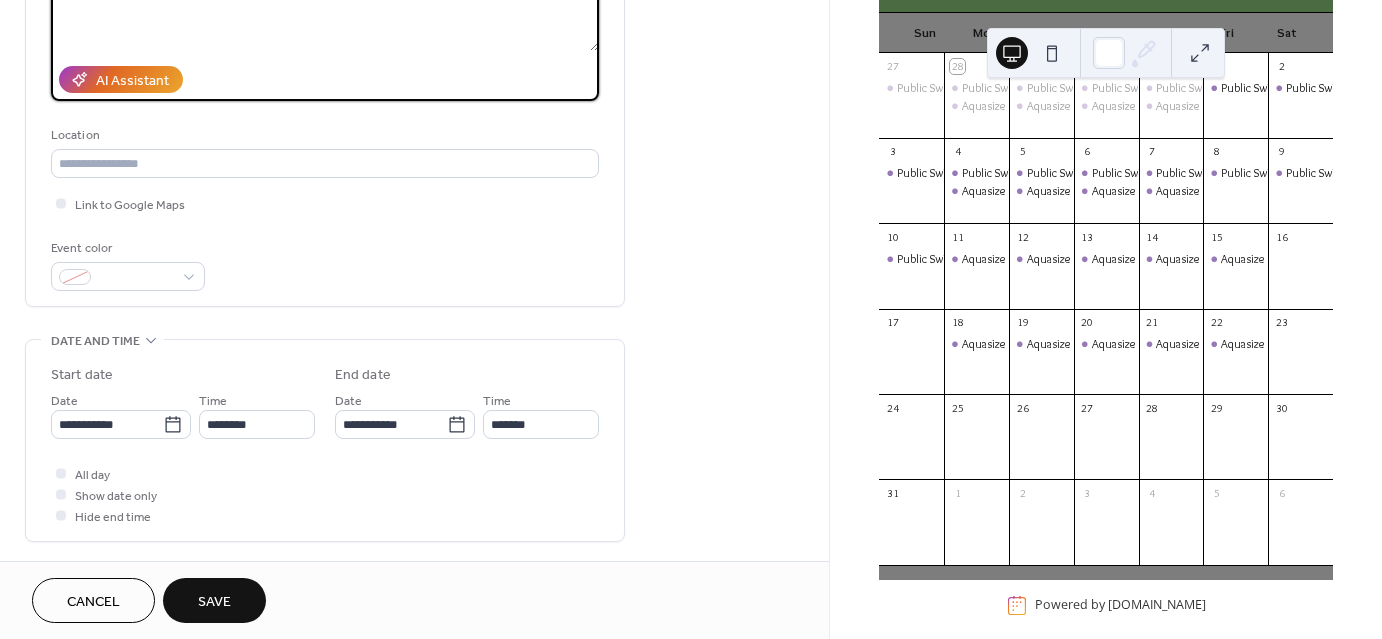 scroll, scrollTop: 392, scrollLeft: 0, axis: vertical 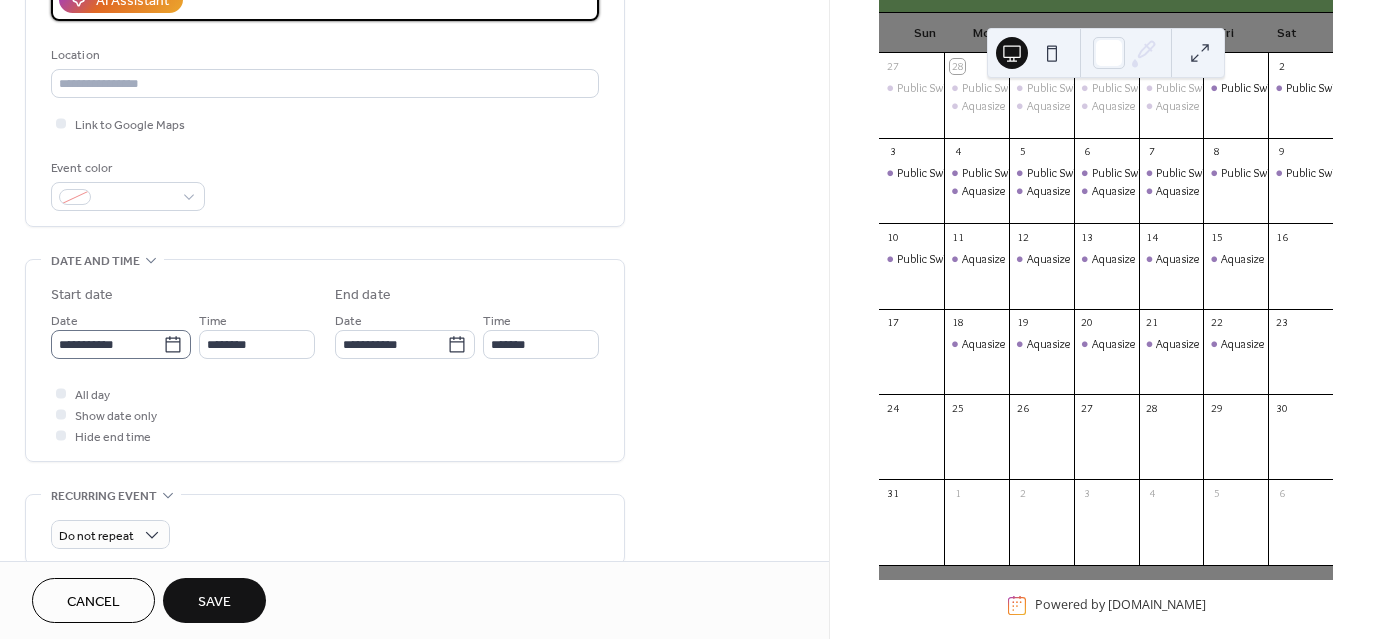 click 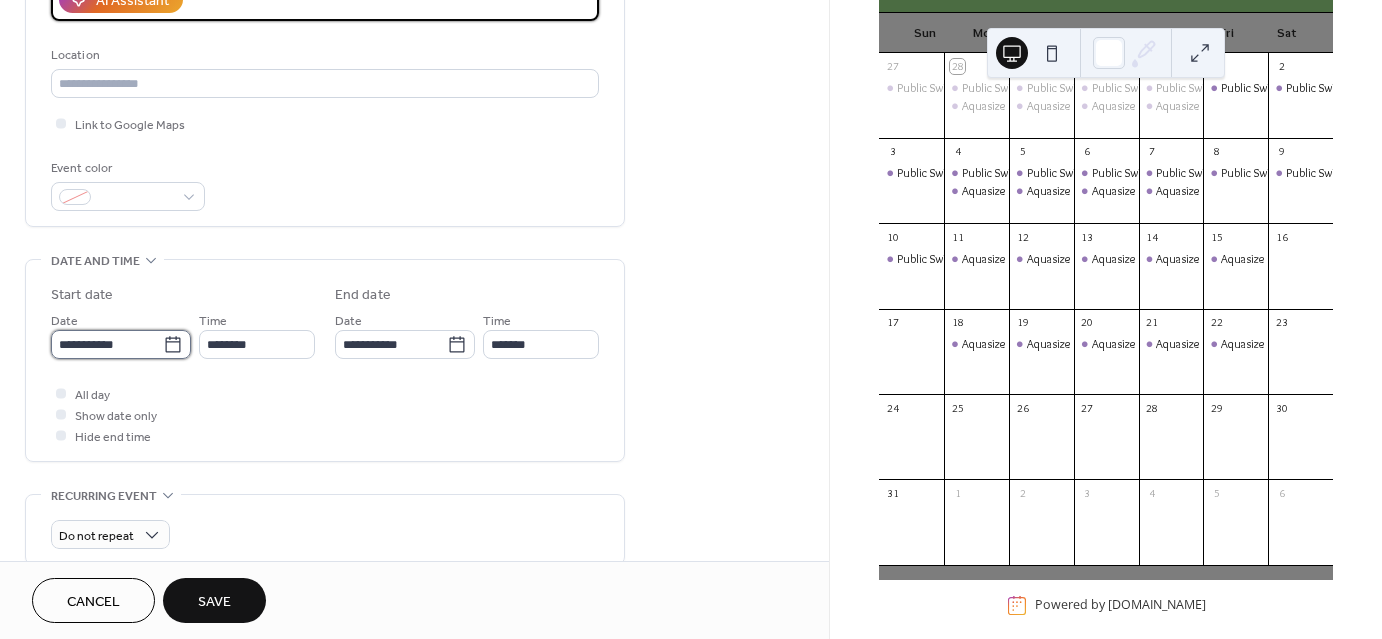 click on "**********" at bounding box center [107, 344] 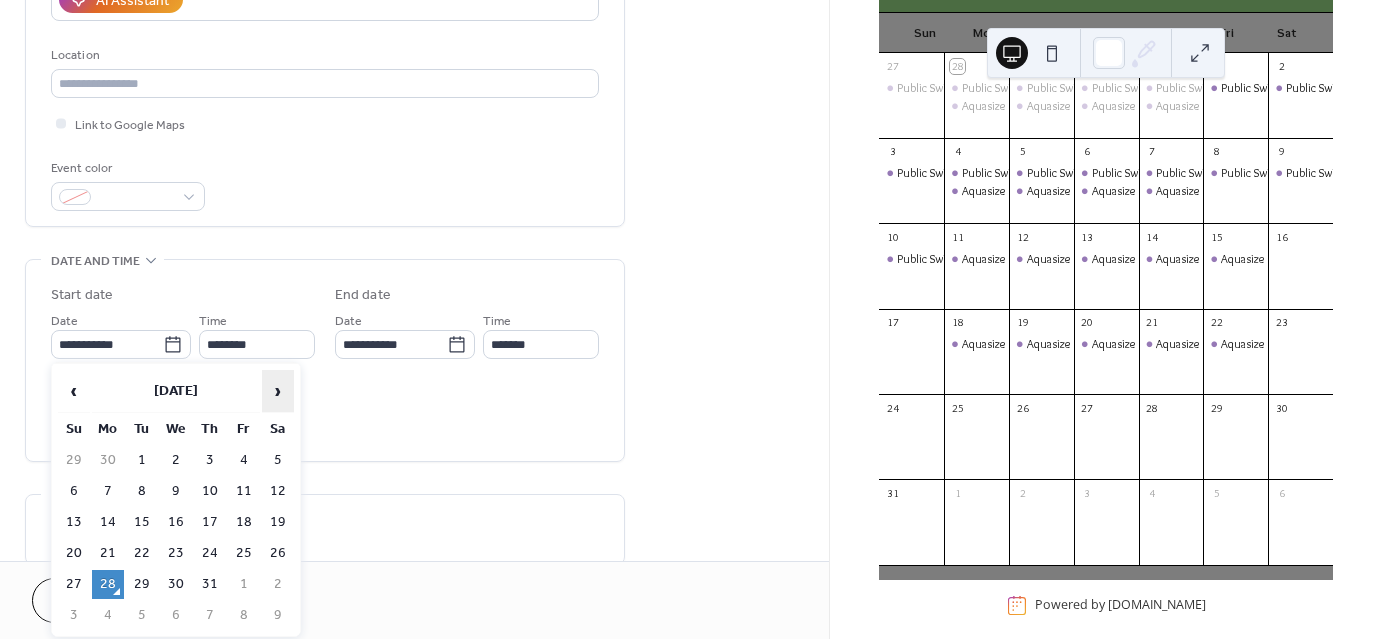 click on "›" at bounding box center [278, 391] 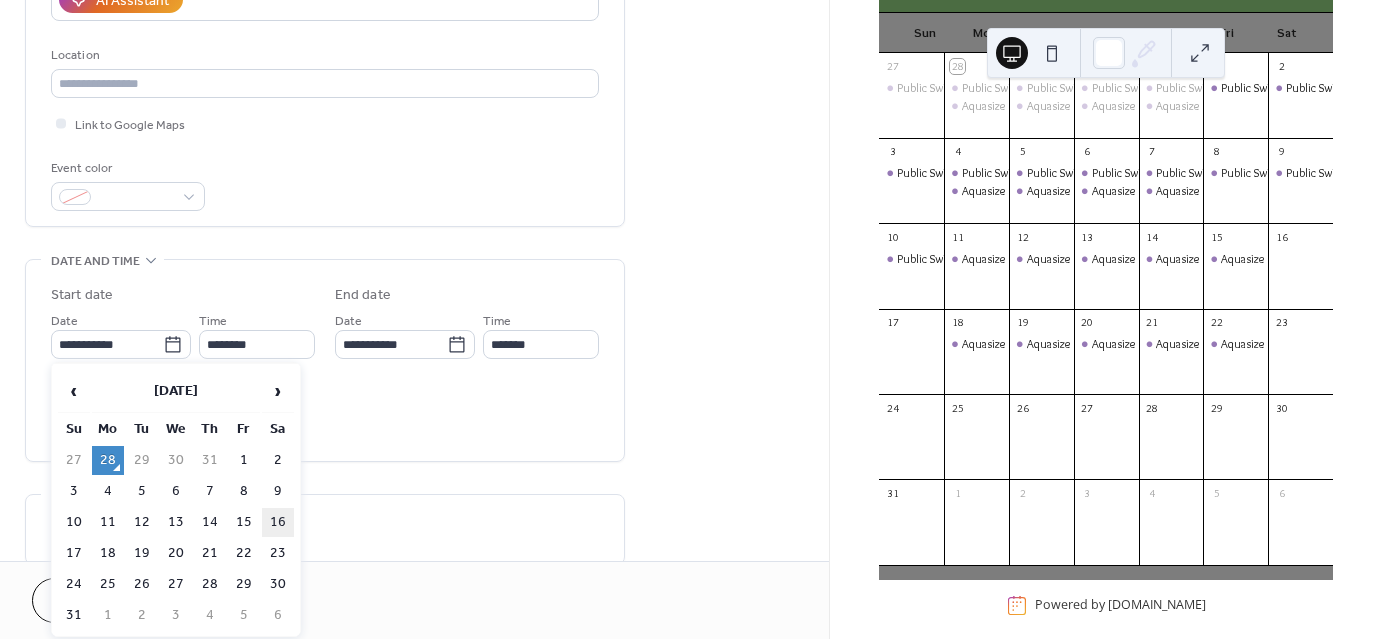 click on "16" at bounding box center [278, 522] 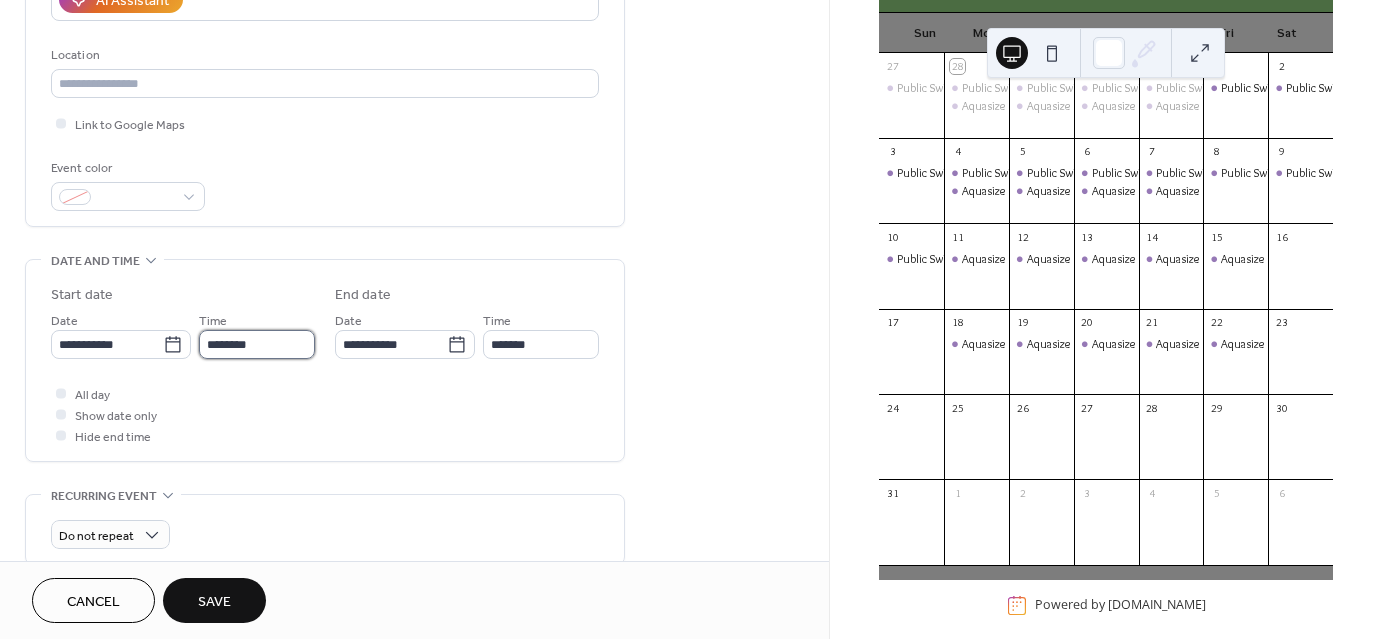 click on "********" at bounding box center (257, 344) 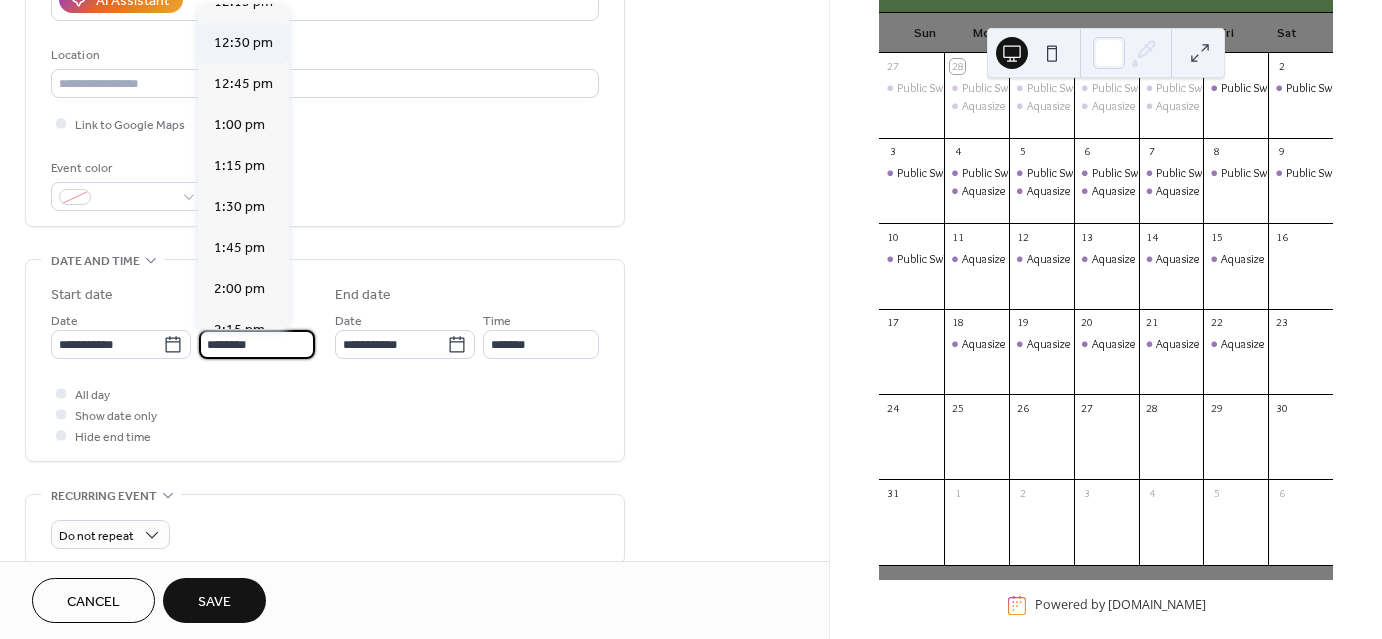 scroll, scrollTop: 2032, scrollLeft: 0, axis: vertical 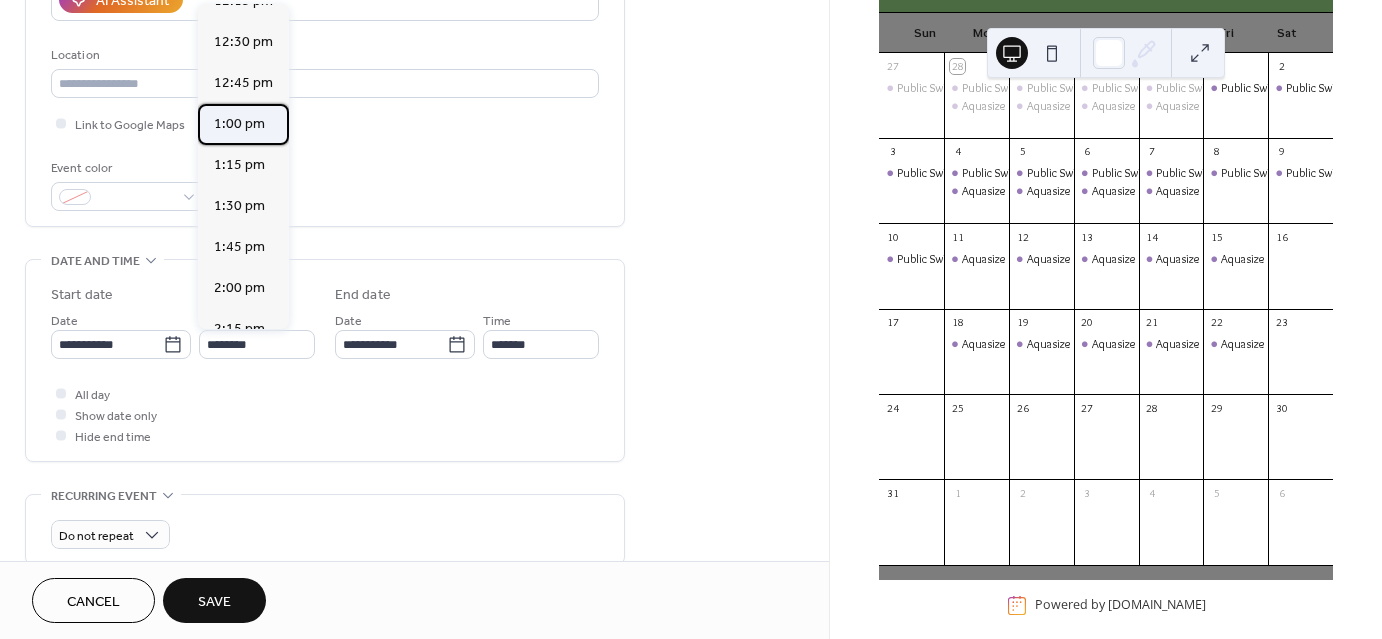 click on "1:00 pm" at bounding box center [239, 124] 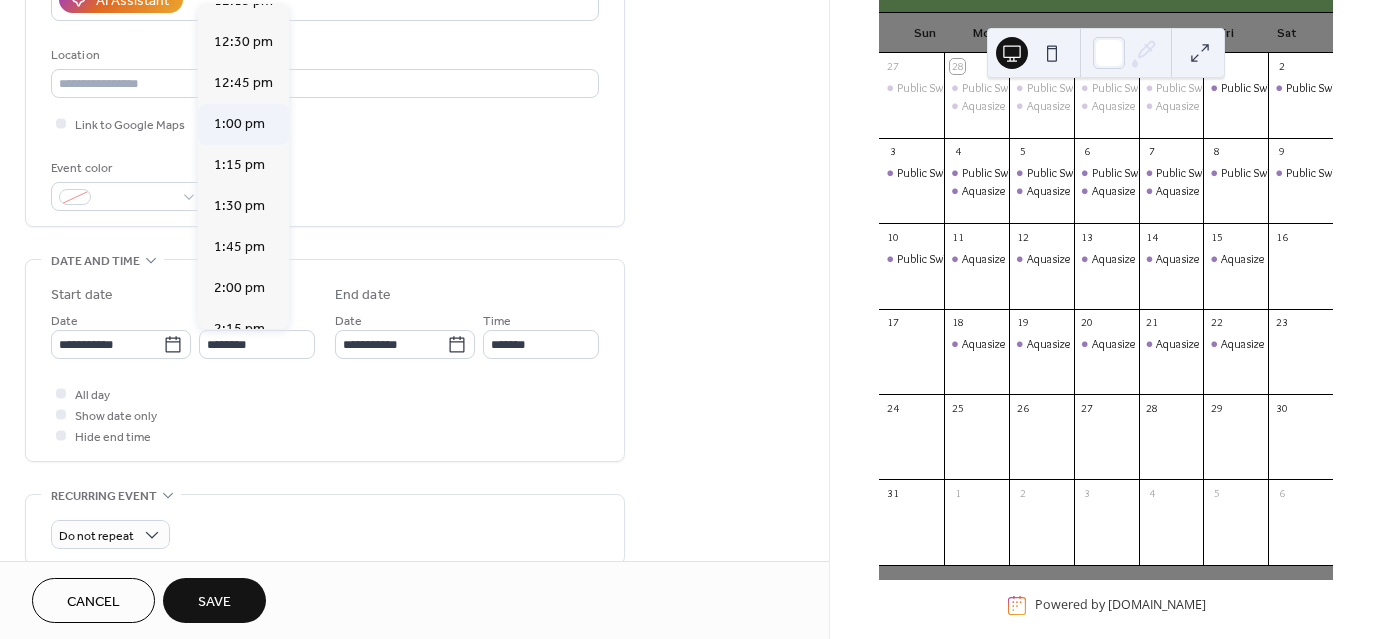 type on "*******" 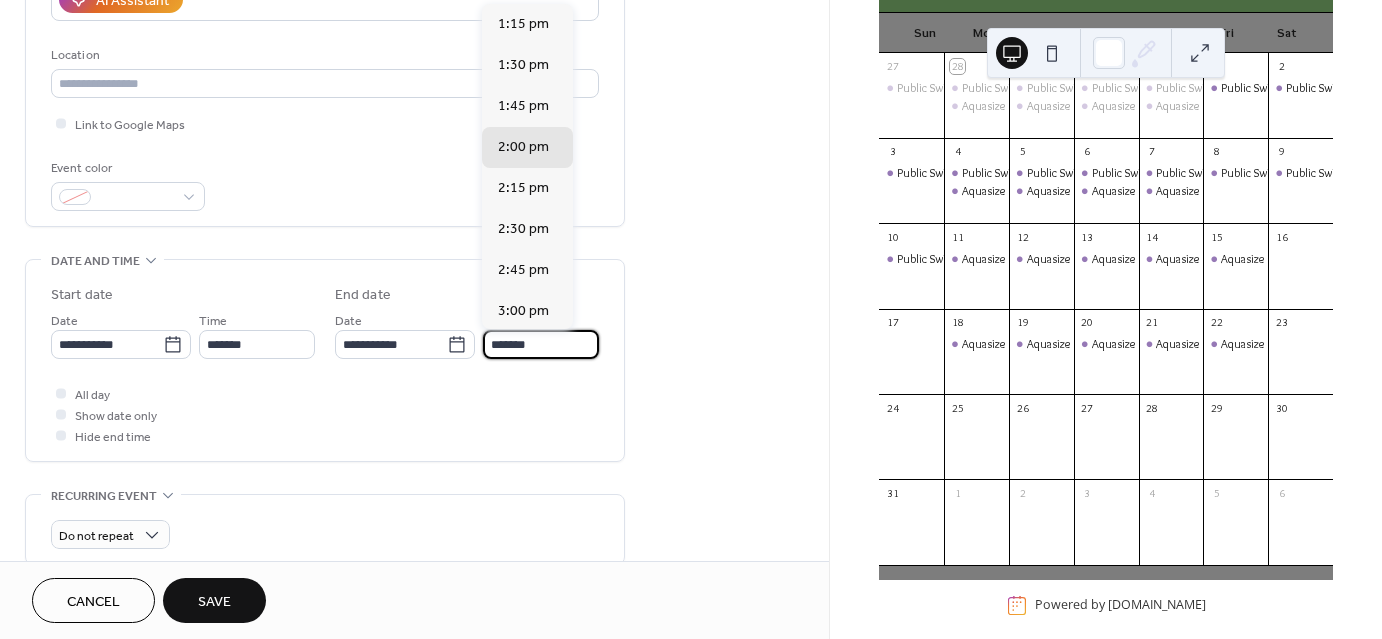 click on "*******" at bounding box center (541, 344) 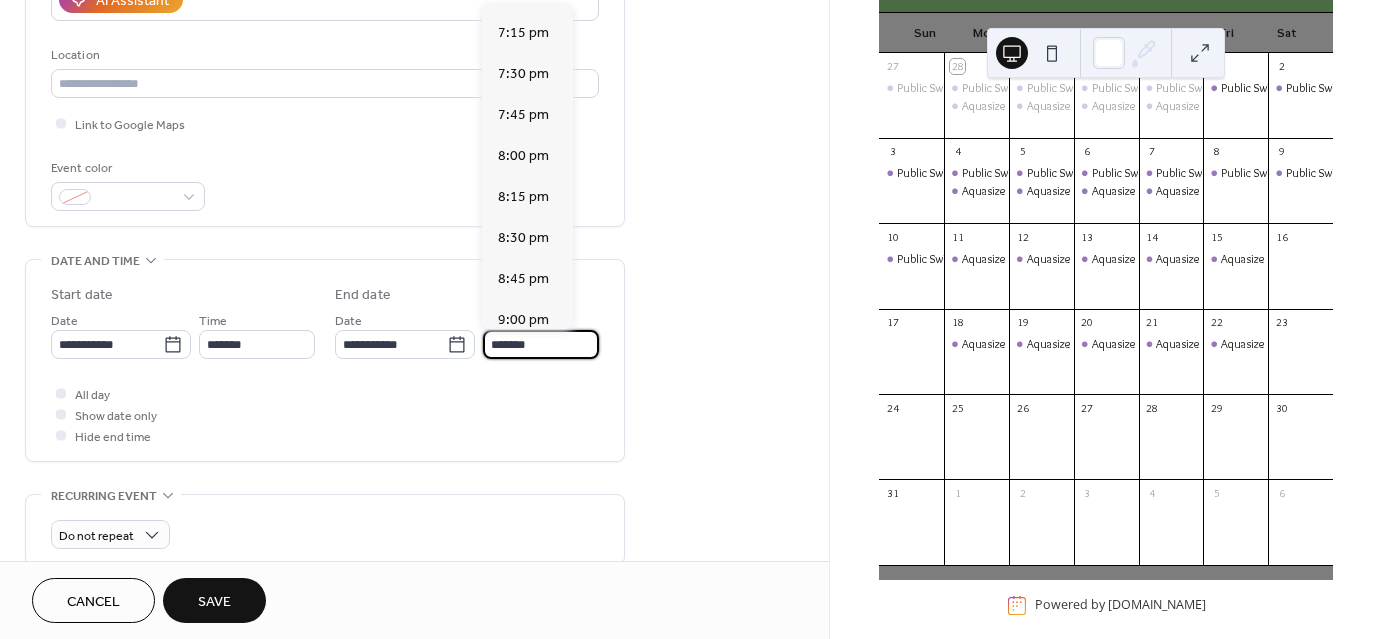 scroll, scrollTop: 976, scrollLeft: 0, axis: vertical 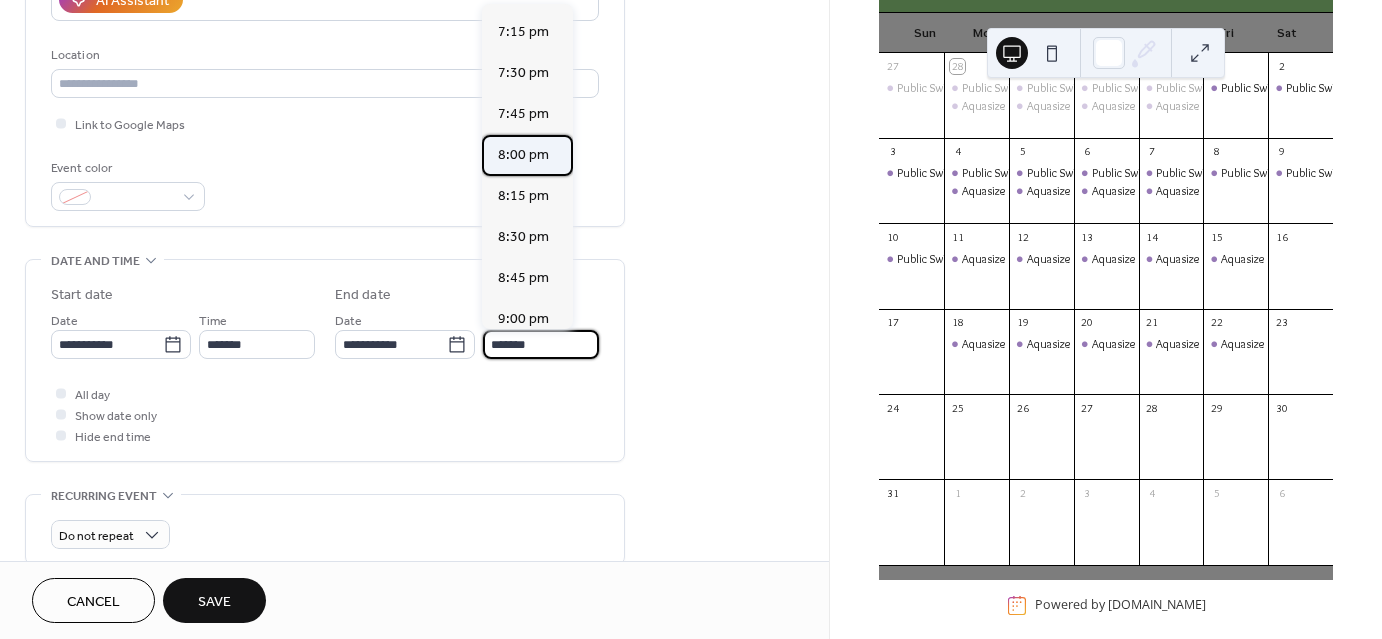 click on "8:00 pm" at bounding box center [523, 155] 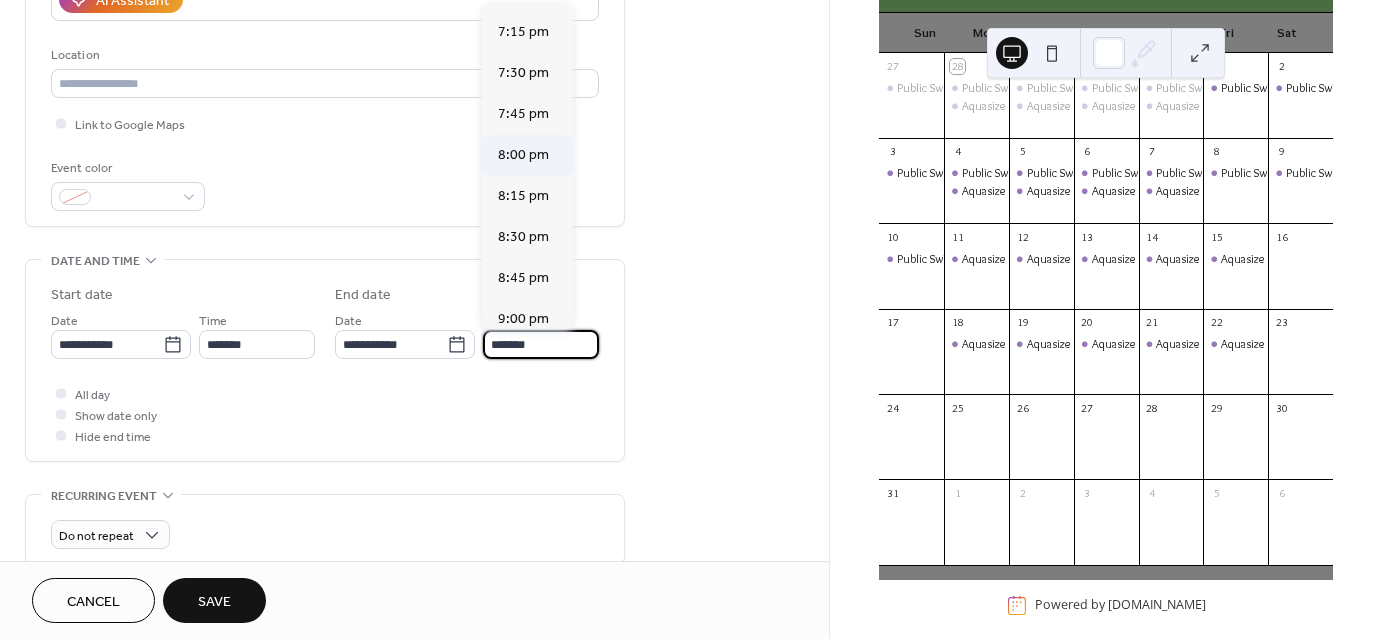 type on "*******" 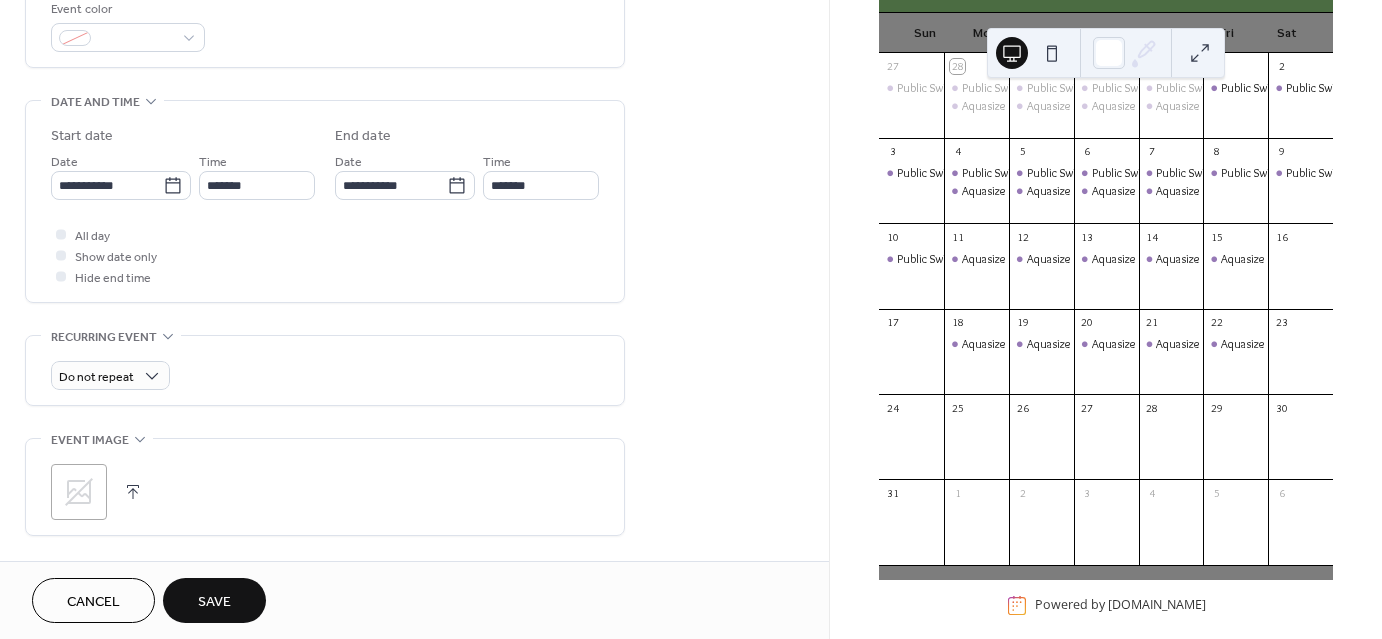 scroll, scrollTop: 552, scrollLeft: 0, axis: vertical 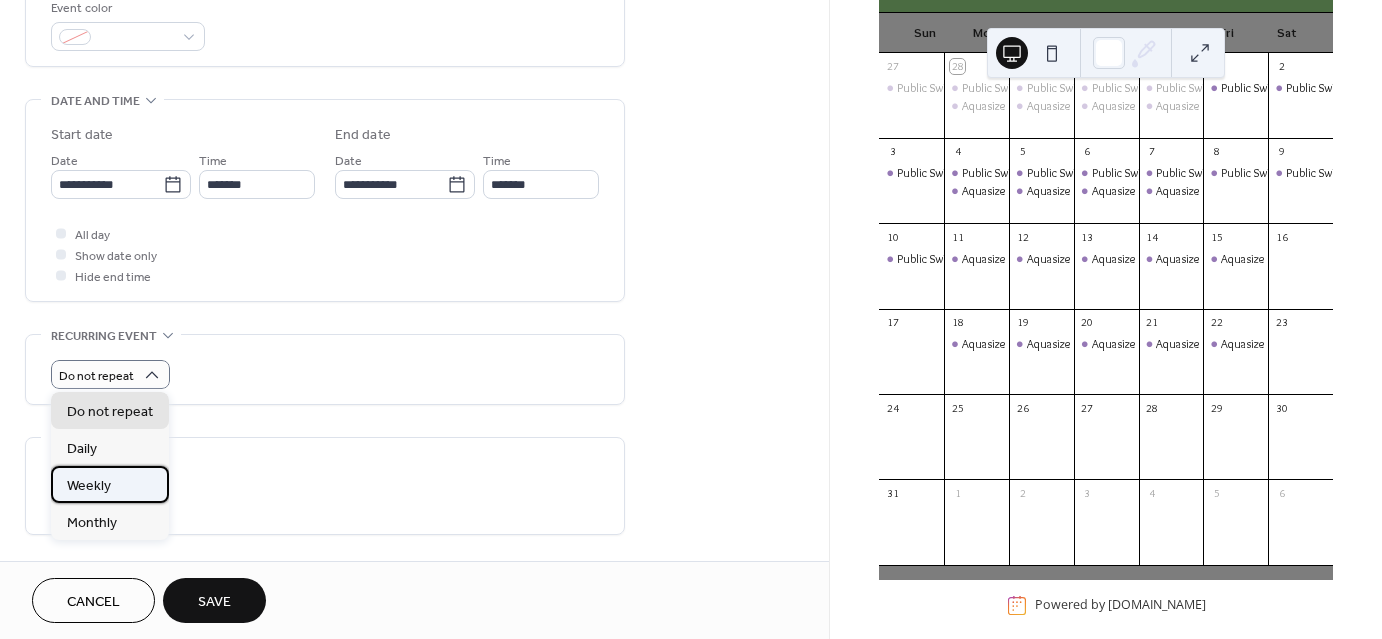 click on "Weekly" at bounding box center [110, 484] 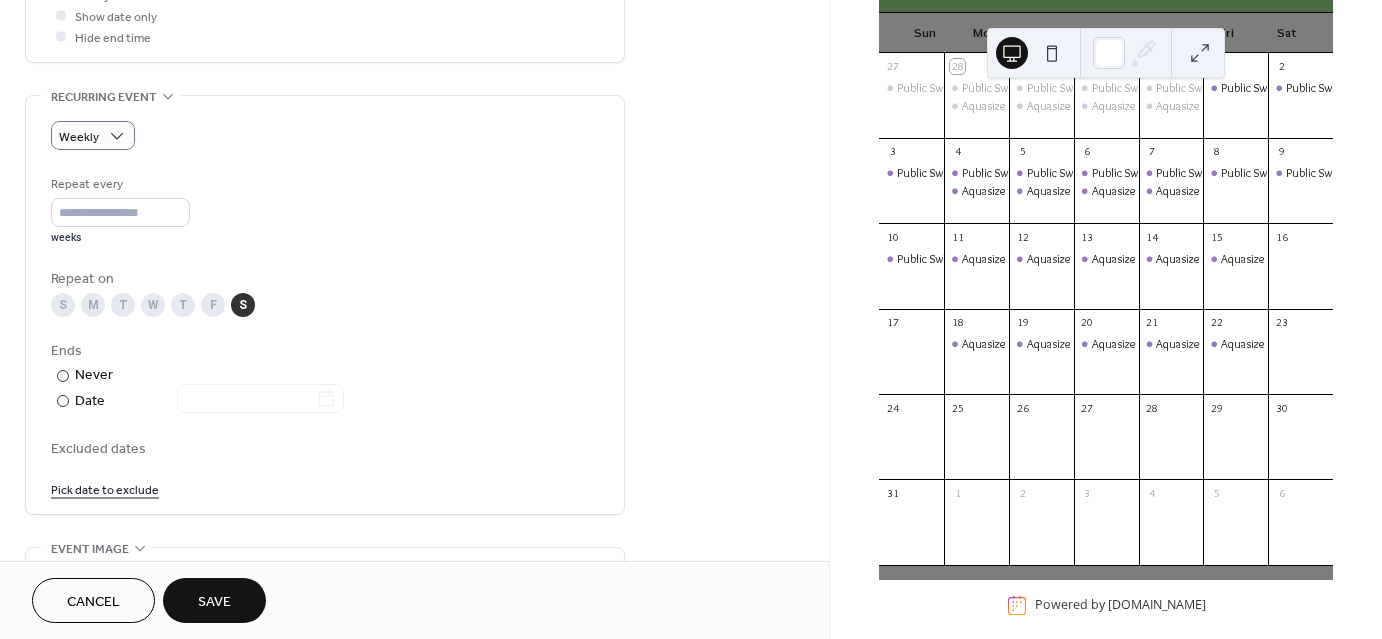 scroll, scrollTop: 796, scrollLeft: 0, axis: vertical 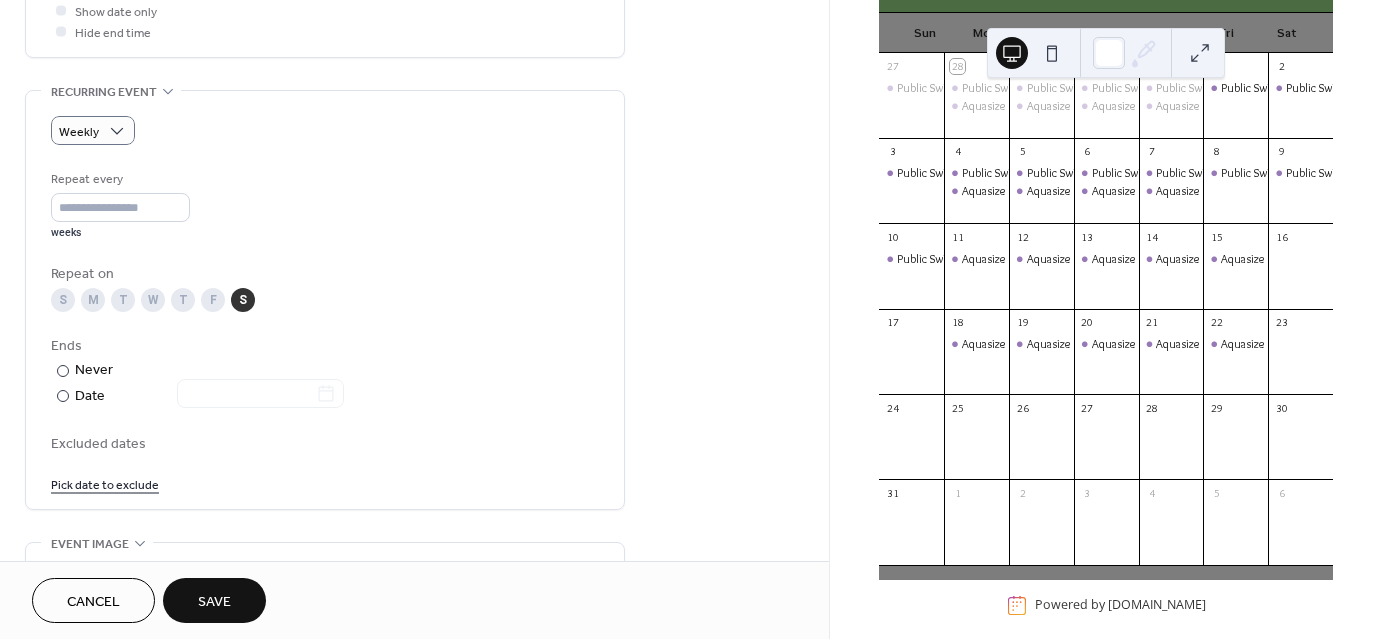 click on "S" at bounding box center [63, 300] 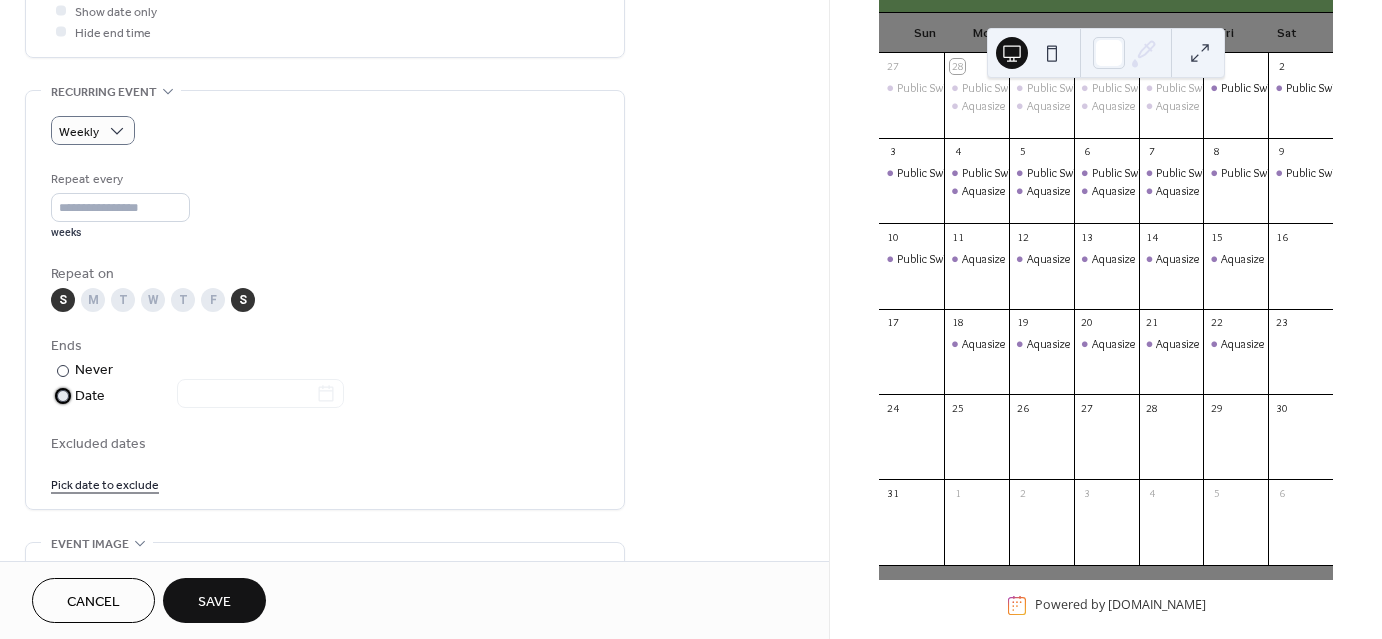 click on "Date" at bounding box center [209, 396] 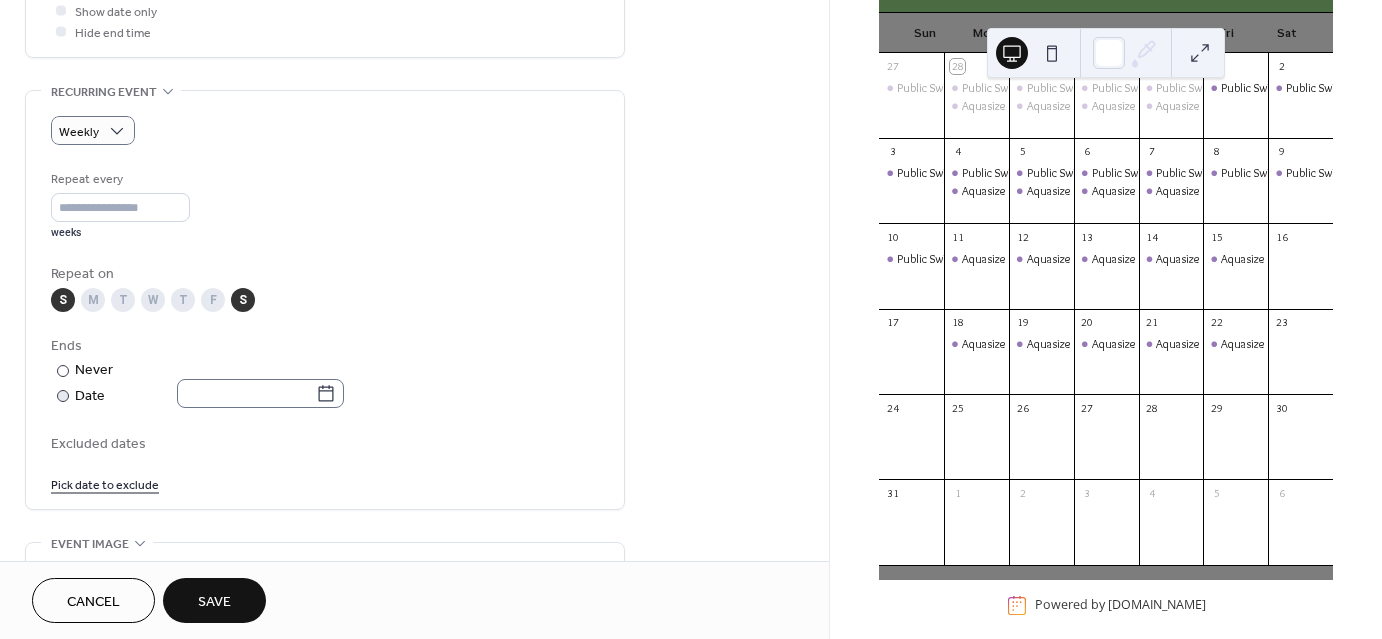 click 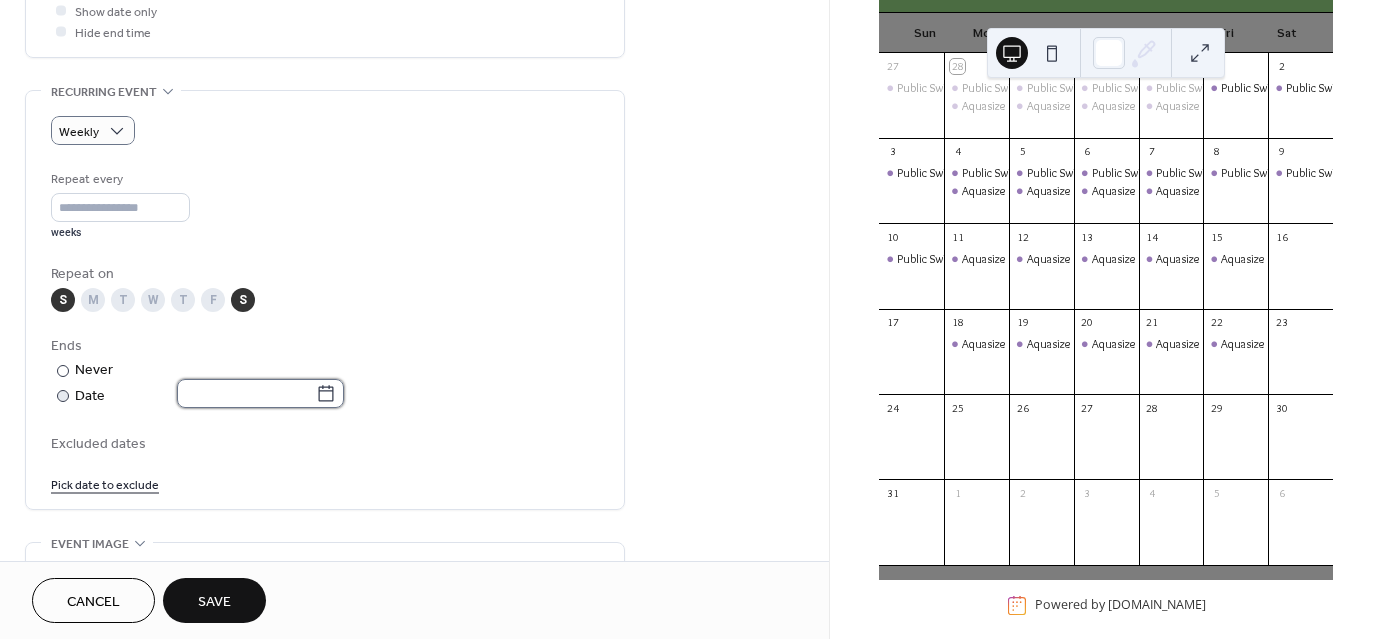 click at bounding box center [246, 393] 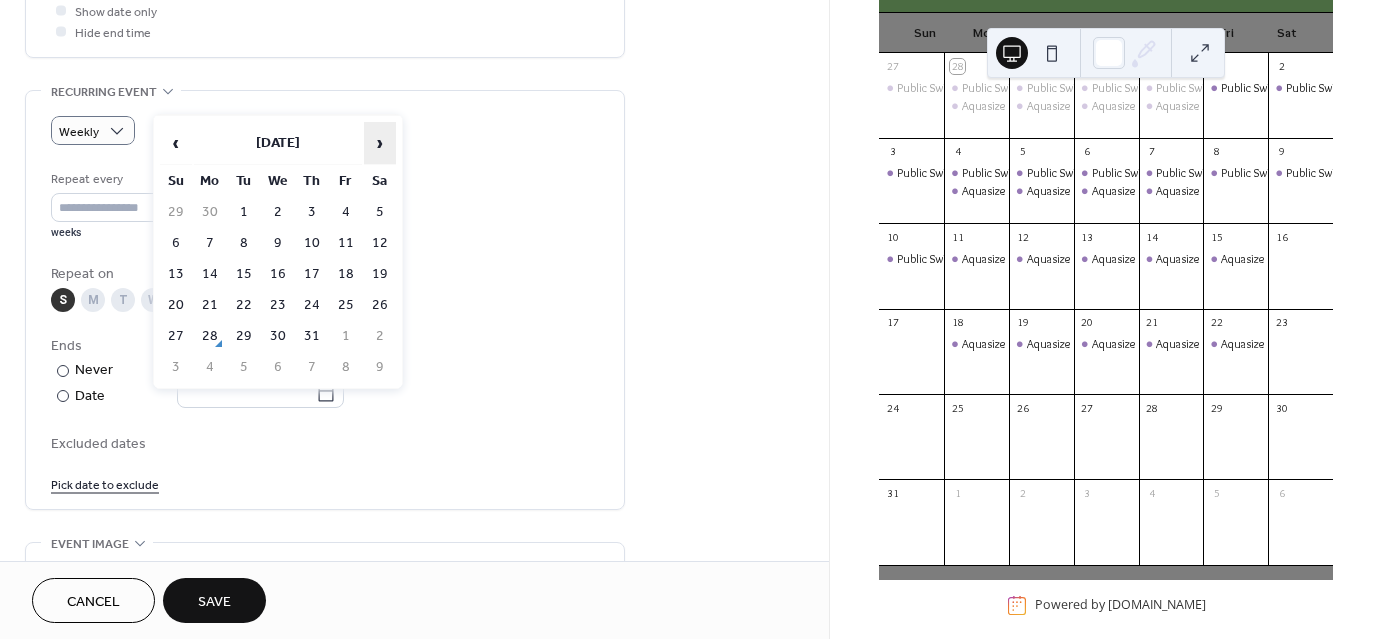 click on "›" at bounding box center (380, 143) 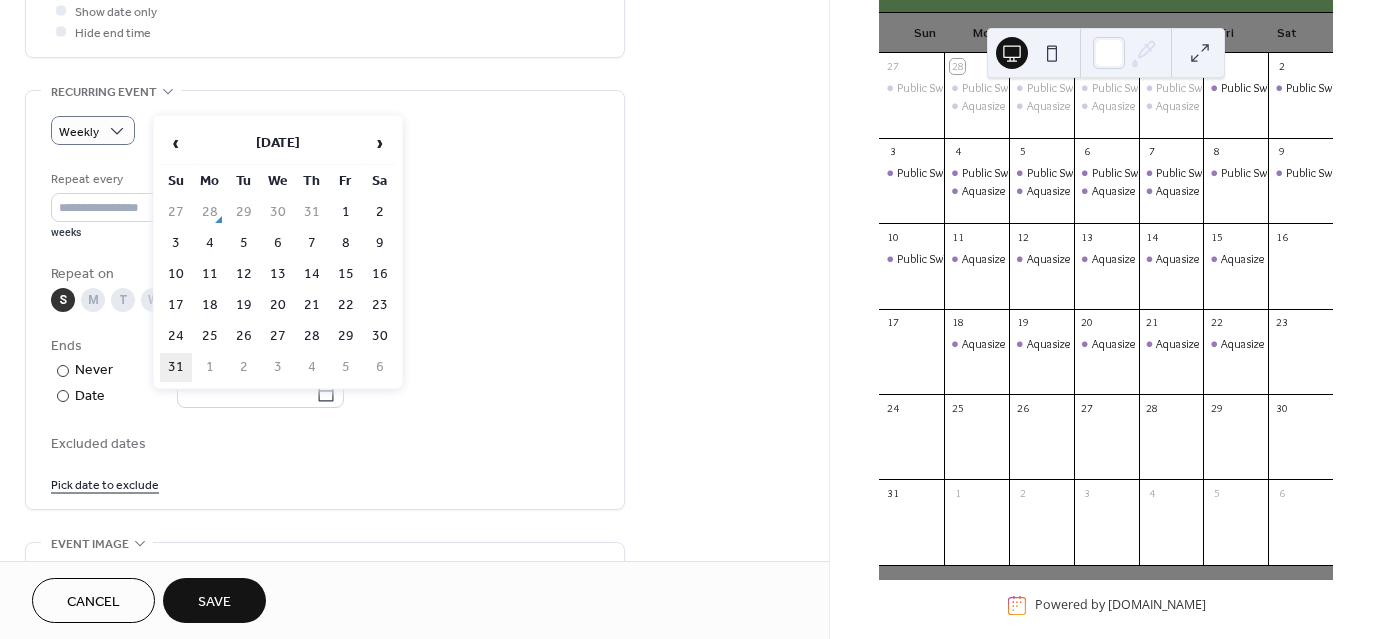 click on "31" at bounding box center (176, 367) 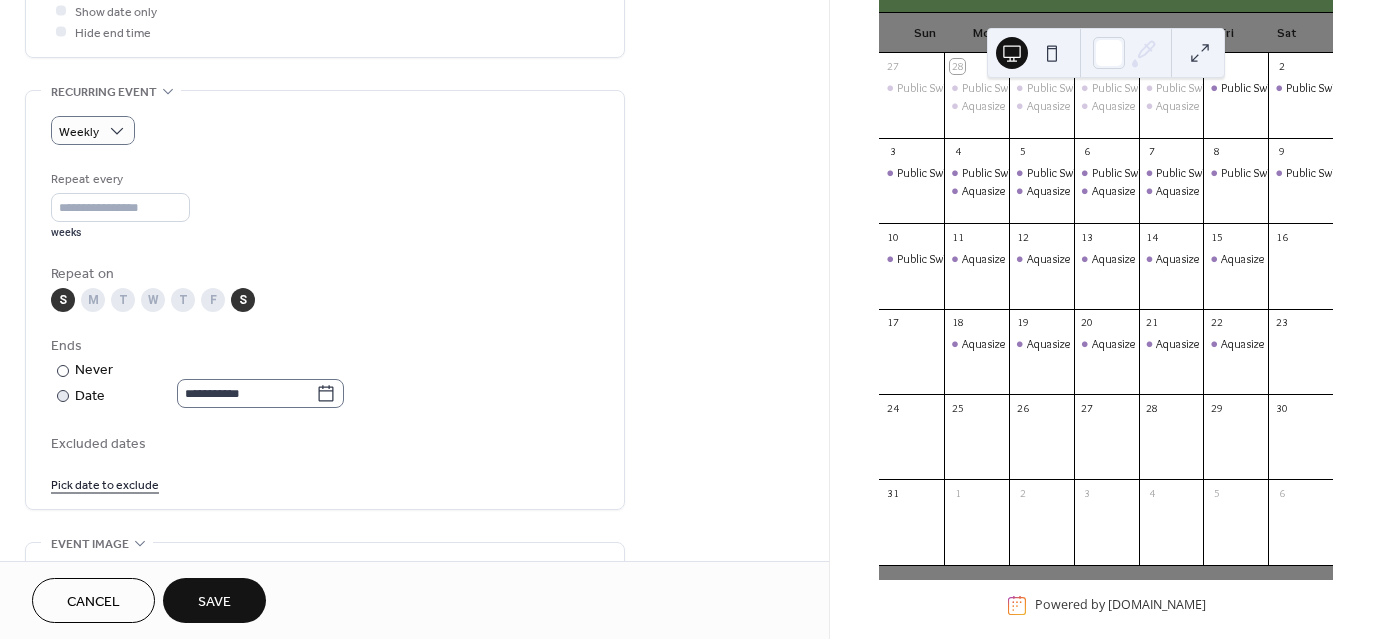 click on "**********" at bounding box center [260, 393] 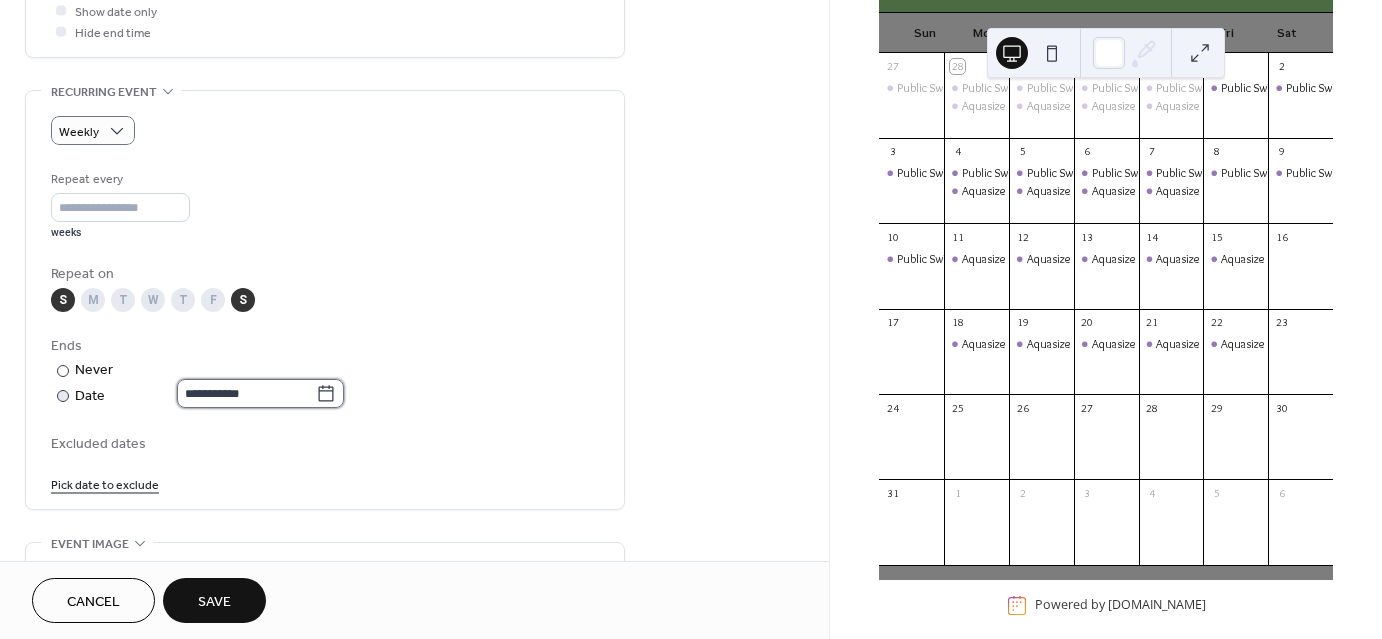 click on "**********" at bounding box center [246, 393] 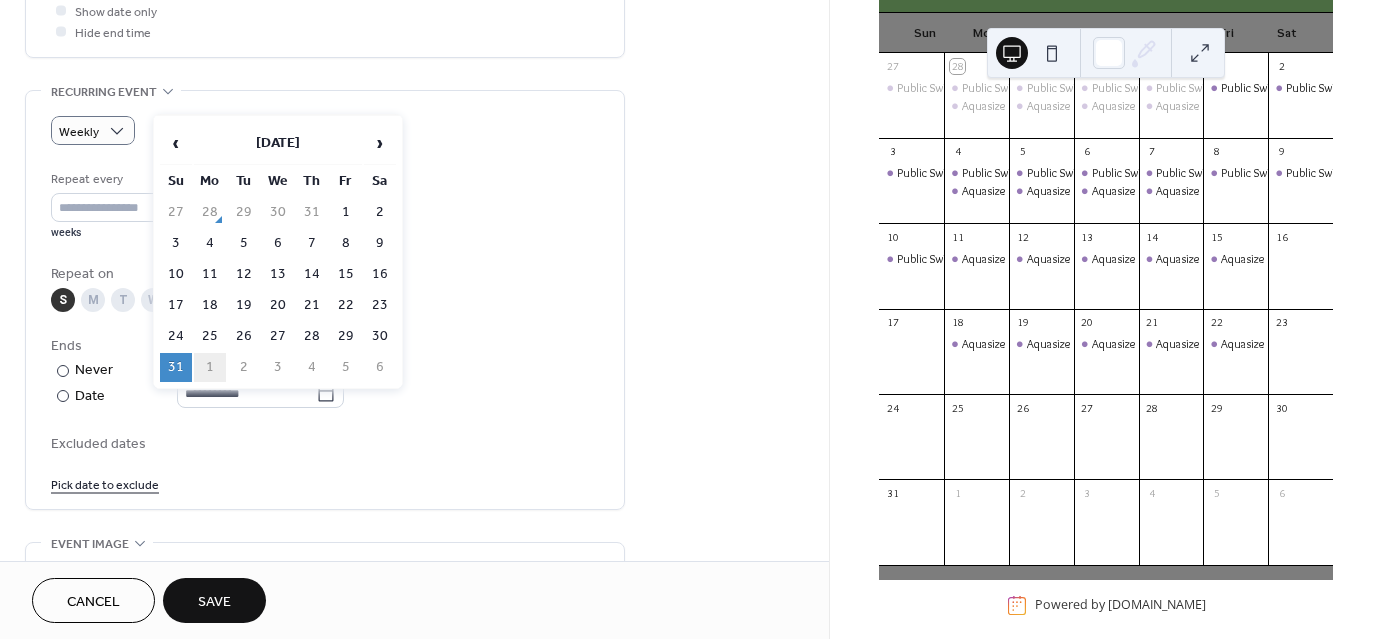 click on "1" at bounding box center (210, 367) 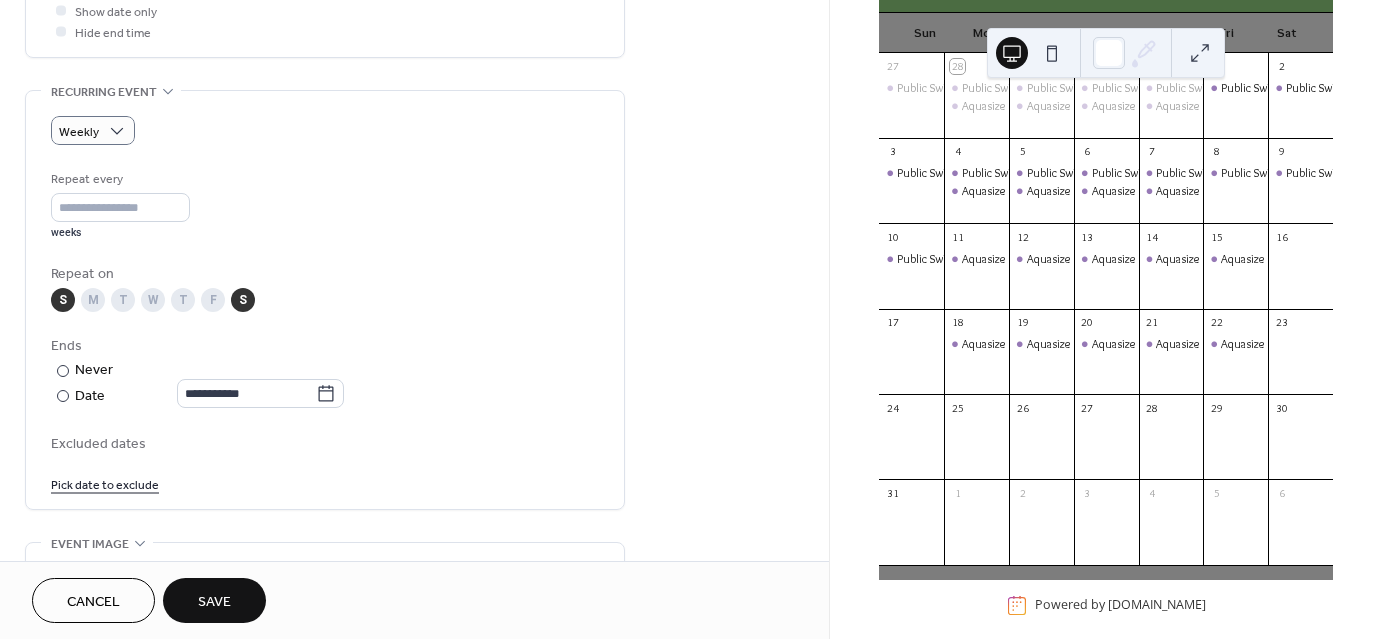 click on "Save" at bounding box center (214, 600) 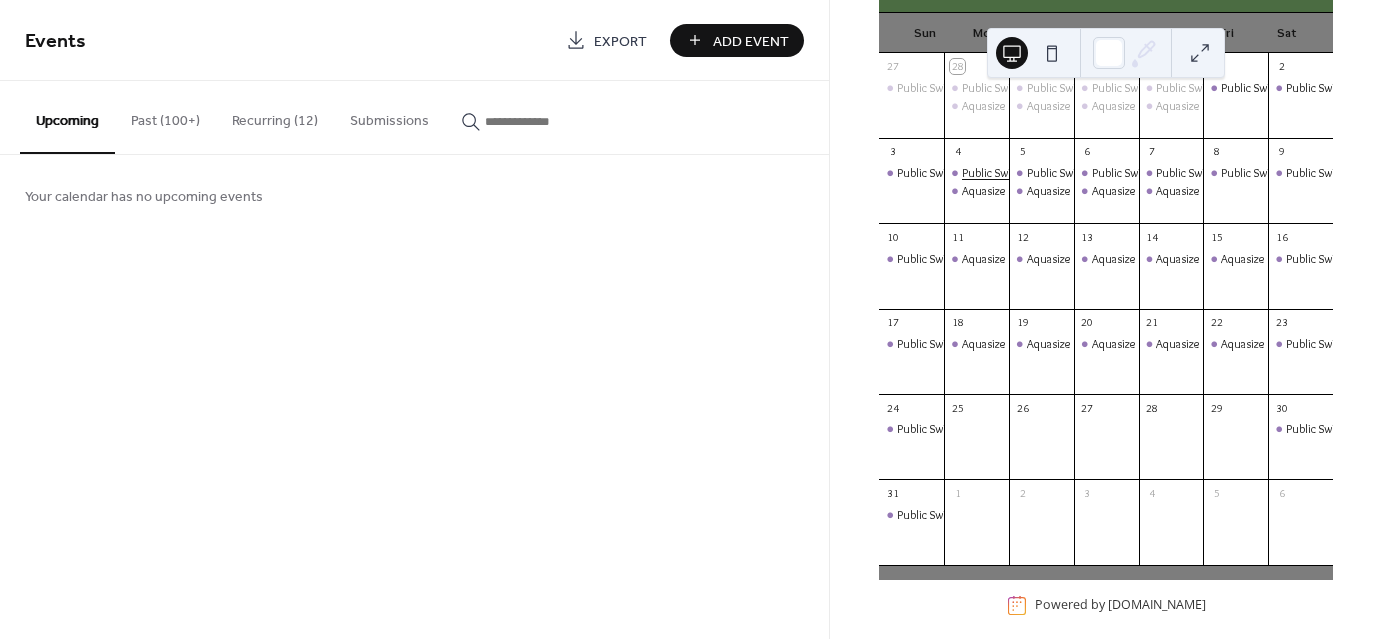 click on "Public Swimming" at bounding box center [1003, 173] 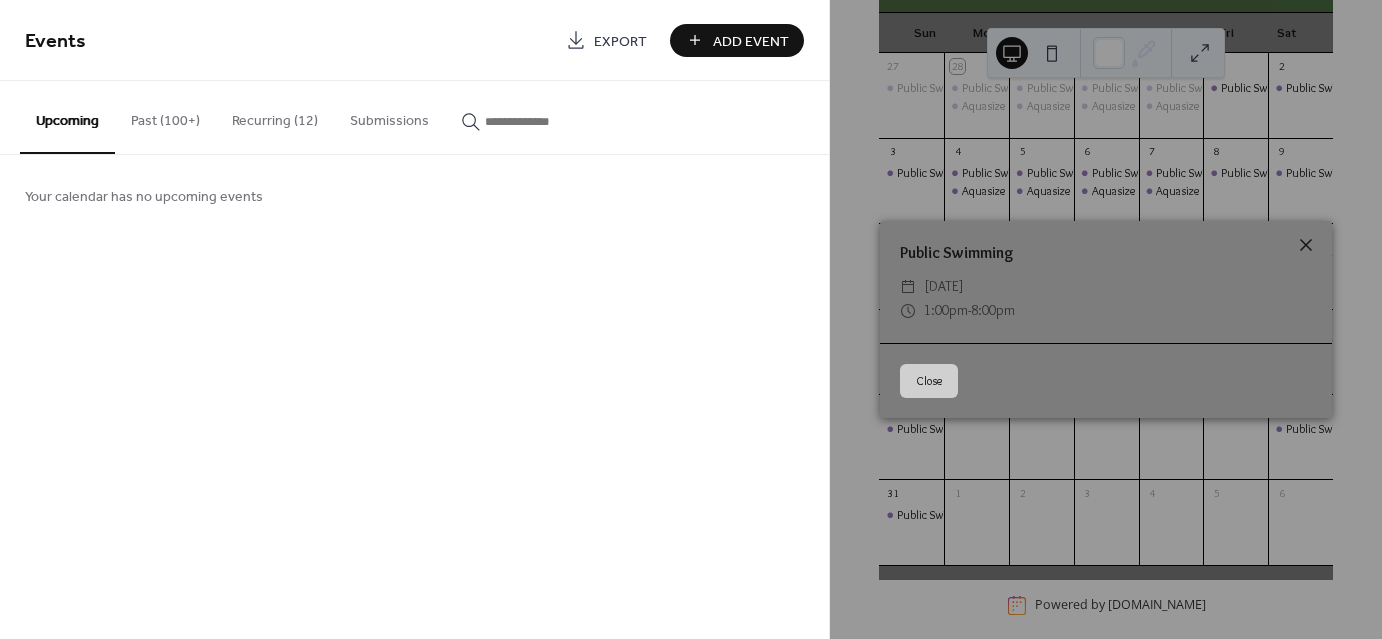 click 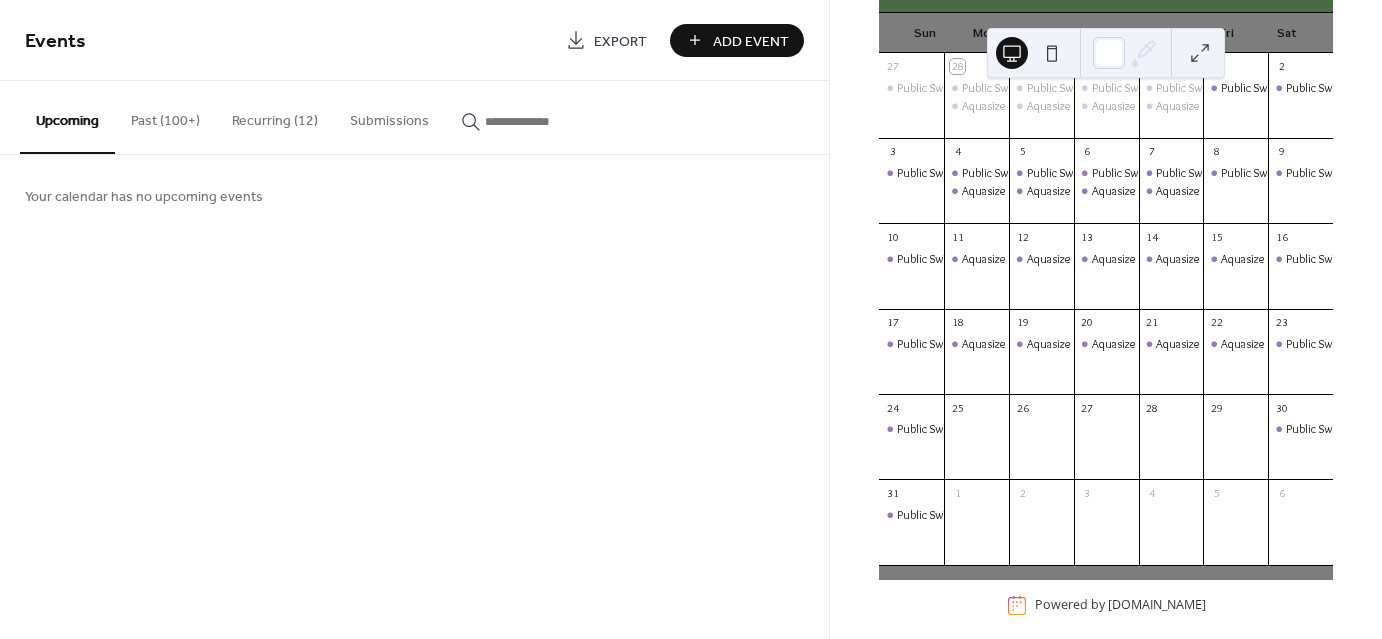 click on "Add Event" at bounding box center (751, 41) 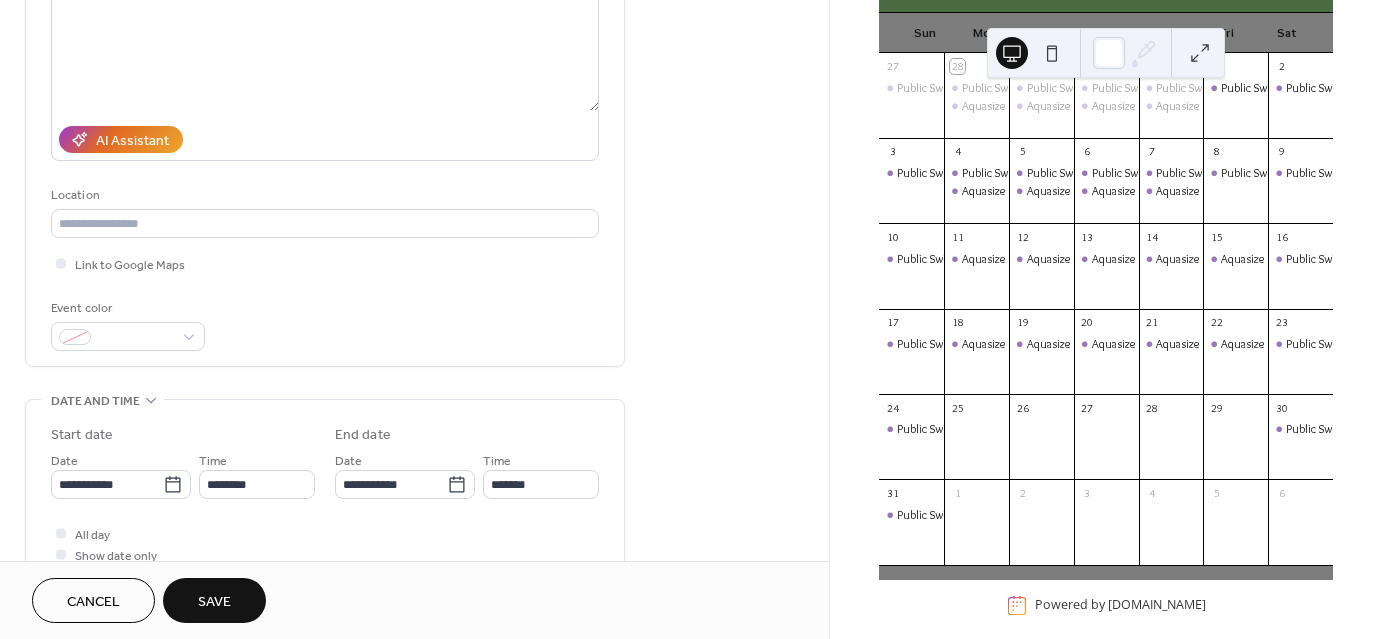 scroll, scrollTop: 310, scrollLeft: 0, axis: vertical 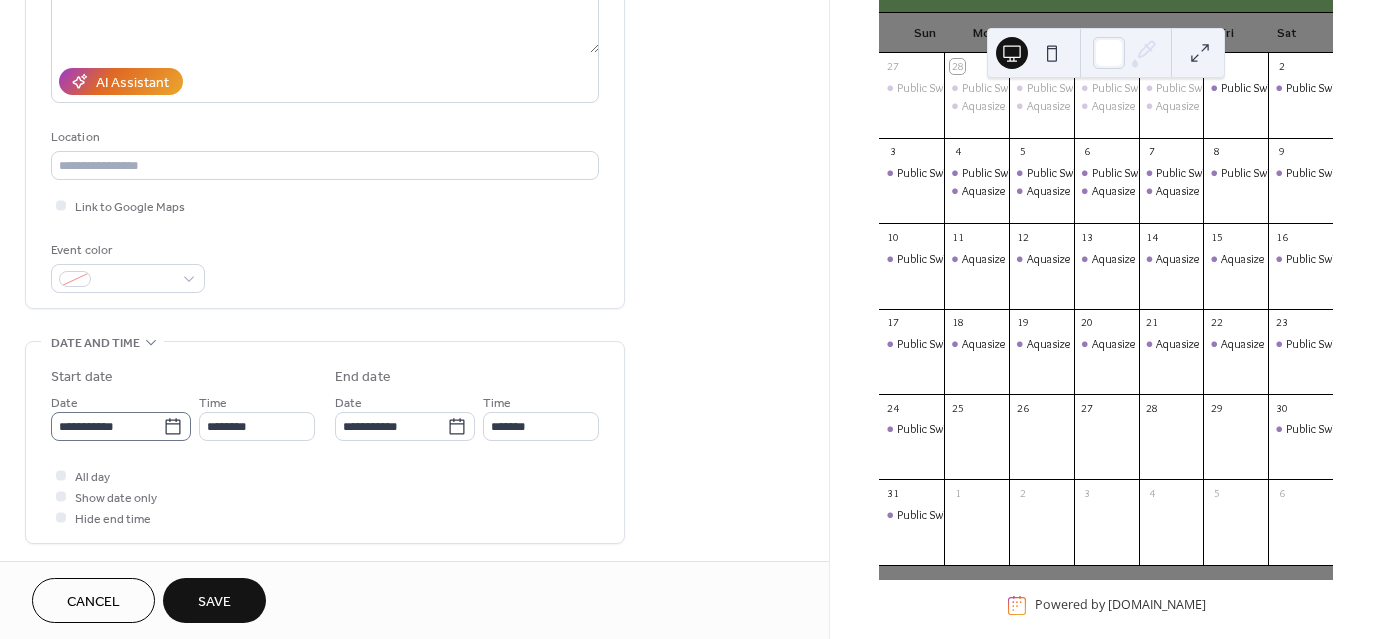 type on "**********" 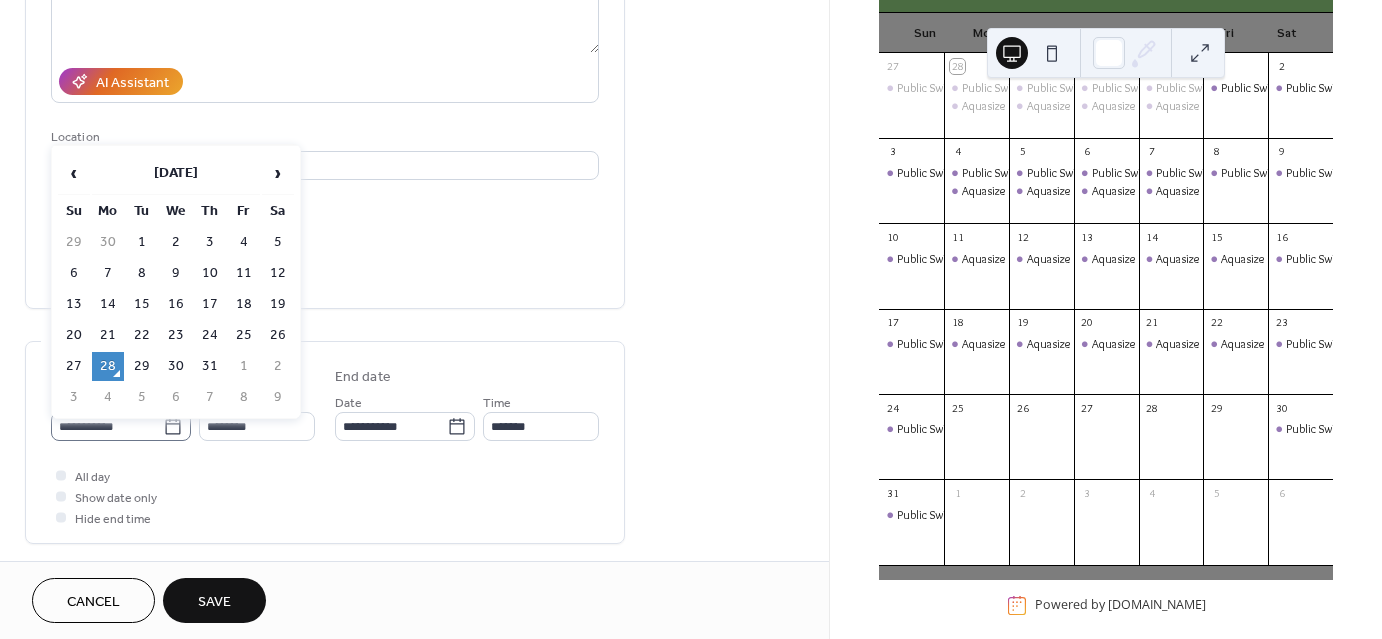 click 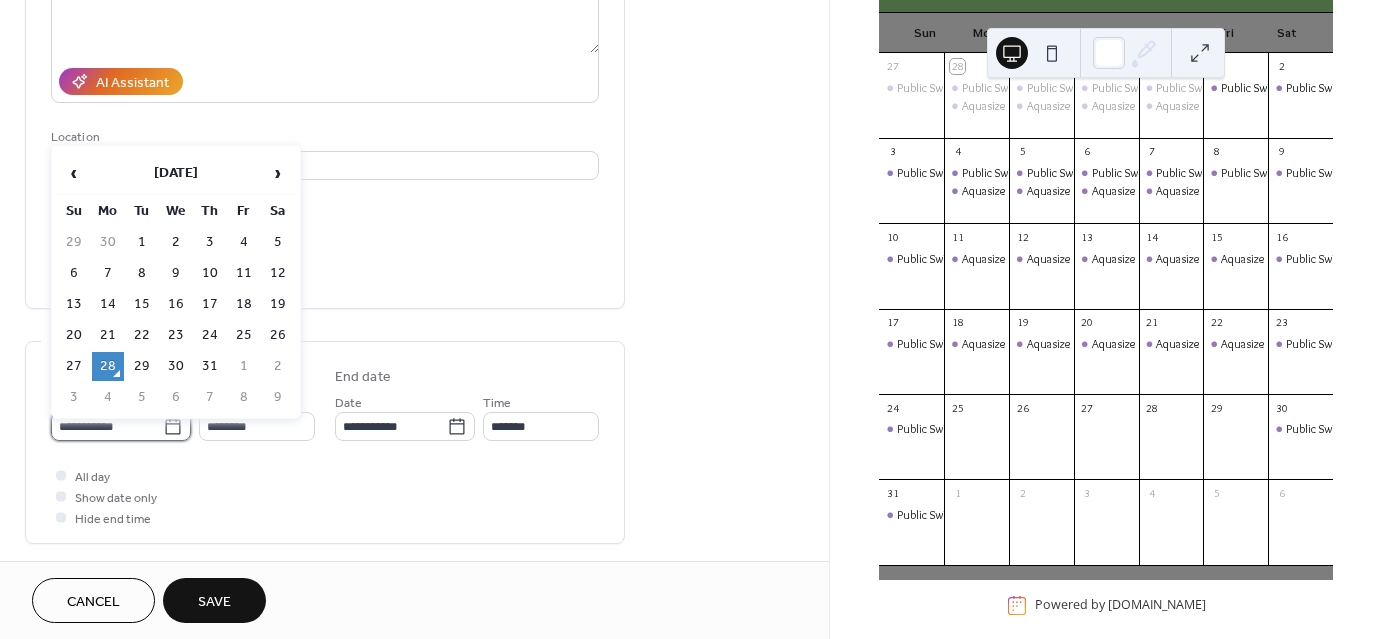 click on "**********" at bounding box center [107, 426] 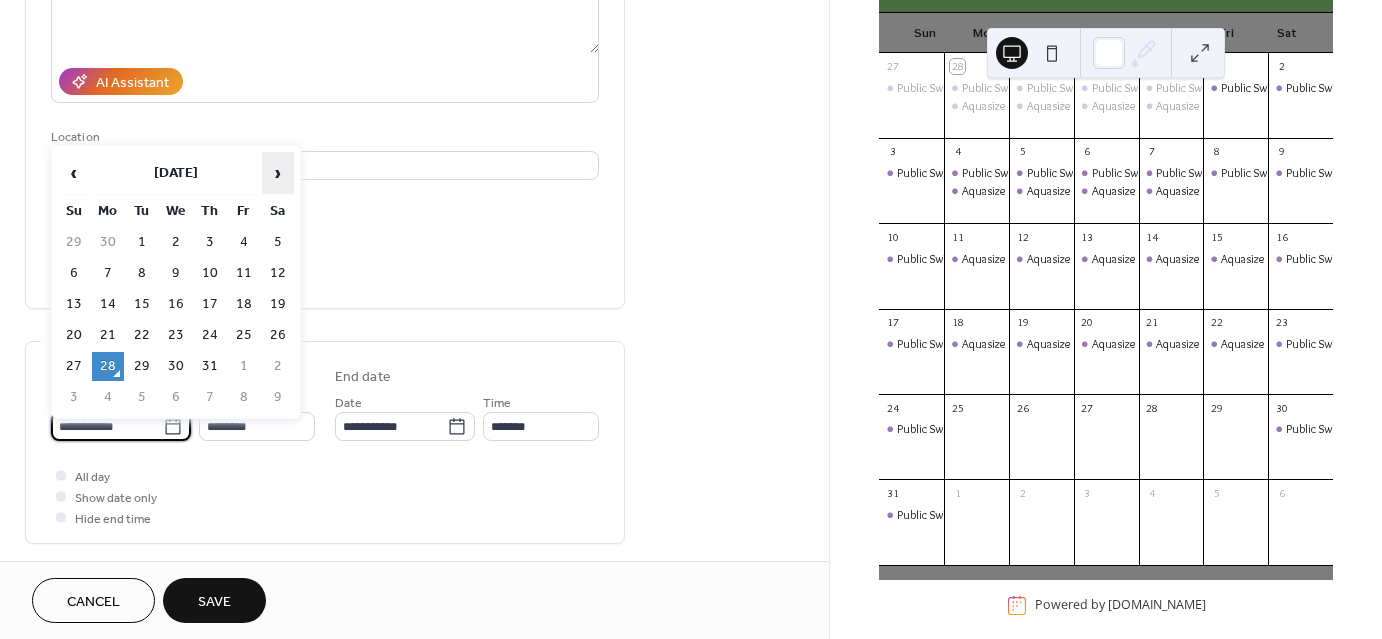 click on "›" at bounding box center (278, 173) 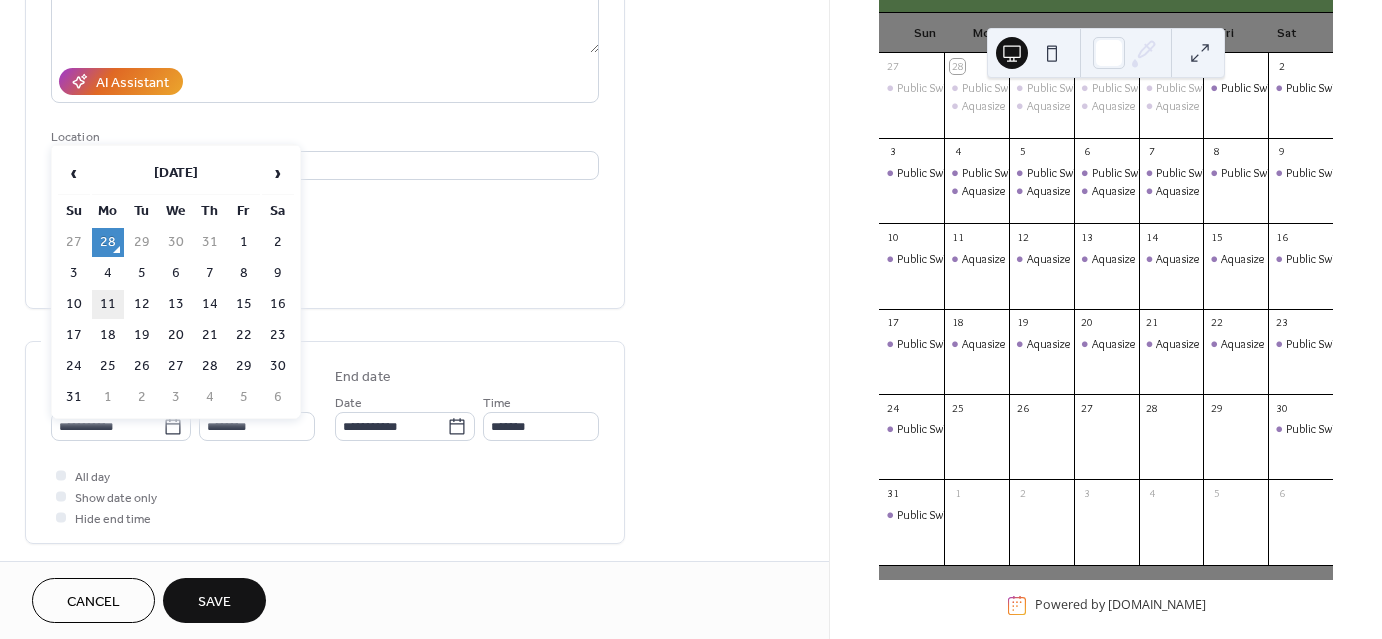 click on "11" at bounding box center [108, 304] 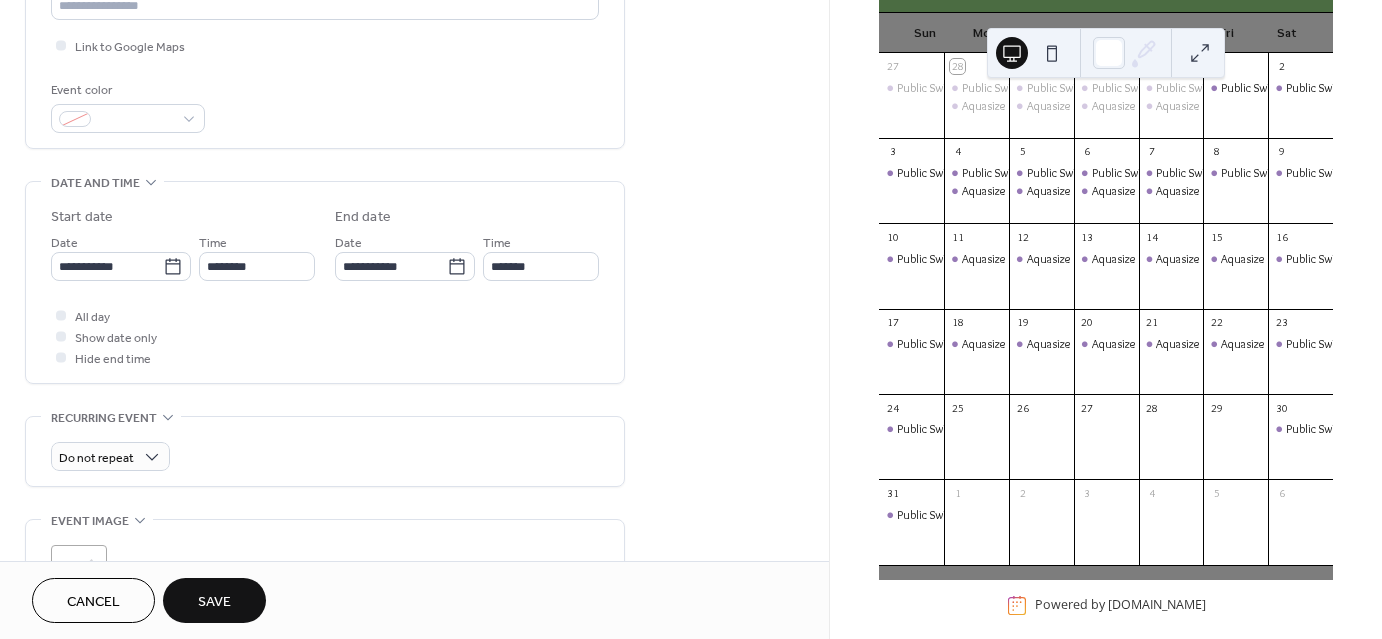 scroll, scrollTop: 468, scrollLeft: 0, axis: vertical 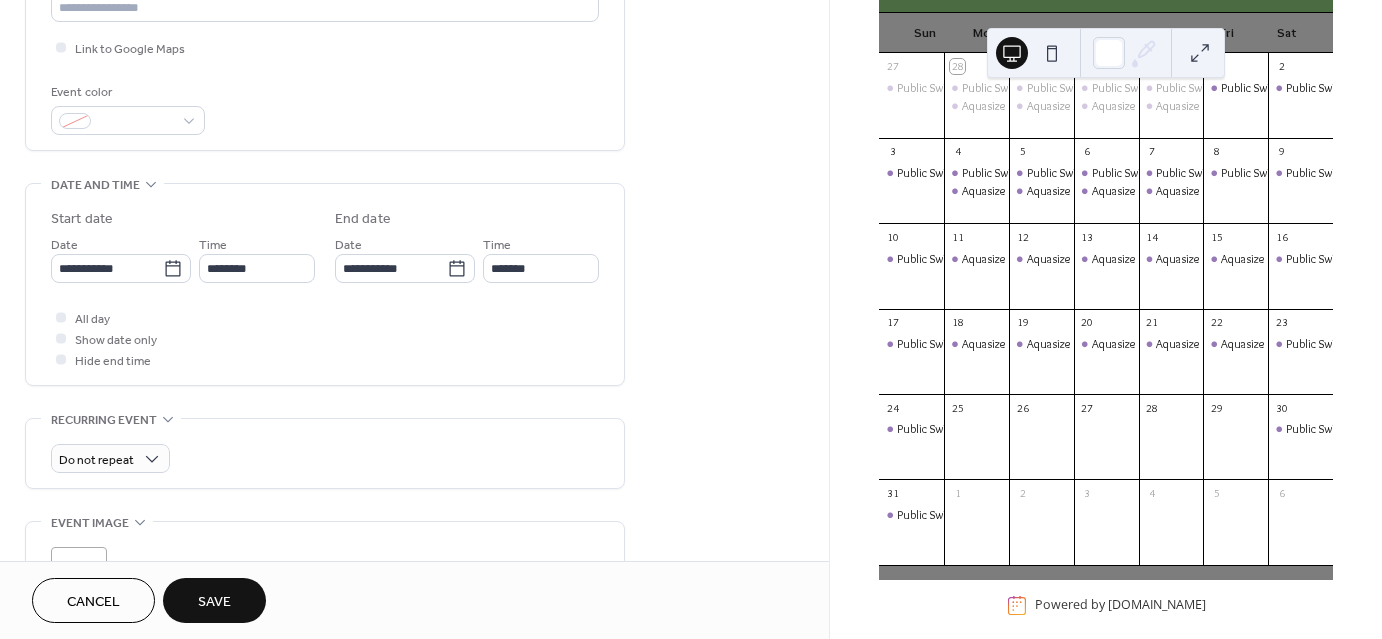 click on "**********" at bounding box center (325, 289) 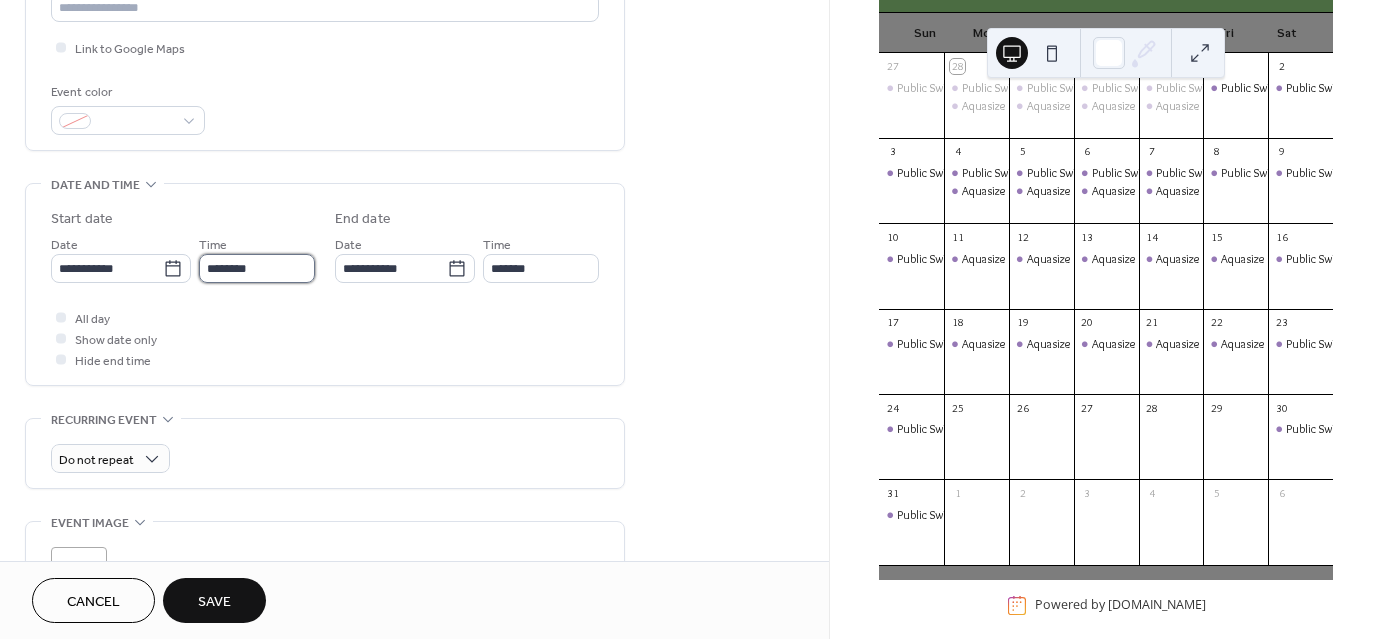 click on "********" at bounding box center [257, 268] 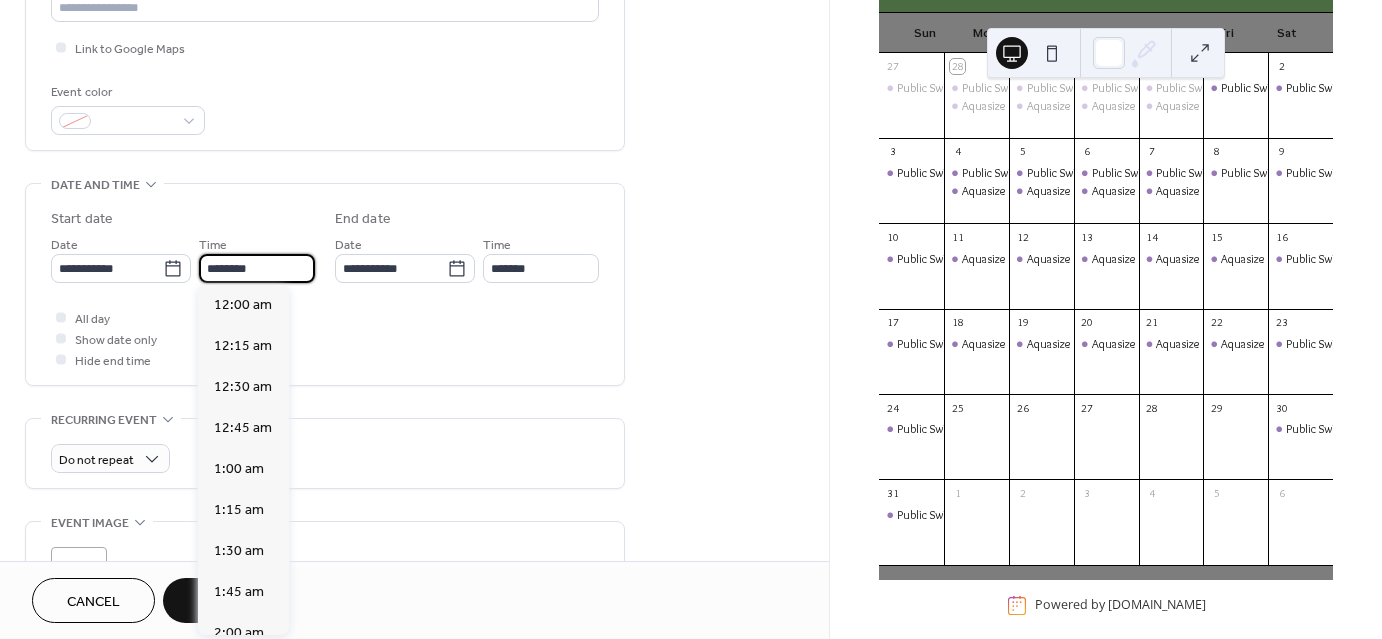 scroll, scrollTop: 1968, scrollLeft: 0, axis: vertical 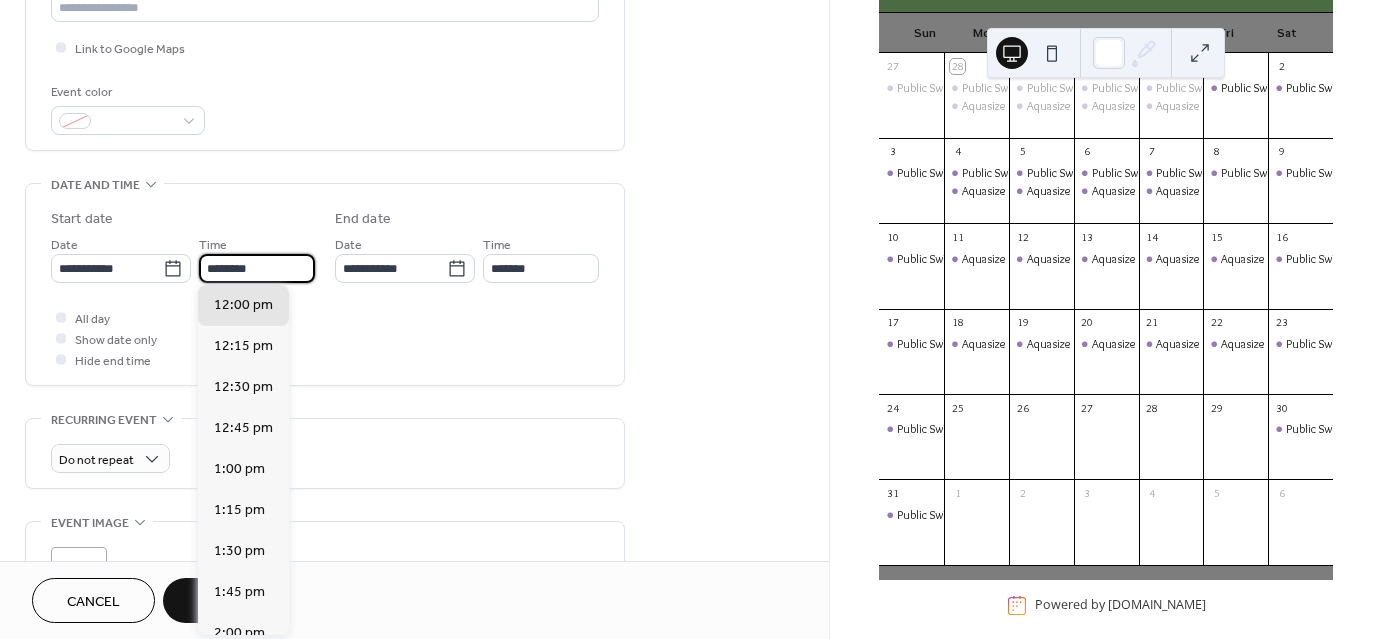 click on "10 Public Swimming" at bounding box center (911, 265) 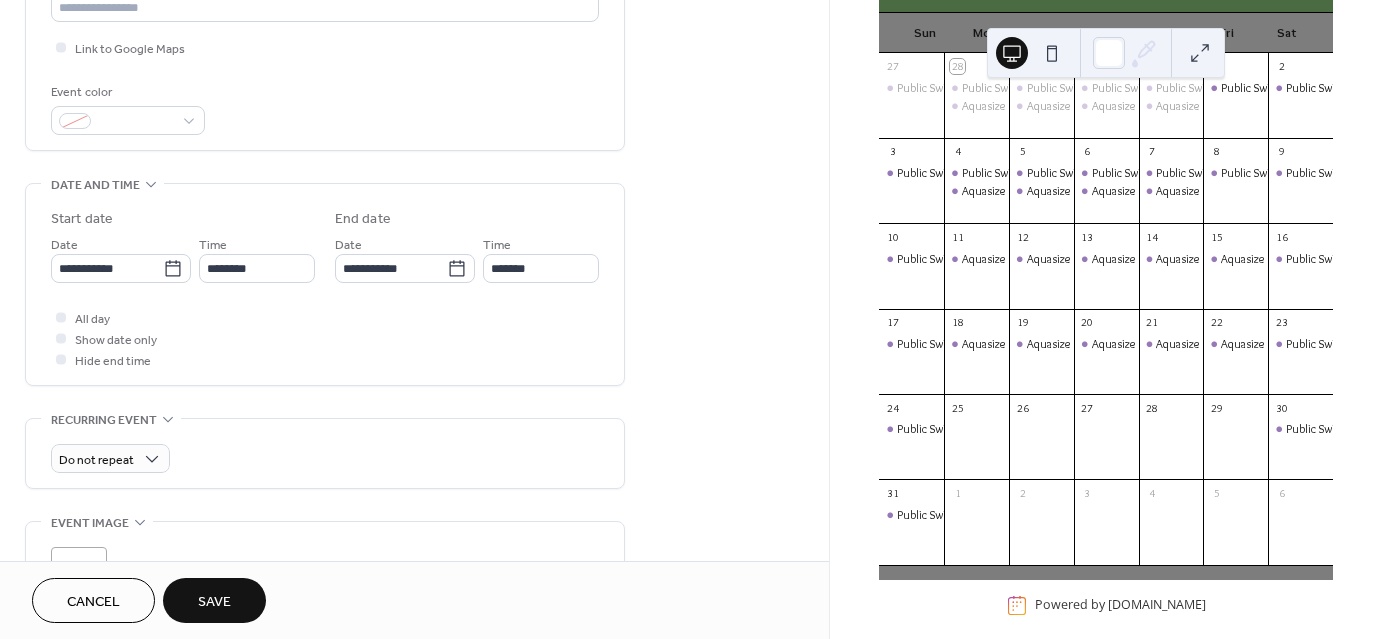 click on "10 Public Swimming" at bounding box center [911, 265] 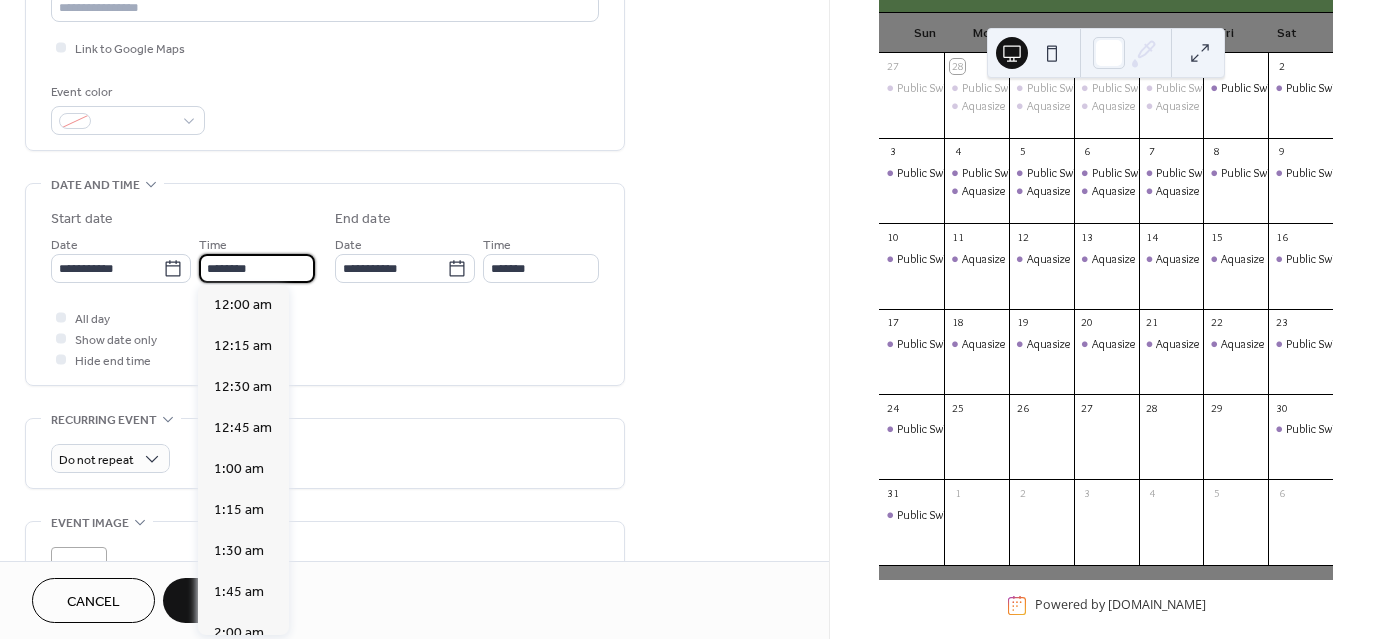 click on "********" at bounding box center (257, 268) 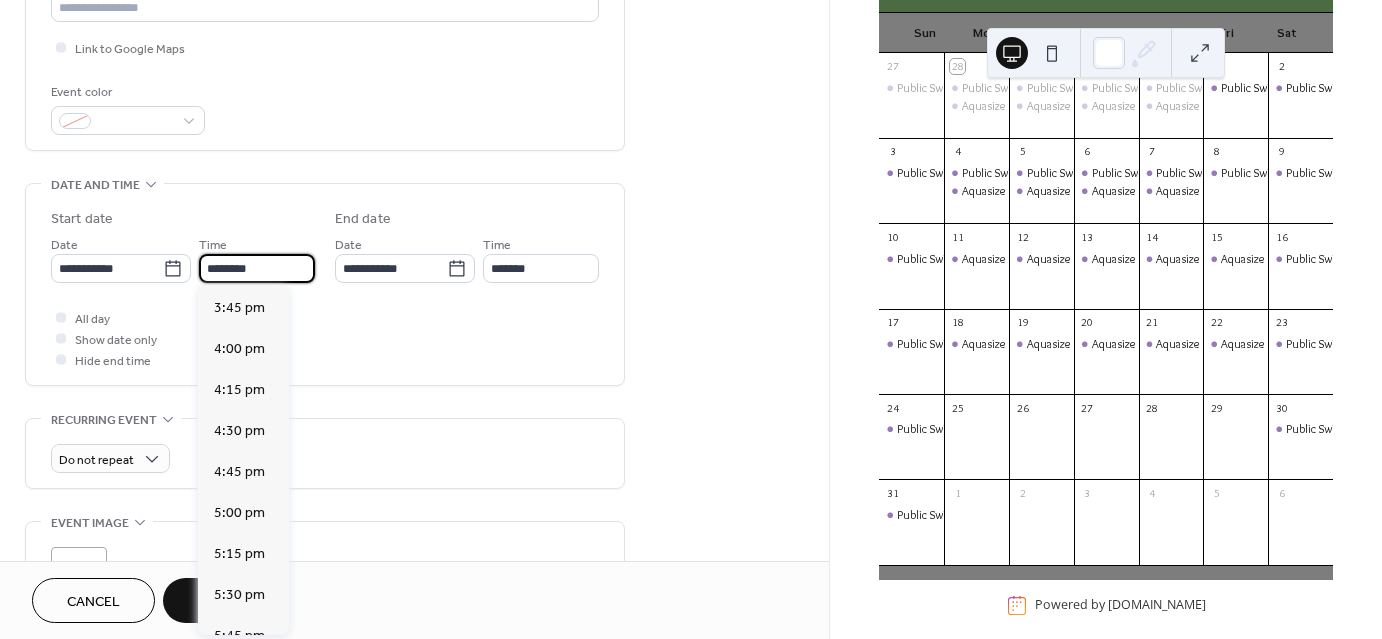 scroll, scrollTop: 2579, scrollLeft: 0, axis: vertical 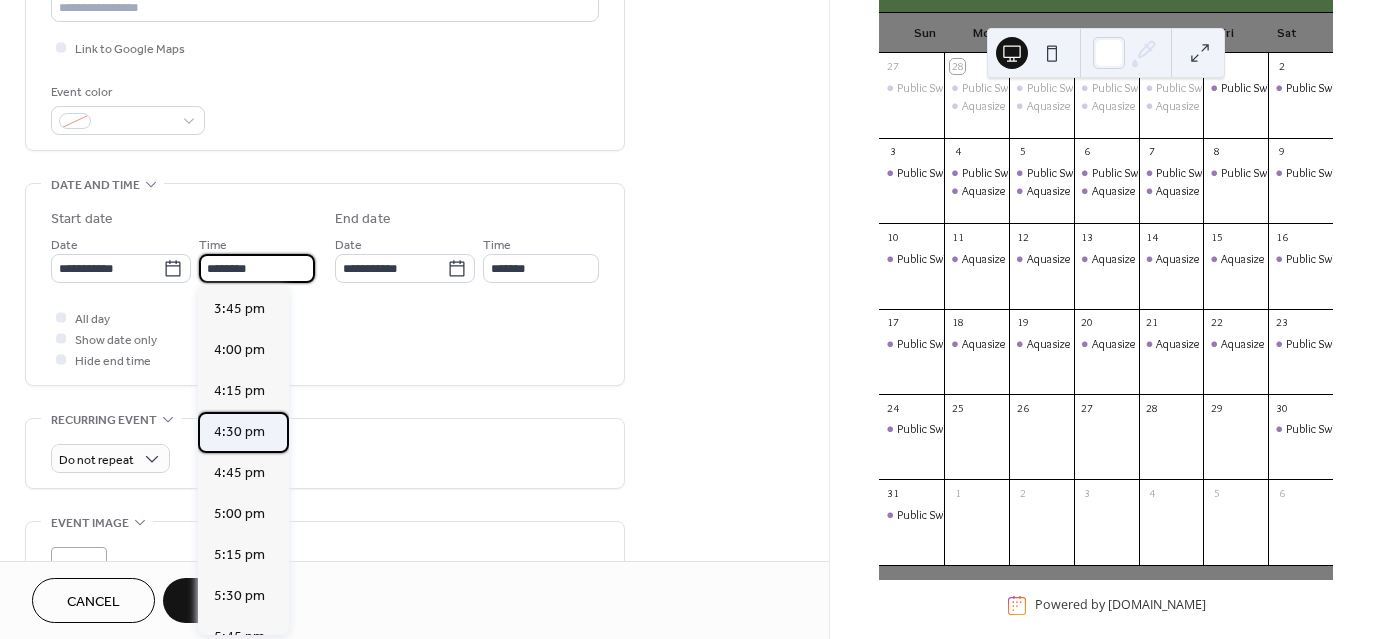 click on "4:30 pm" at bounding box center [239, 432] 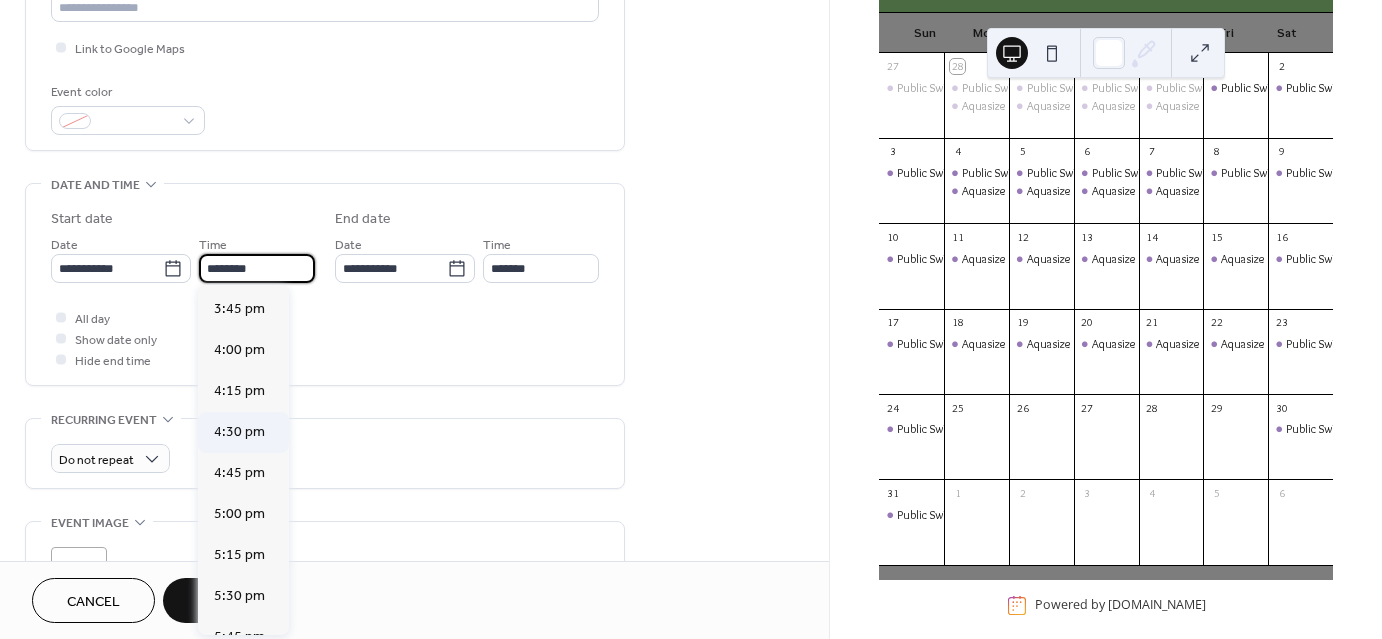 type on "*******" 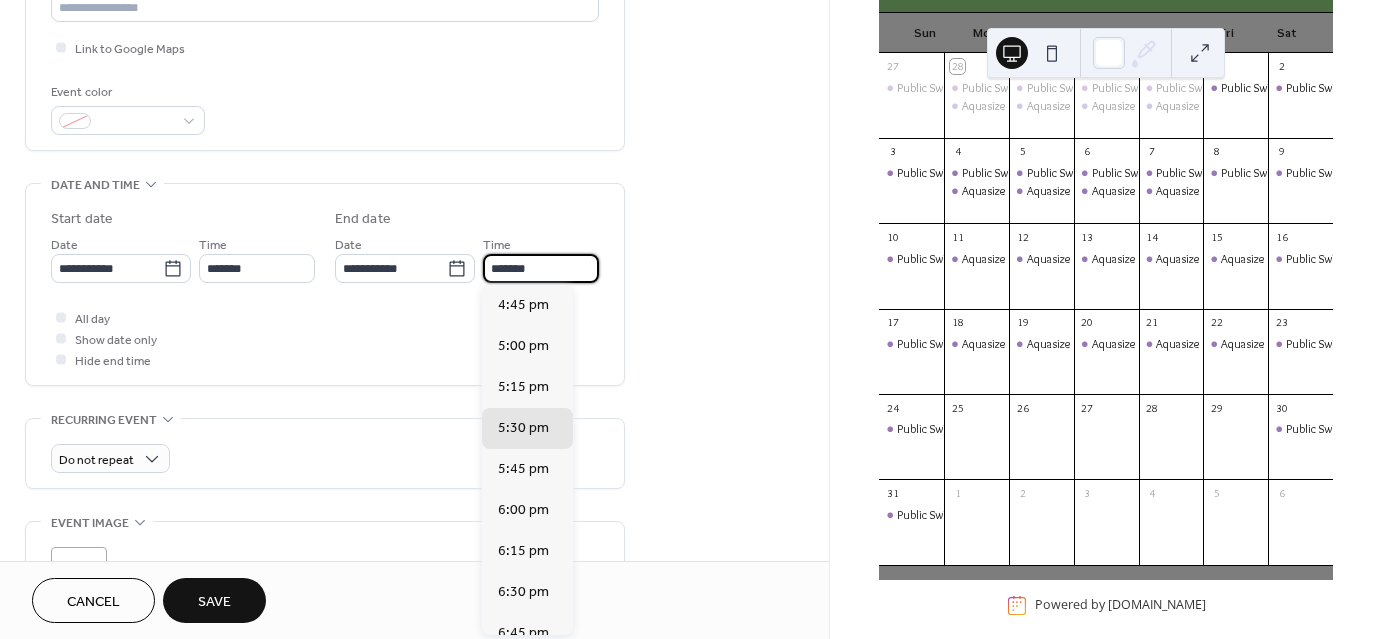 click on "*******" at bounding box center (541, 268) 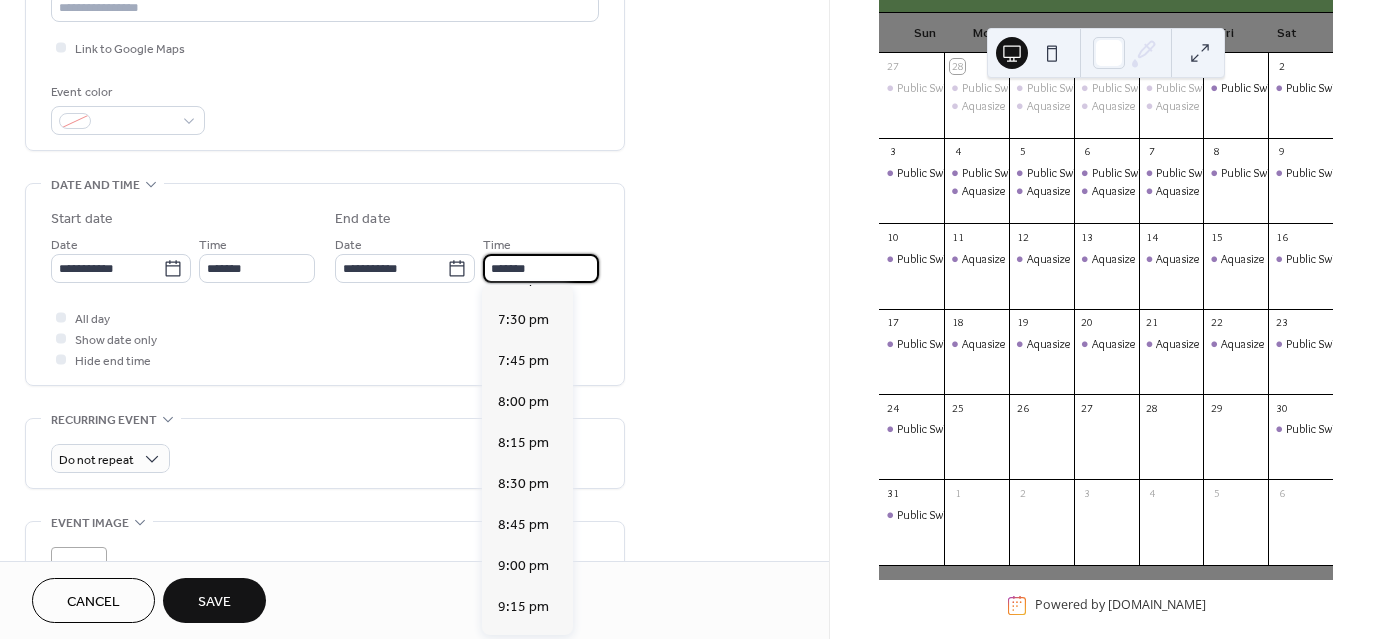 scroll, scrollTop: 443, scrollLeft: 0, axis: vertical 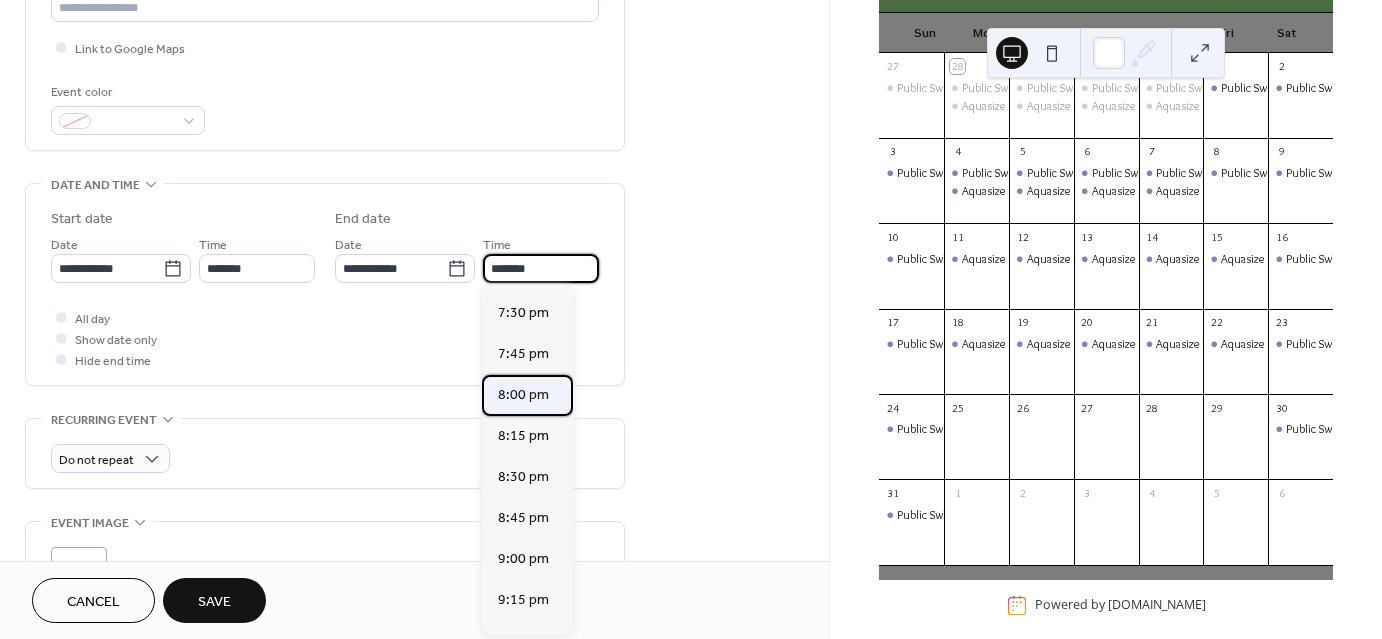 click on "8:00 pm" at bounding box center (523, 395) 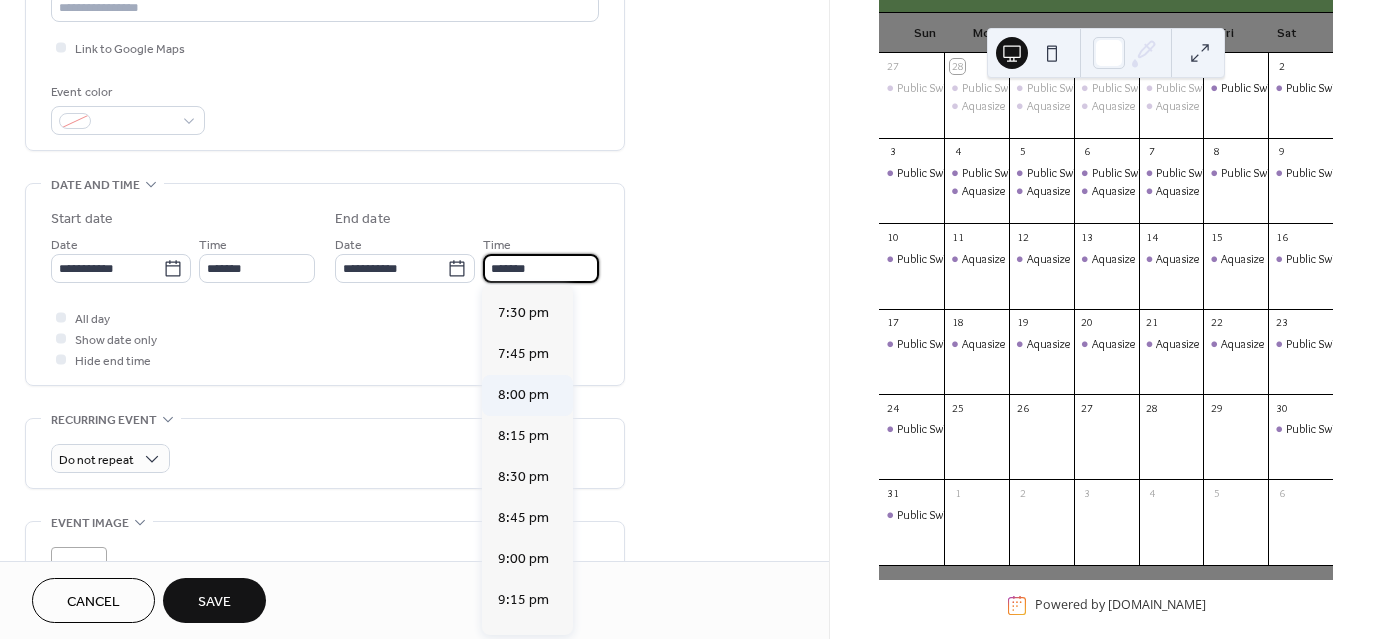 type on "*******" 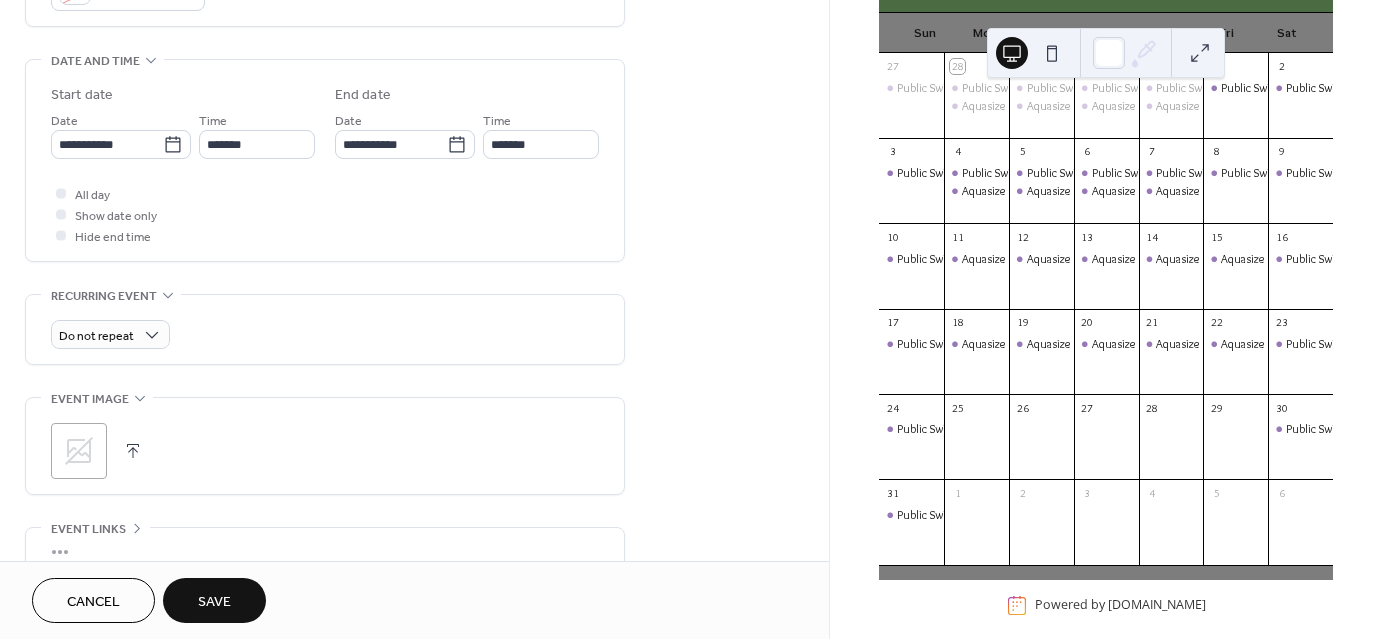 scroll, scrollTop: 592, scrollLeft: 0, axis: vertical 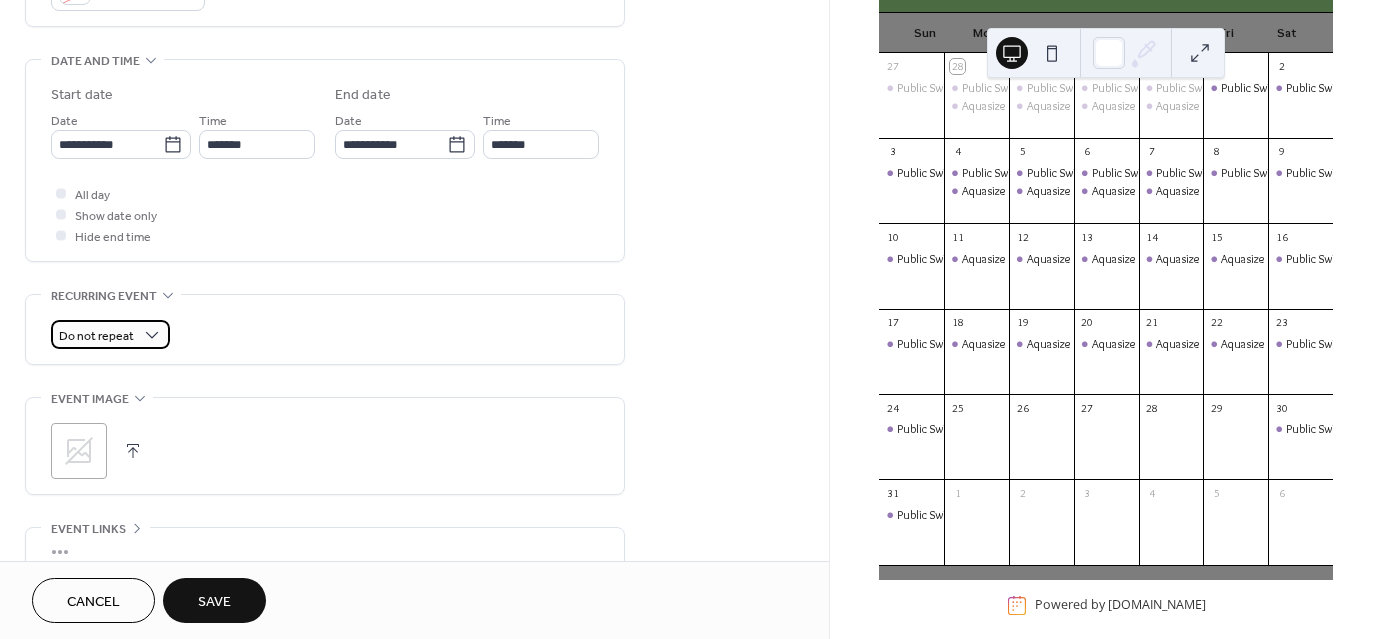 click on "Do not repeat" at bounding box center [96, 336] 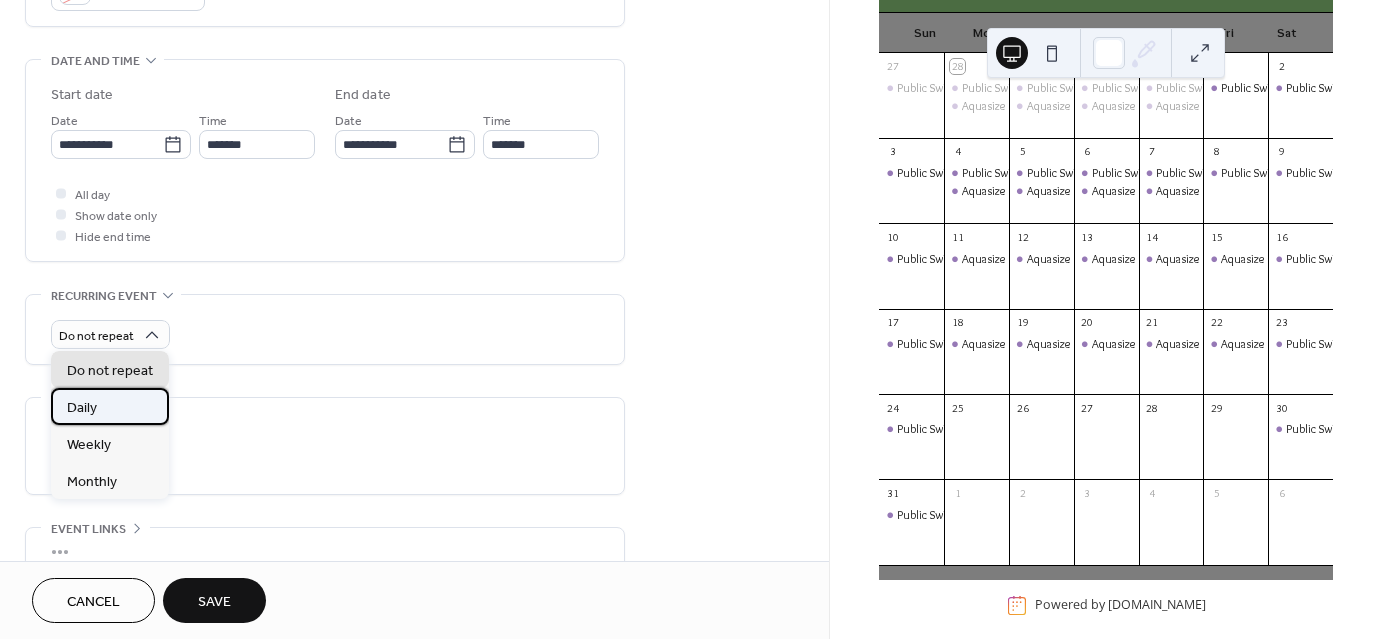 click on "Daily" at bounding box center (110, 406) 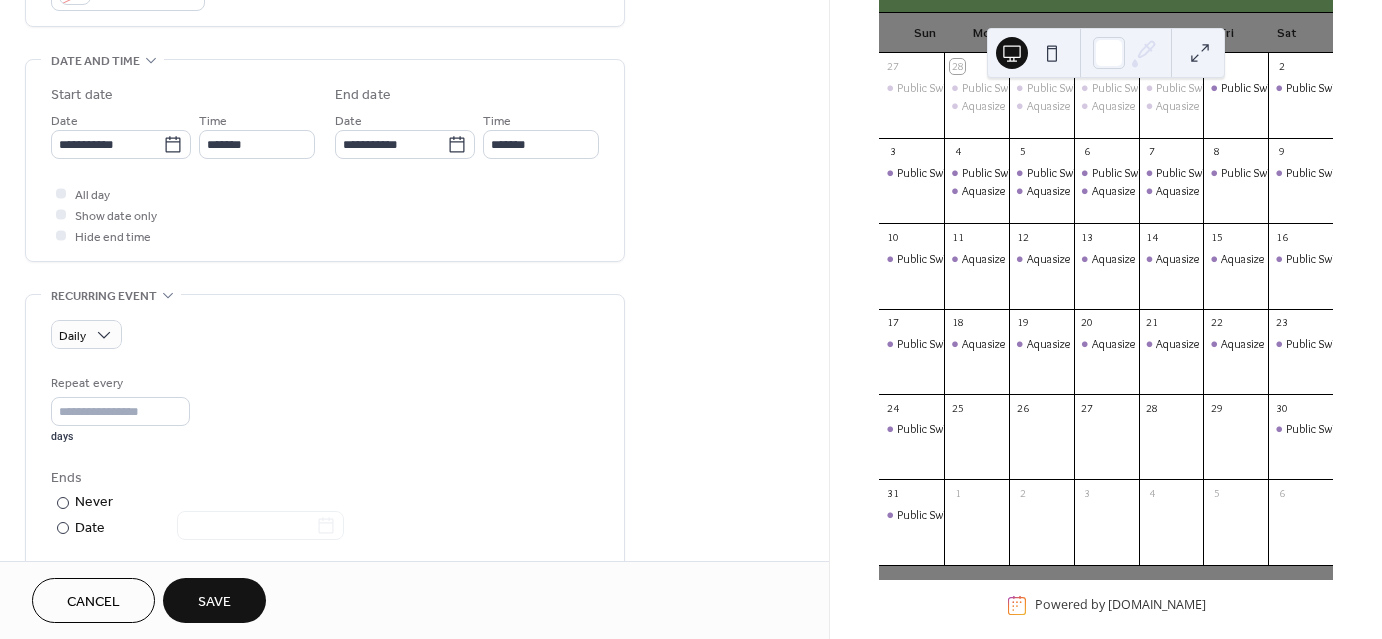 scroll, scrollTop: 1, scrollLeft: 0, axis: vertical 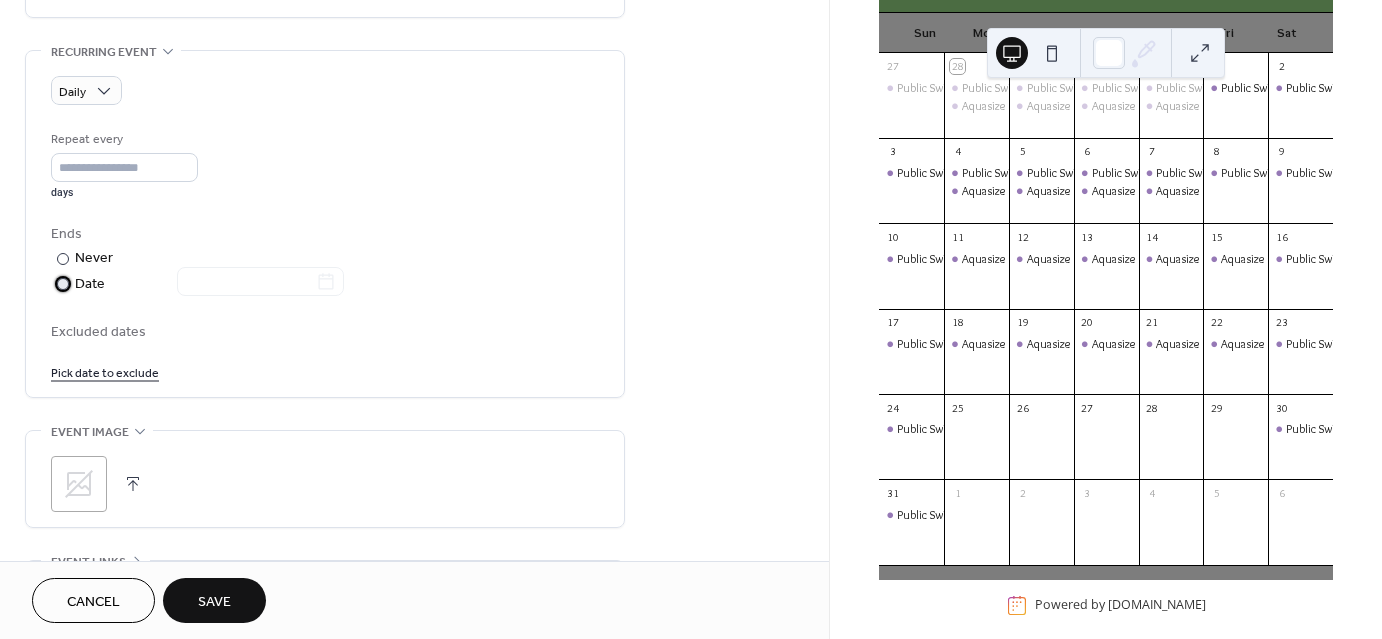 click on "Date" at bounding box center (209, 284) 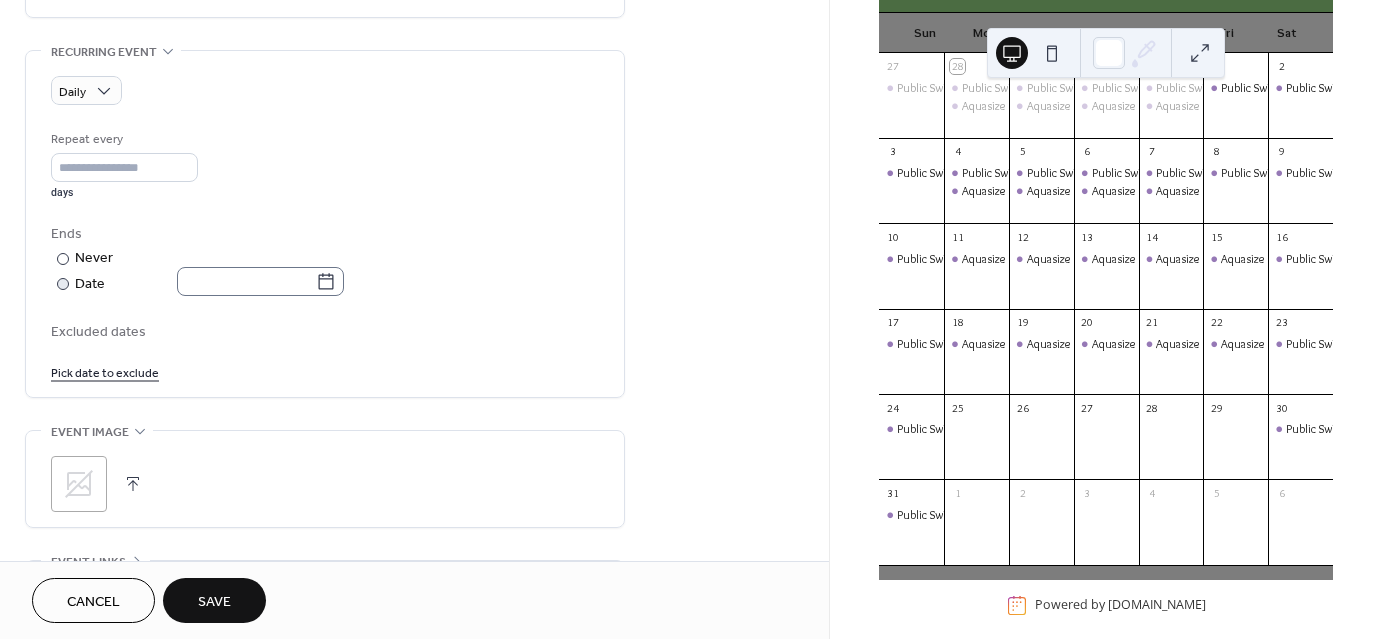 click 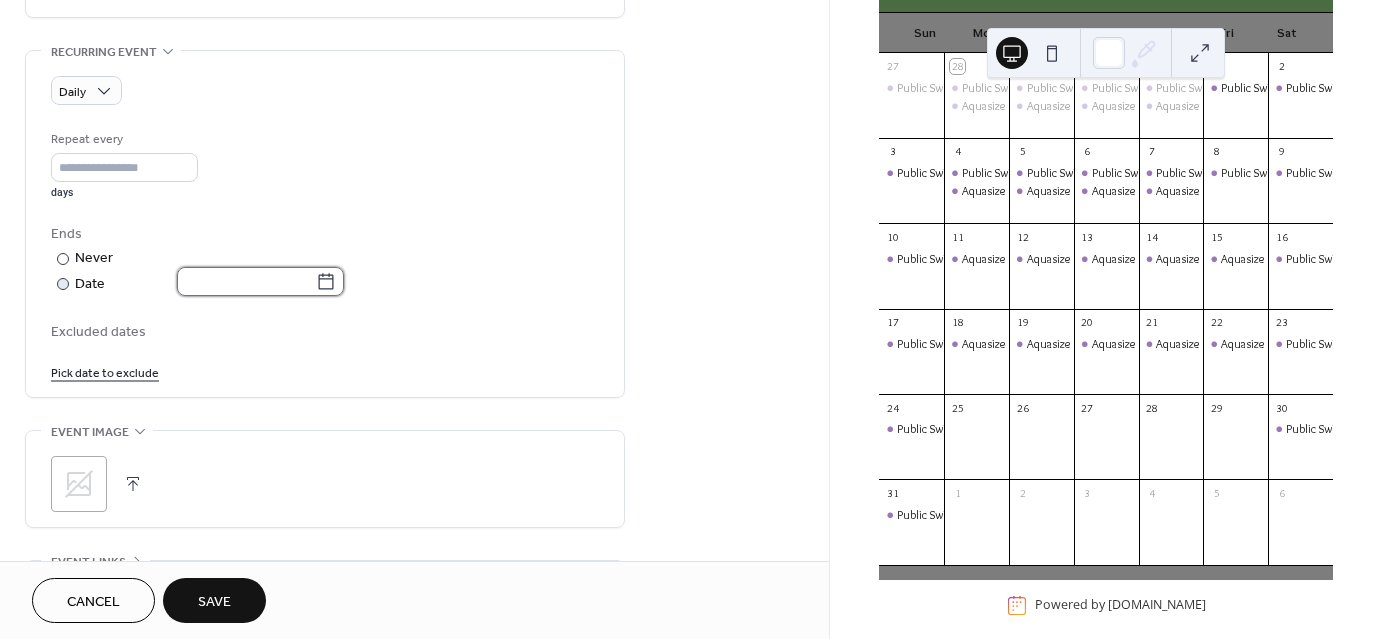 click at bounding box center (246, 281) 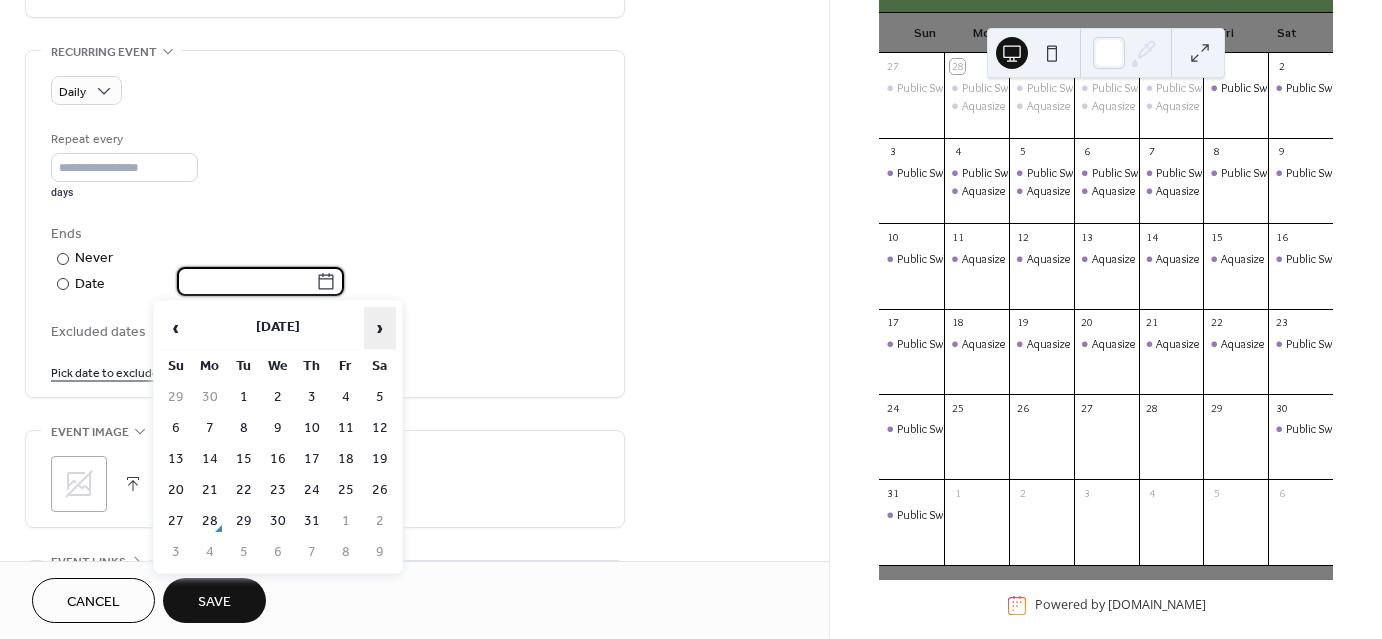 click on "›" at bounding box center [380, 328] 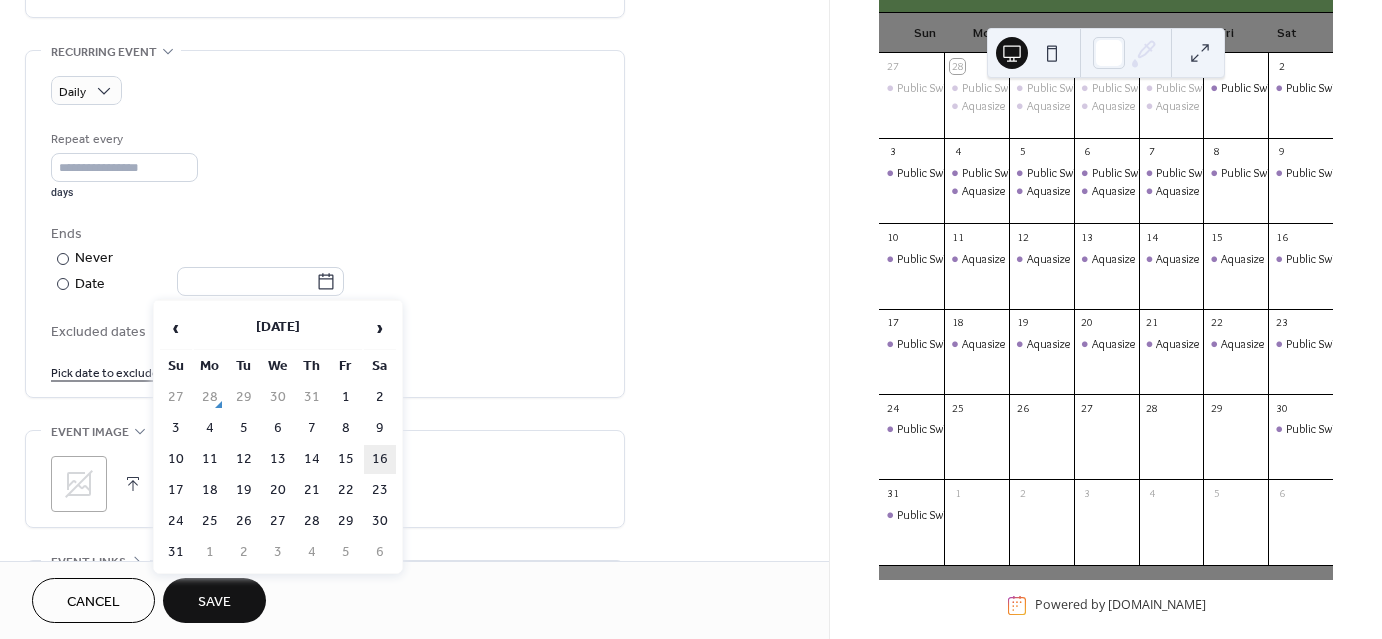 click on "16" at bounding box center [380, 459] 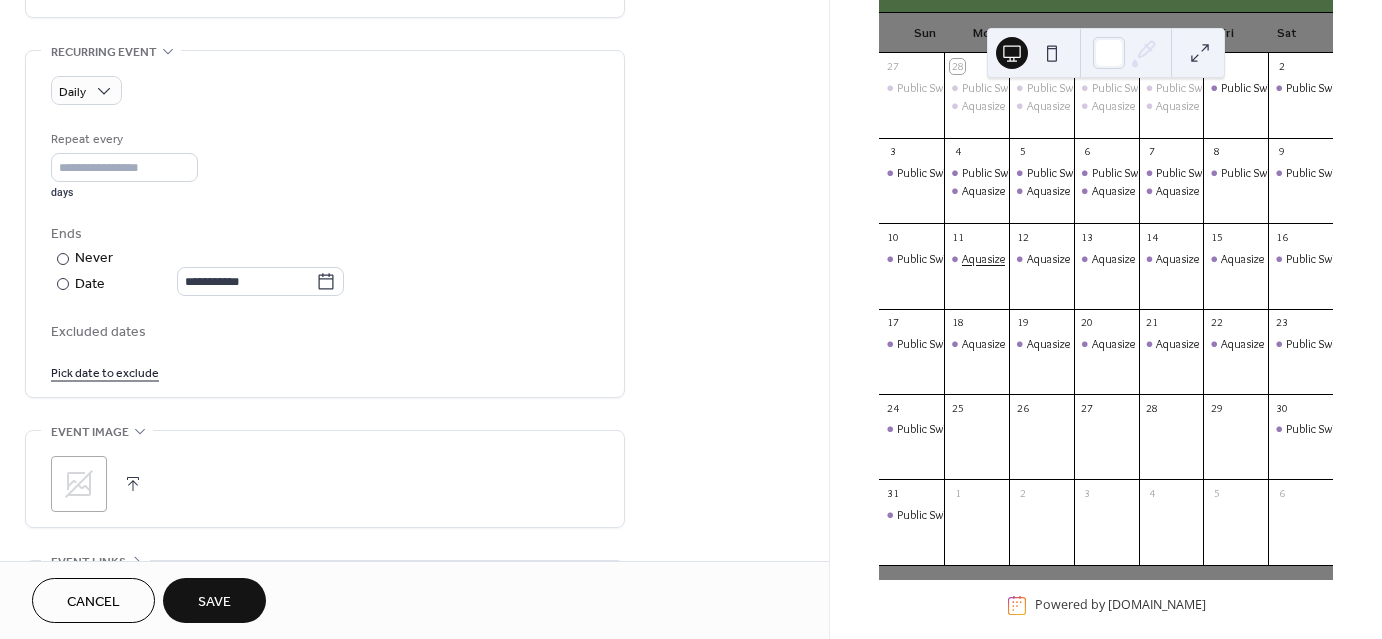click on "Aquasize" at bounding box center [983, 259] 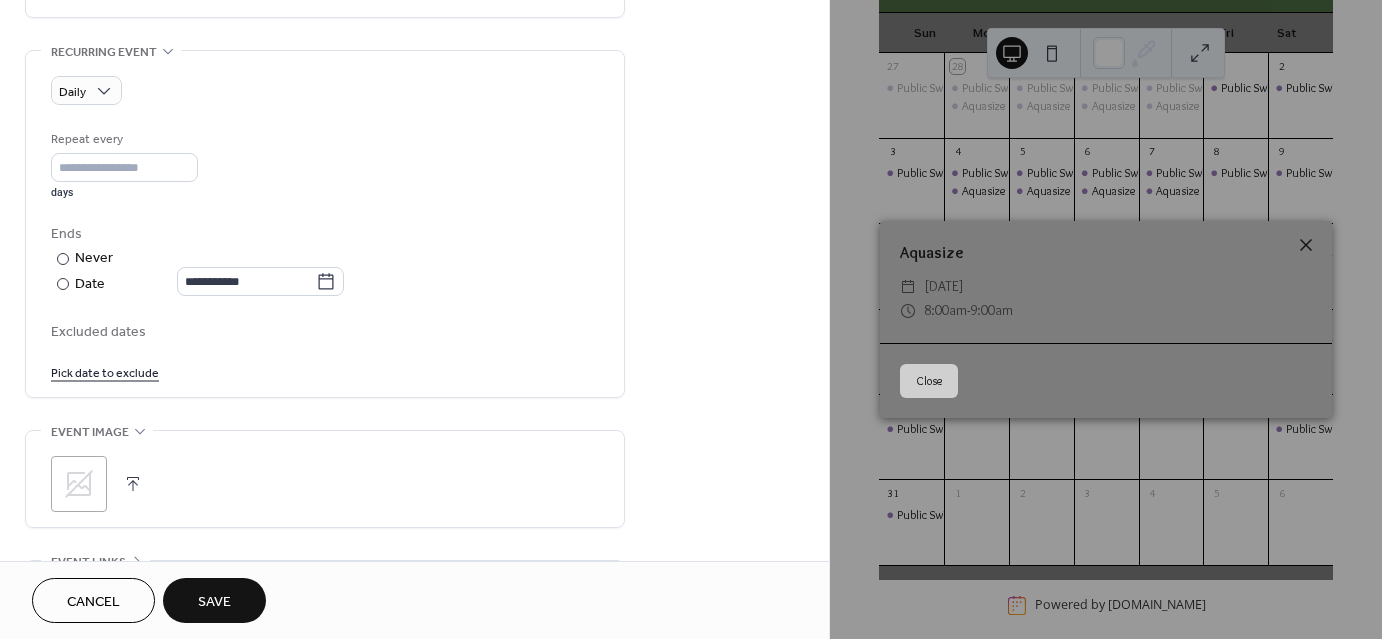 click 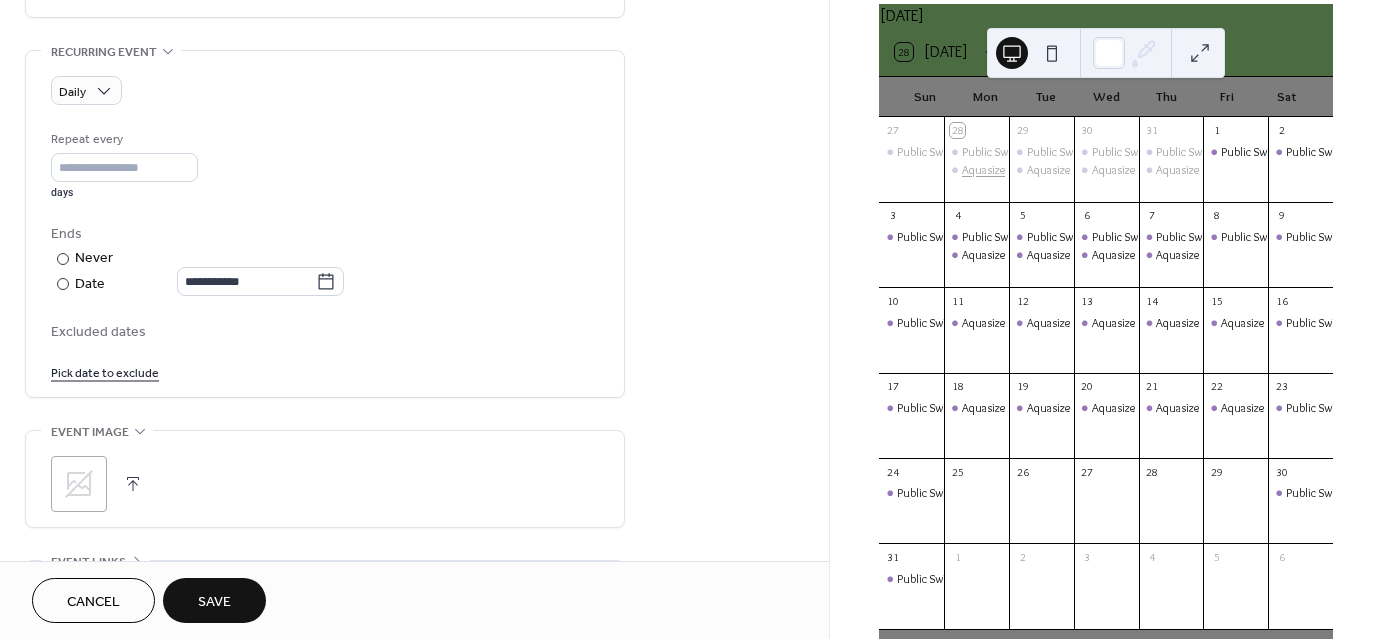 scroll, scrollTop: 0, scrollLeft: 0, axis: both 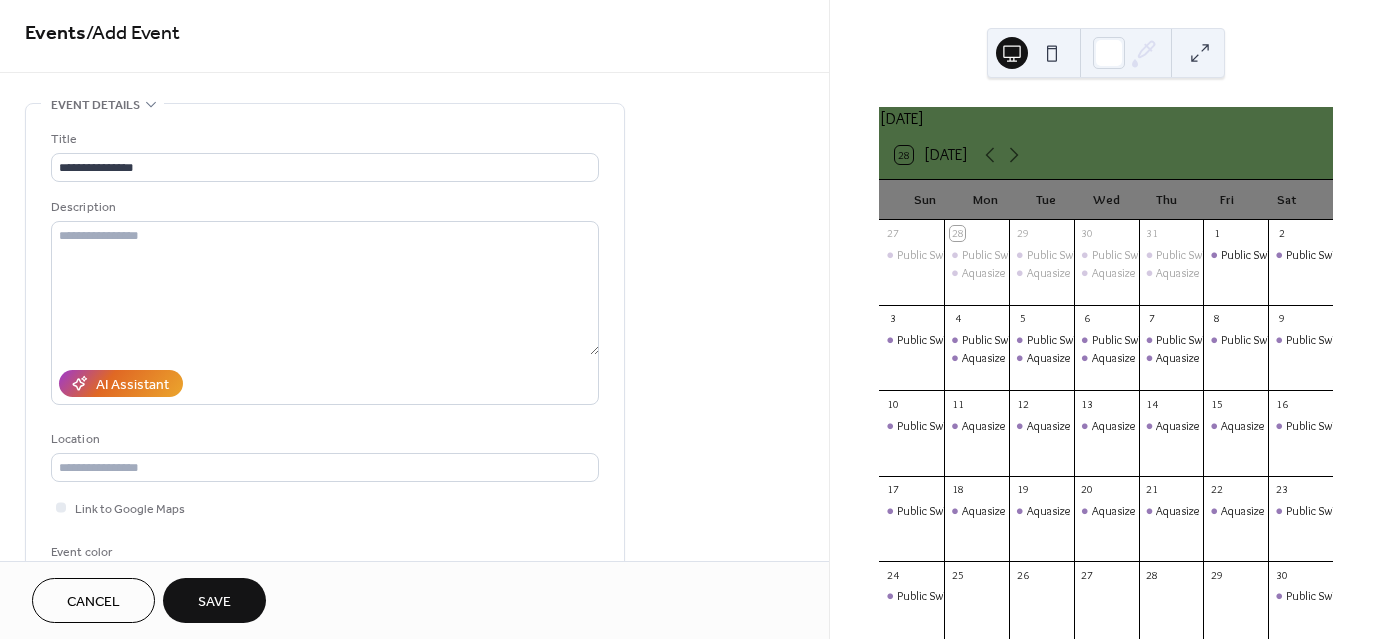 click on "Save" at bounding box center [214, 600] 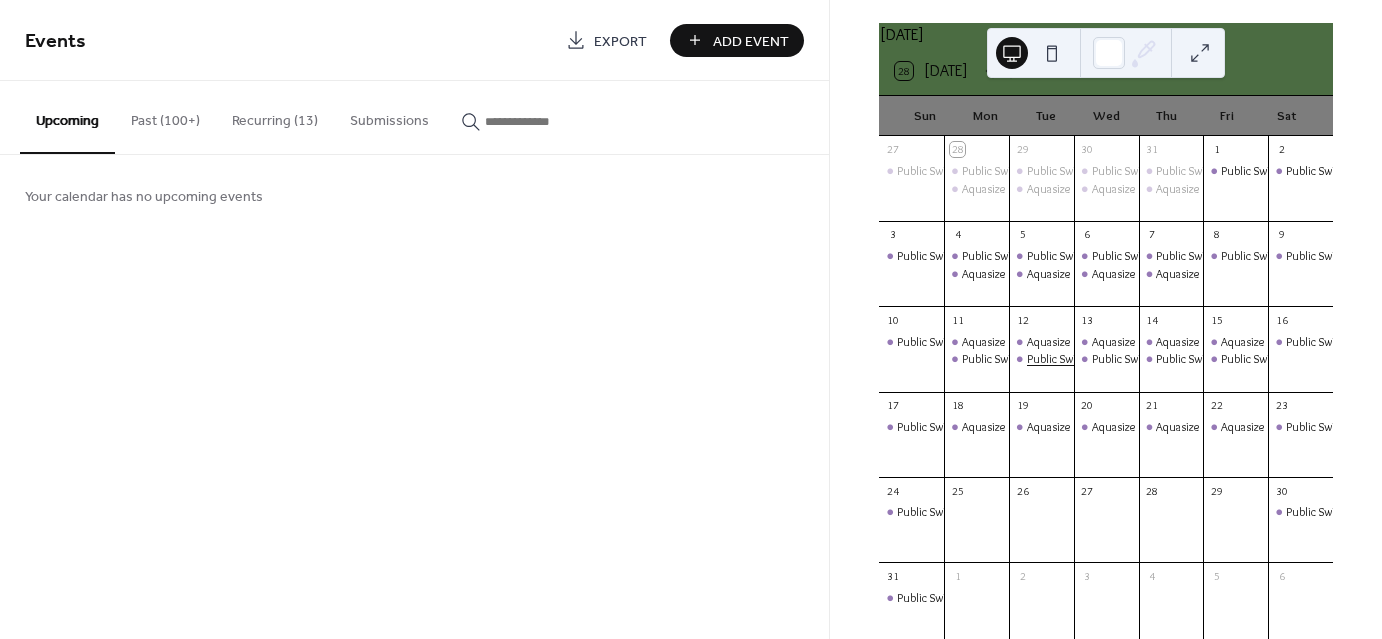 scroll, scrollTop: 92, scrollLeft: 0, axis: vertical 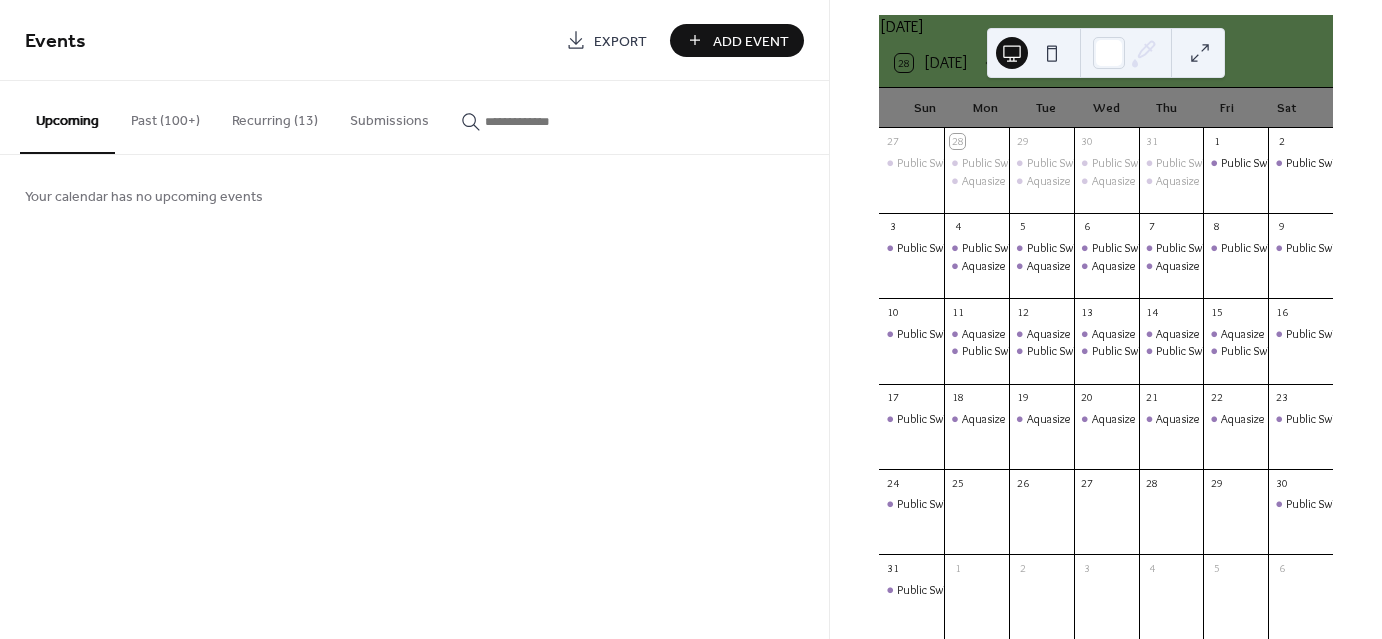 click on "Add Event" at bounding box center [737, 40] 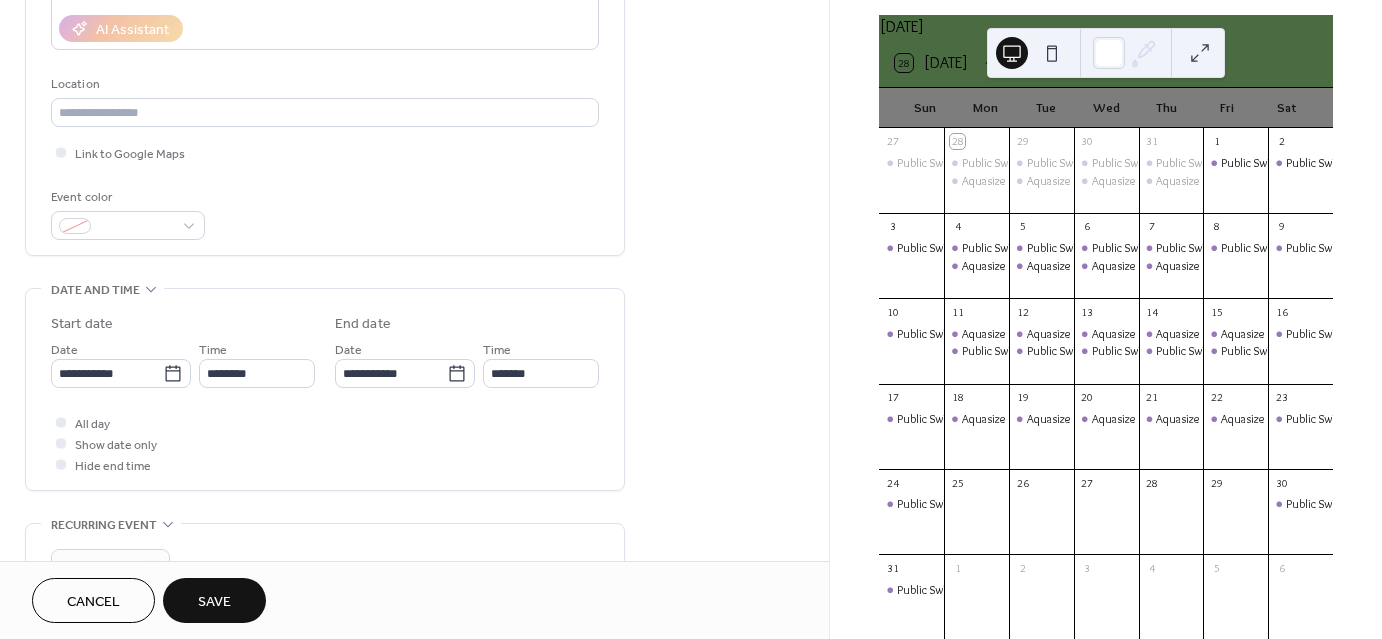 scroll, scrollTop: 362, scrollLeft: 0, axis: vertical 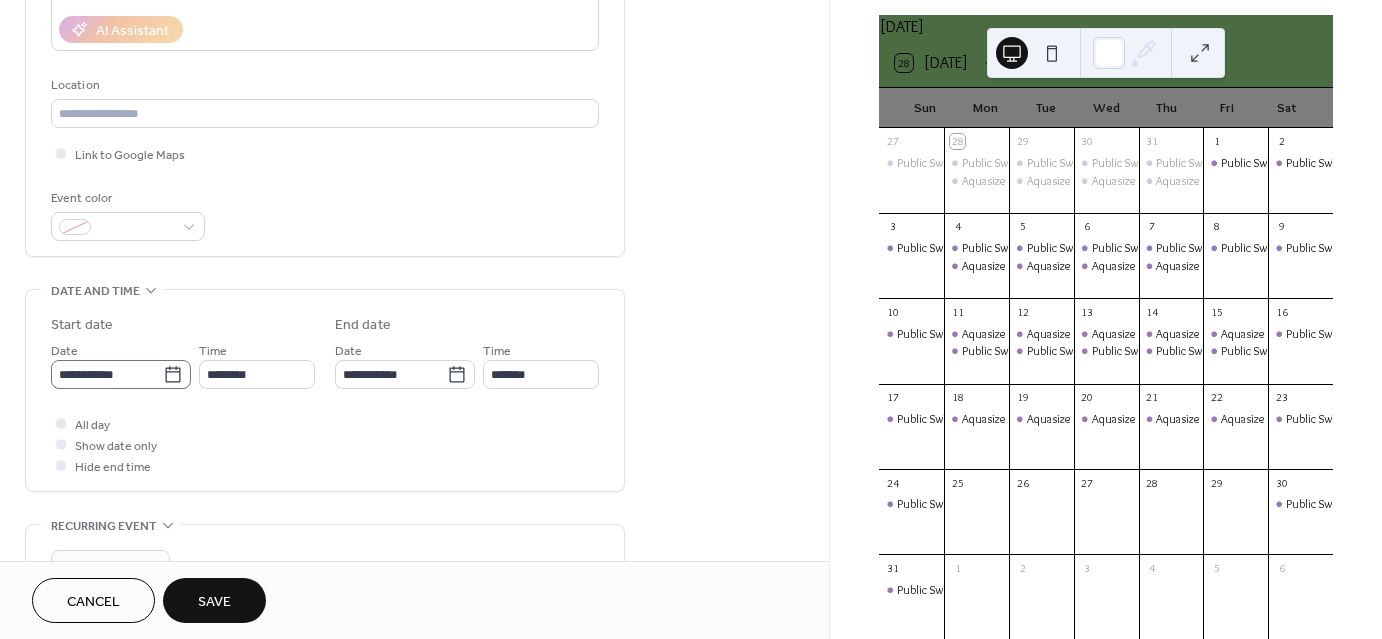 type on "********" 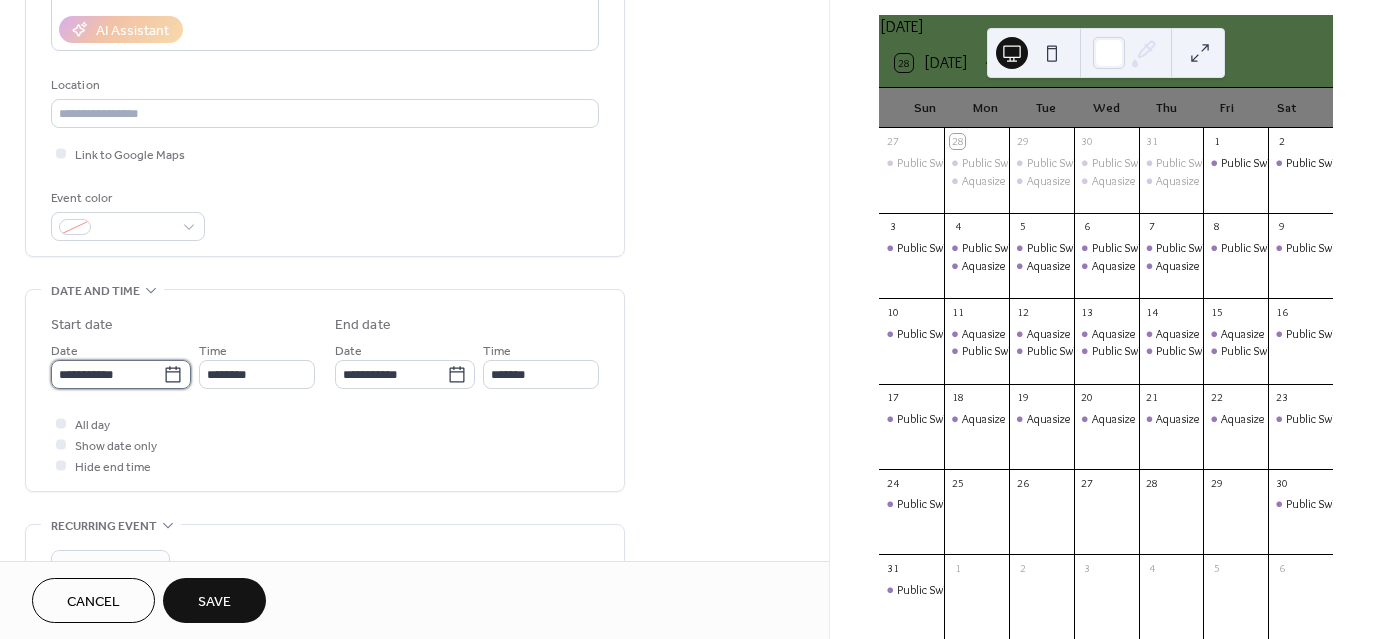 click on "**********" at bounding box center [107, 374] 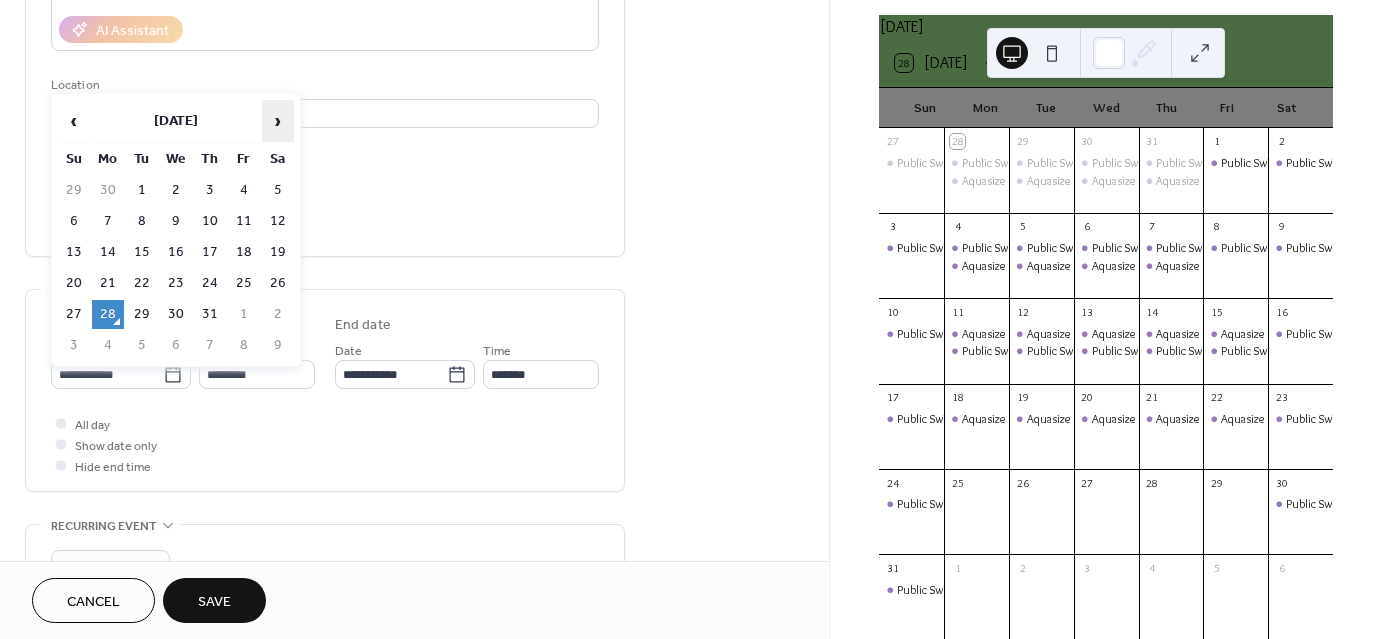 click on "›" at bounding box center [278, 121] 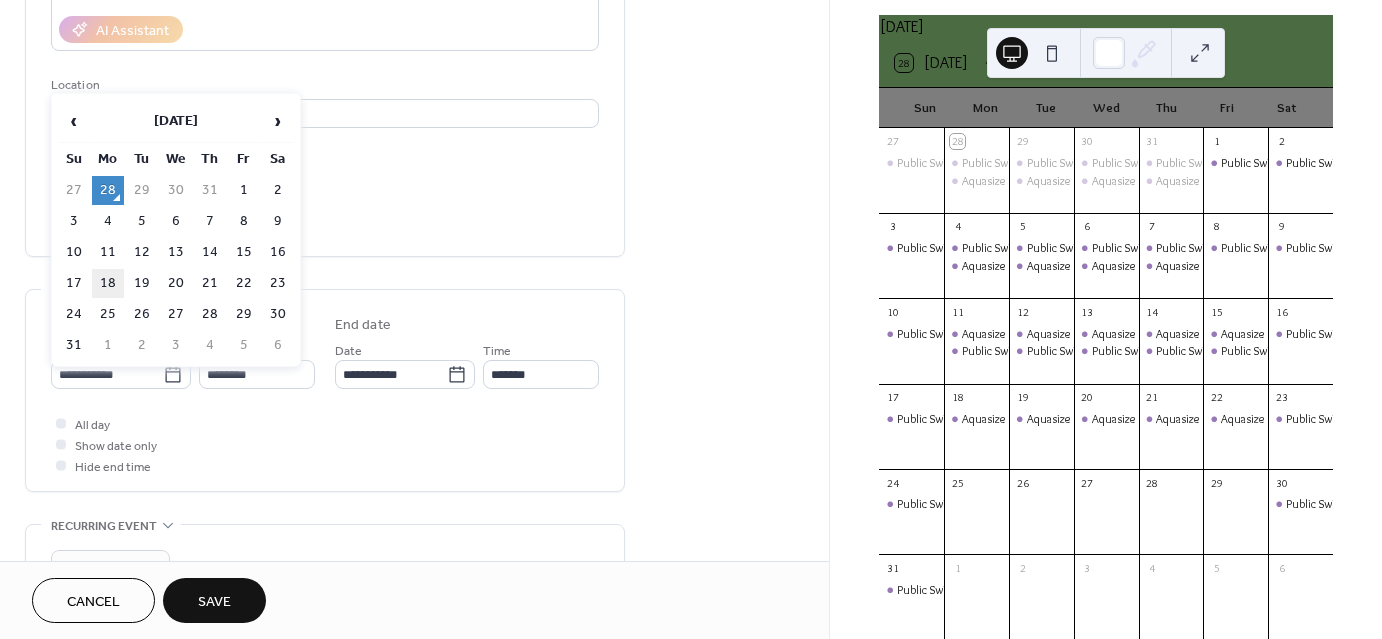 click on "18" at bounding box center [108, 283] 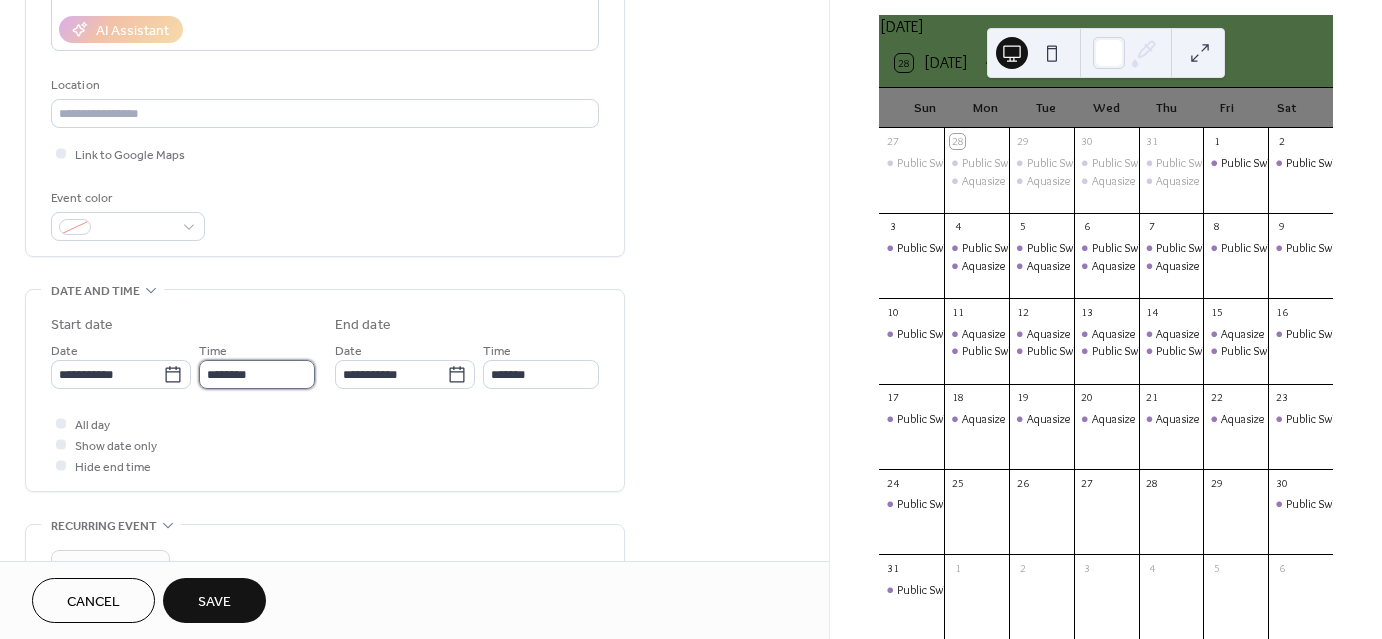 click on "********" at bounding box center (257, 374) 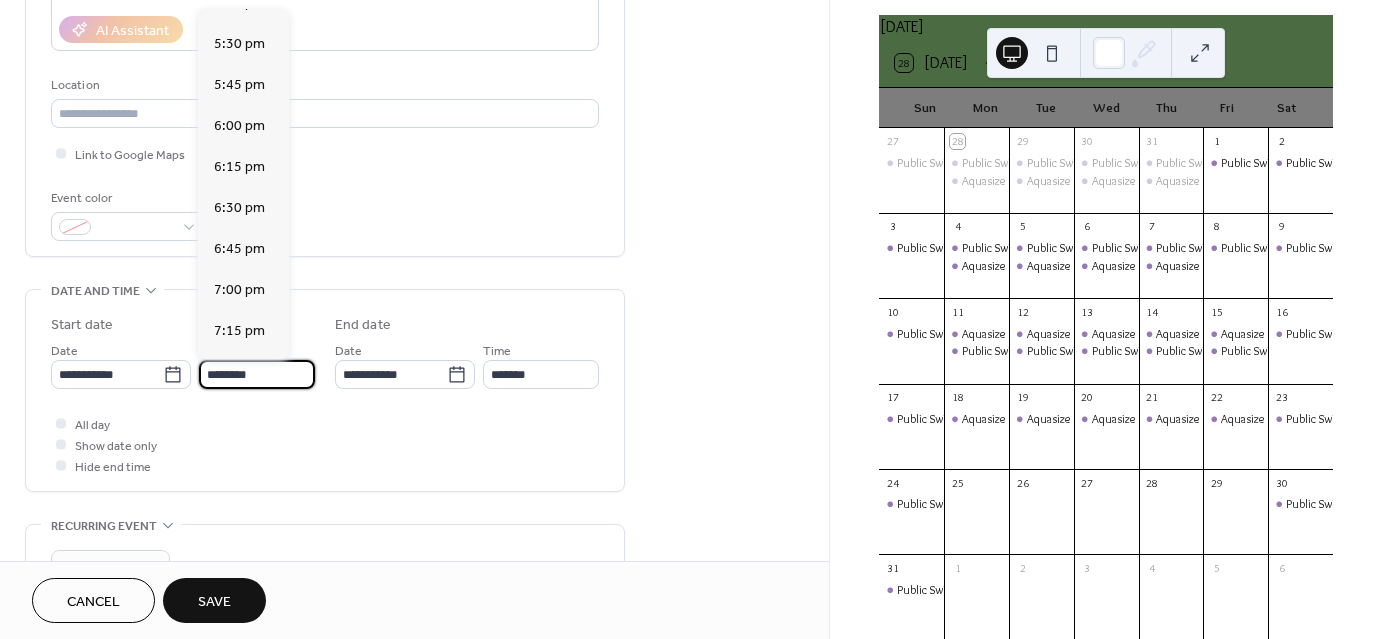 scroll, scrollTop: 2856, scrollLeft: 0, axis: vertical 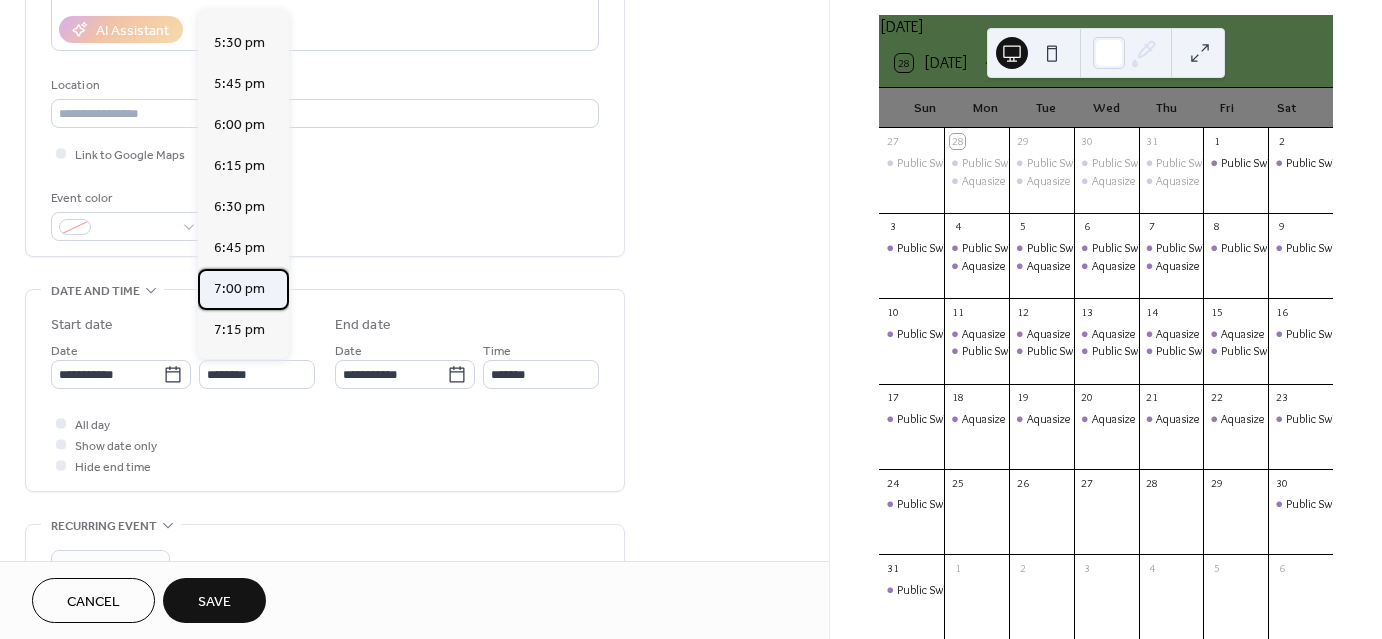 click on "7:00 pm" at bounding box center [239, 288] 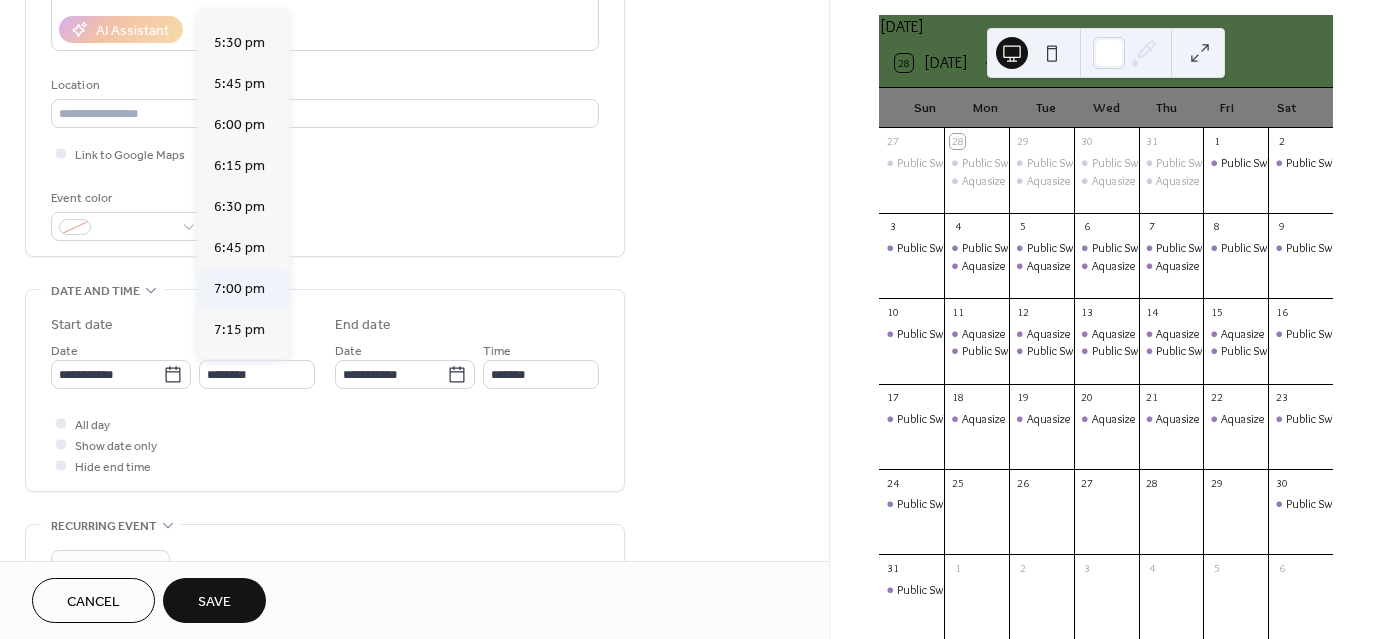 type on "*******" 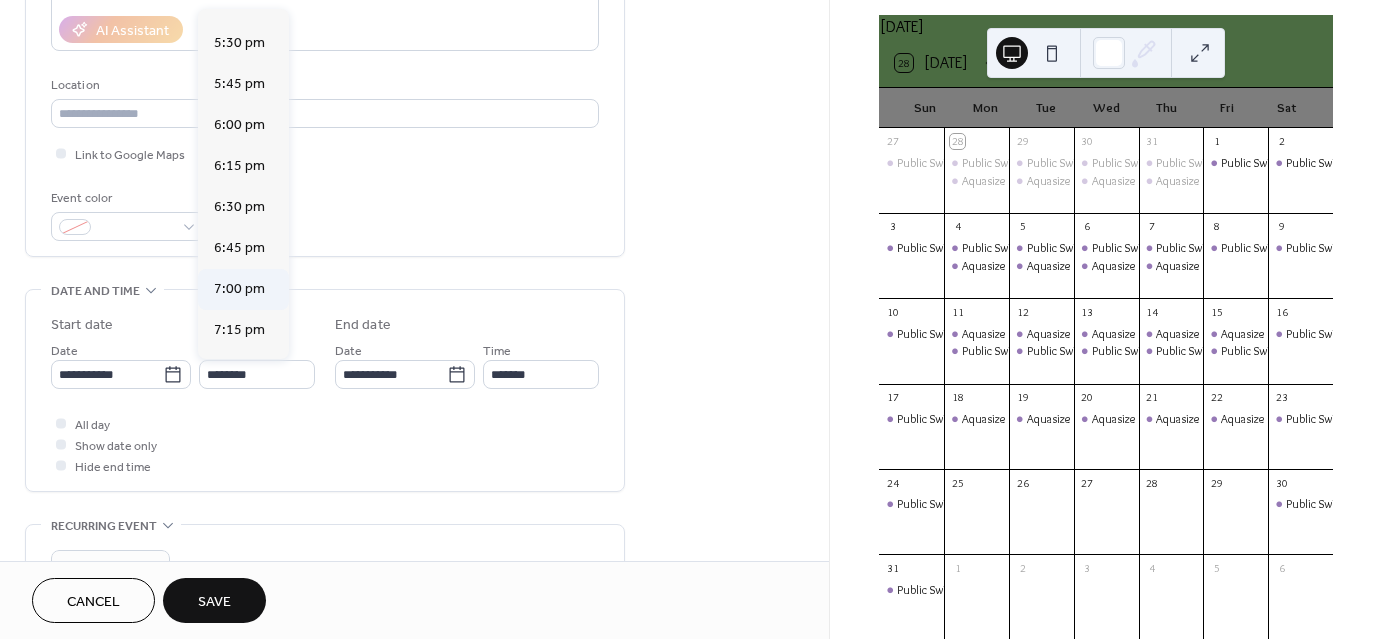 type on "*******" 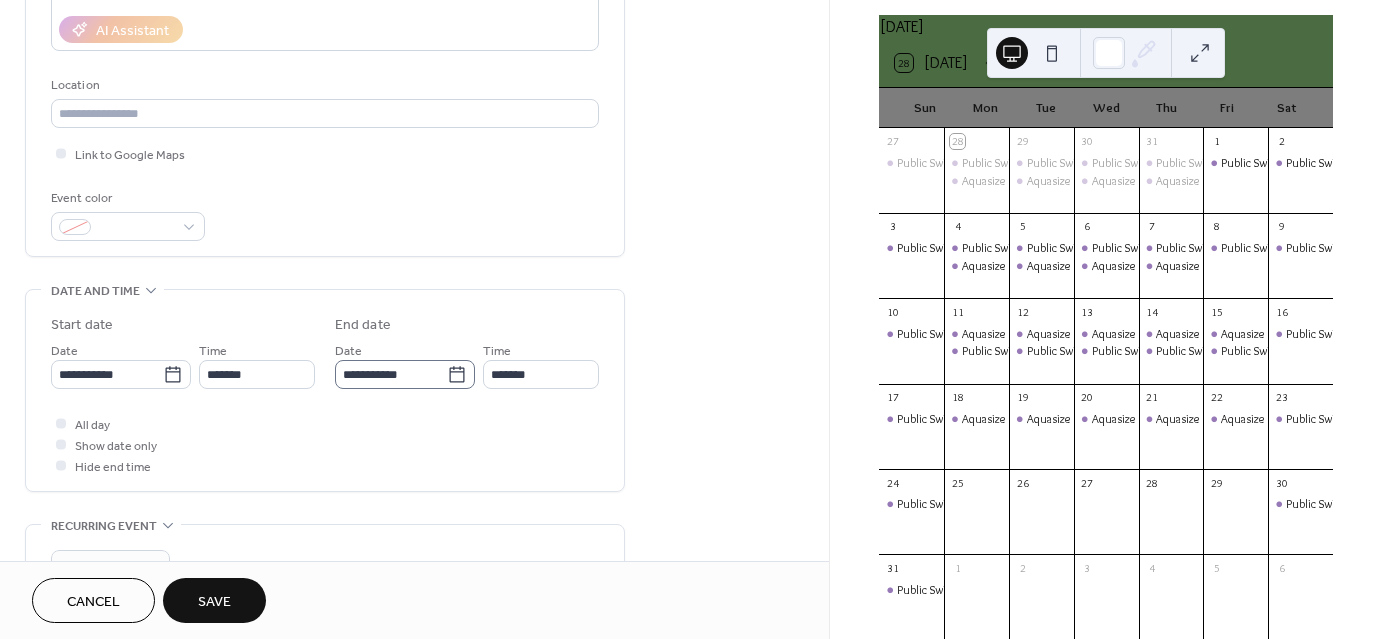 click 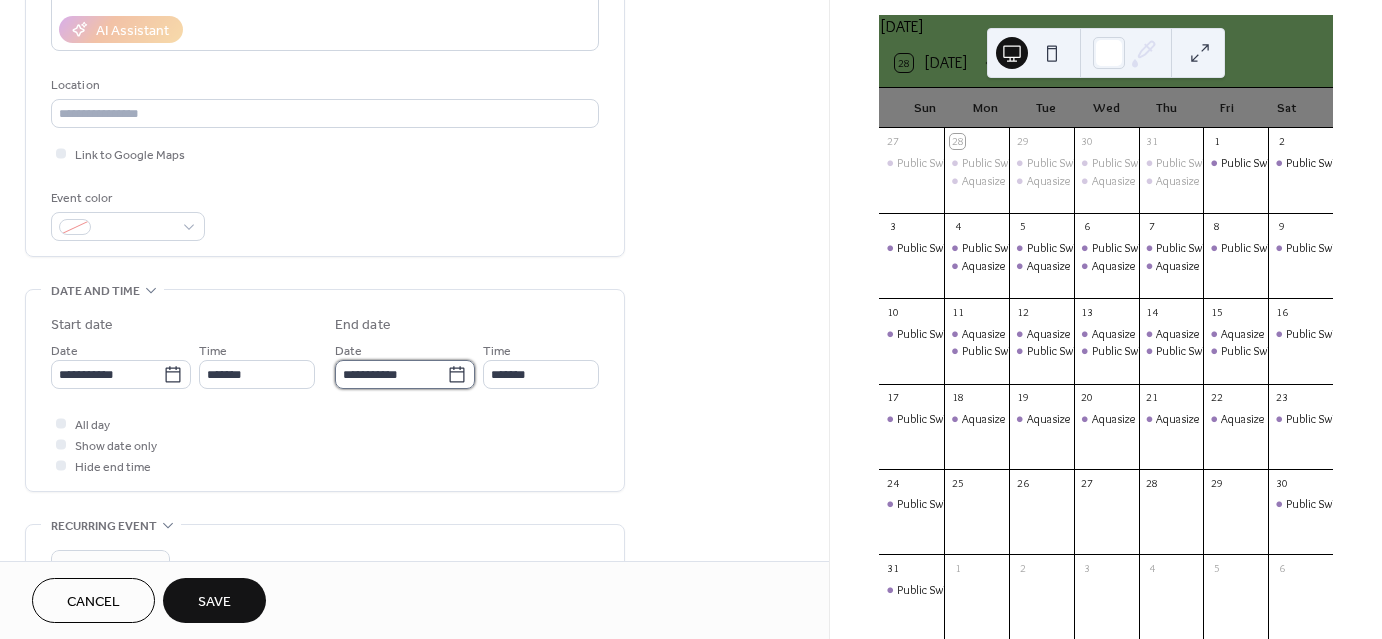 click on "**********" at bounding box center (391, 374) 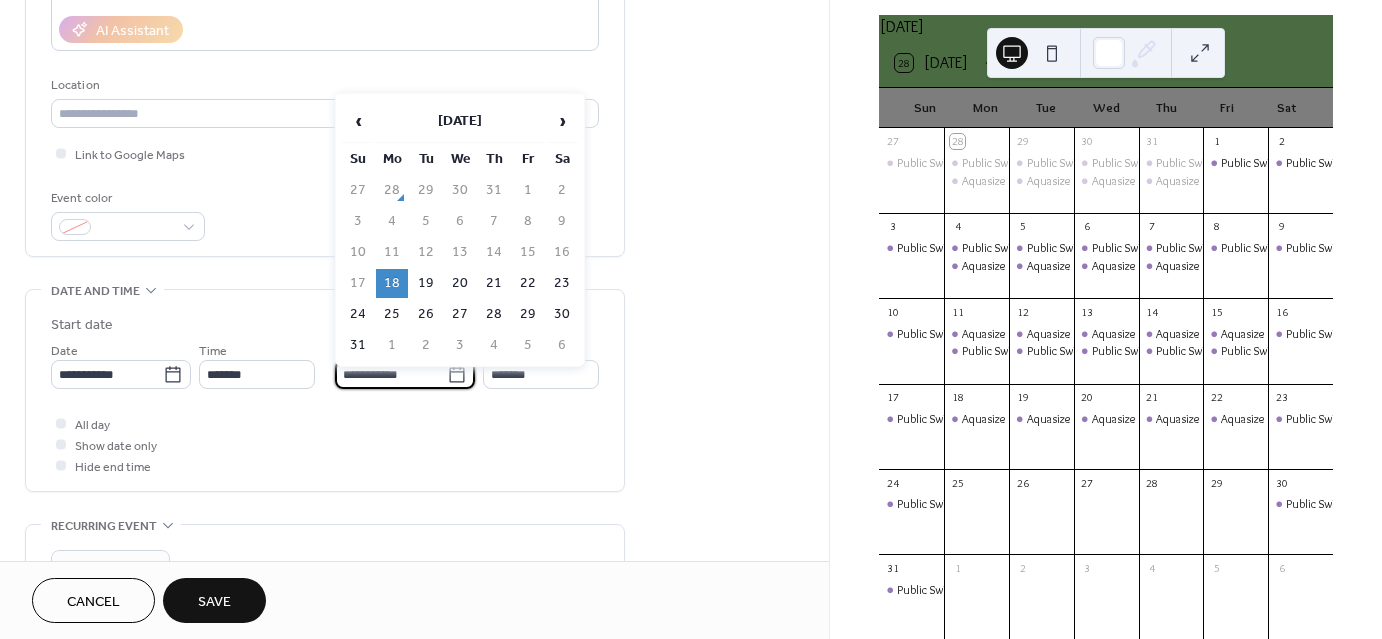 click on "All day Show date only Hide end time" at bounding box center [325, 444] 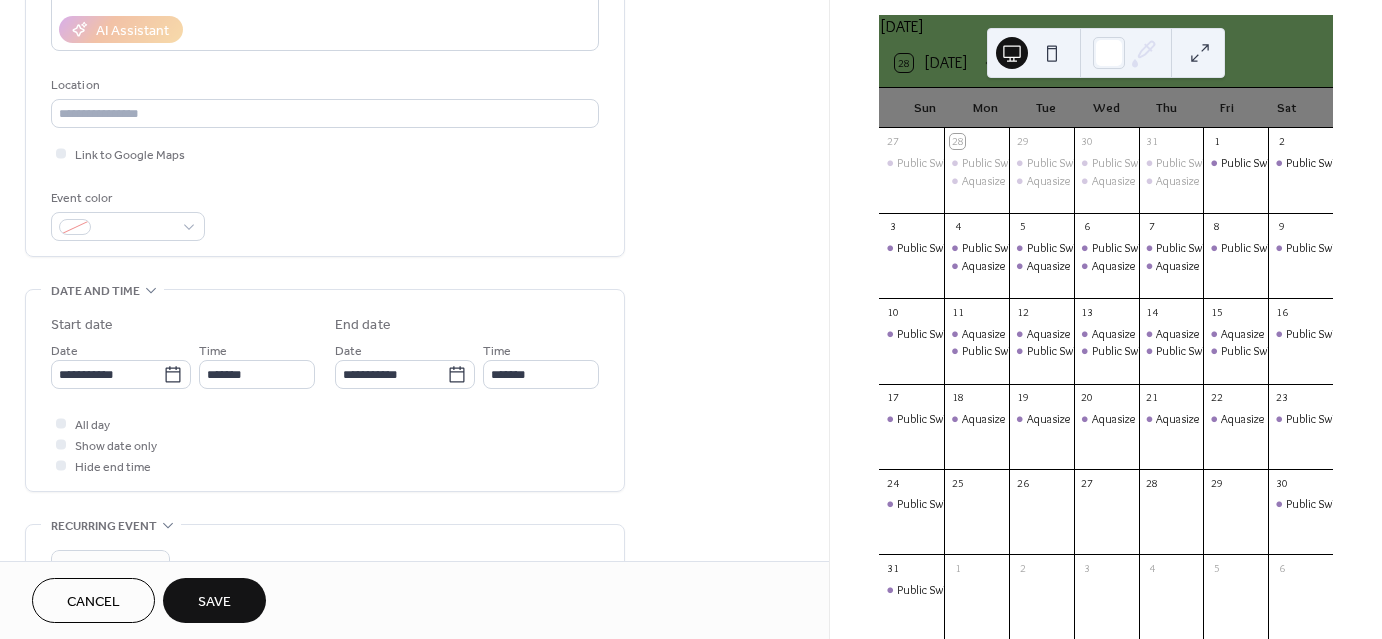 scroll, scrollTop: 491, scrollLeft: 0, axis: vertical 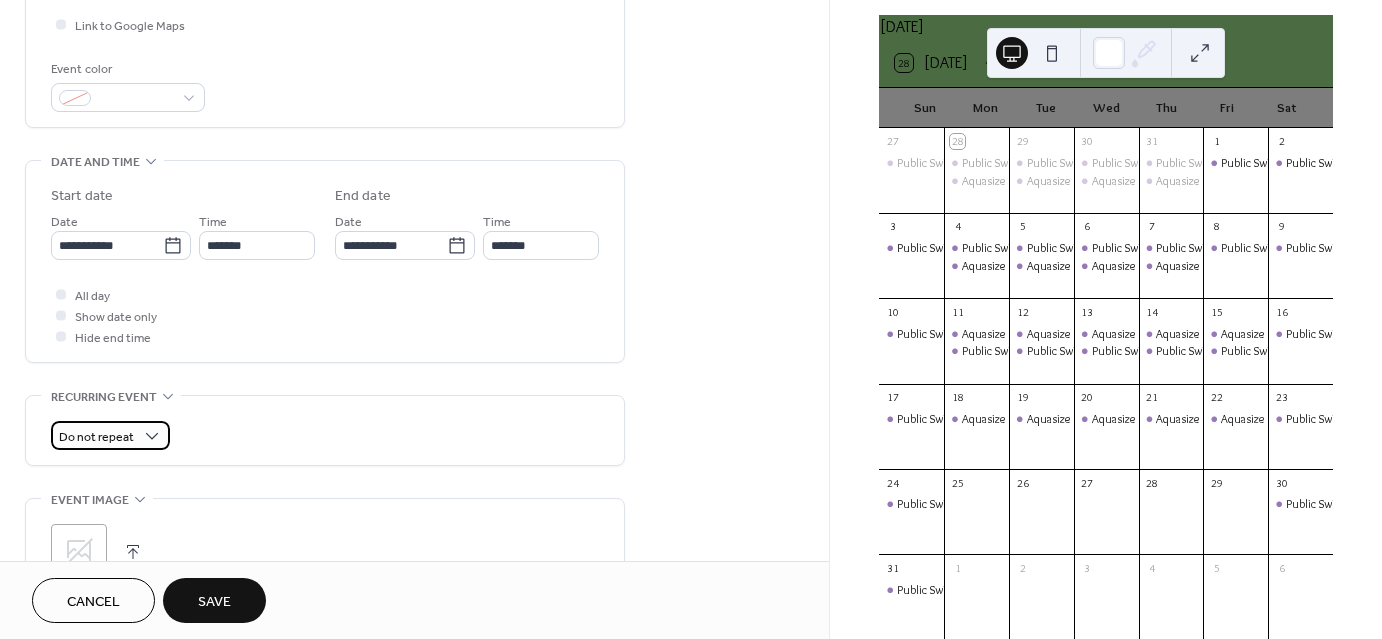 click on "Do not repeat" at bounding box center [96, 437] 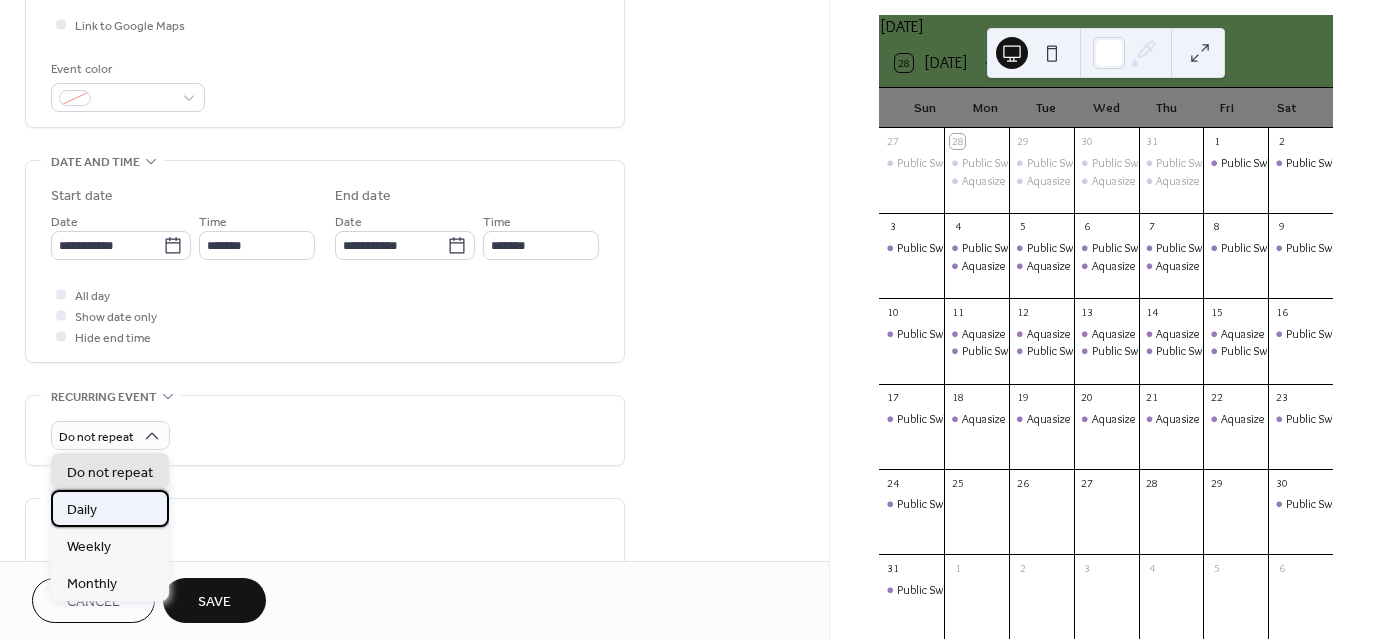 click on "Daily" at bounding box center (110, 508) 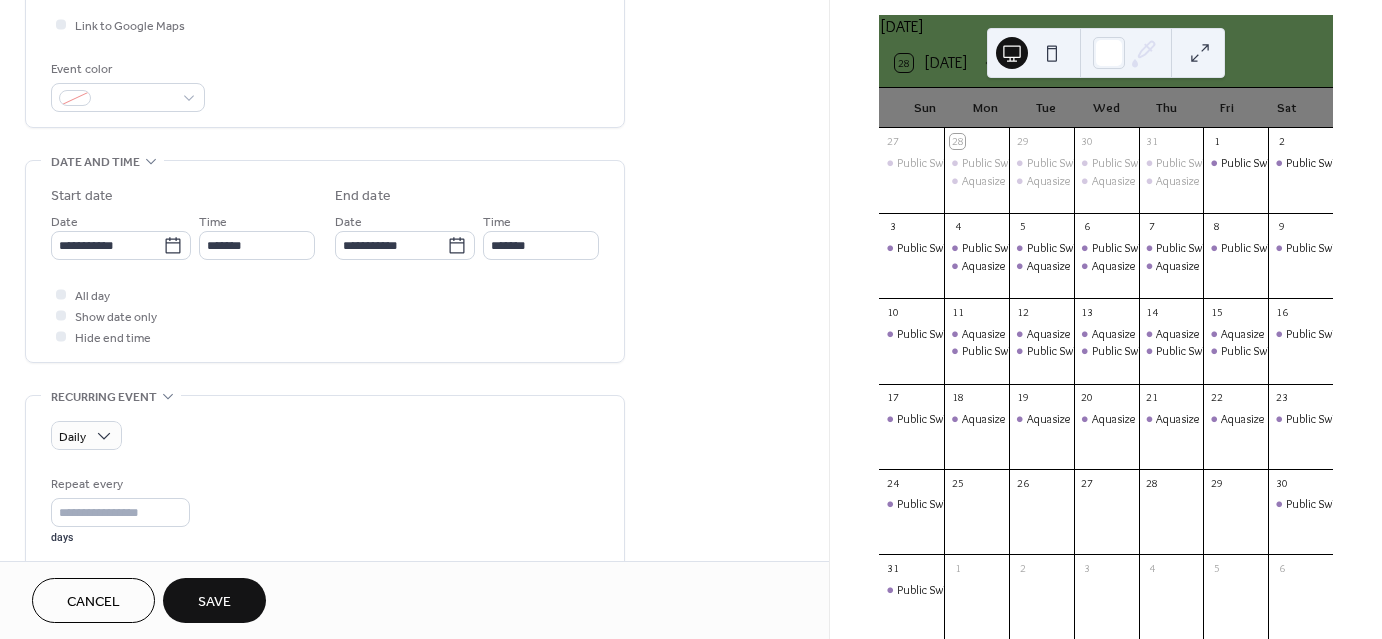 scroll, scrollTop: 1, scrollLeft: 0, axis: vertical 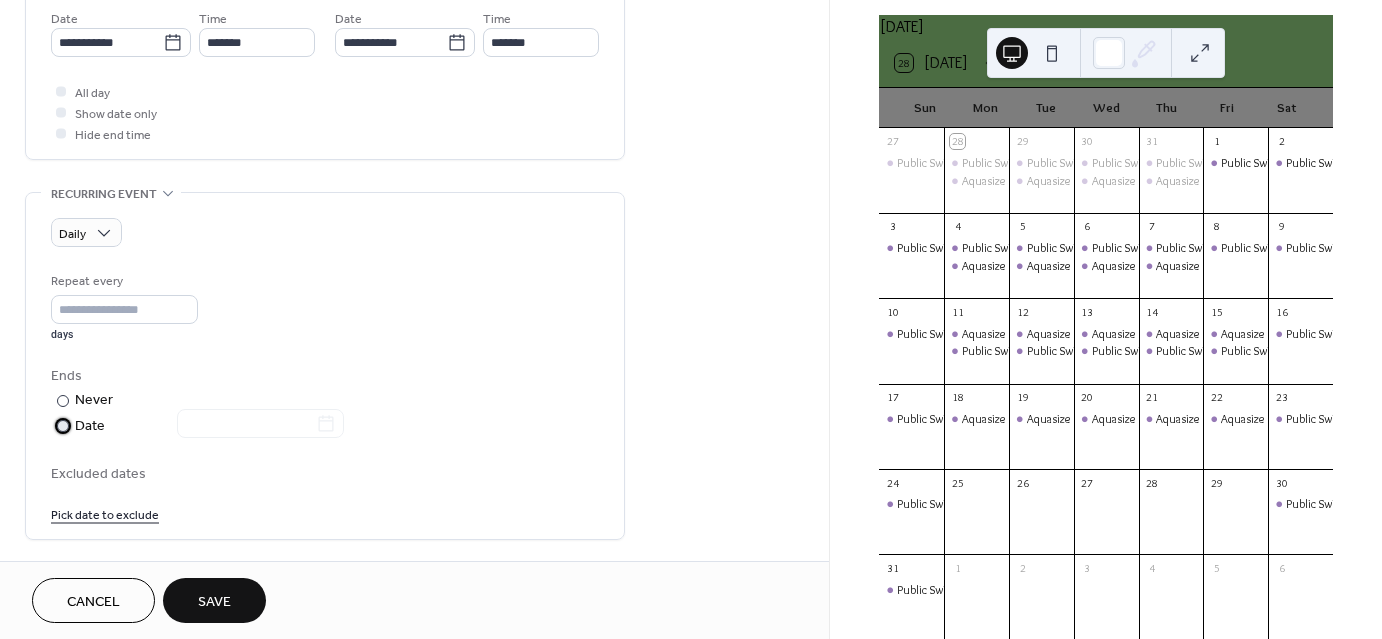click on "Date" at bounding box center [209, 426] 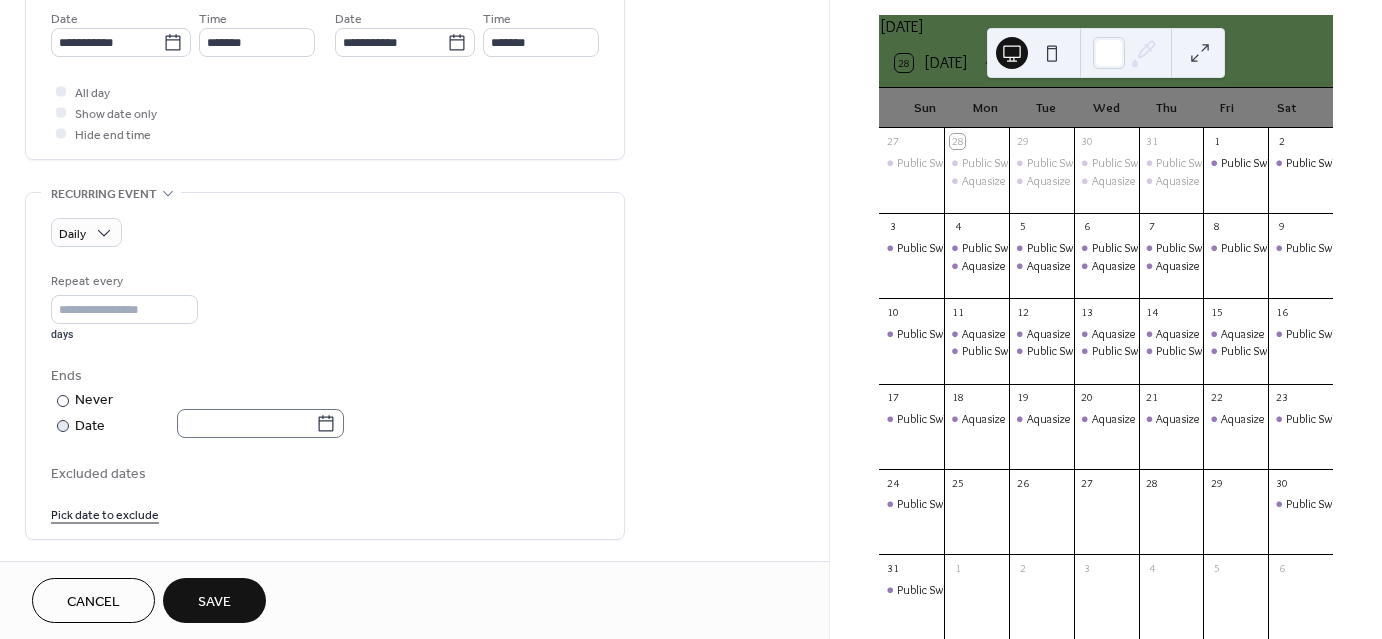click 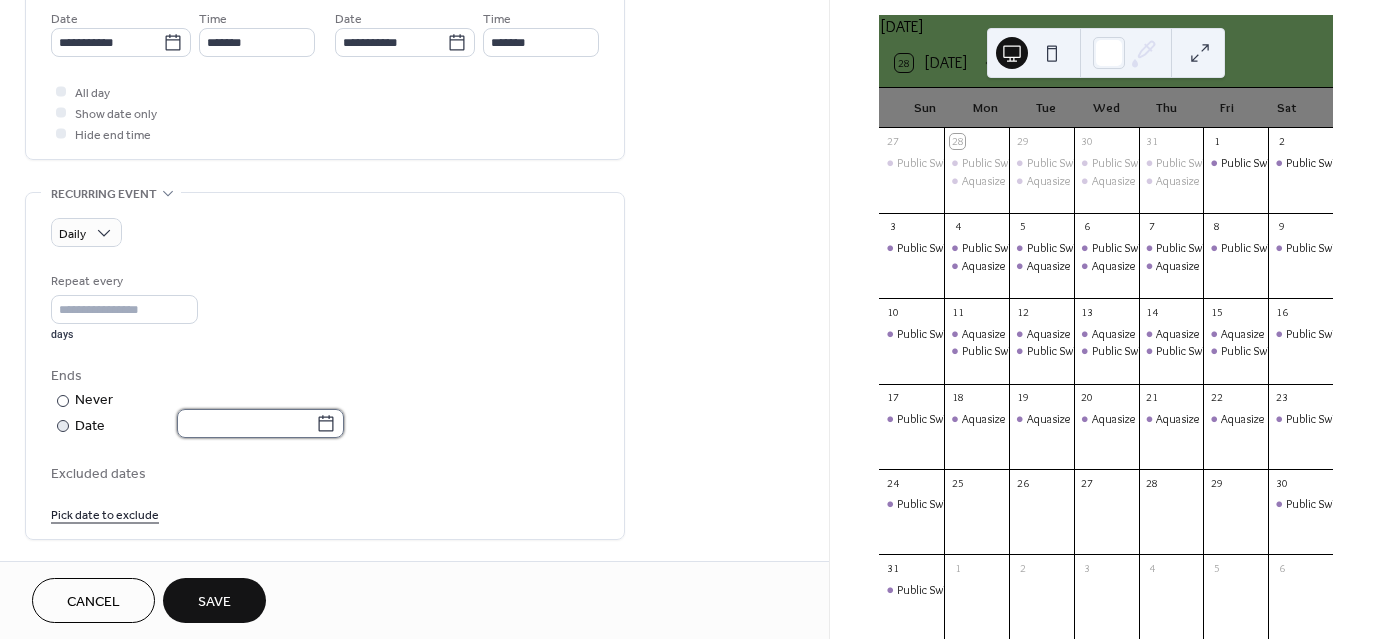 click at bounding box center [246, 423] 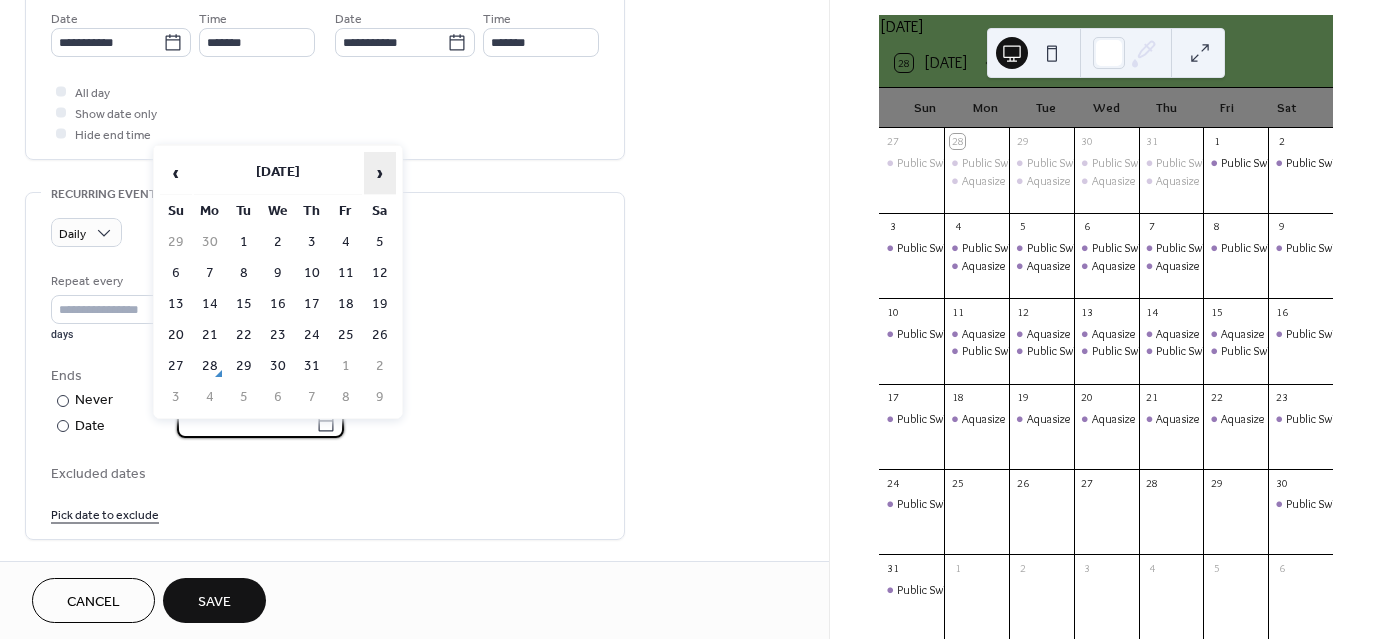 click on "›" at bounding box center (380, 173) 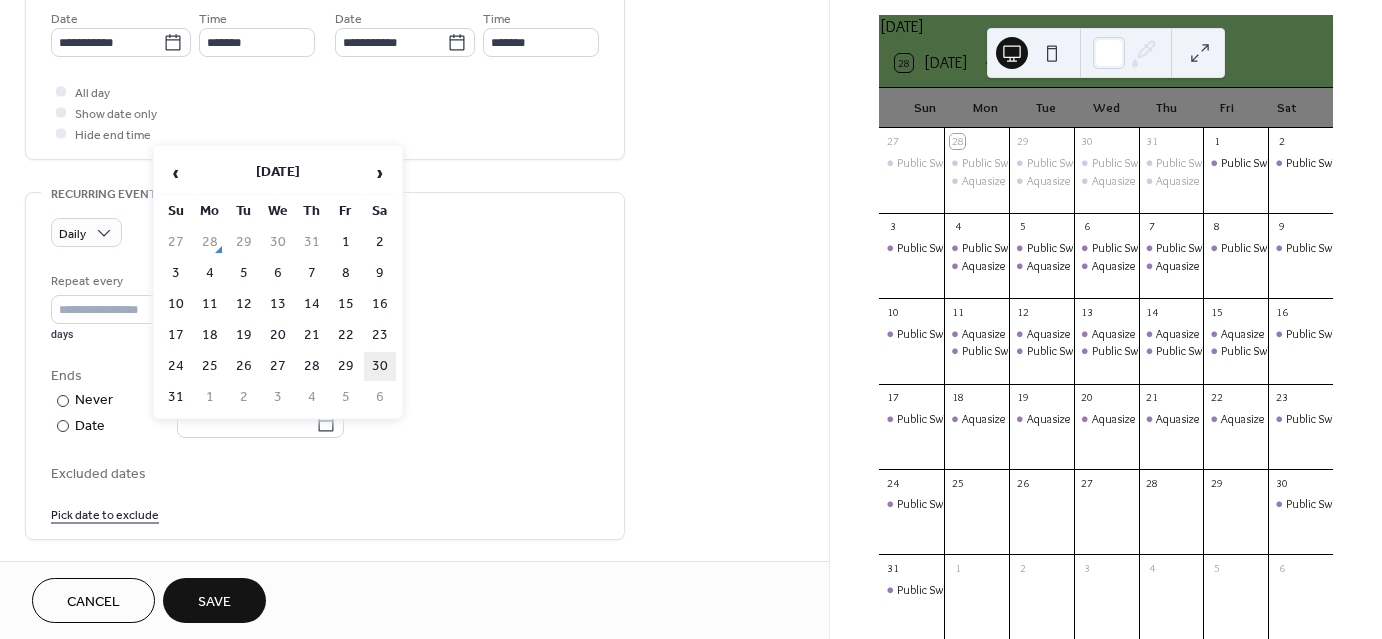 click on "30" at bounding box center (380, 366) 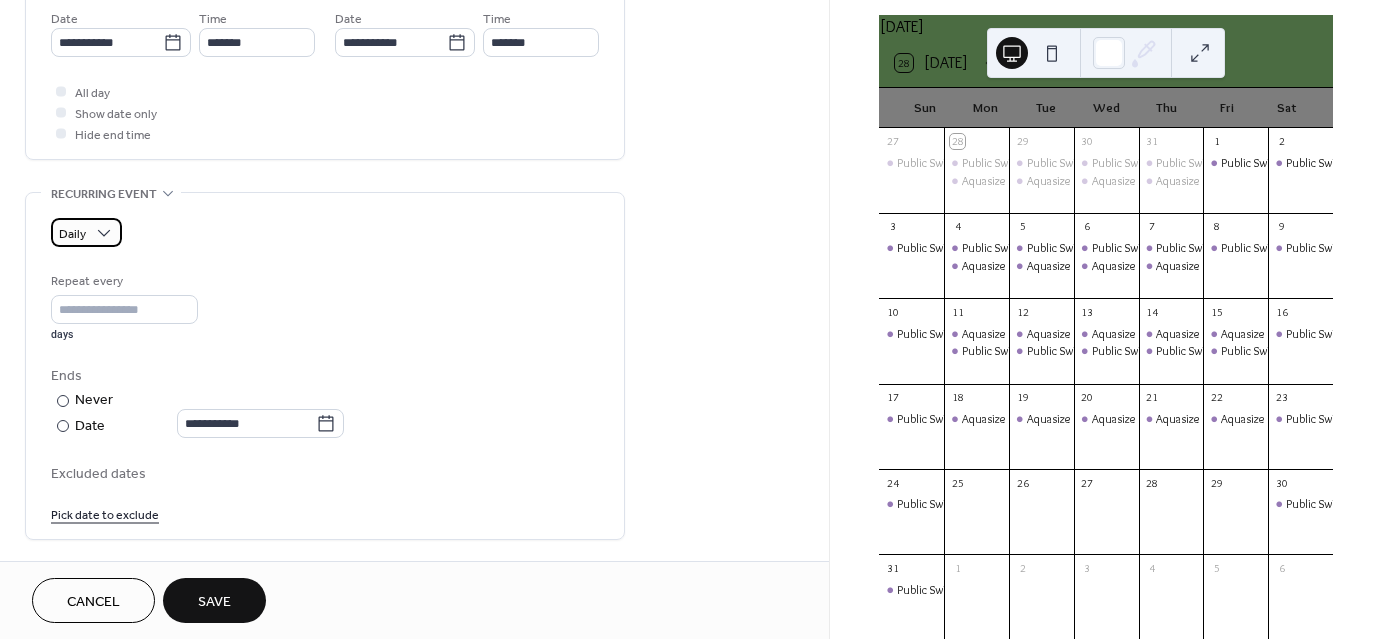 click on "Daily" at bounding box center [86, 232] 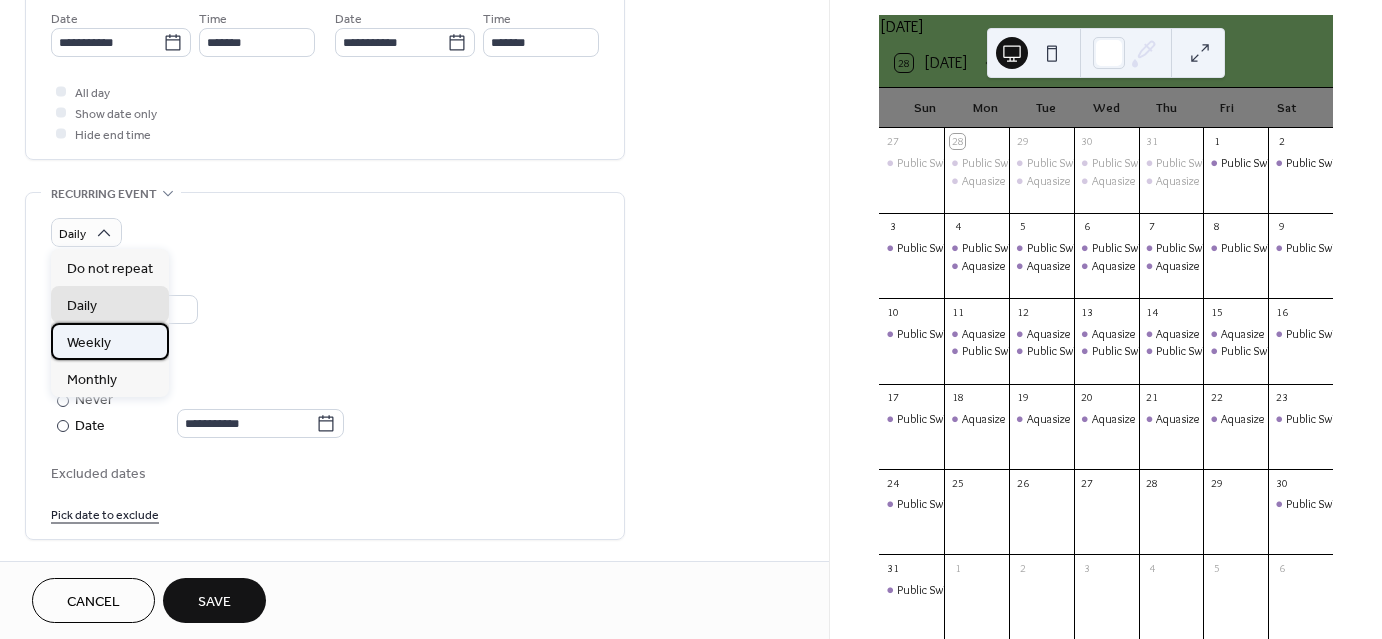 click on "Weekly" at bounding box center [110, 341] 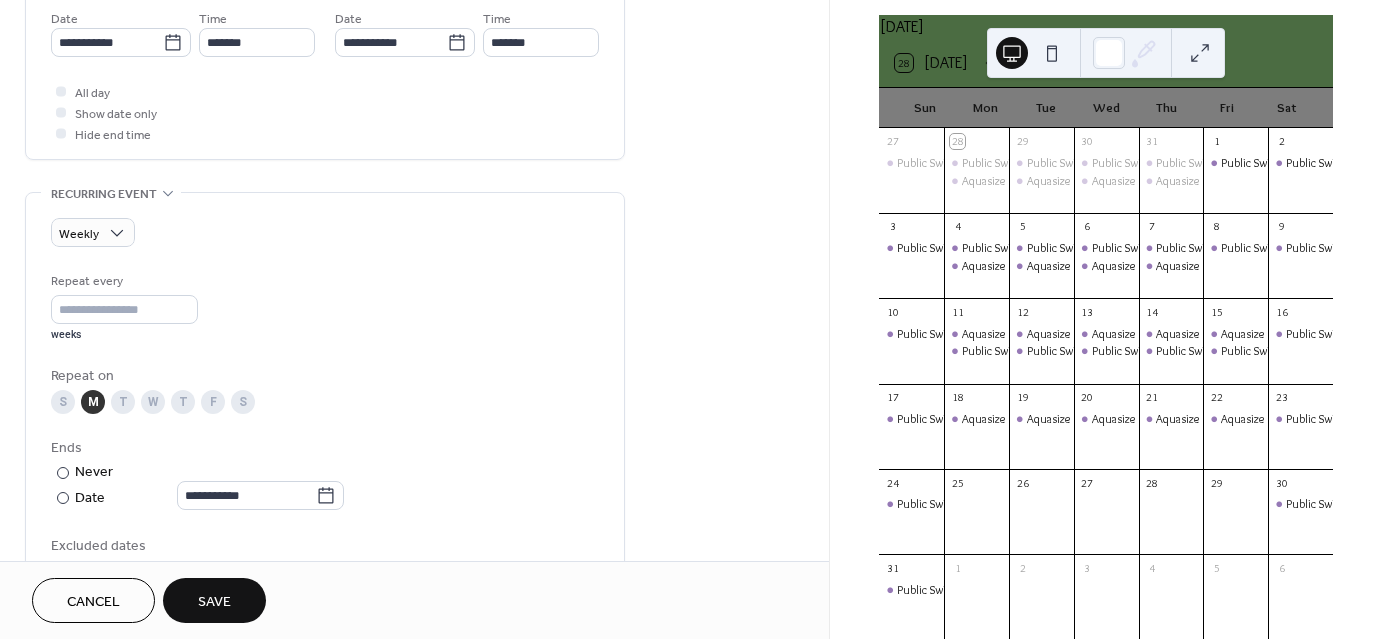 click on "T" at bounding box center [123, 402] 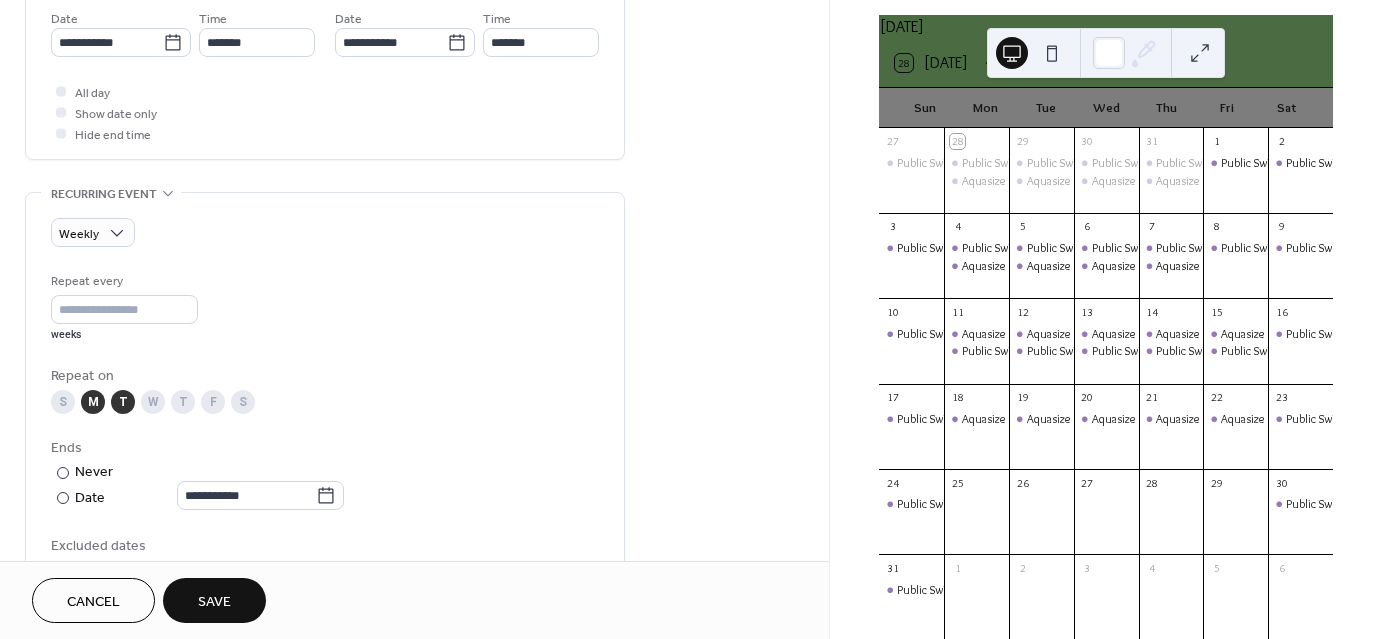 click on "W" at bounding box center [153, 402] 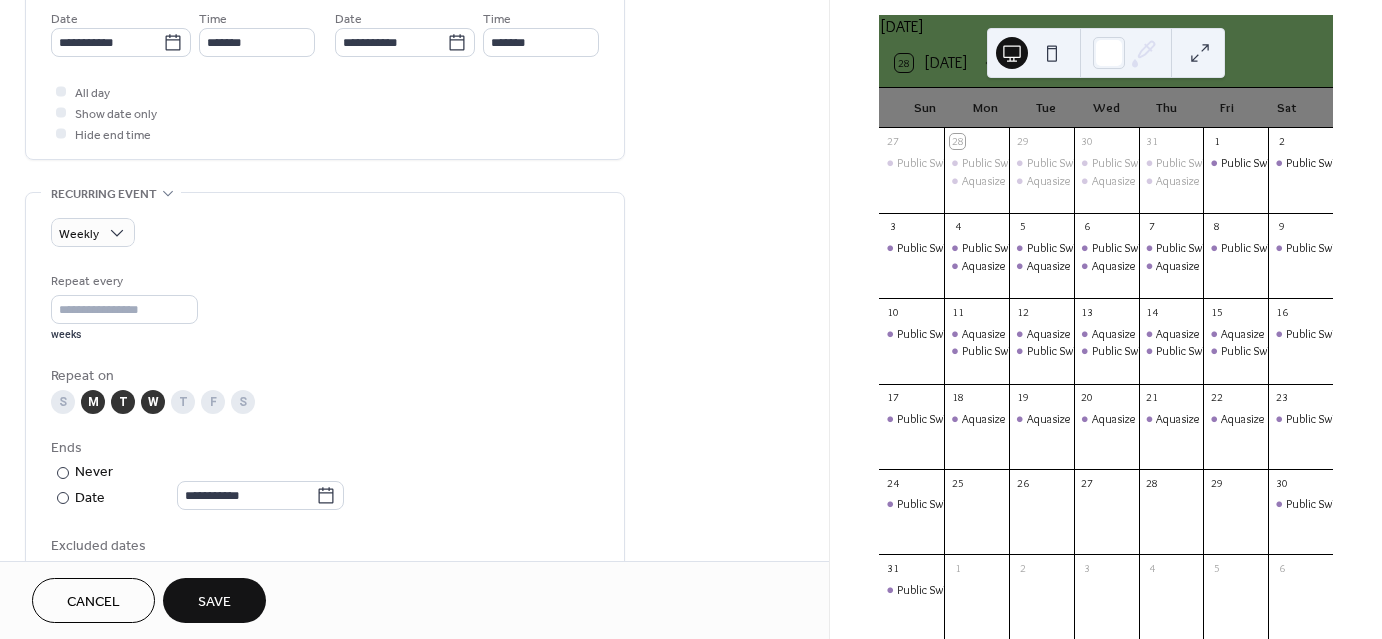 click on "T" at bounding box center (183, 402) 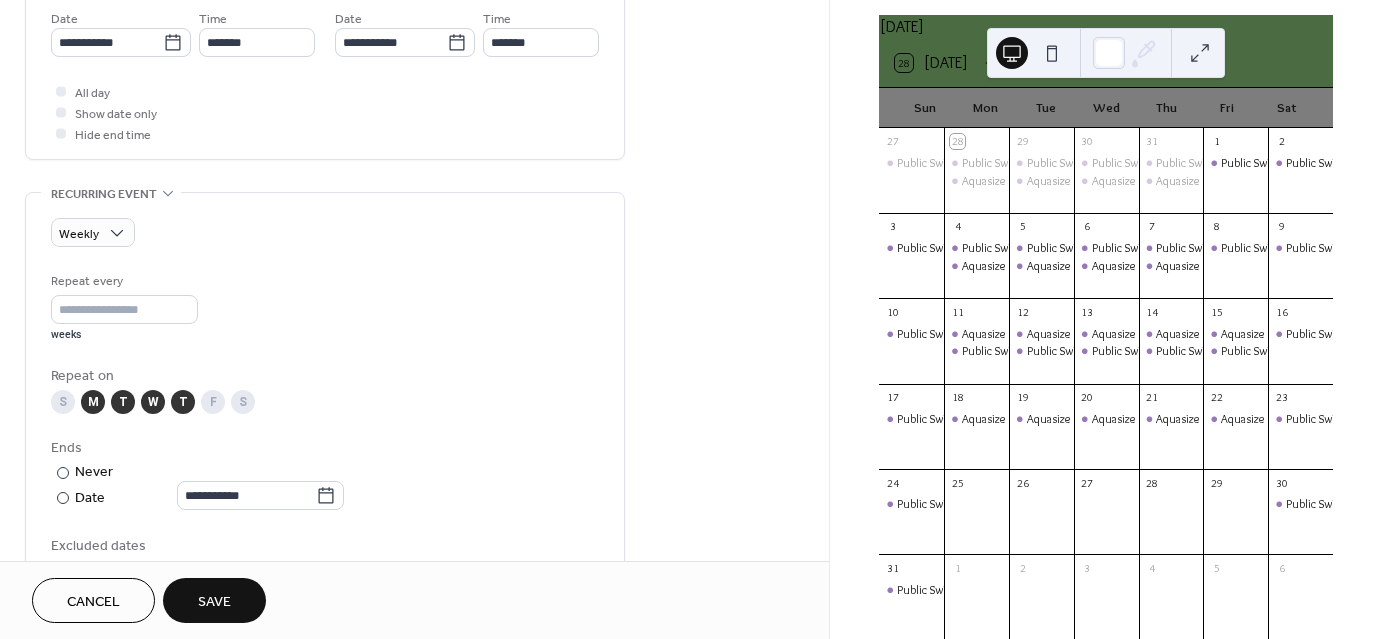 click on "F" at bounding box center (213, 402) 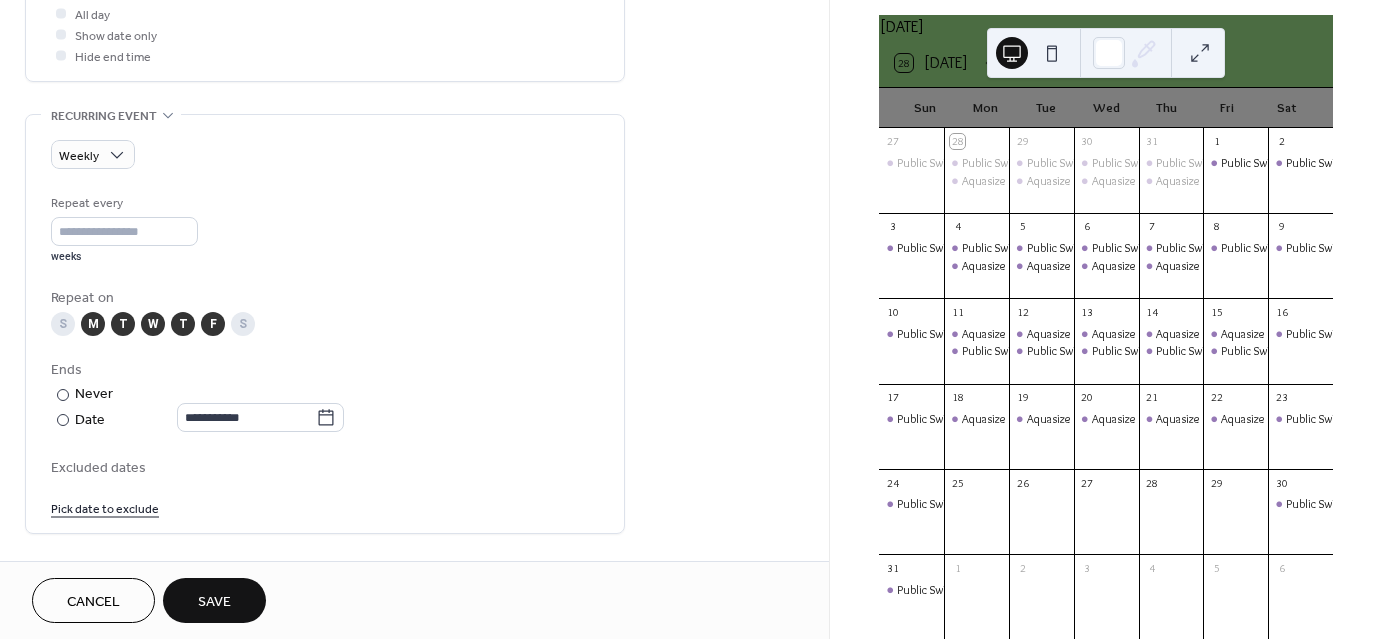 scroll, scrollTop: 780, scrollLeft: 0, axis: vertical 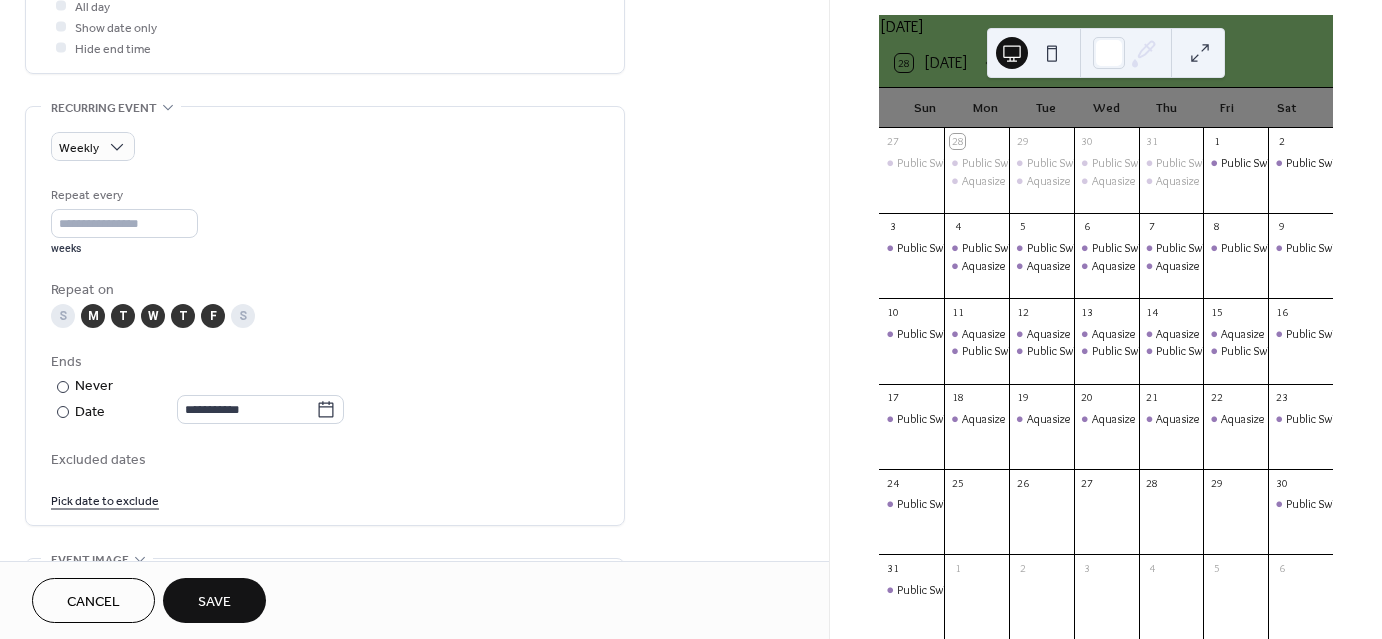 click on "Pick date to exclude" at bounding box center (105, 499) 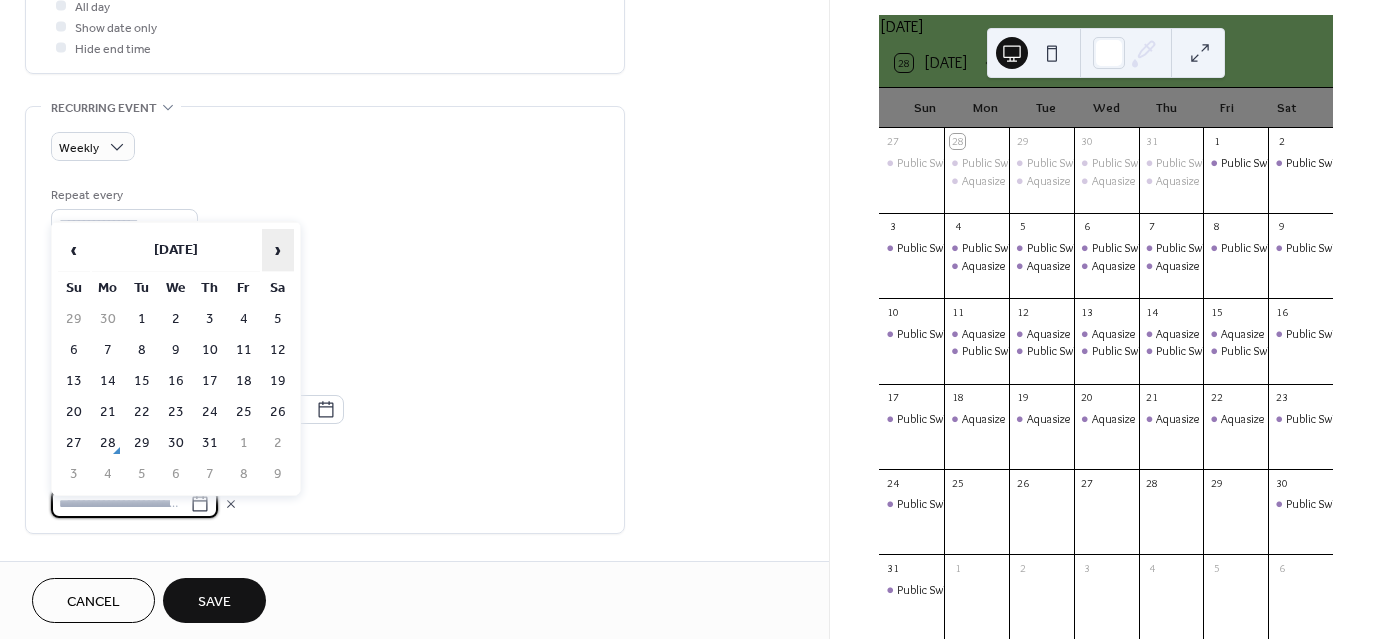 click on "›" at bounding box center (278, 250) 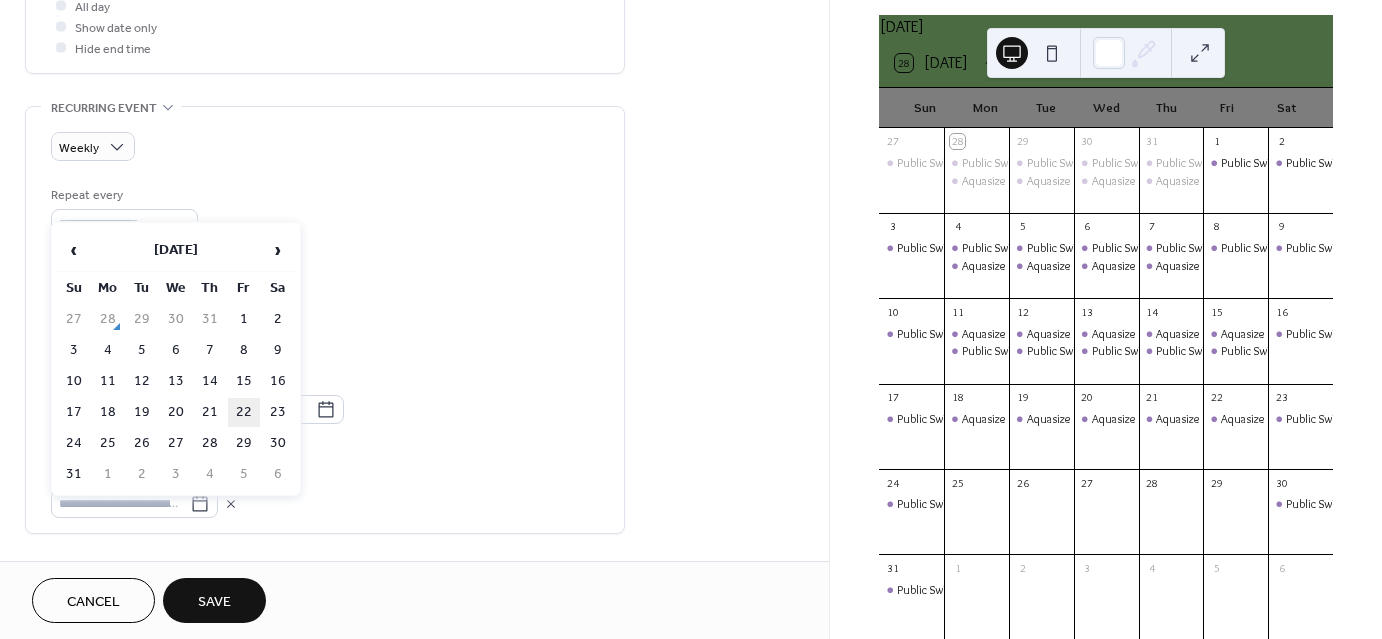 click on "22" at bounding box center [244, 412] 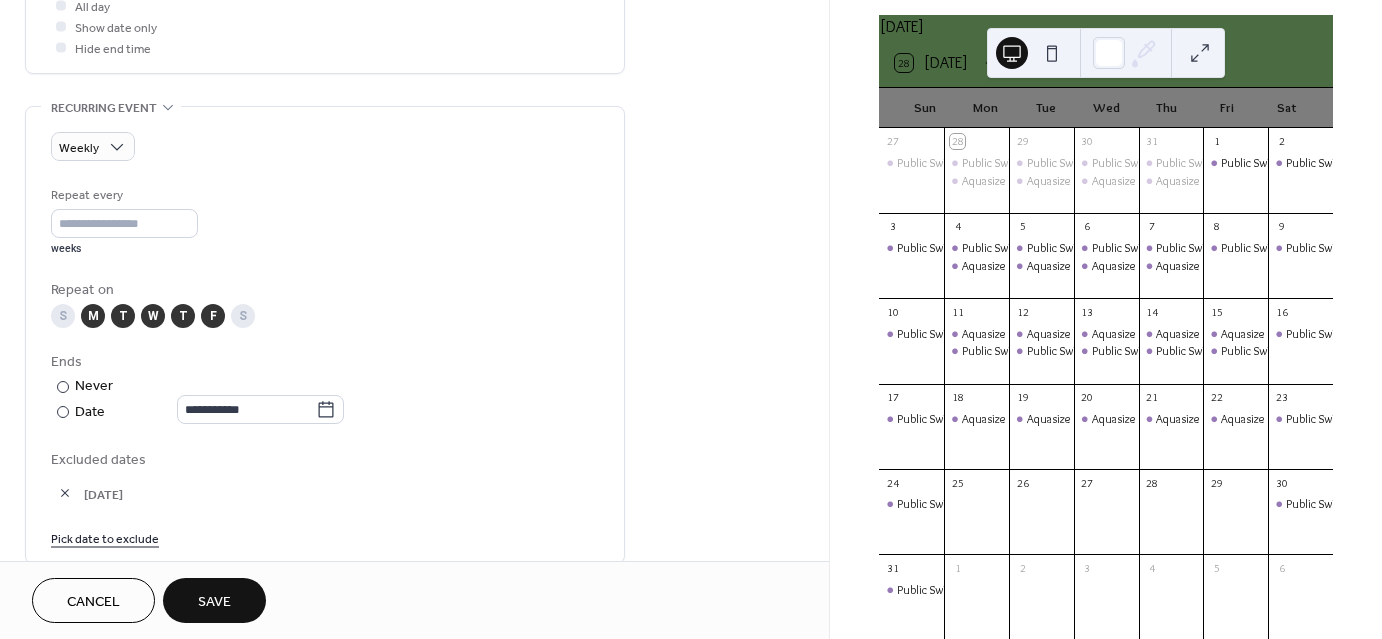 click on "F" at bounding box center (213, 316) 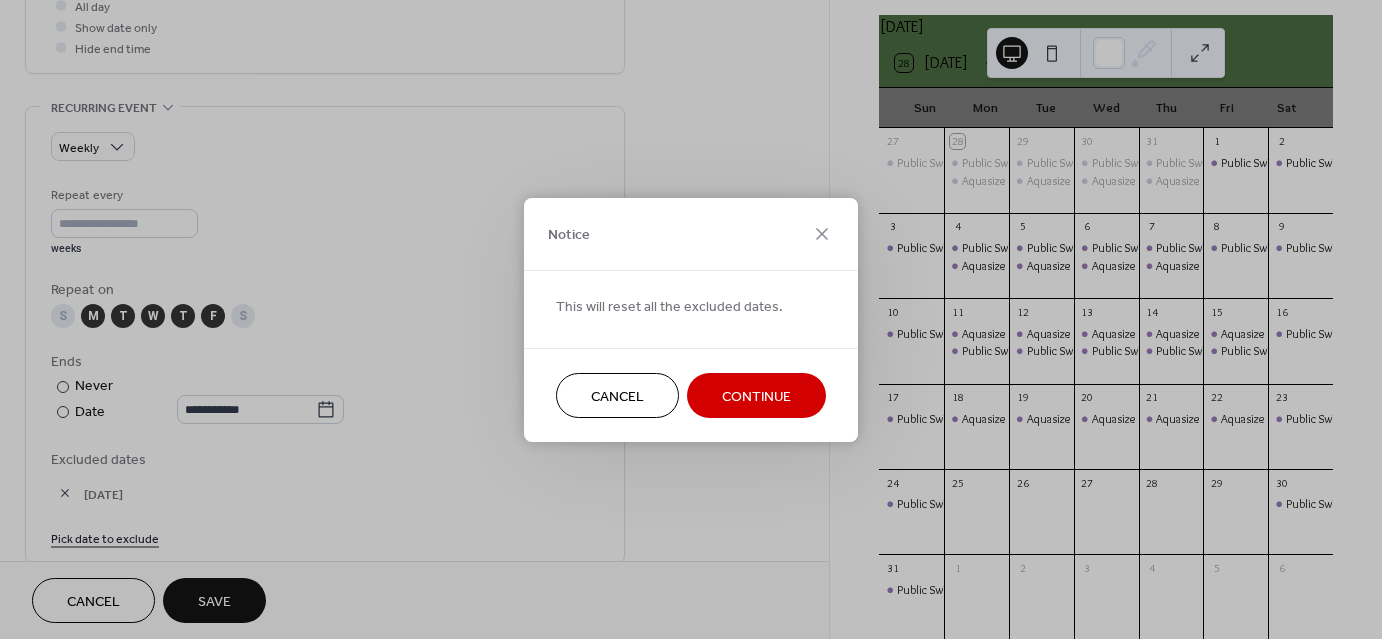 click on "Notice" at bounding box center (691, 234) 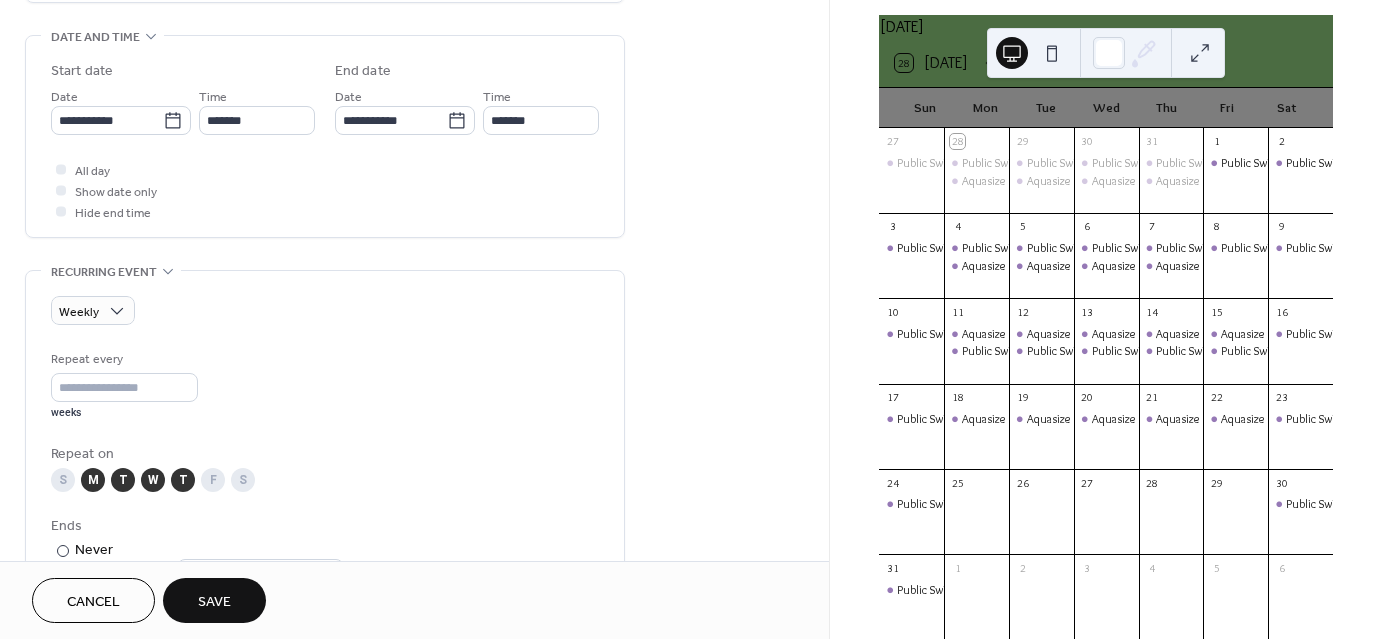 scroll, scrollTop: 624, scrollLeft: 0, axis: vertical 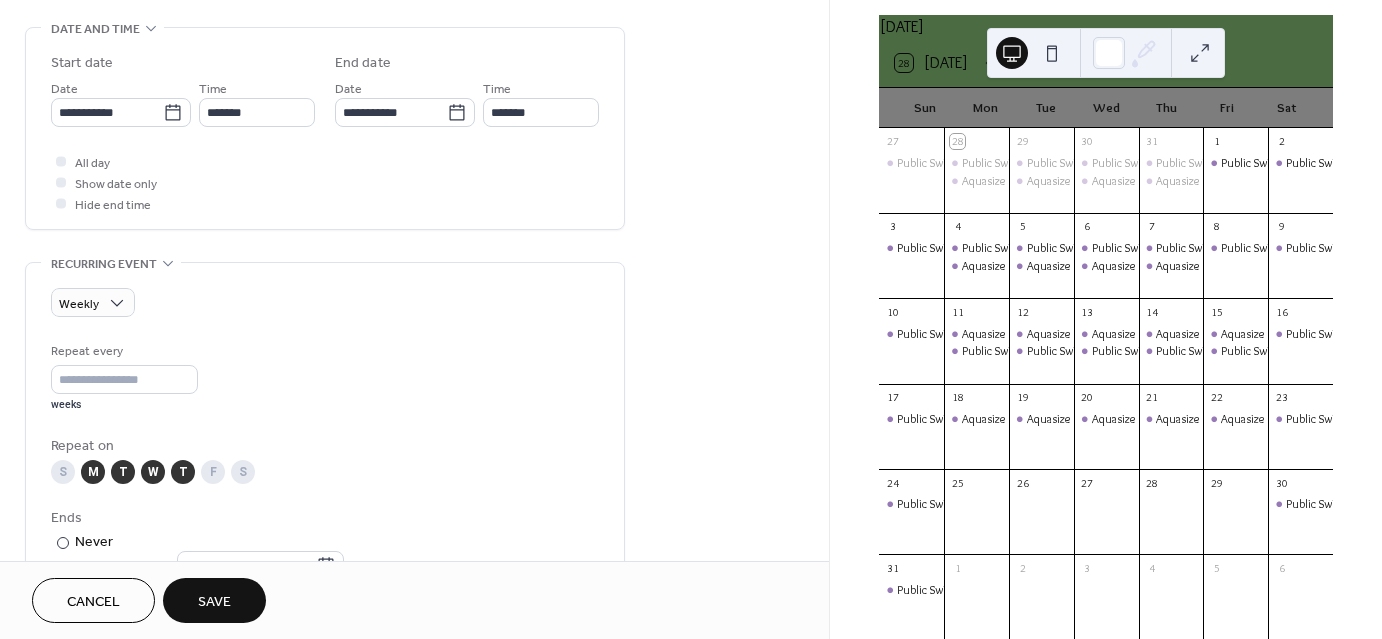 click on "Save" at bounding box center (214, 602) 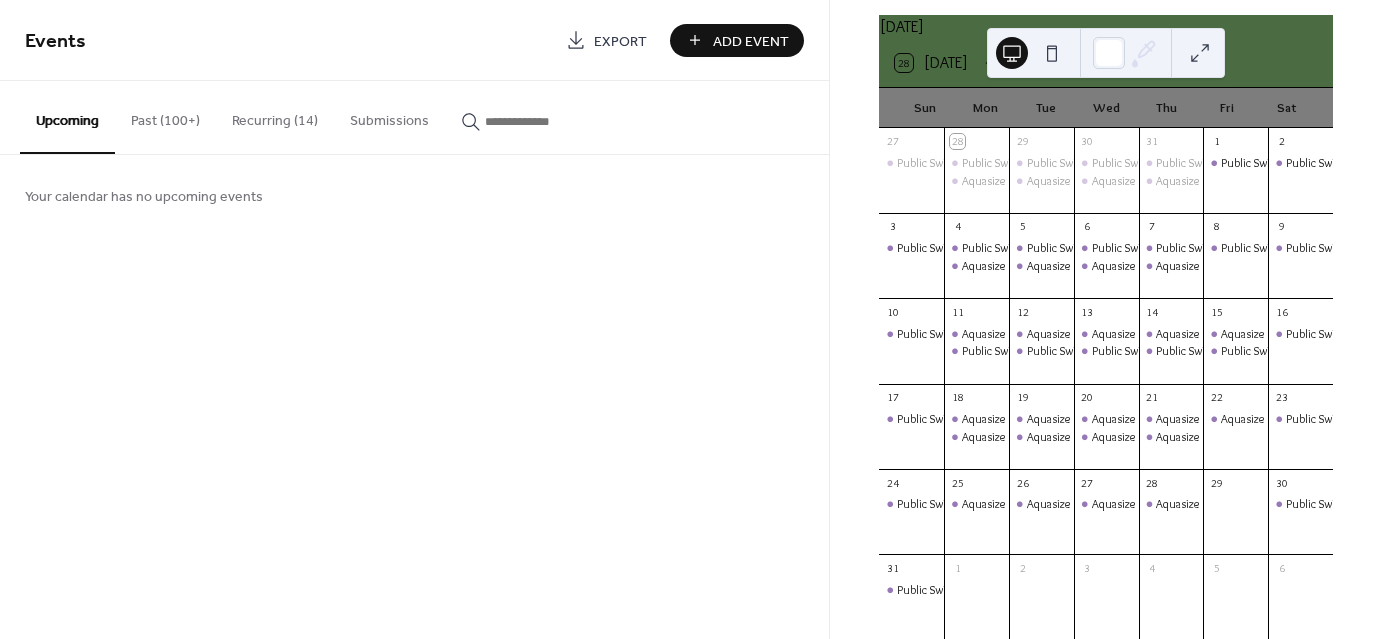 drag, startPoint x: 719, startPoint y: 40, endPoint x: 616, endPoint y: 93, distance: 115.83609 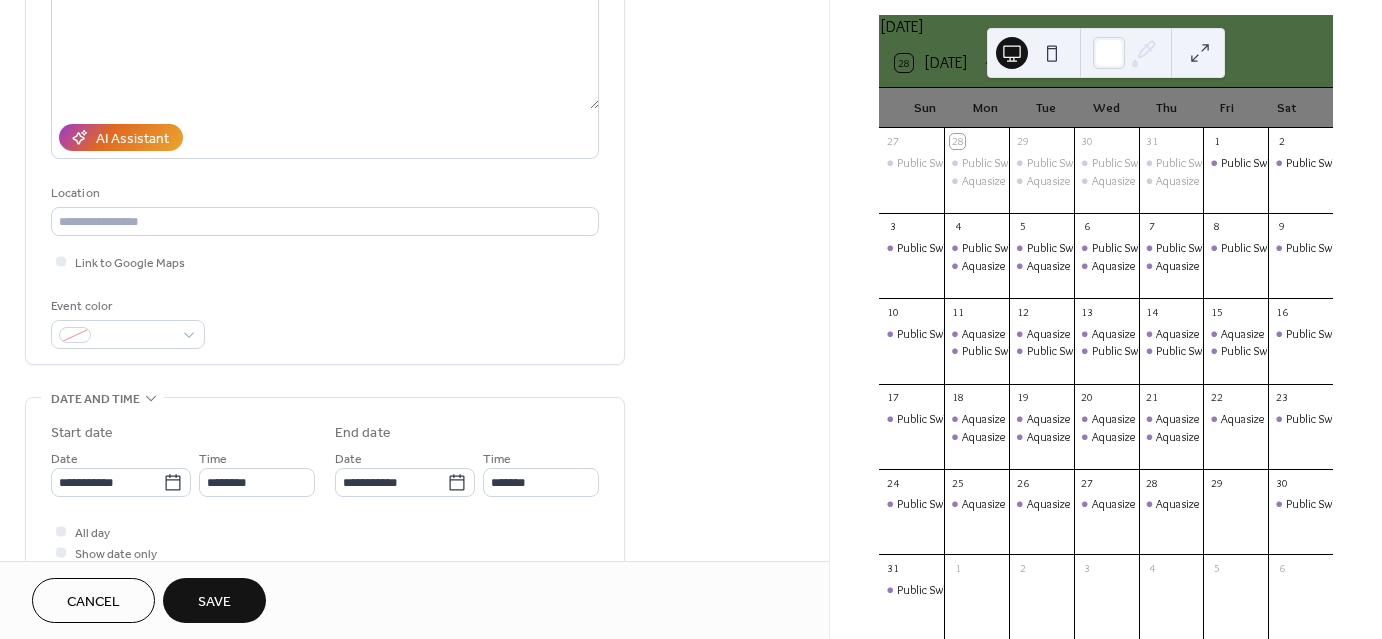 scroll, scrollTop: 252, scrollLeft: 0, axis: vertical 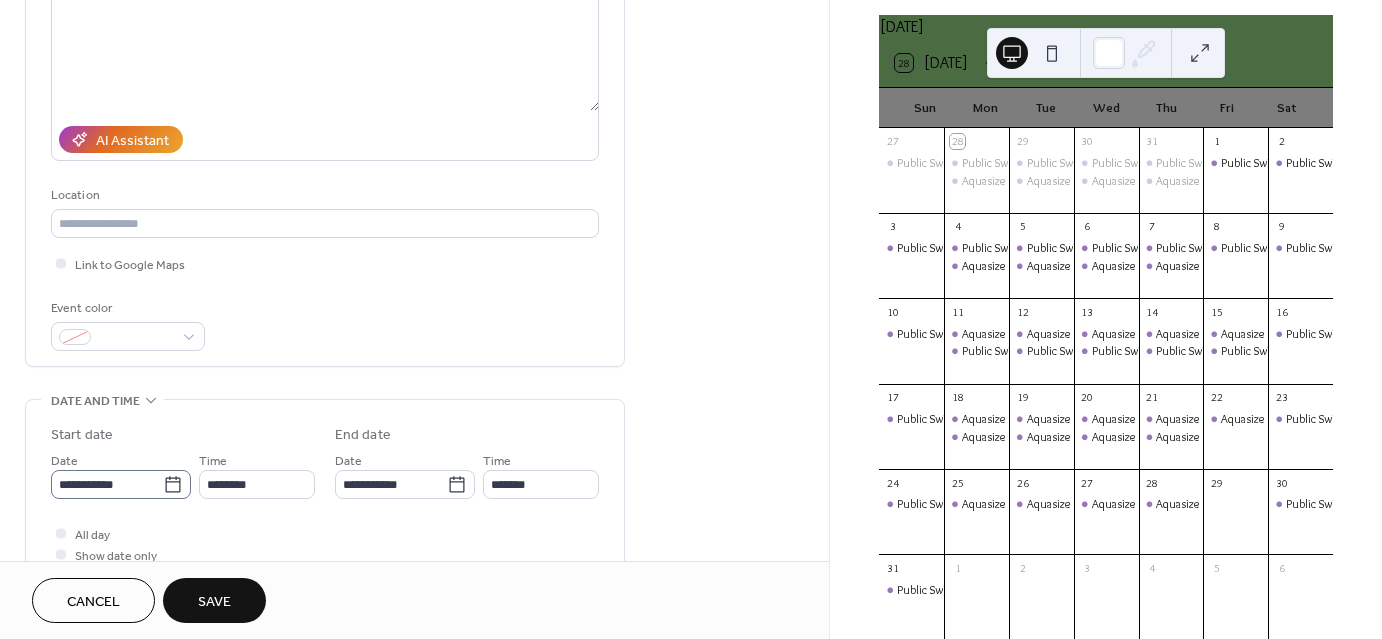 type on "**********" 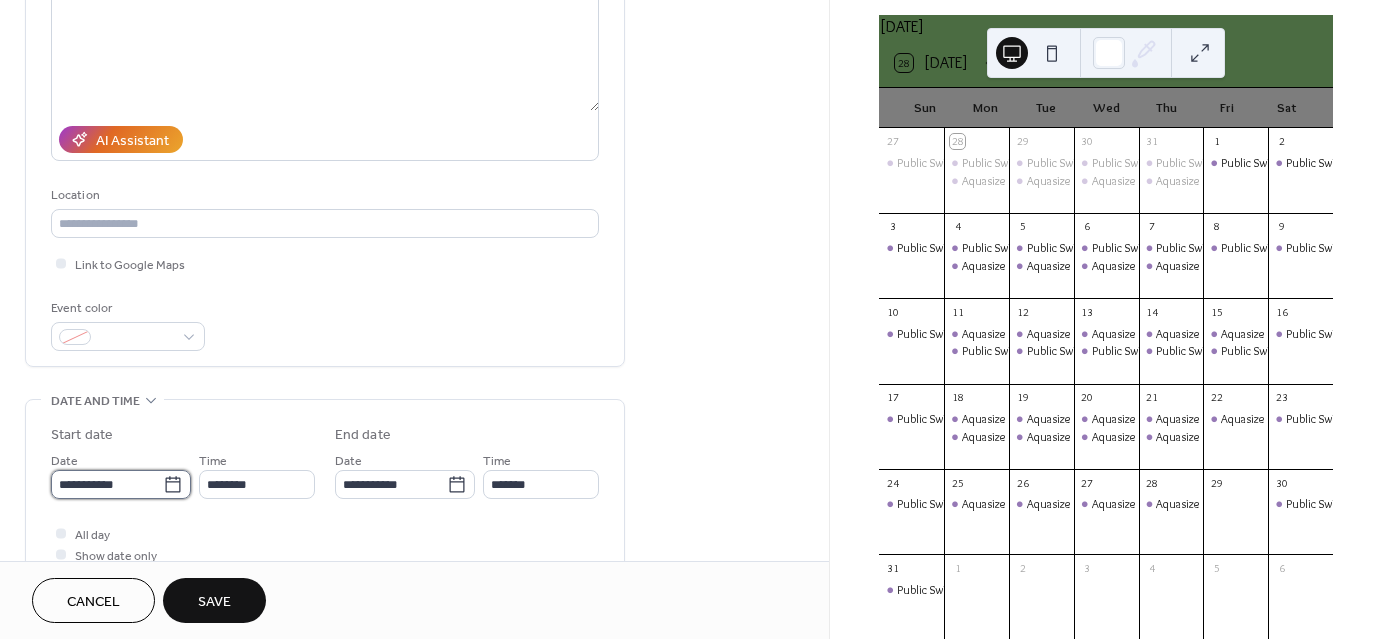 click on "**********" at bounding box center (107, 484) 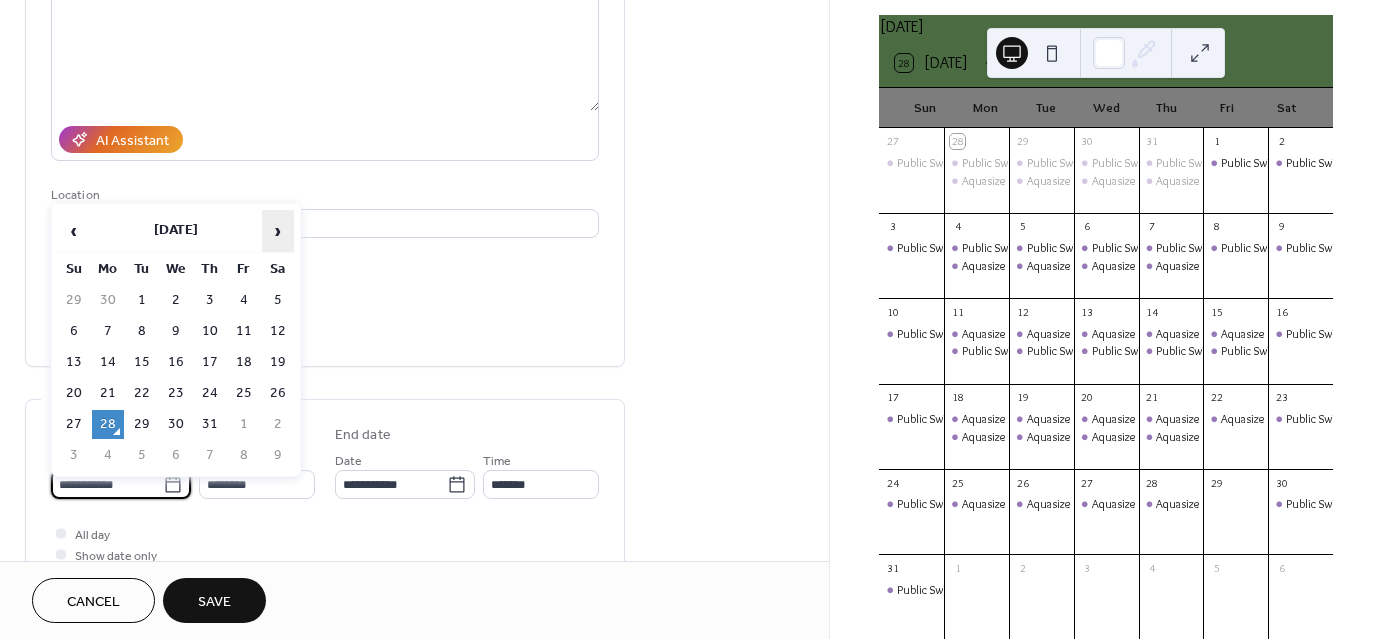 click on "›" at bounding box center (278, 231) 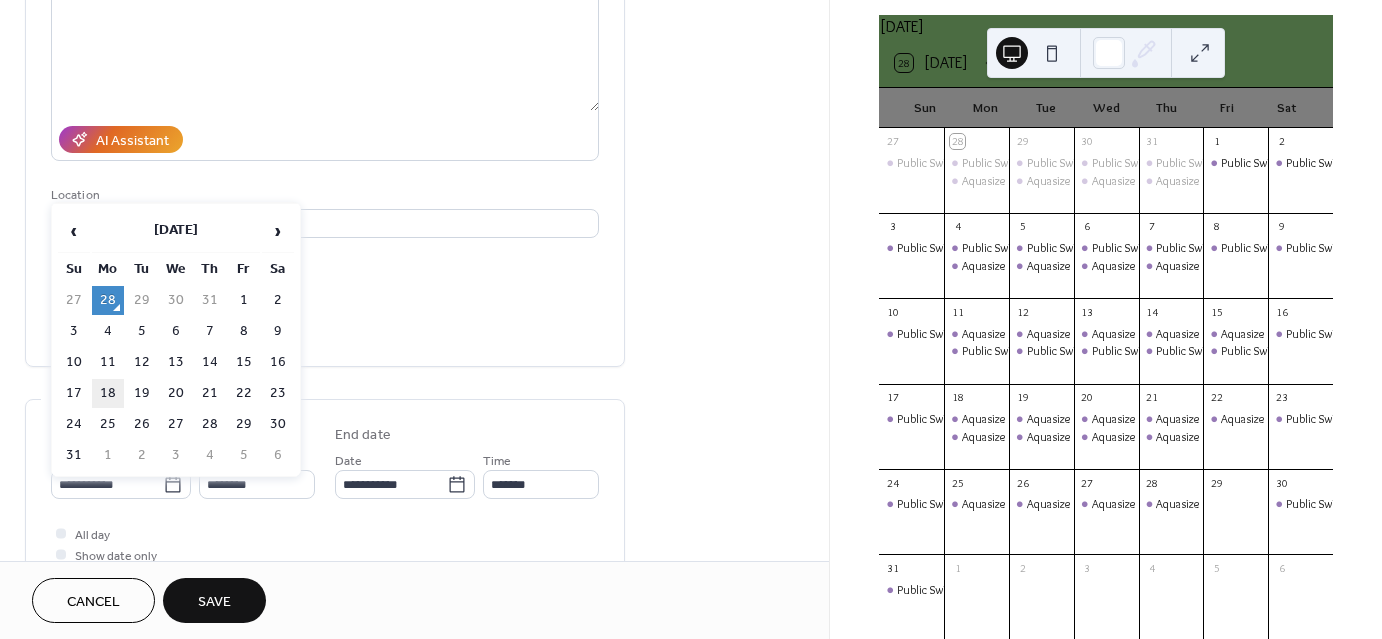 click on "18" at bounding box center (108, 393) 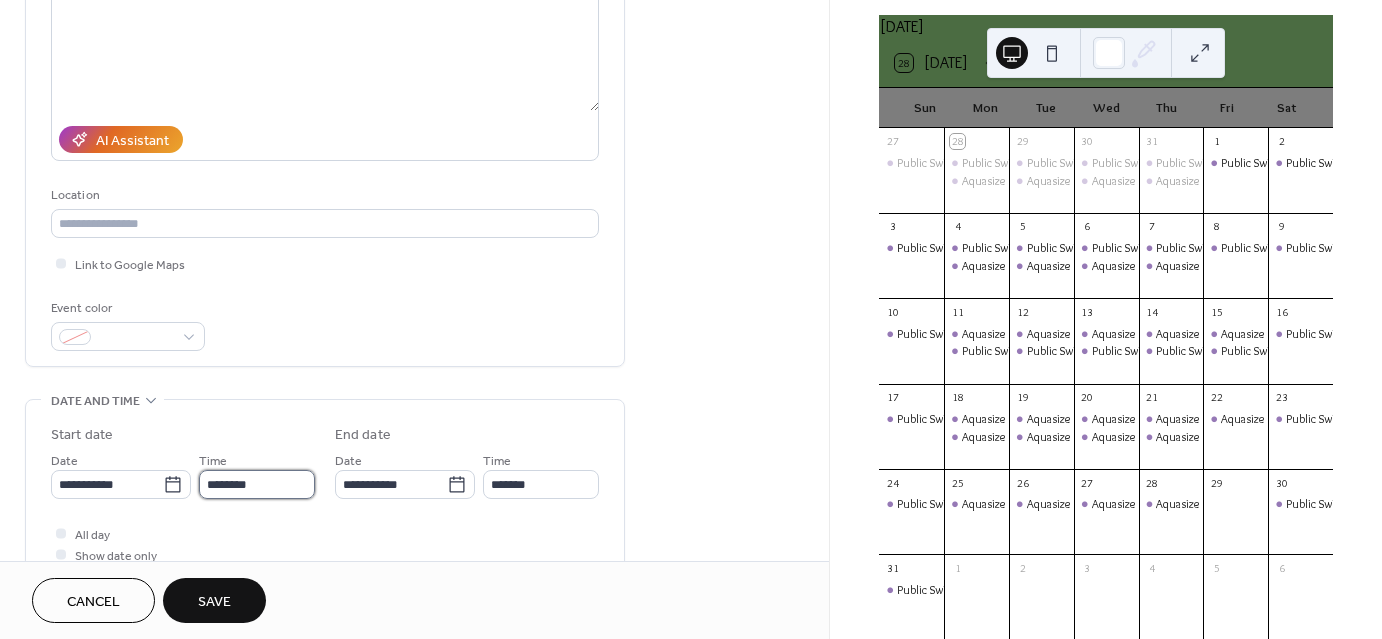 click on "********" at bounding box center (257, 484) 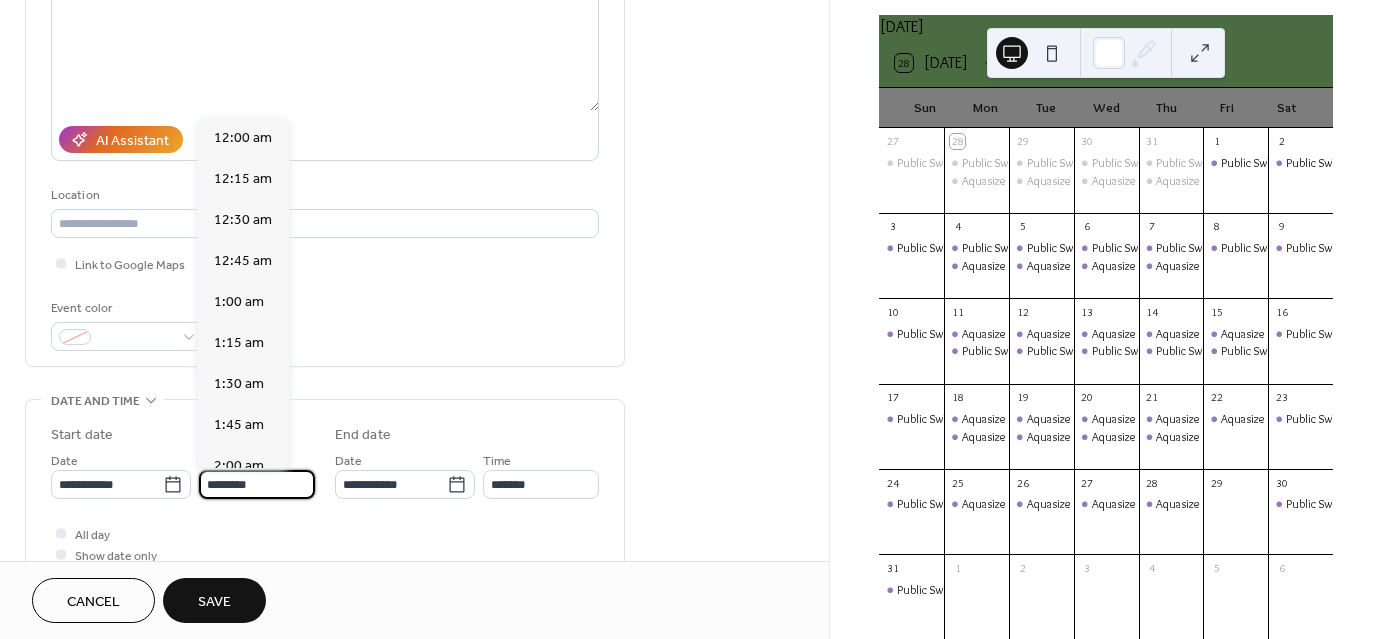 scroll, scrollTop: 1968, scrollLeft: 0, axis: vertical 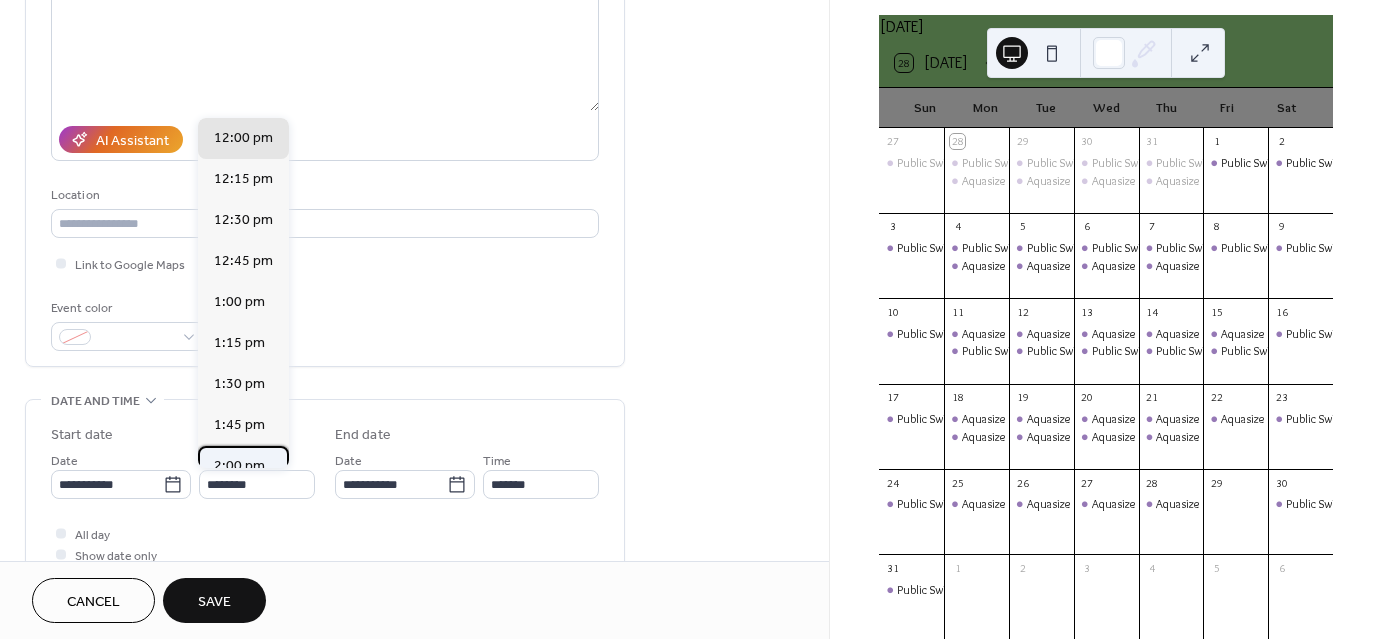 click on "2:00 pm" at bounding box center [239, 466] 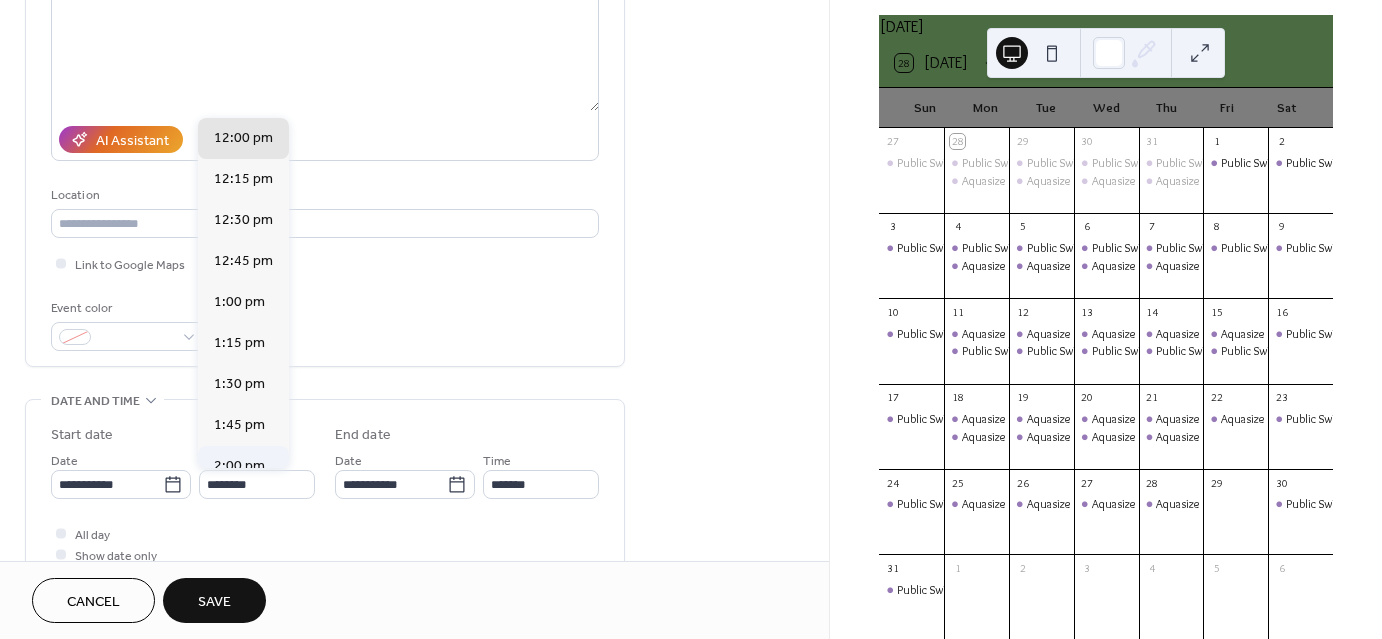 type on "*******" 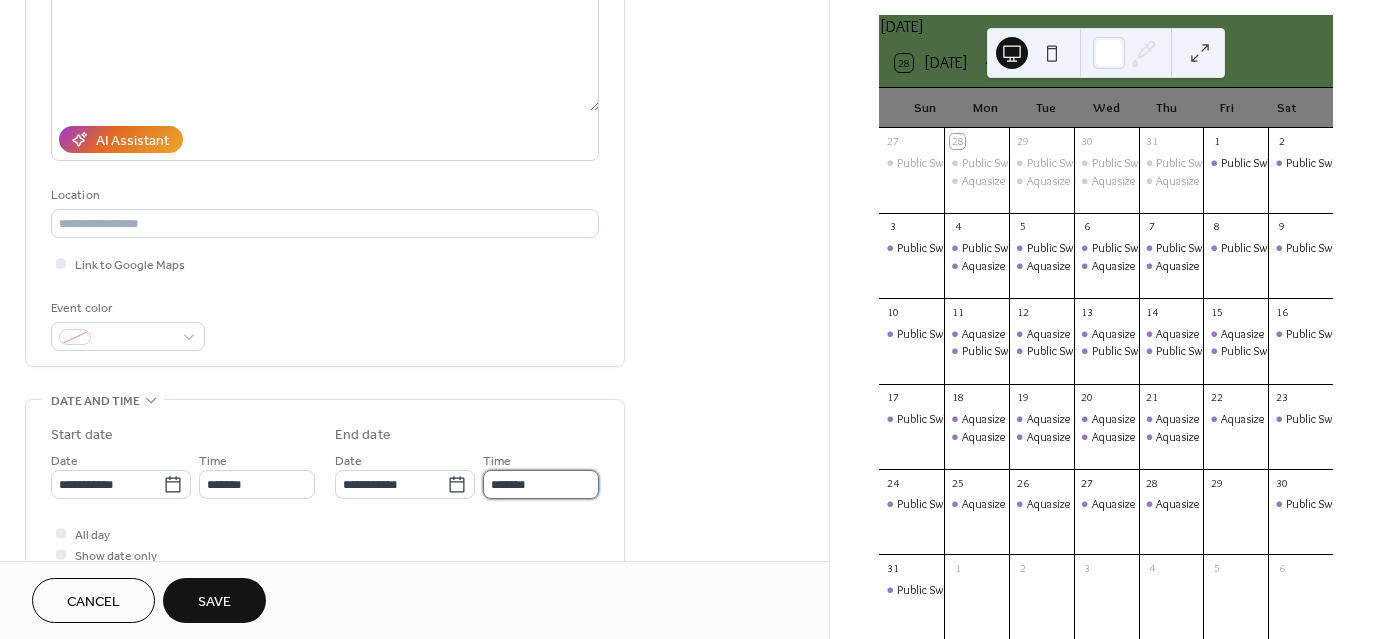 click on "*******" at bounding box center [541, 484] 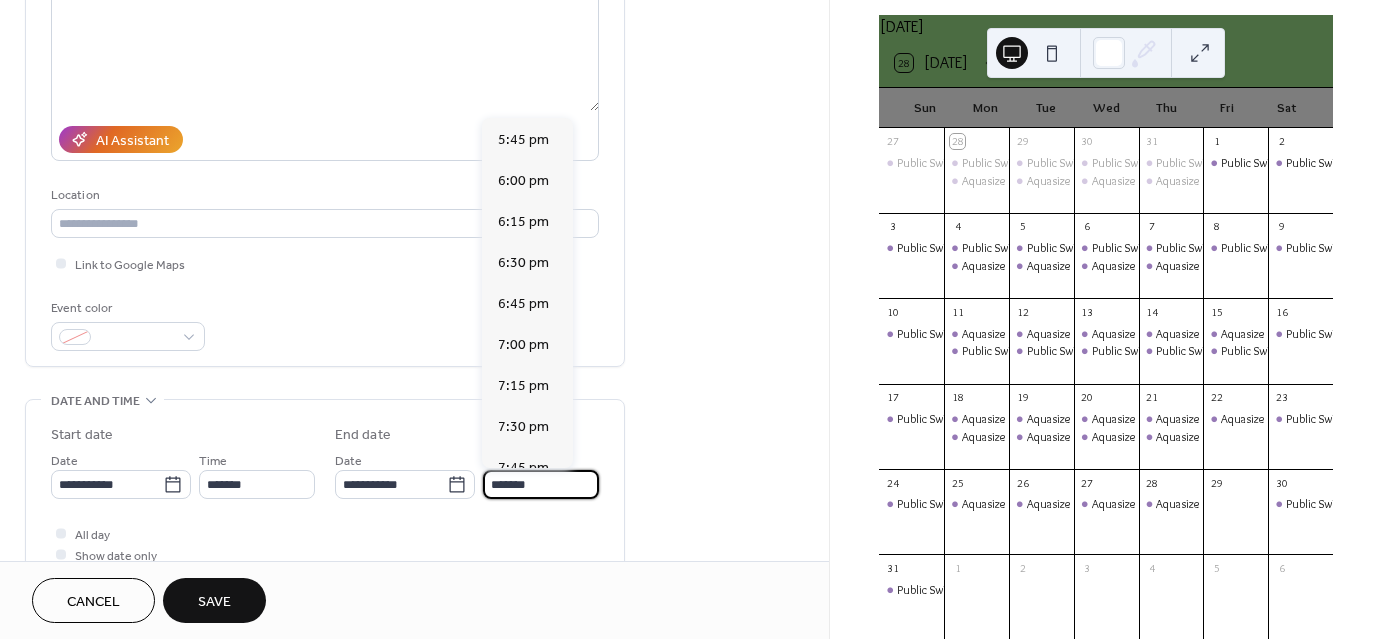 scroll, scrollTop: 575, scrollLeft: 0, axis: vertical 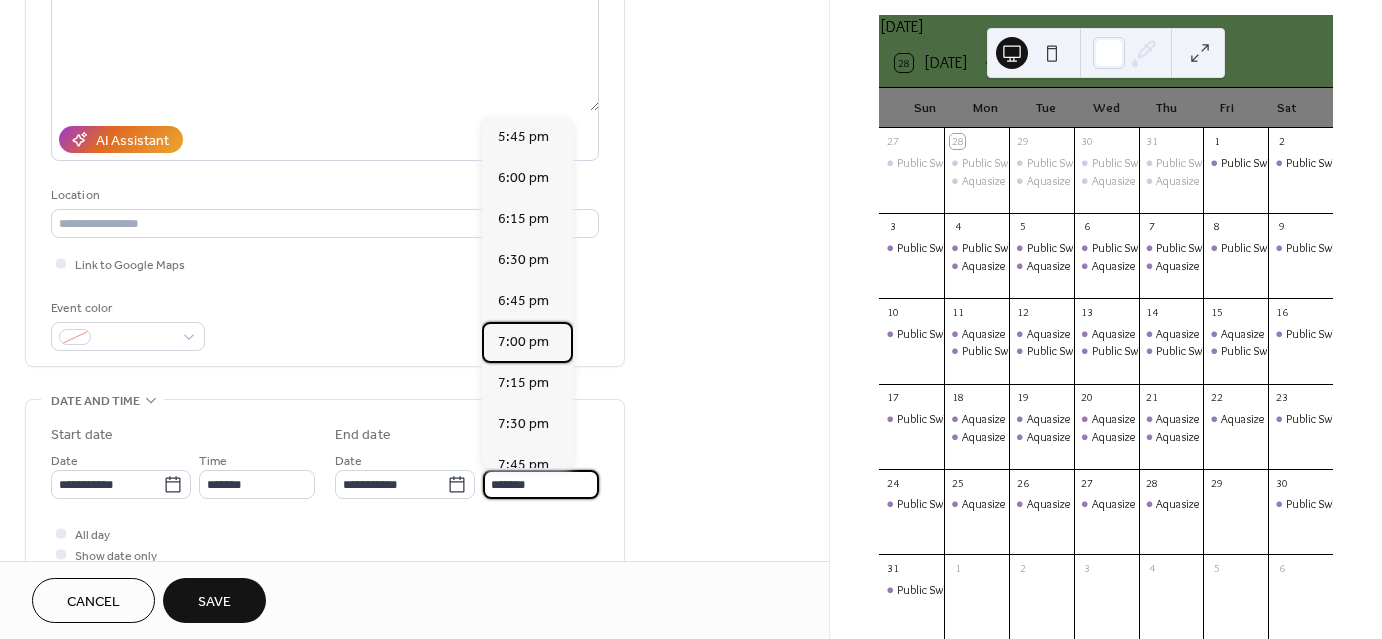 click on "7:00 pm" at bounding box center [523, 342] 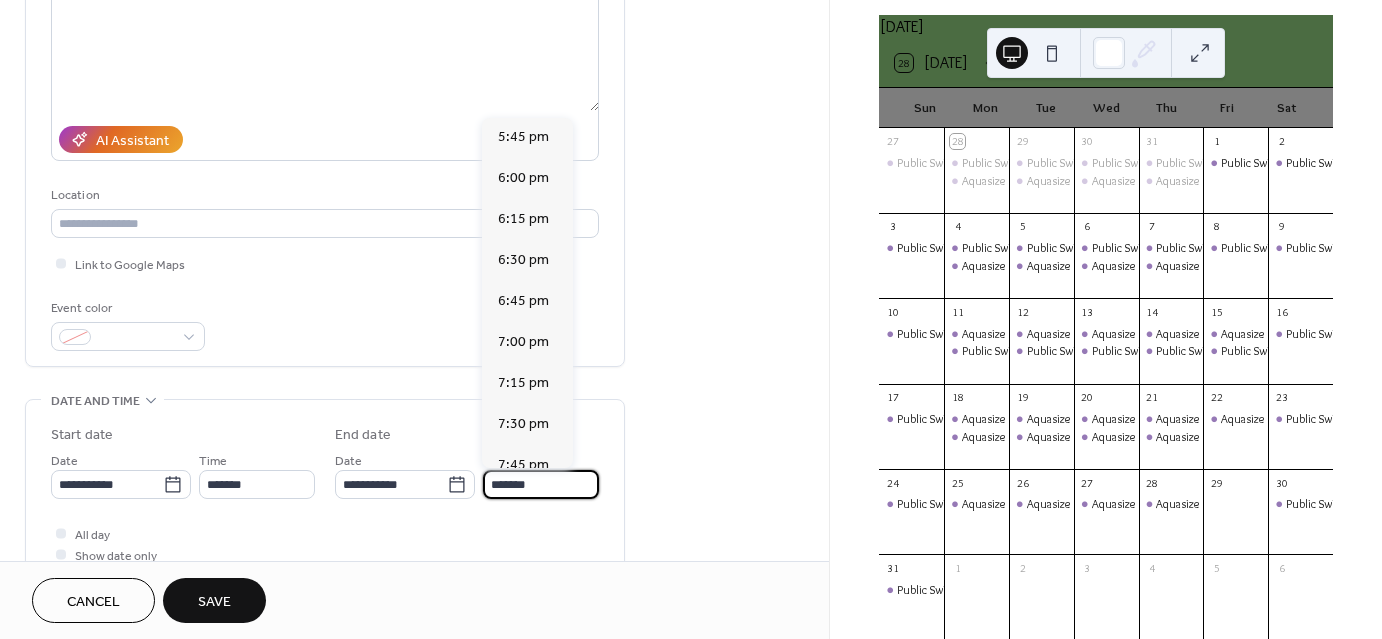 type on "*******" 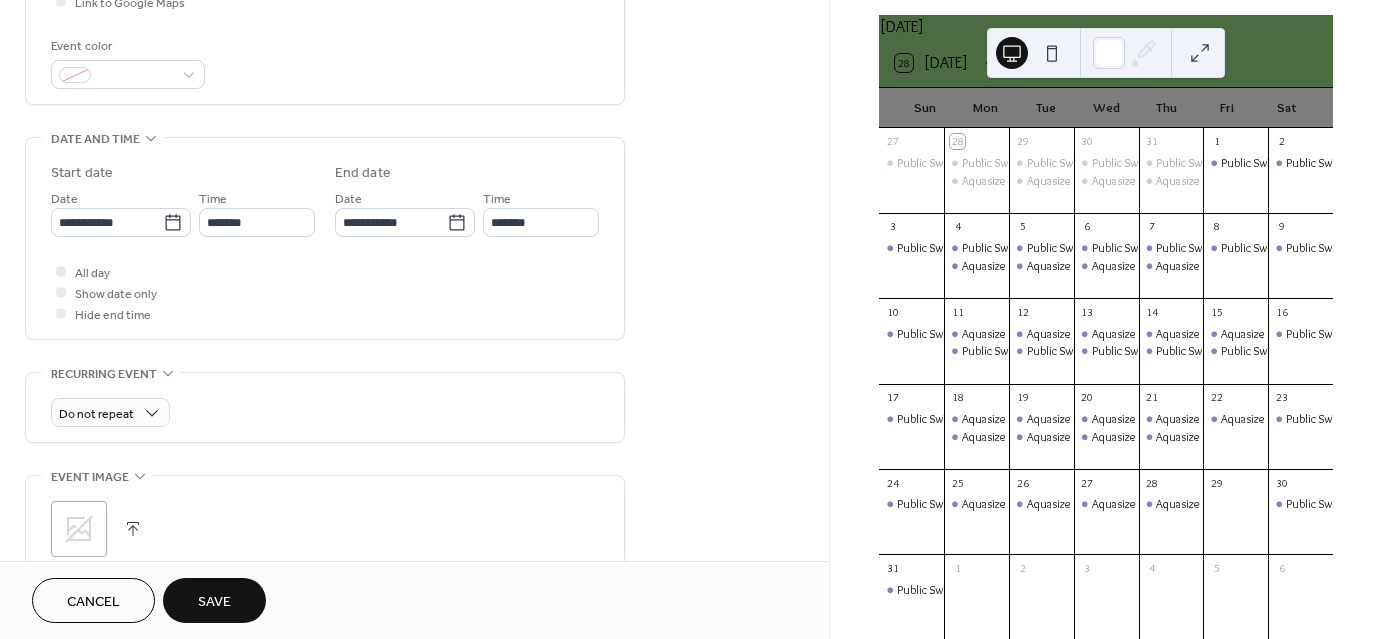 scroll, scrollTop: 502, scrollLeft: 0, axis: vertical 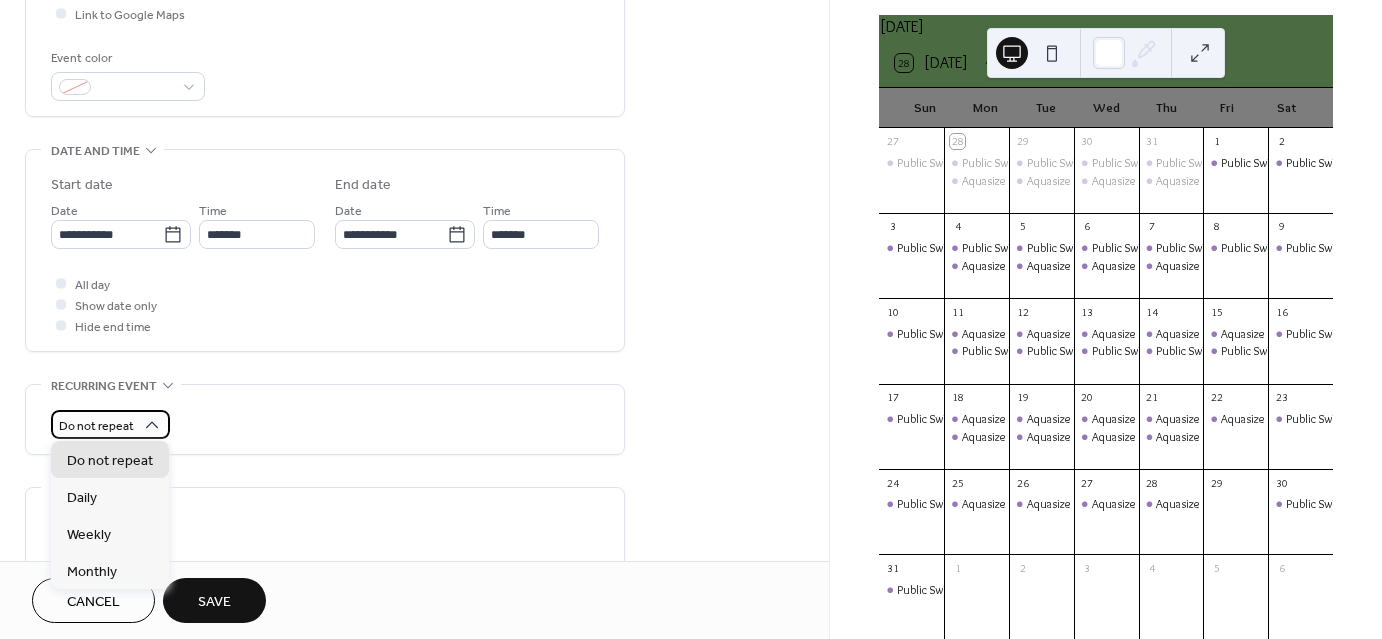 click on "Do not repeat" at bounding box center (110, 424) 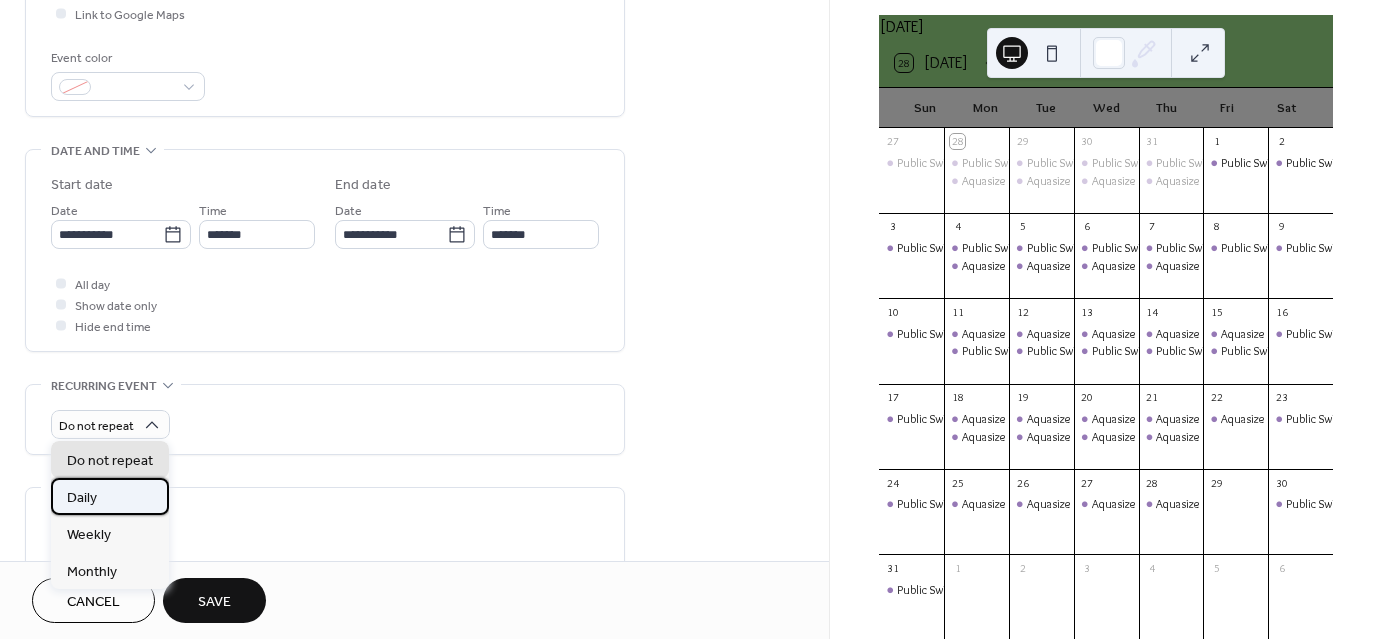 click on "Daily" at bounding box center (110, 496) 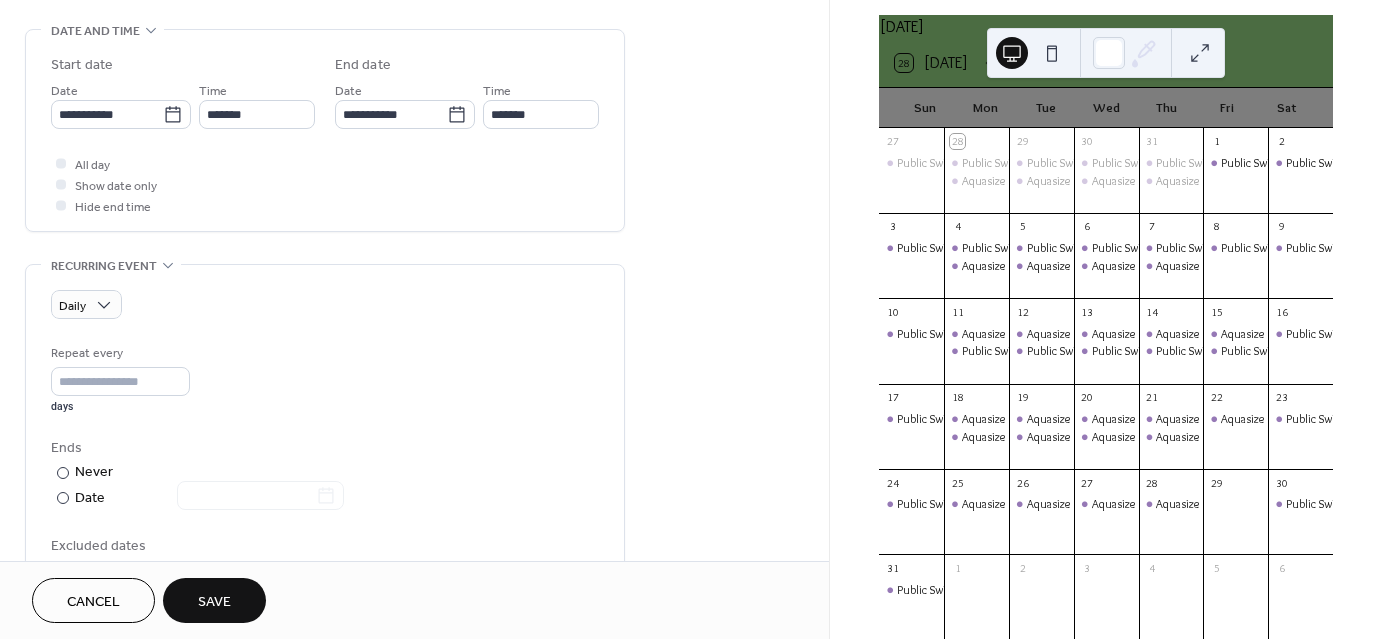 scroll, scrollTop: 644, scrollLeft: 0, axis: vertical 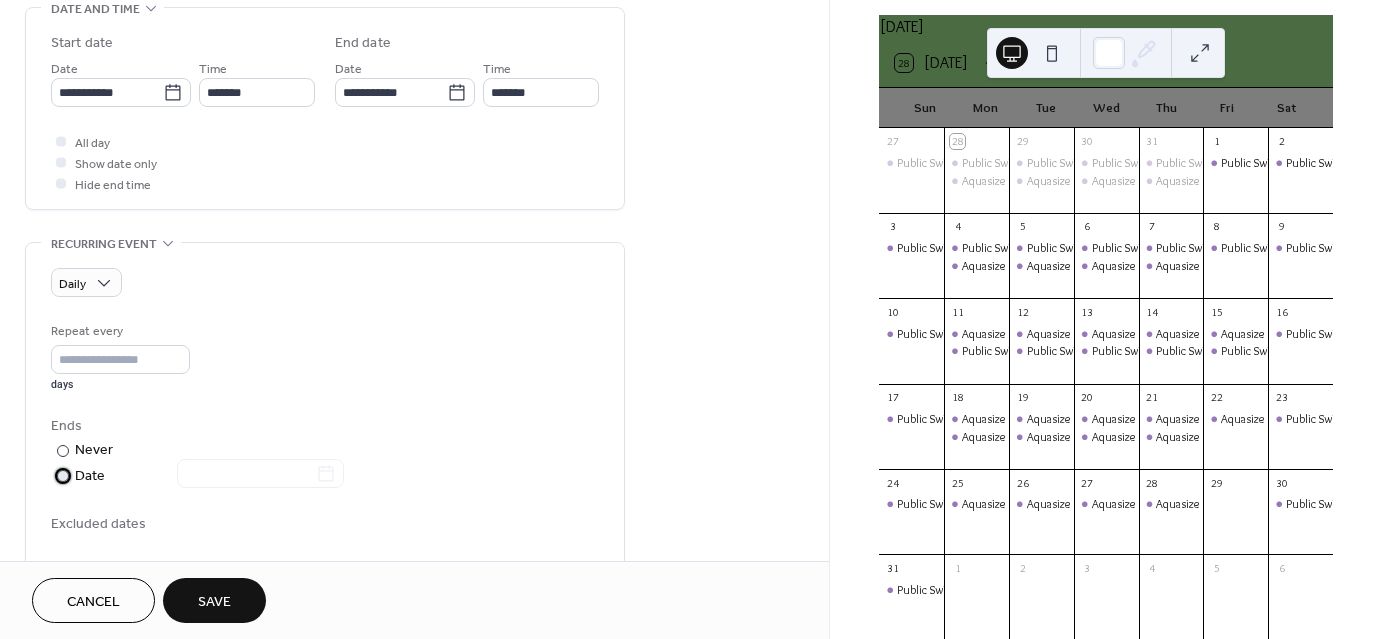 click on "Date" at bounding box center [209, 476] 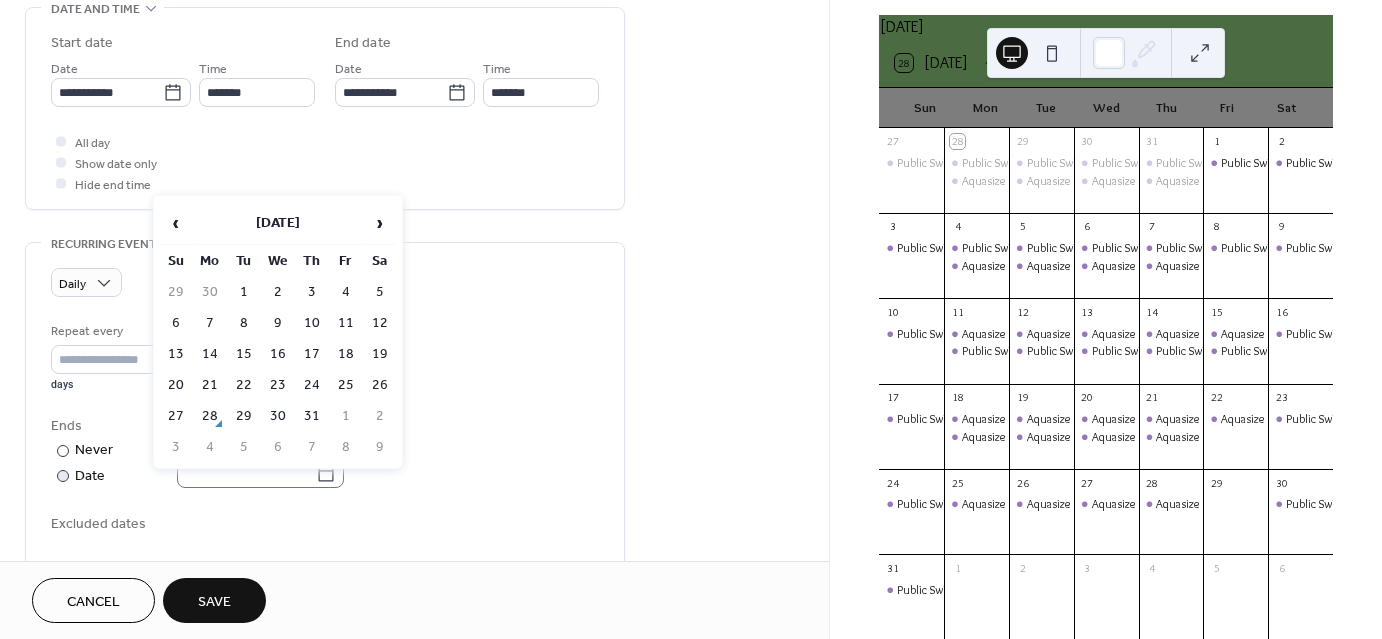 click 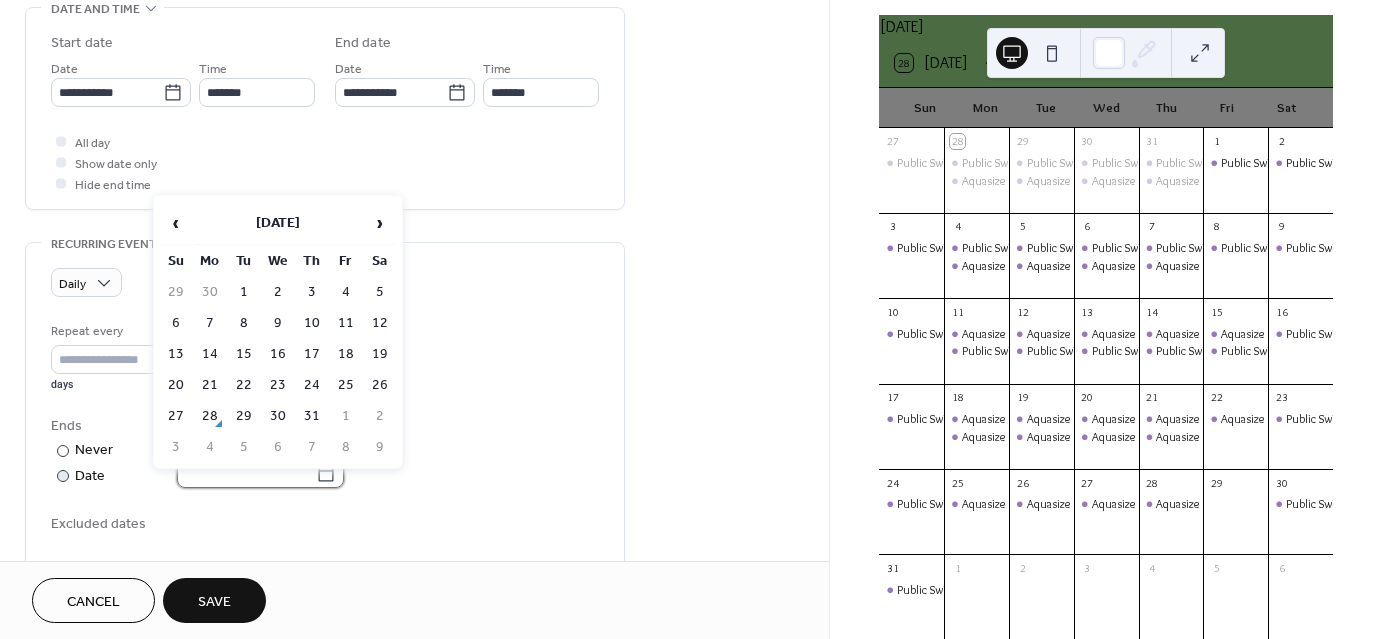 click at bounding box center [246, 473] 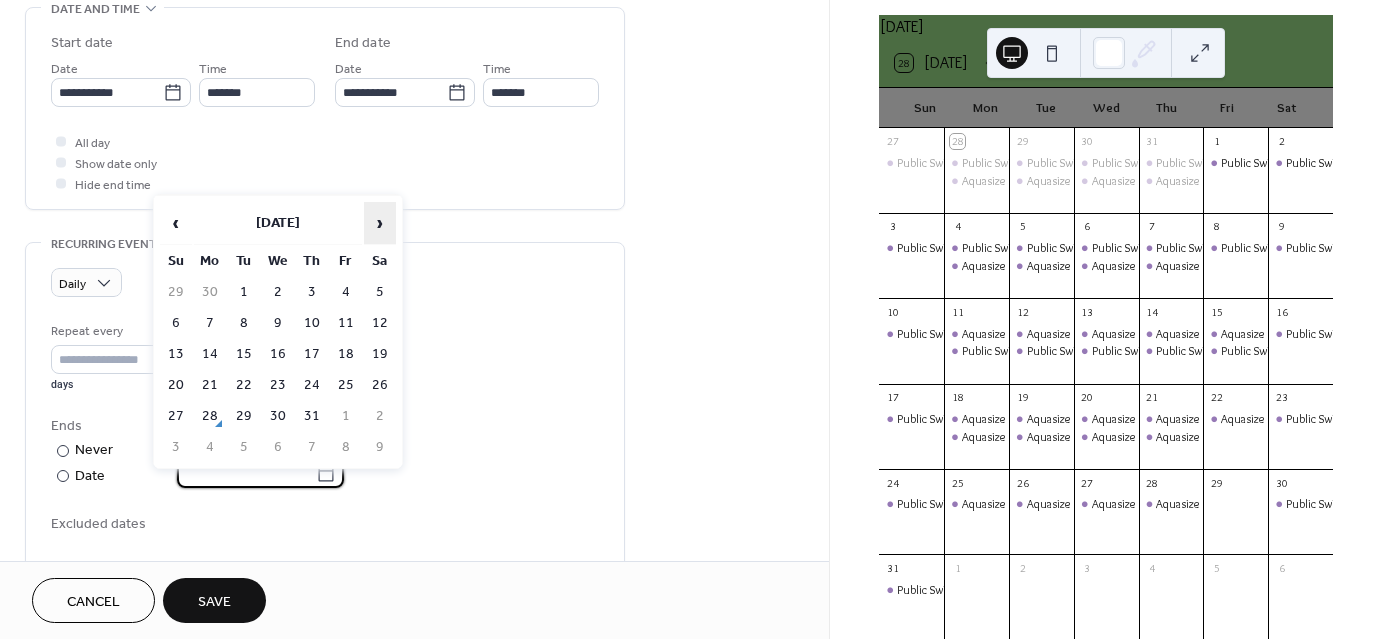 click on "›" at bounding box center [380, 223] 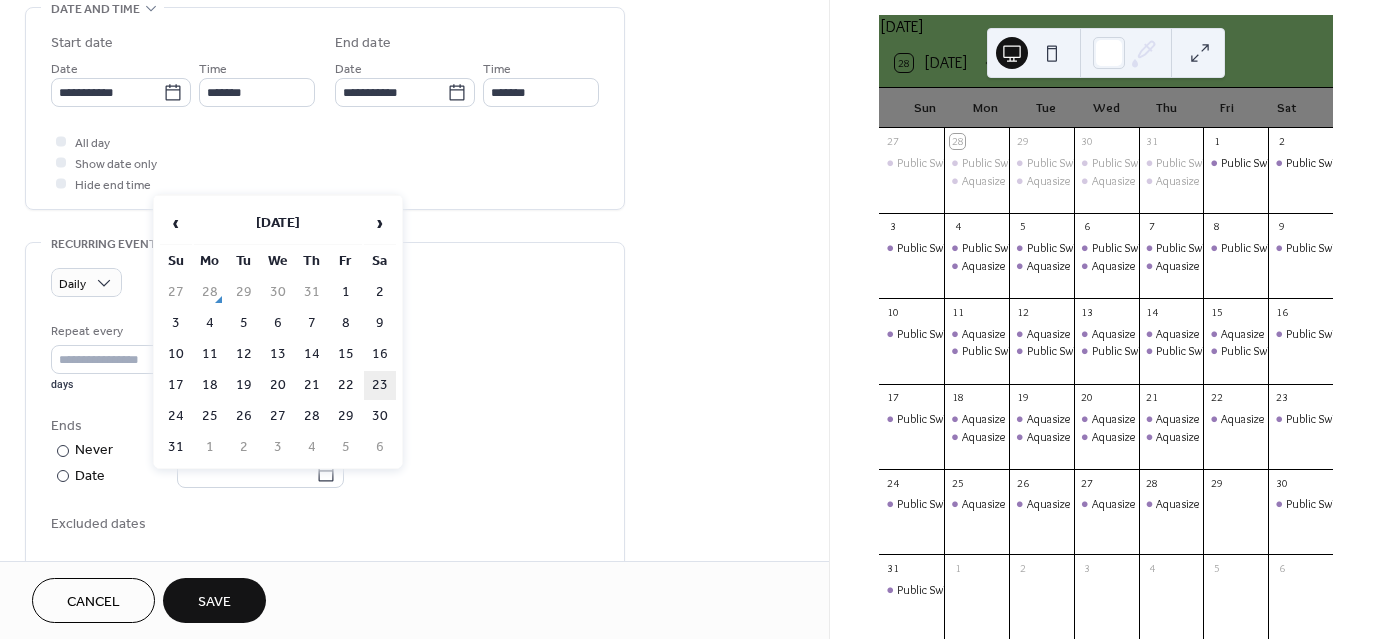 click on "23" at bounding box center (380, 385) 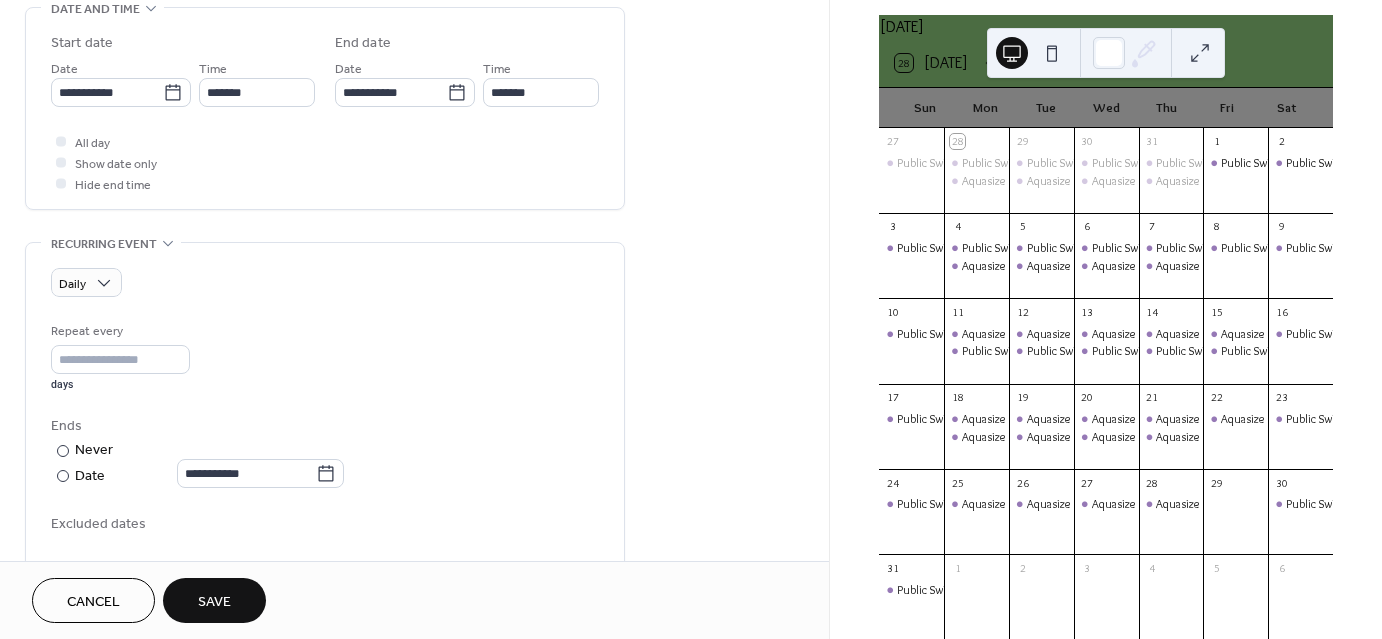 click on "Save" at bounding box center (214, 600) 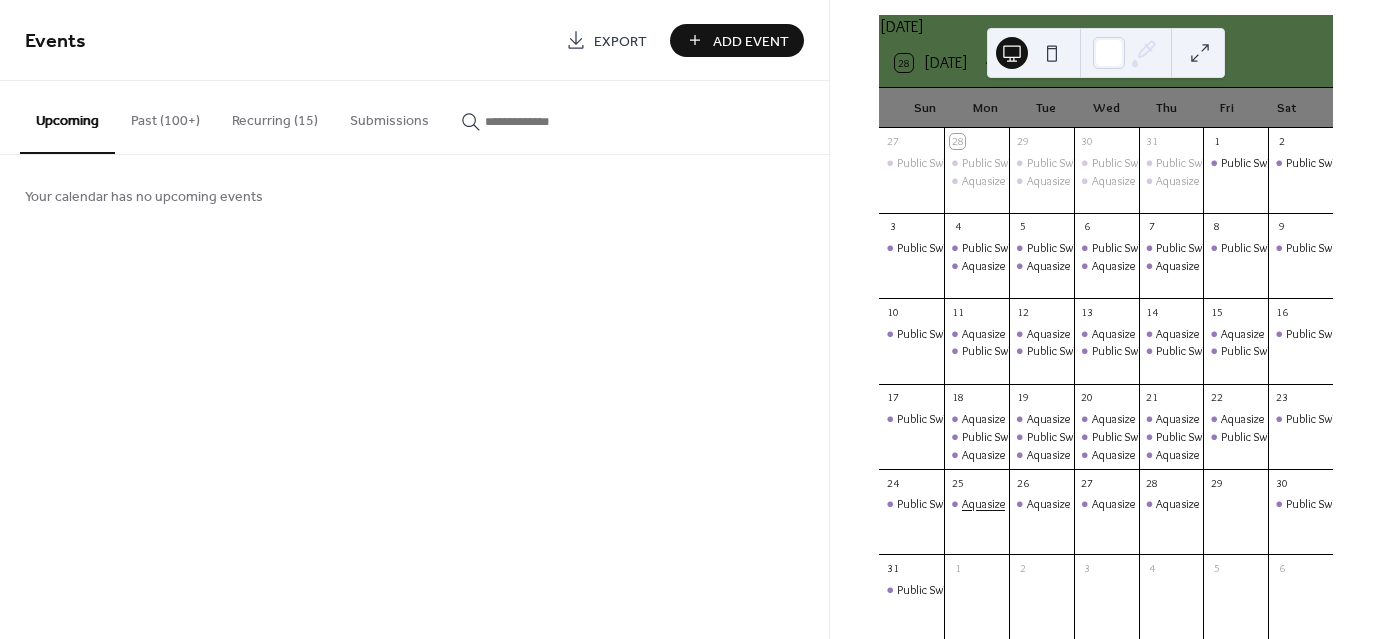 click on "Aquasize" at bounding box center (983, 504) 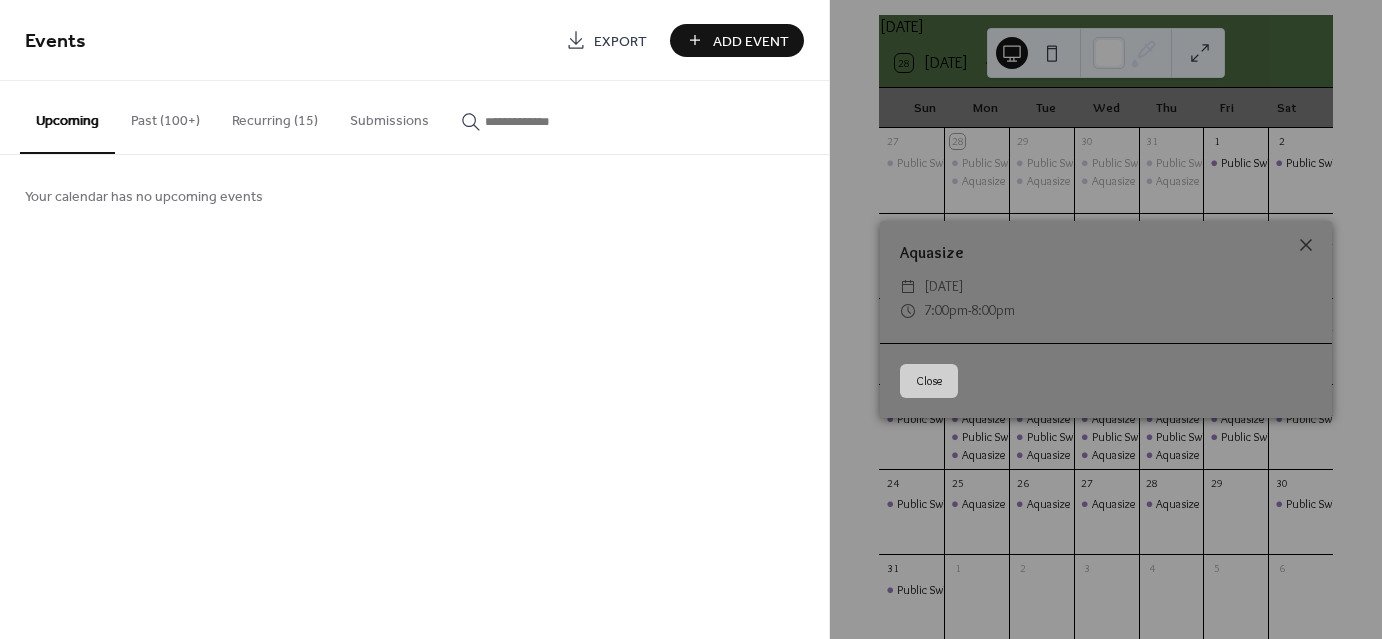 click on "Aquasize ​ [DATE] ​ 7:00pm - 8:00pm" at bounding box center (1106, 282) 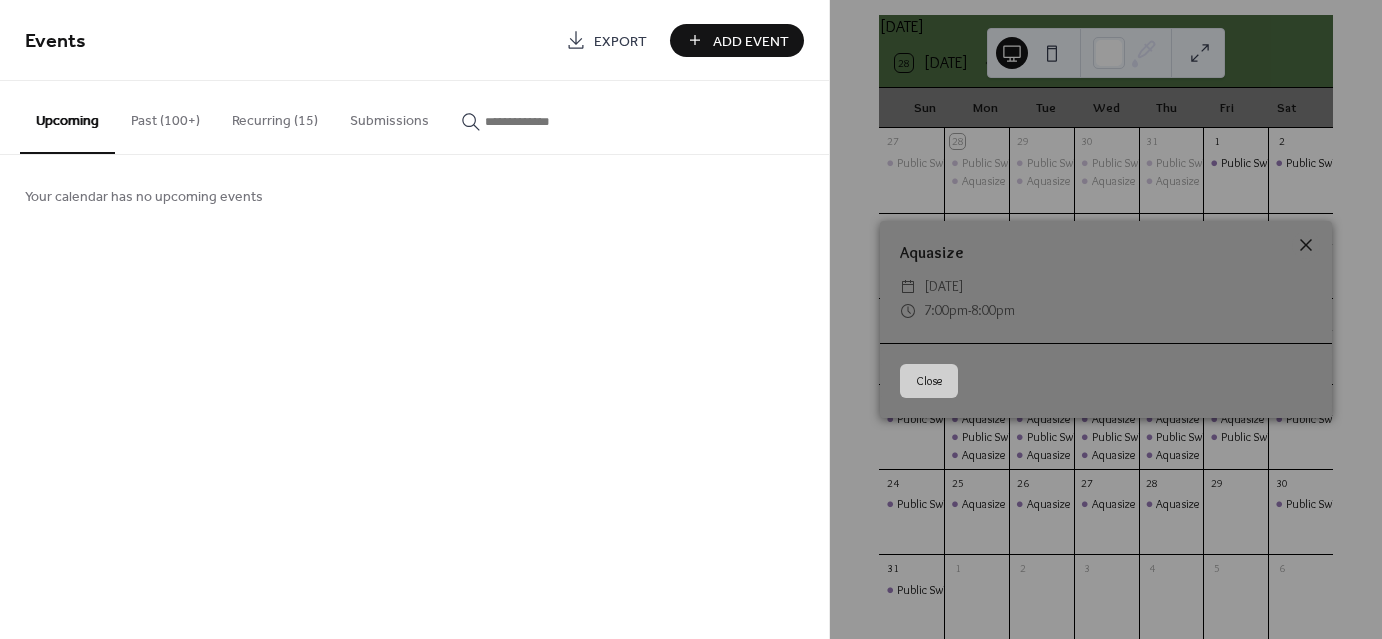 click 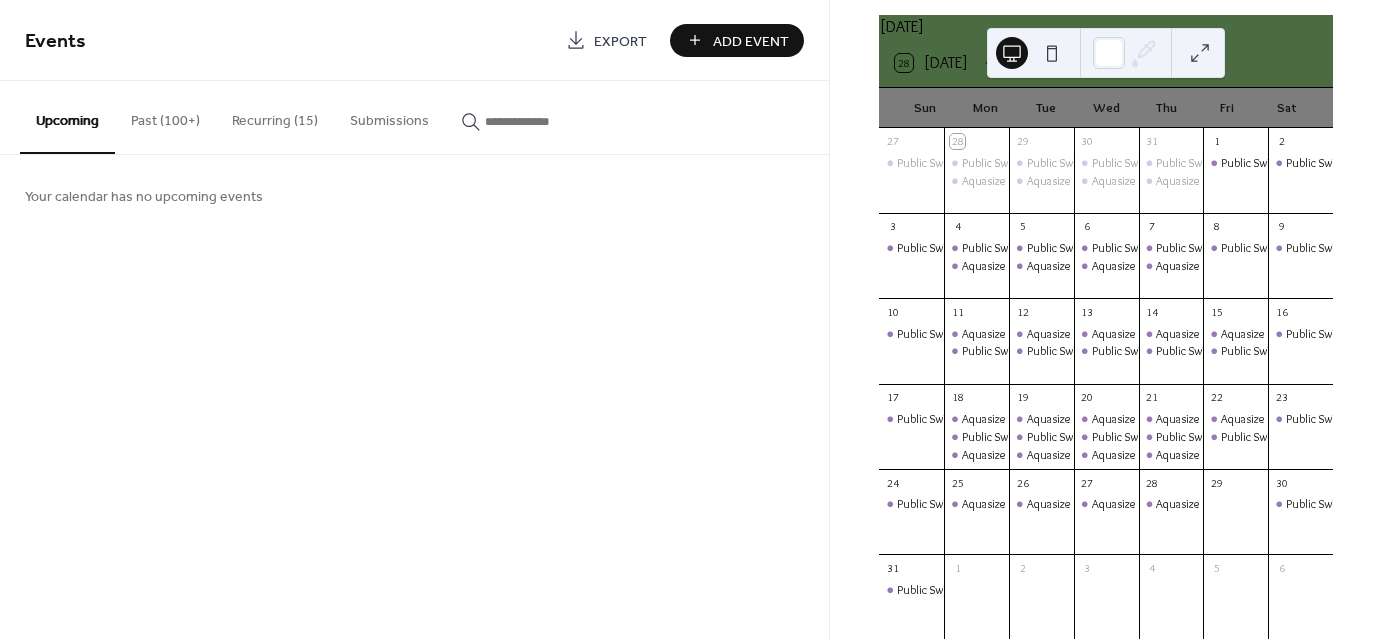 click on "Add Event" at bounding box center [751, 41] 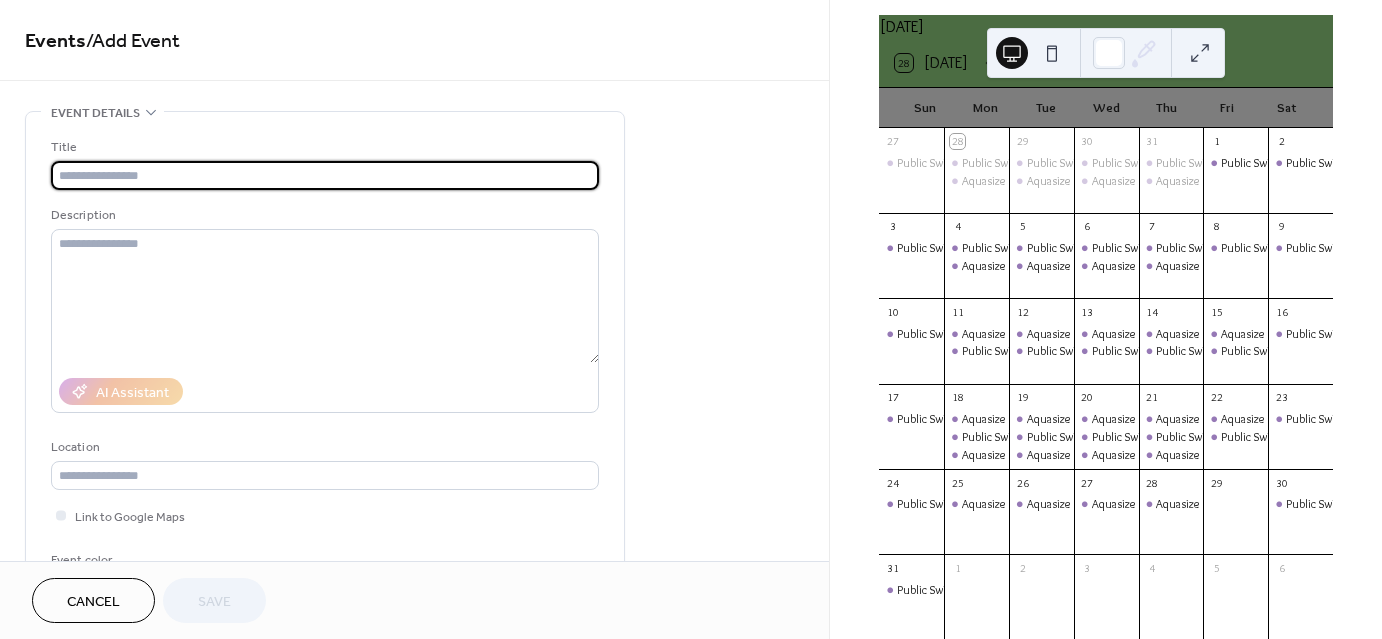 type on "*" 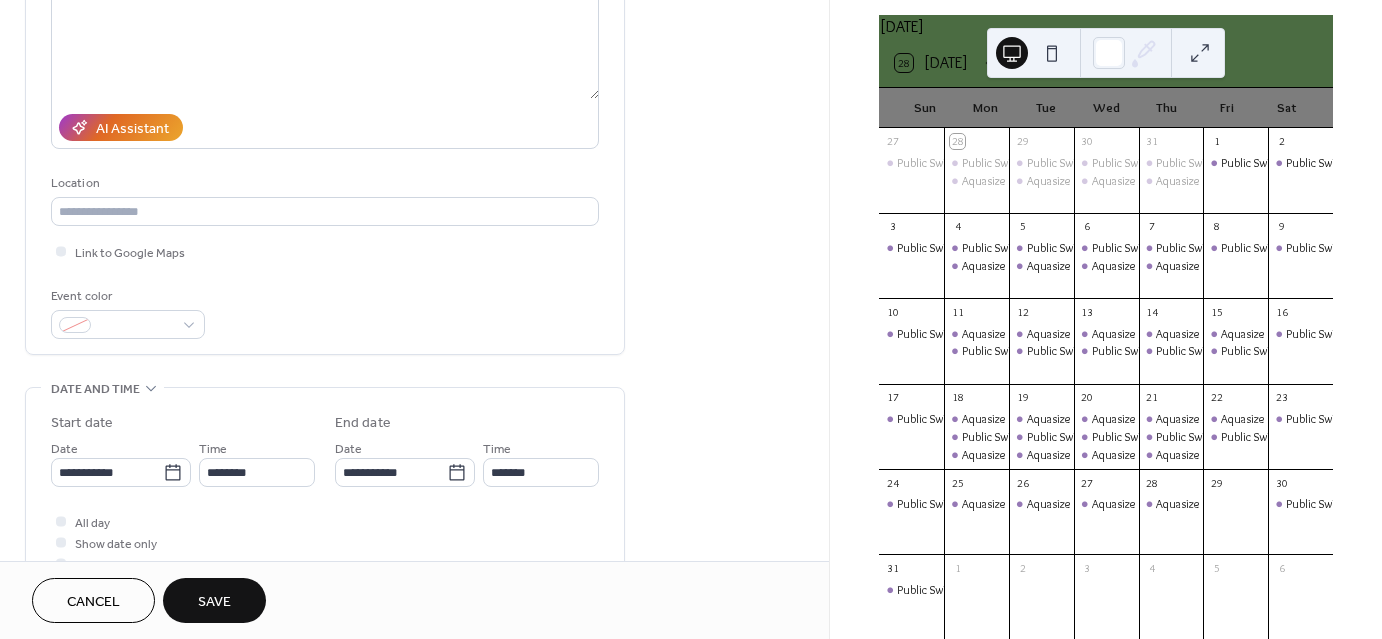 scroll, scrollTop: 266, scrollLeft: 0, axis: vertical 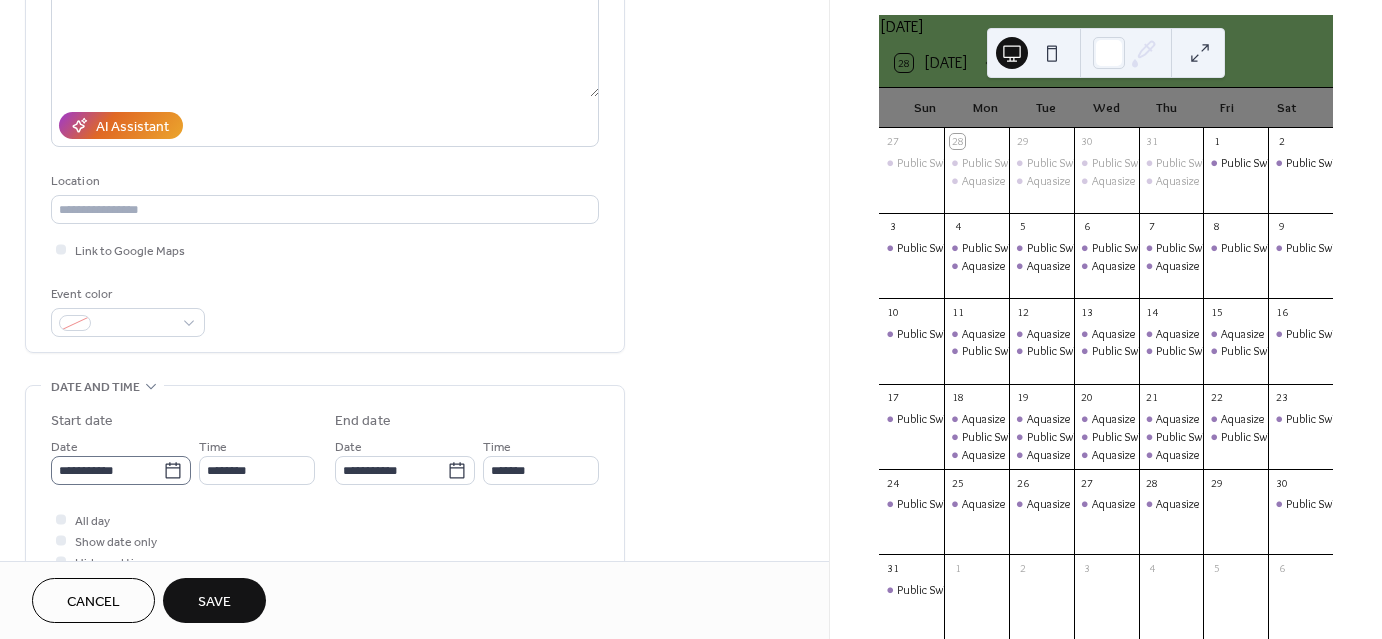 type on "**********" 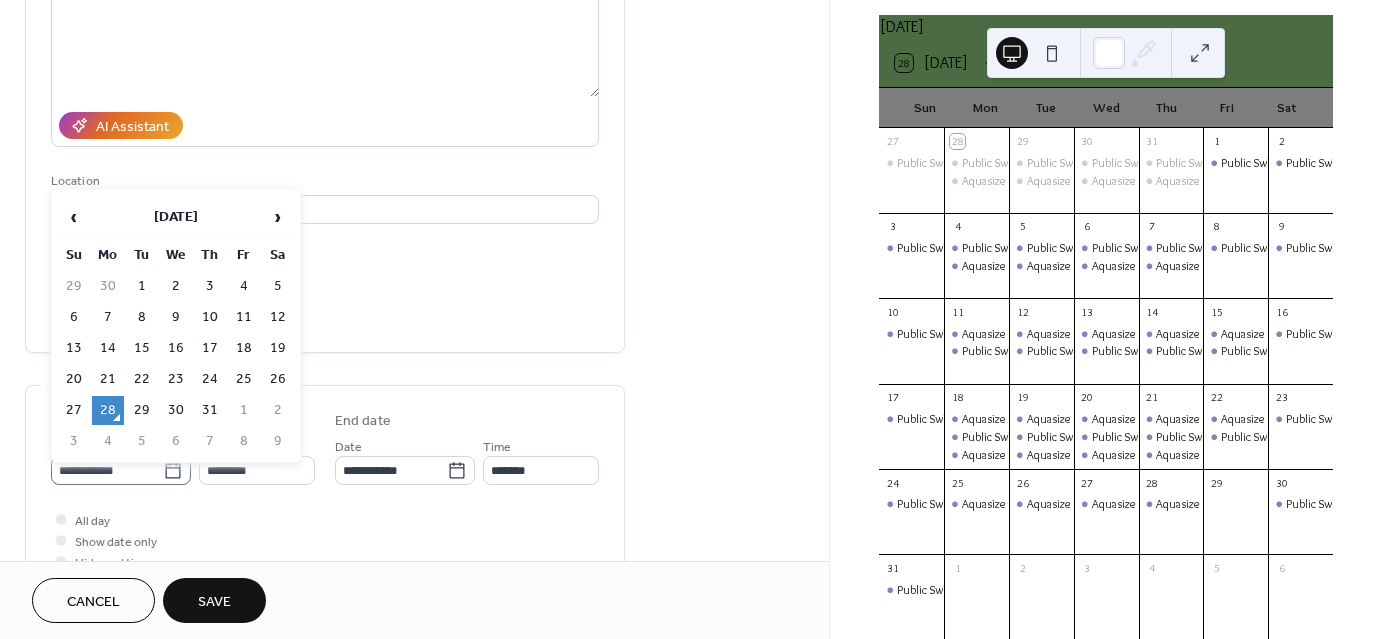 click 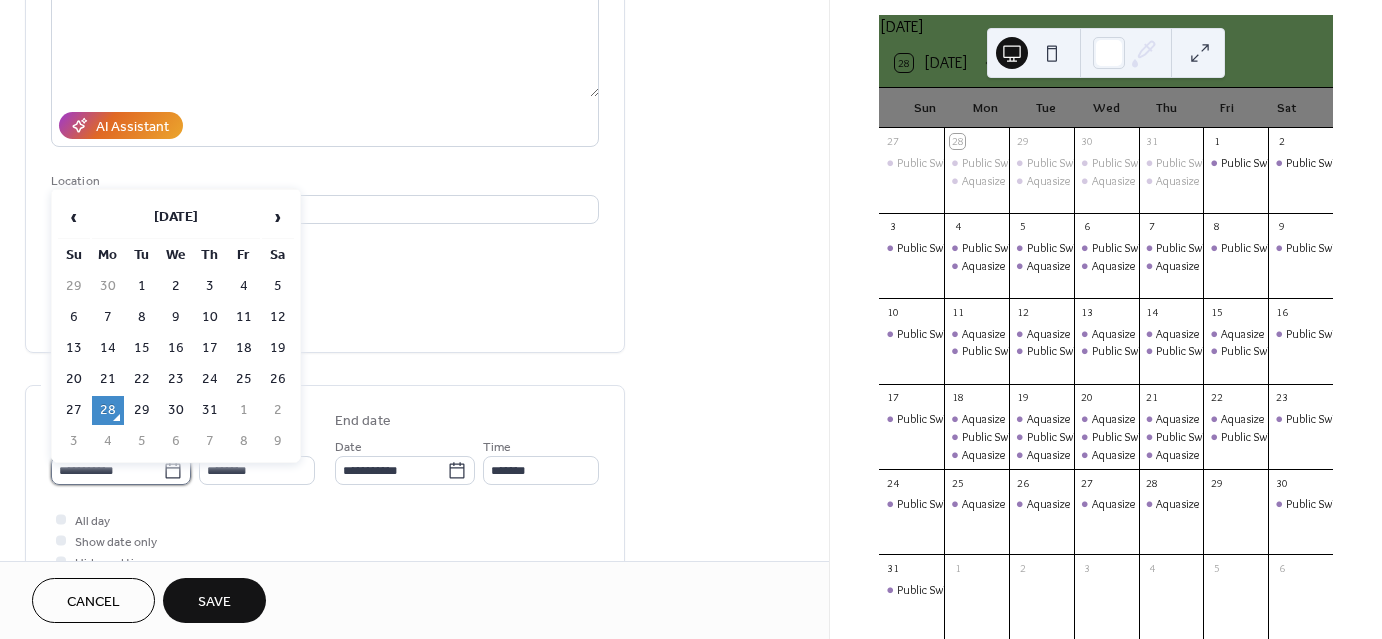 click on "**********" at bounding box center (107, 470) 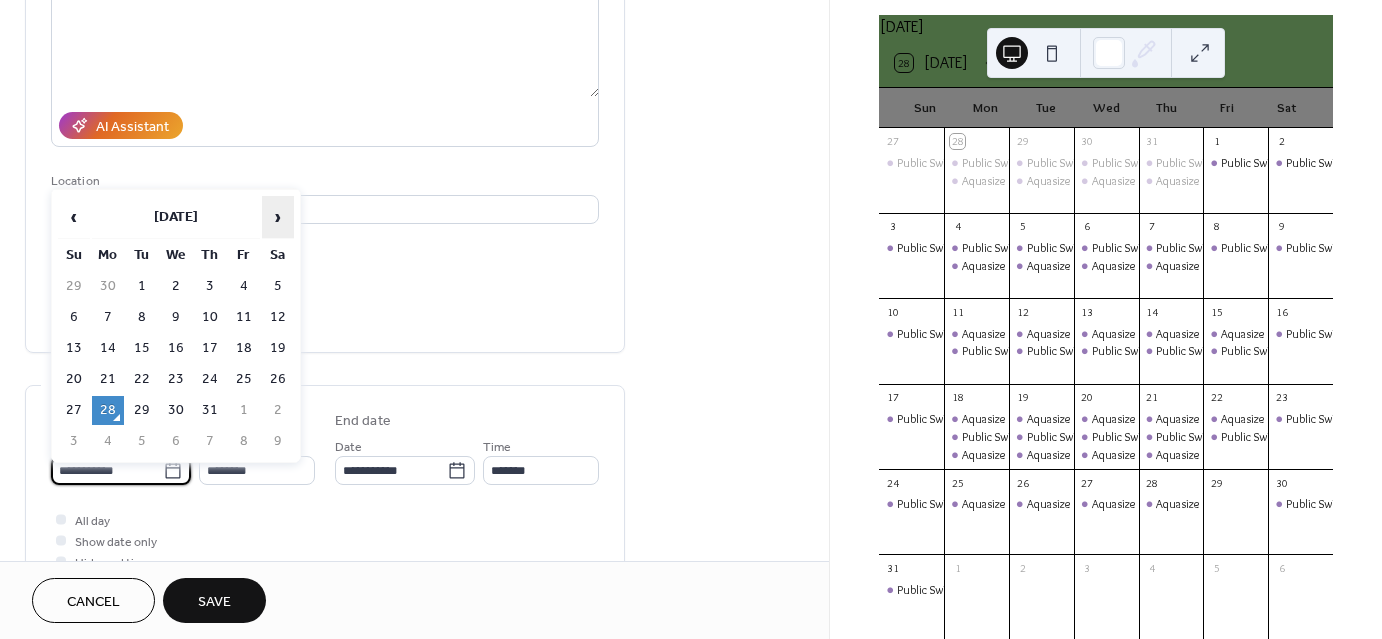 click on "›" at bounding box center [278, 217] 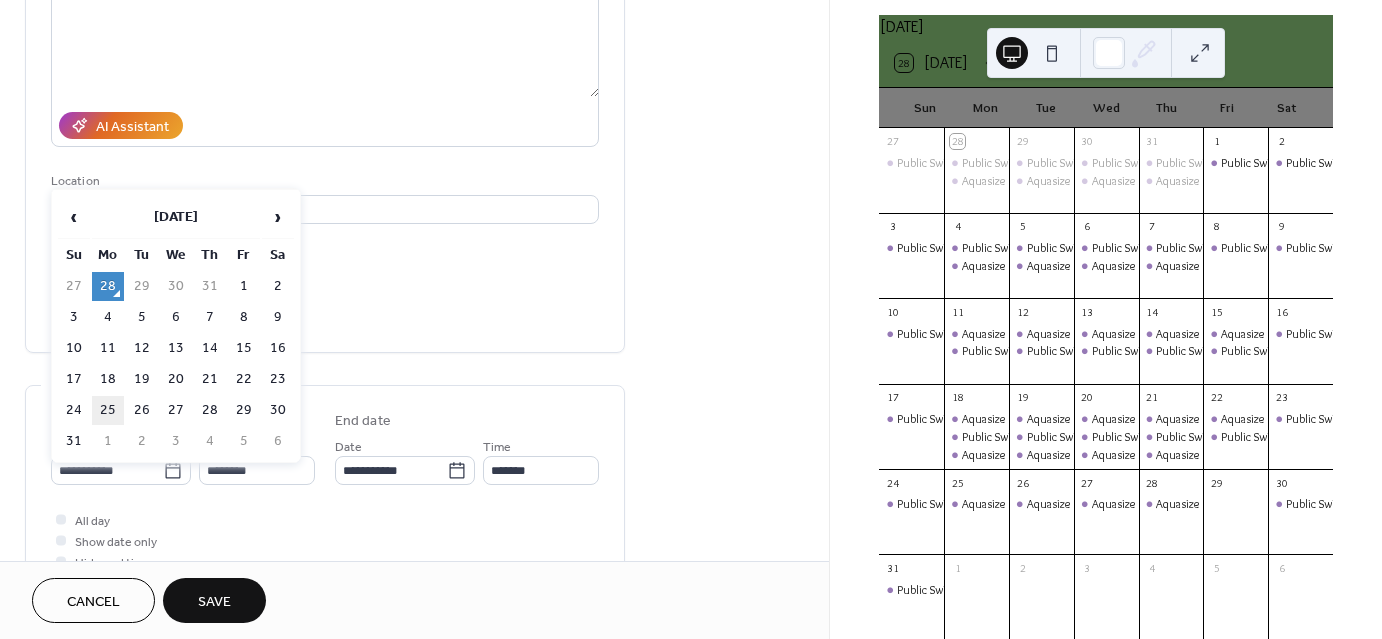 click on "25" at bounding box center [108, 410] 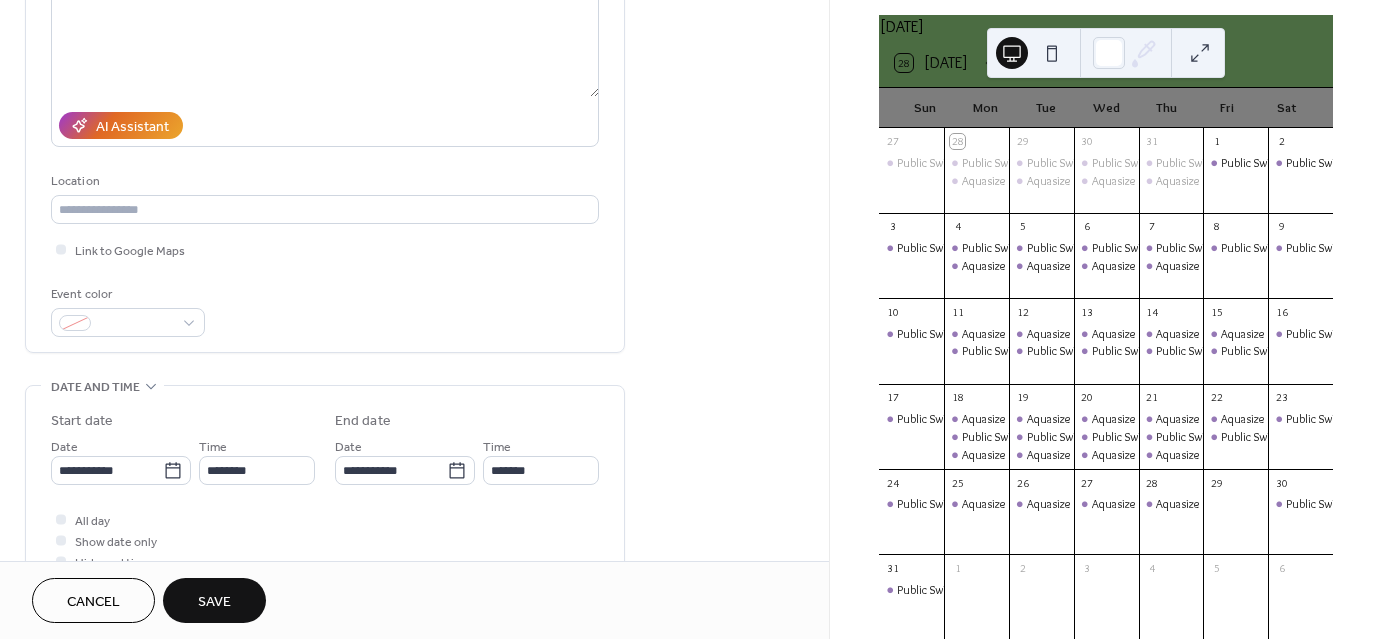 scroll, scrollTop: 294, scrollLeft: 0, axis: vertical 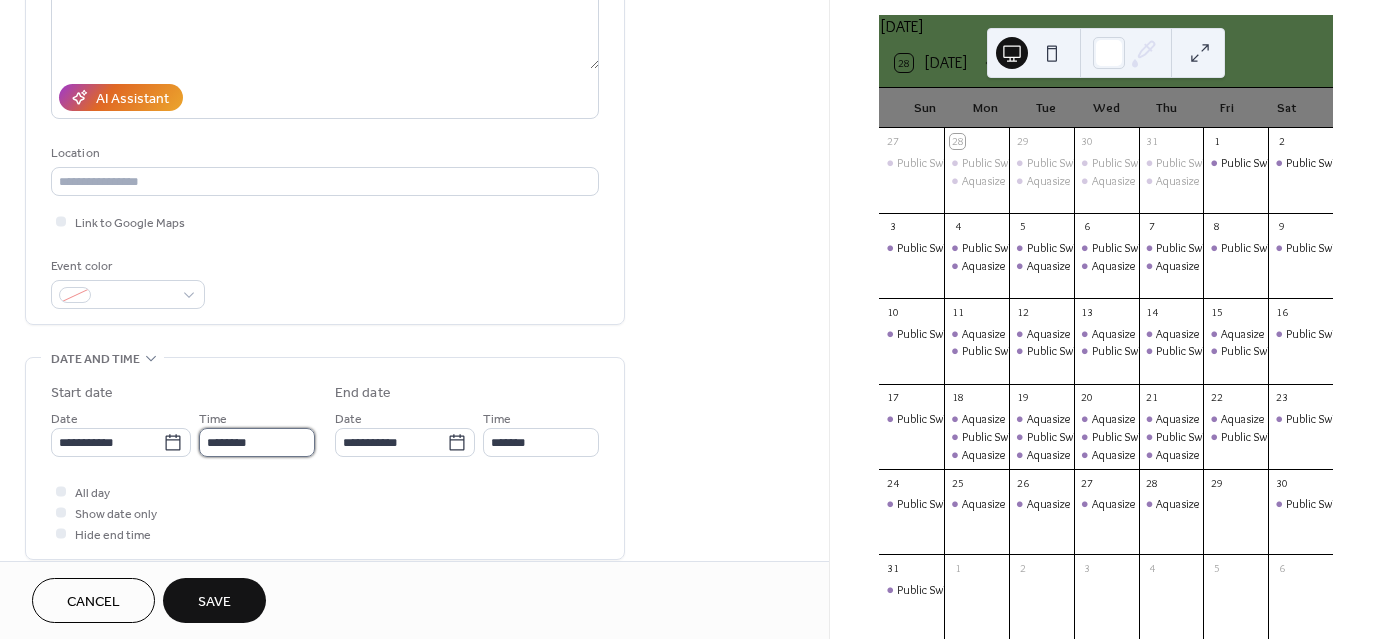 click on "********" at bounding box center (257, 442) 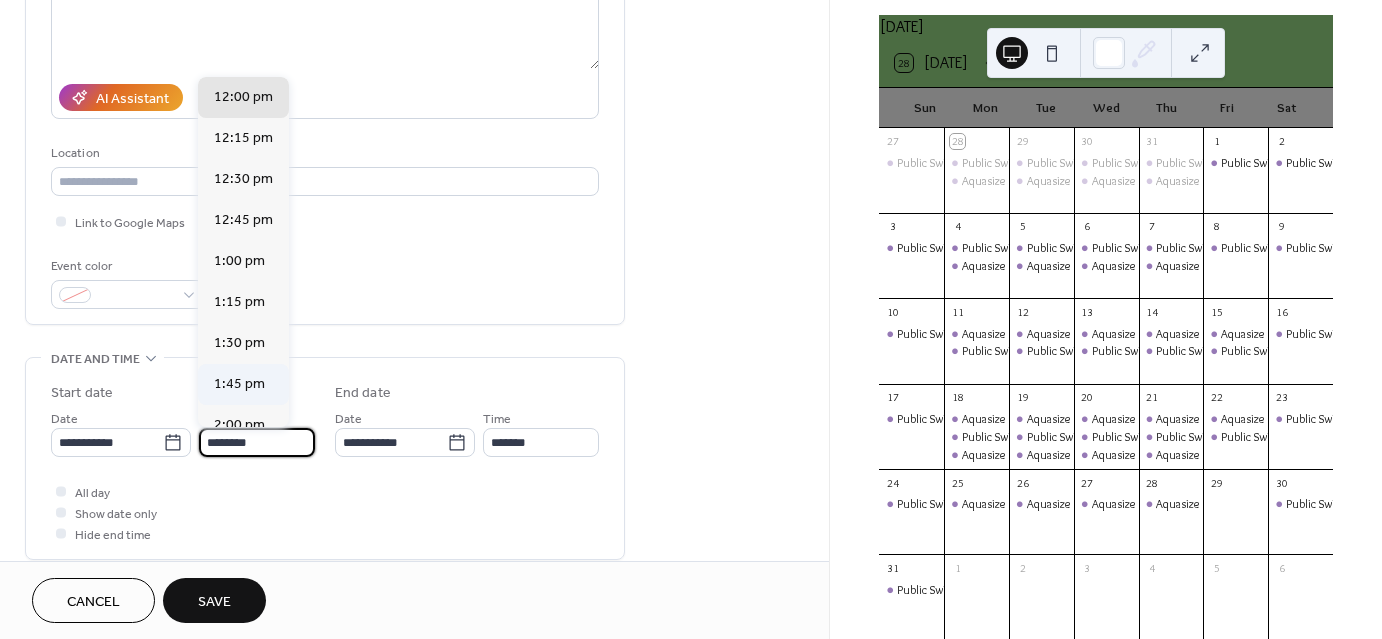 scroll, scrollTop: 1995, scrollLeft: 0, axis: vertical 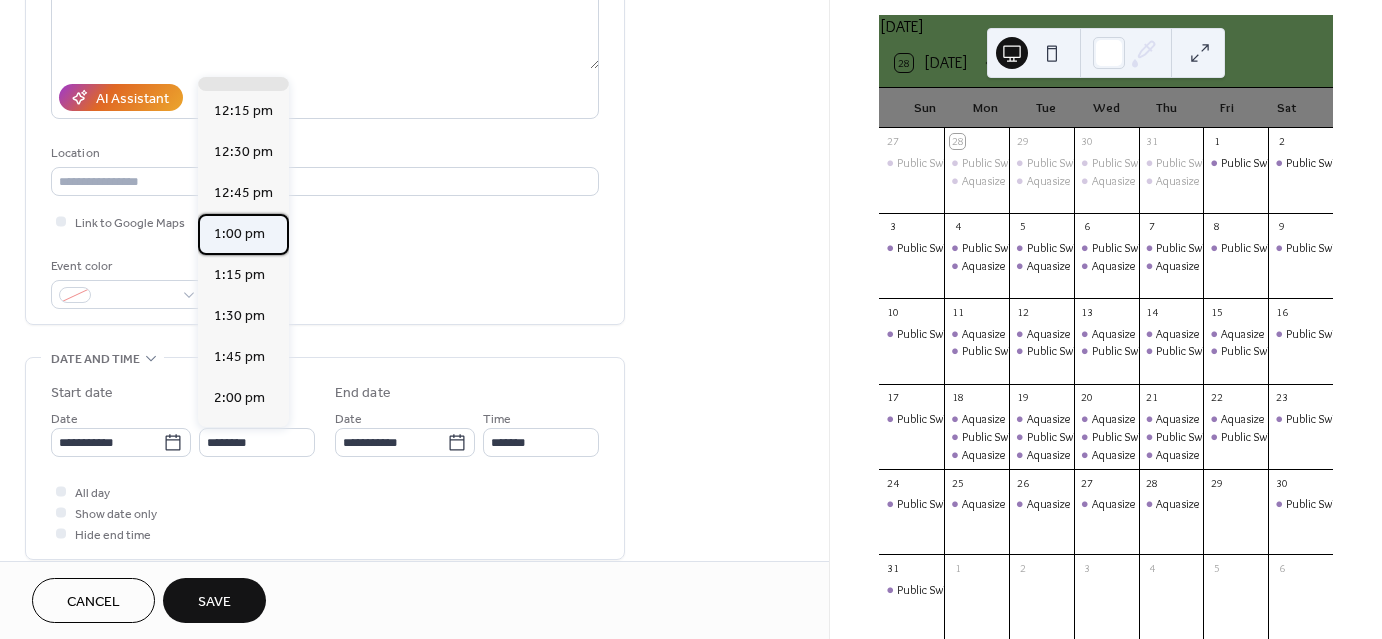 click on "1:00 pm" at bounding box center (239, 233) 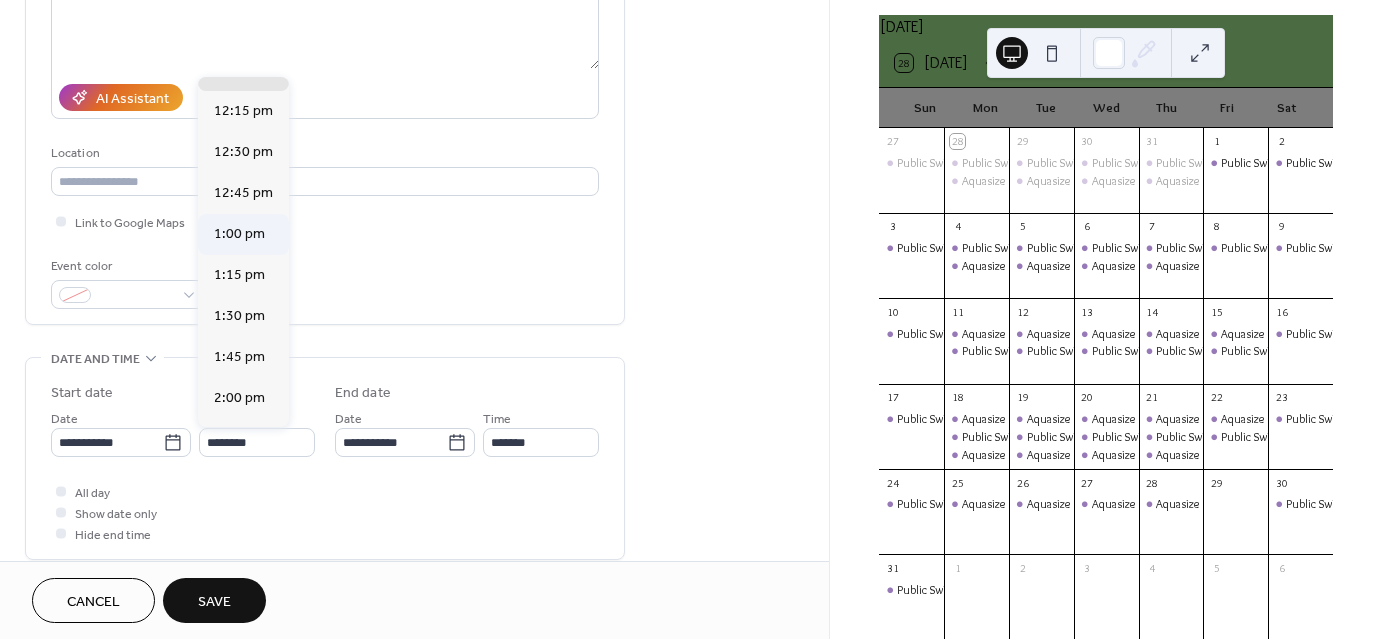 type on "*******" 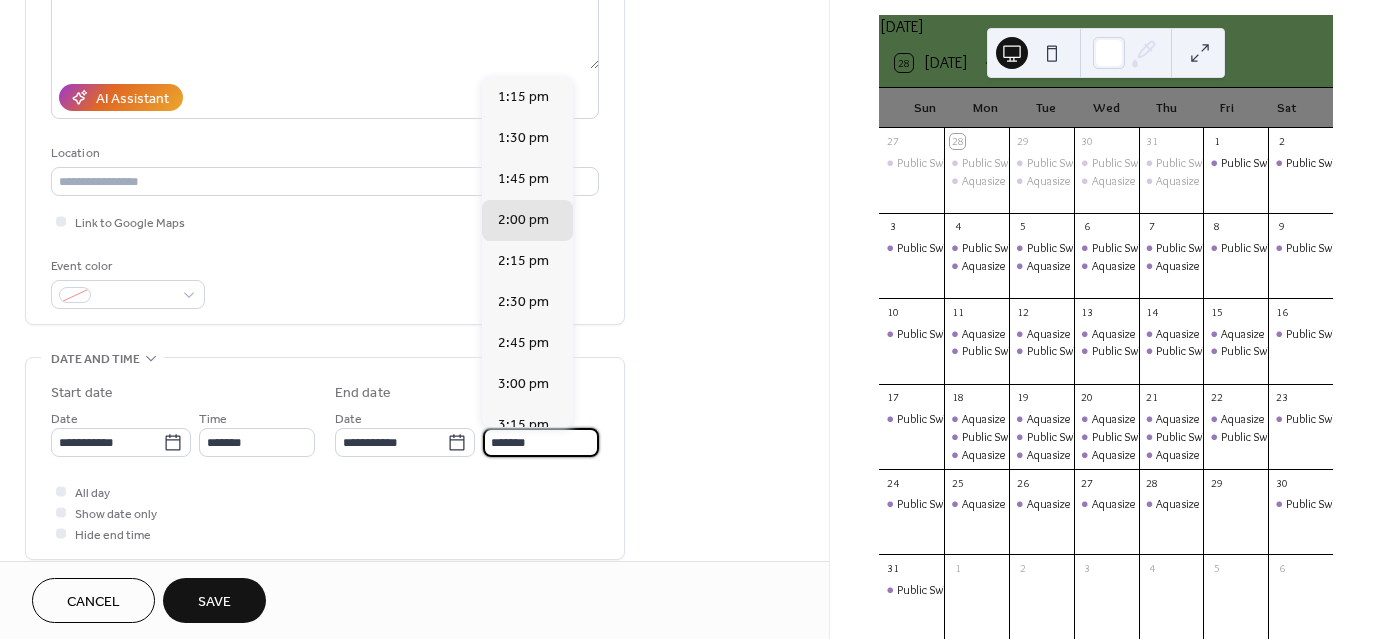 click on "*******" at bounding box center (541, 442) 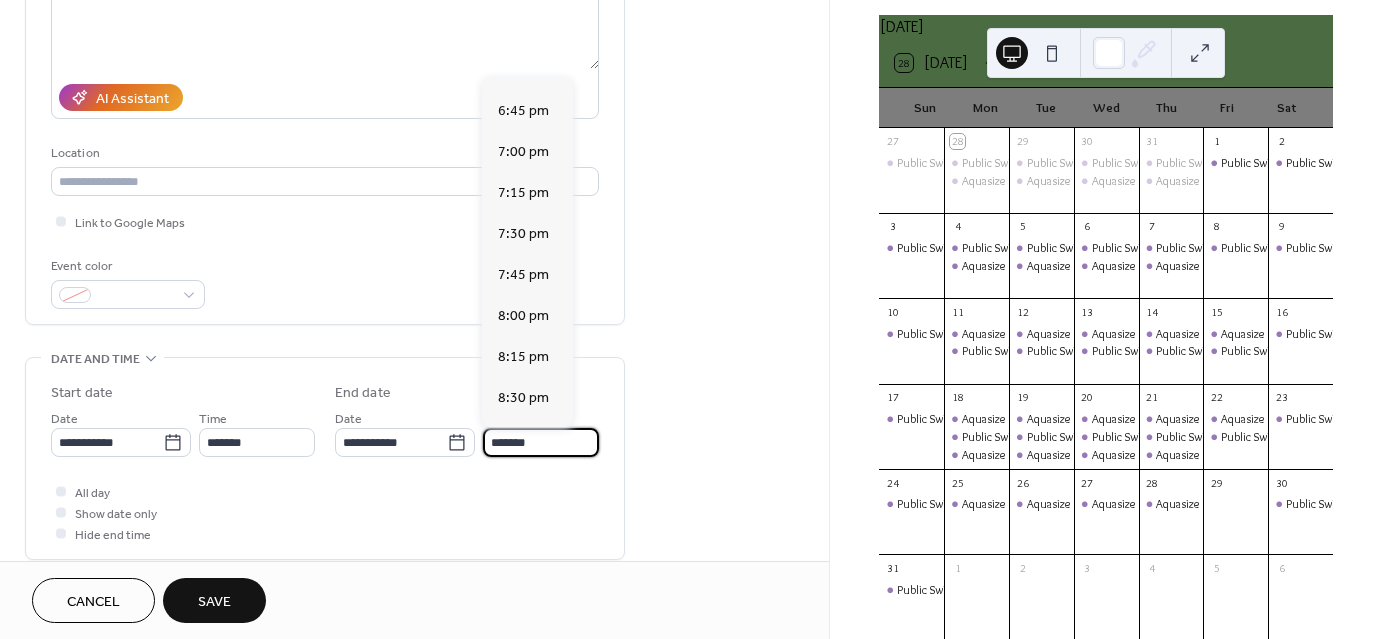scroll, scrollTop: 888, scrollLeft: 0, axis: vertical 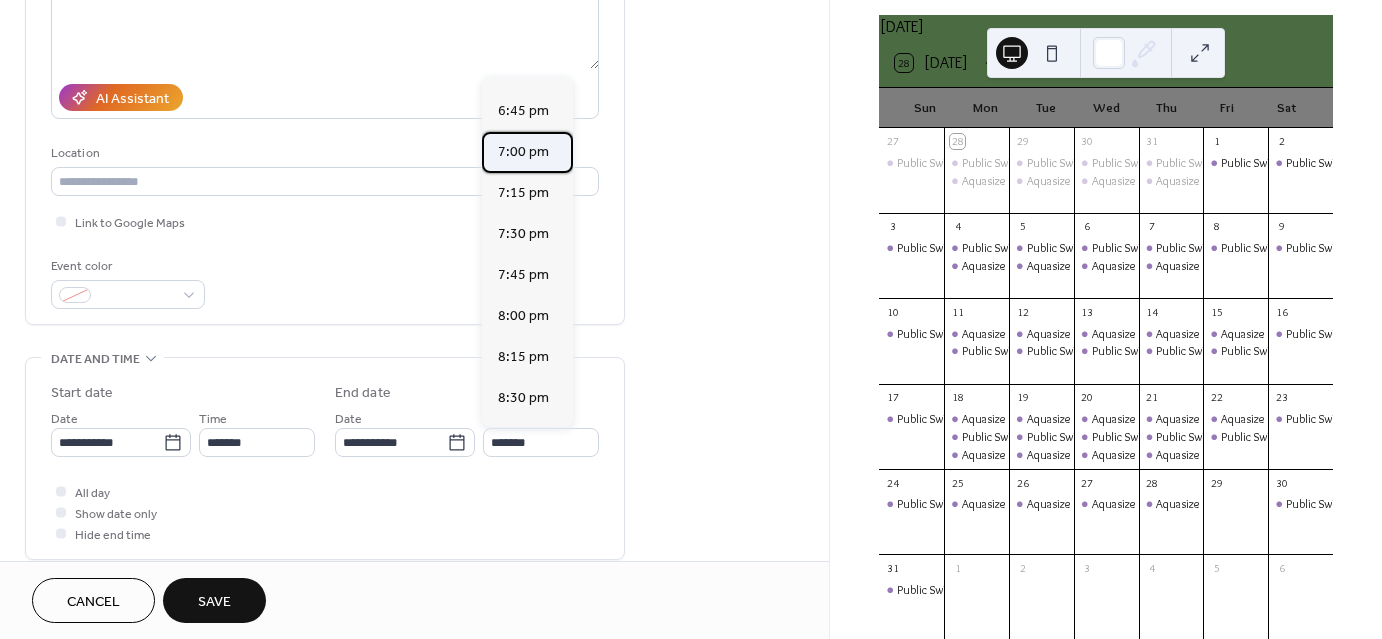 click on "7:00 pm" at bounding box center (523, 151) 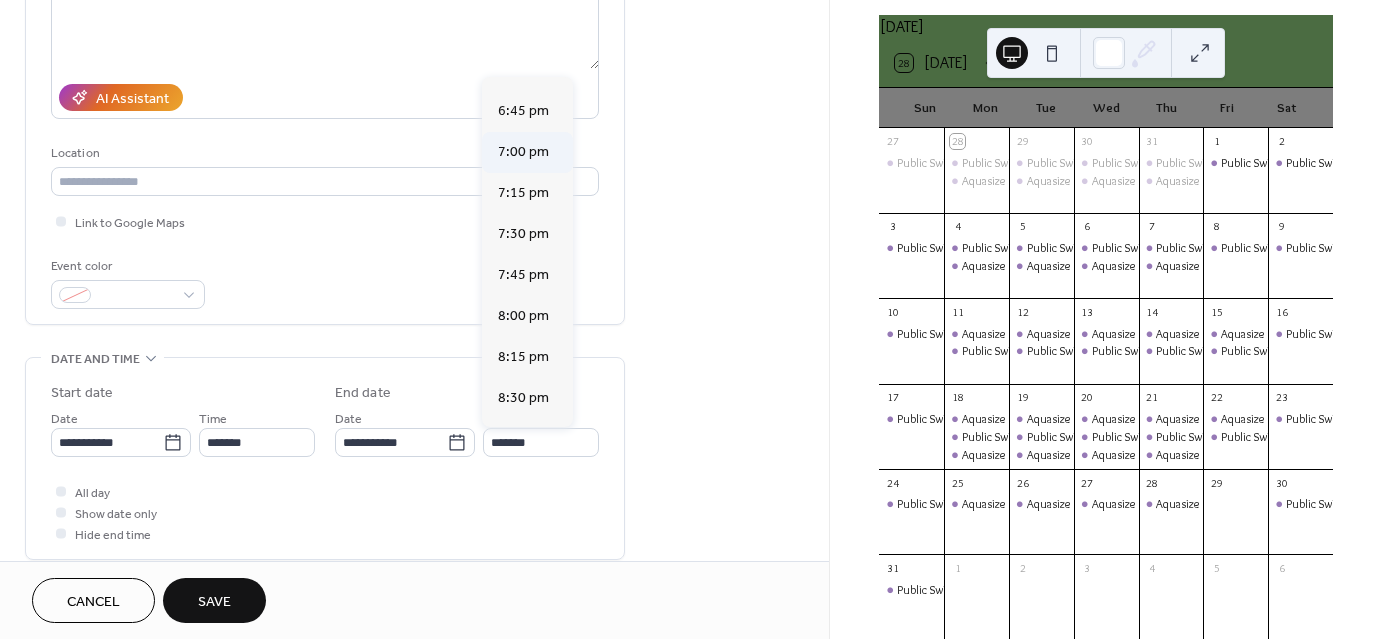 type on "*******" 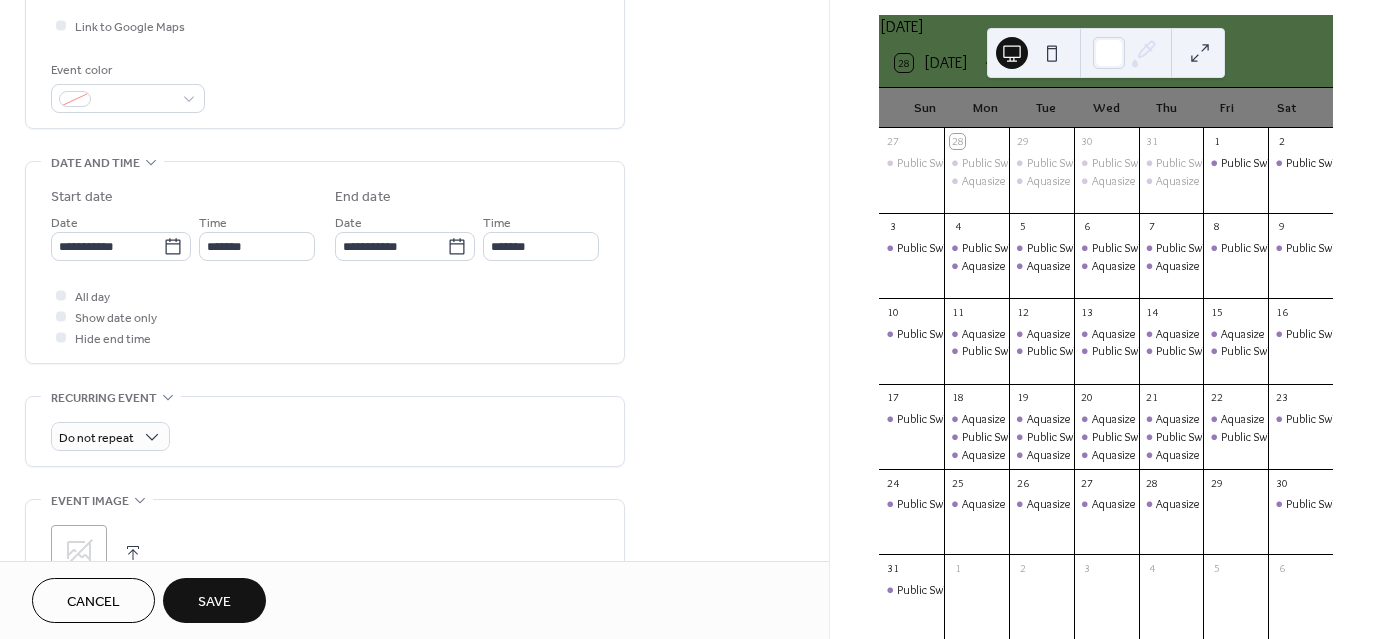 scroll, scrollTop: 492, scrollLeft: 0, axis: vertical 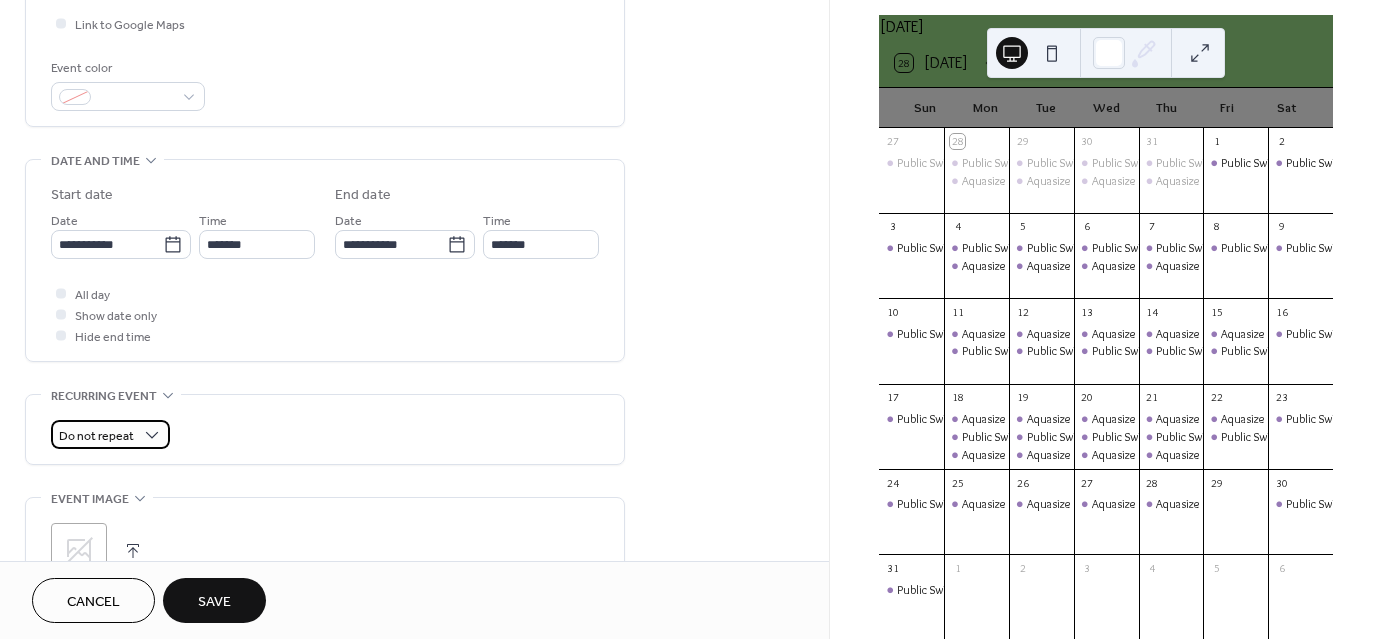 click on "Do not repeat" at bounding box center [110, 434] 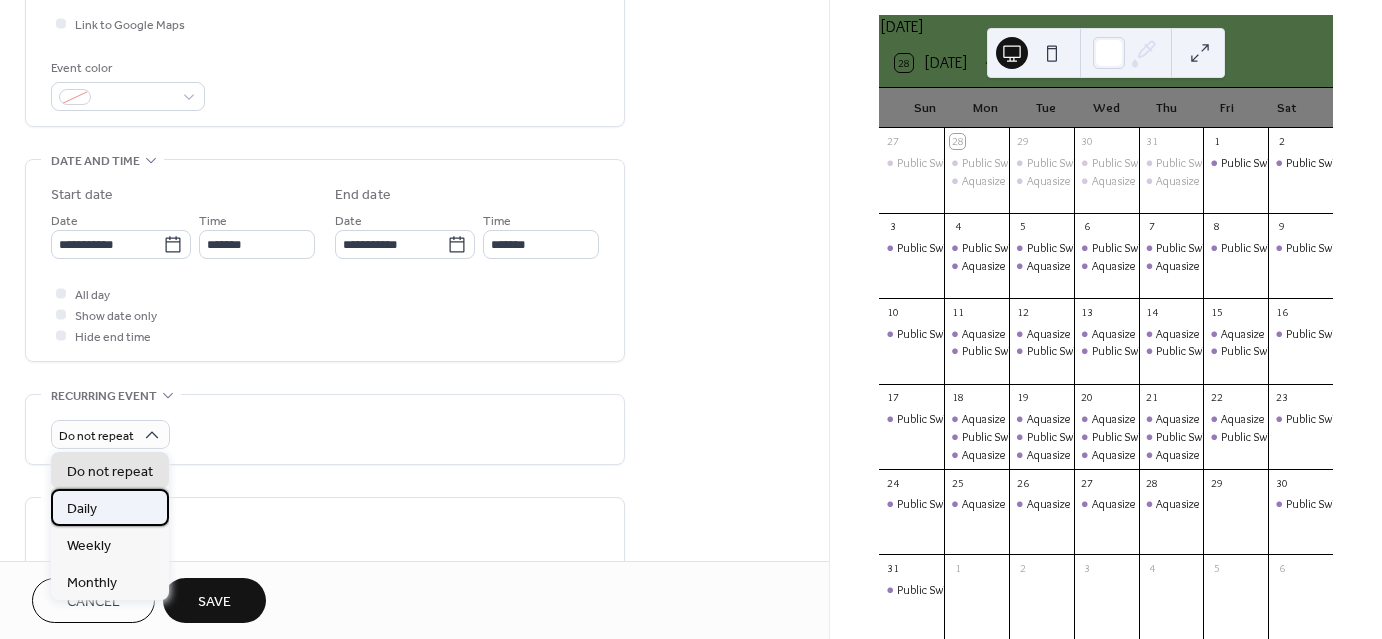 click on "Daily" at bounding box center [110, 507] 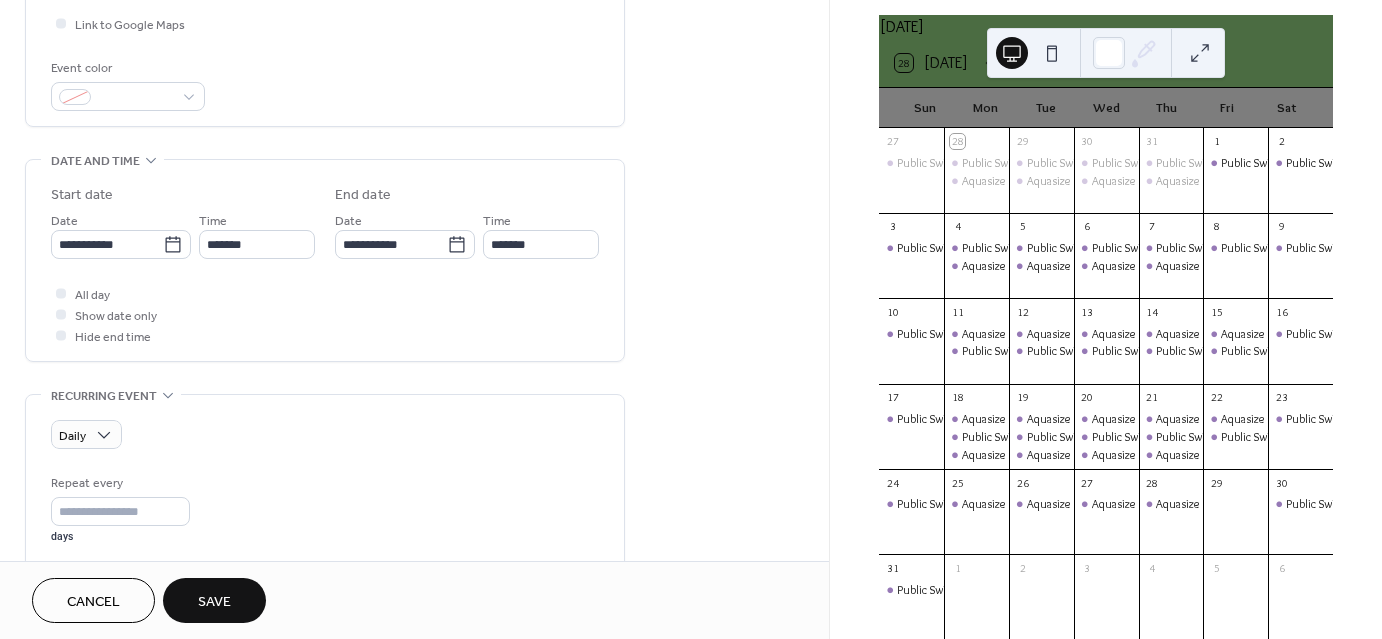 scroll, scrollTop: 1, scrollLeft: 0, axis: vertical 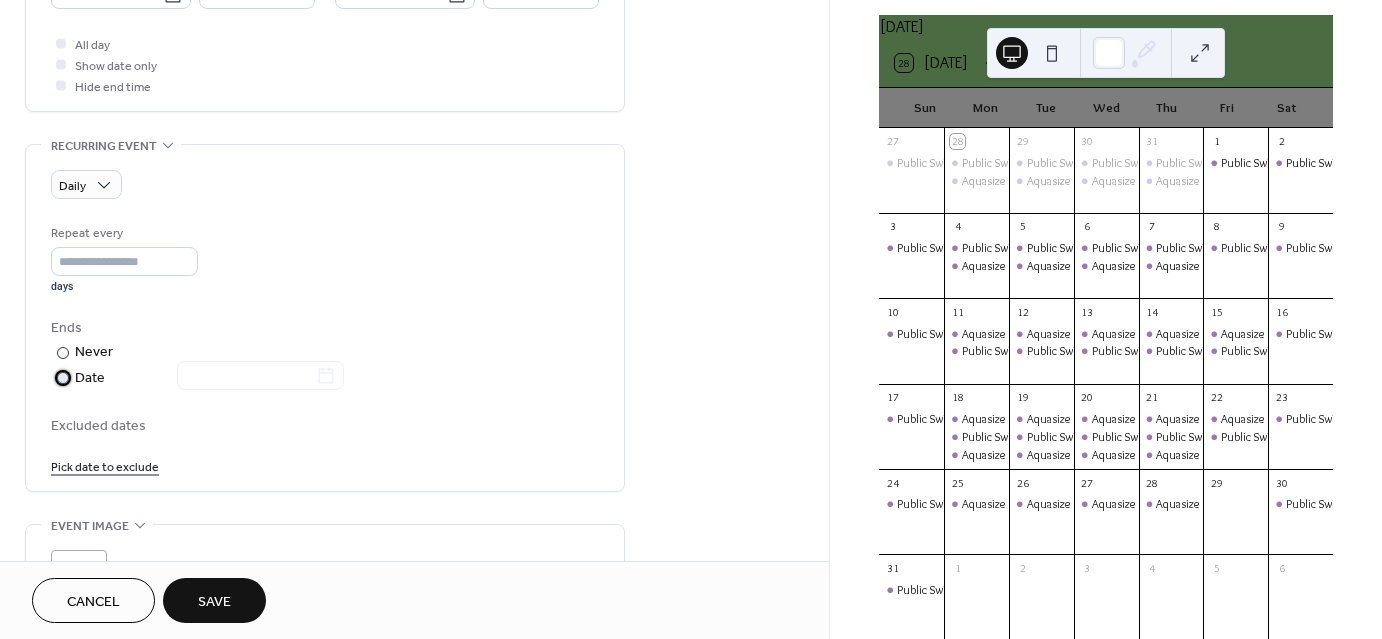 click at bounding box center (63, 378) 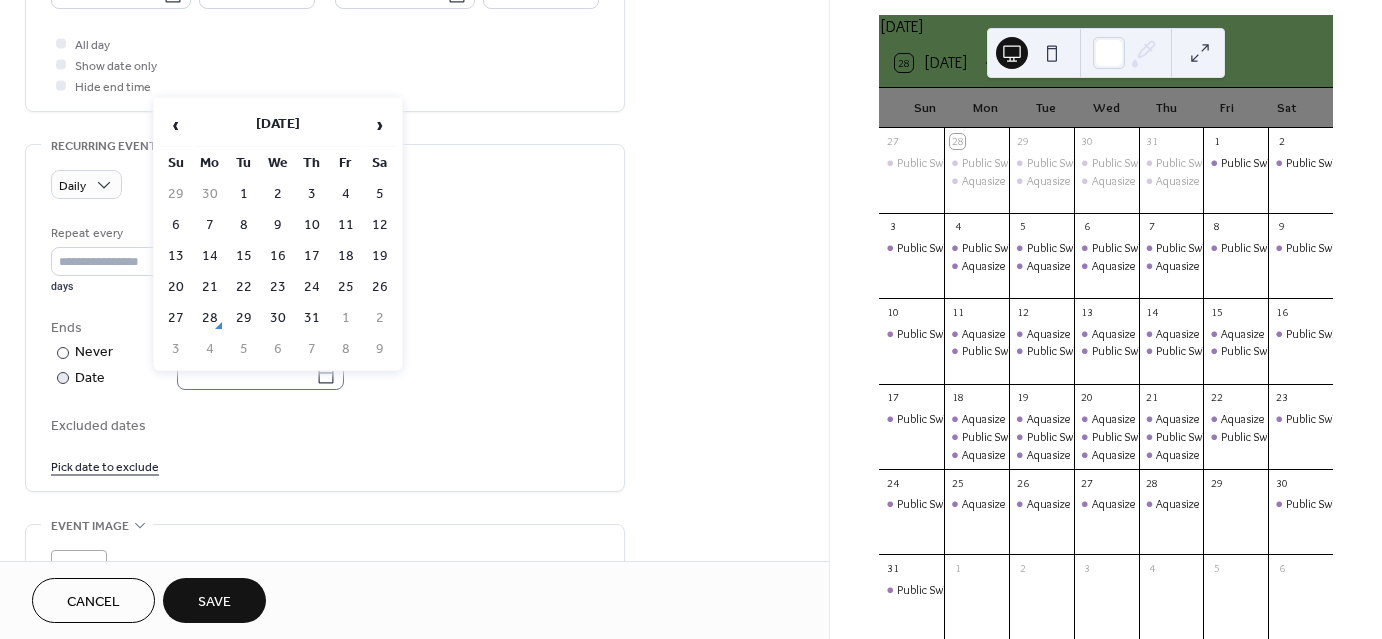 click 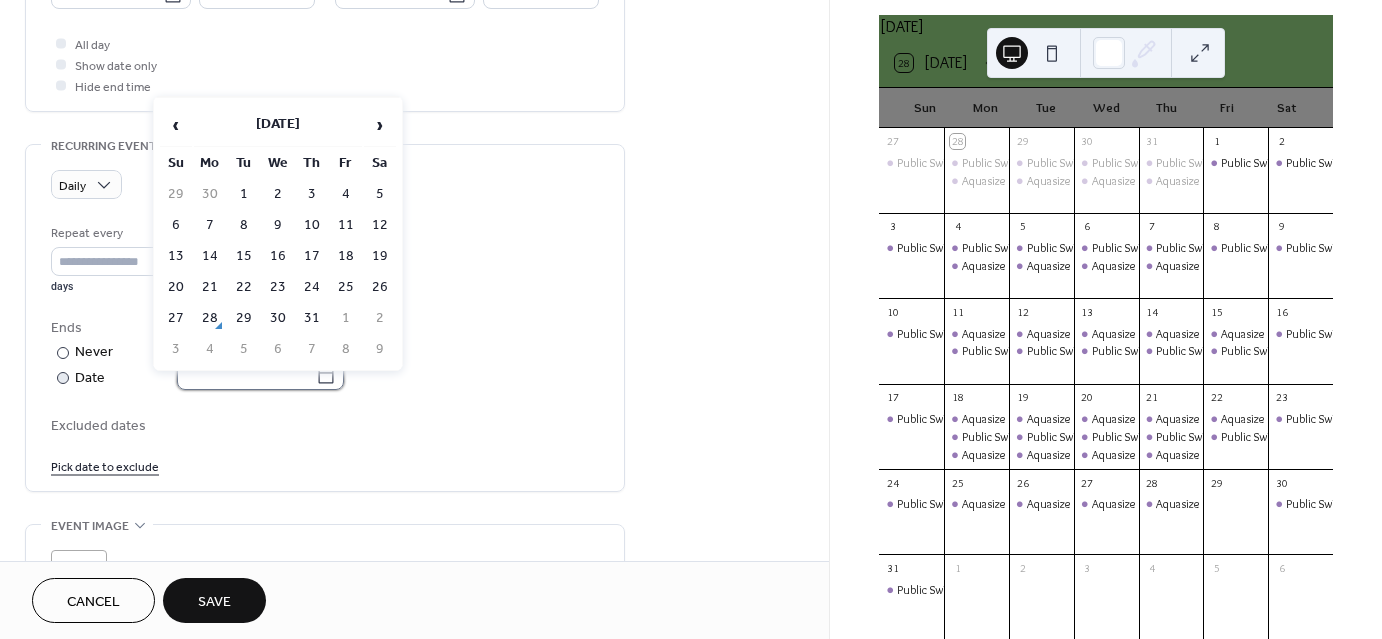 click at bounding box center [246, 375] 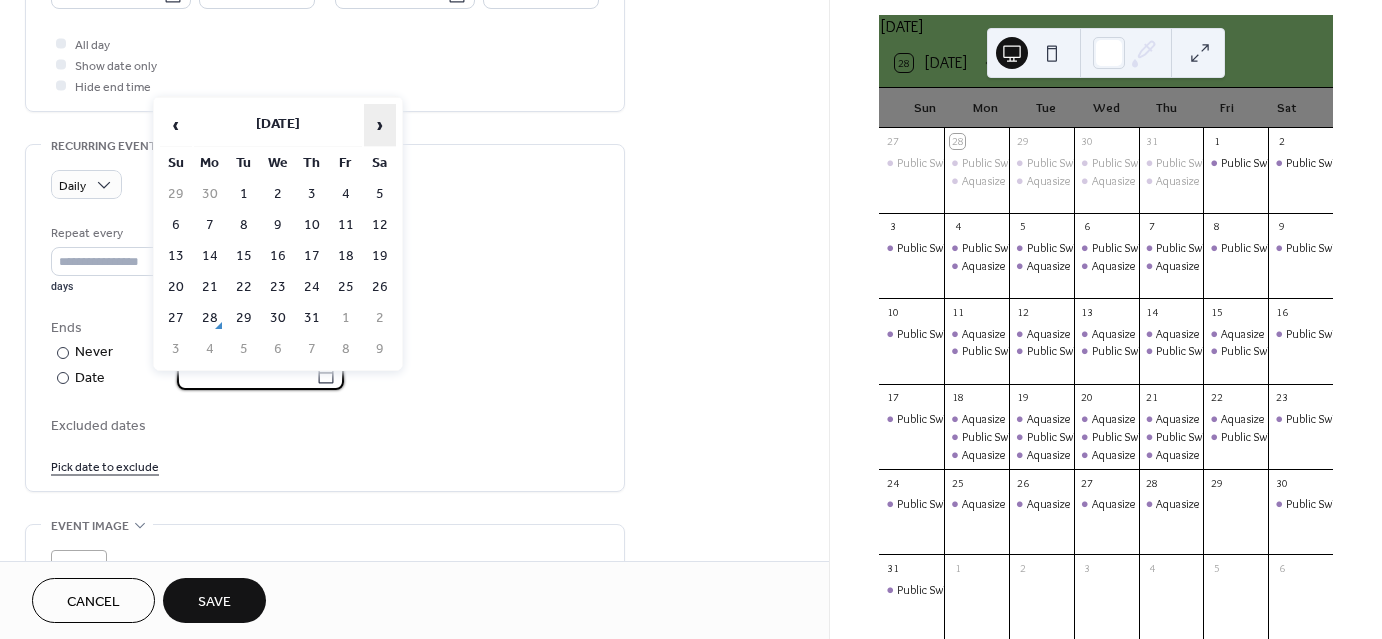 click on "›" at bounding box center [380, 125] 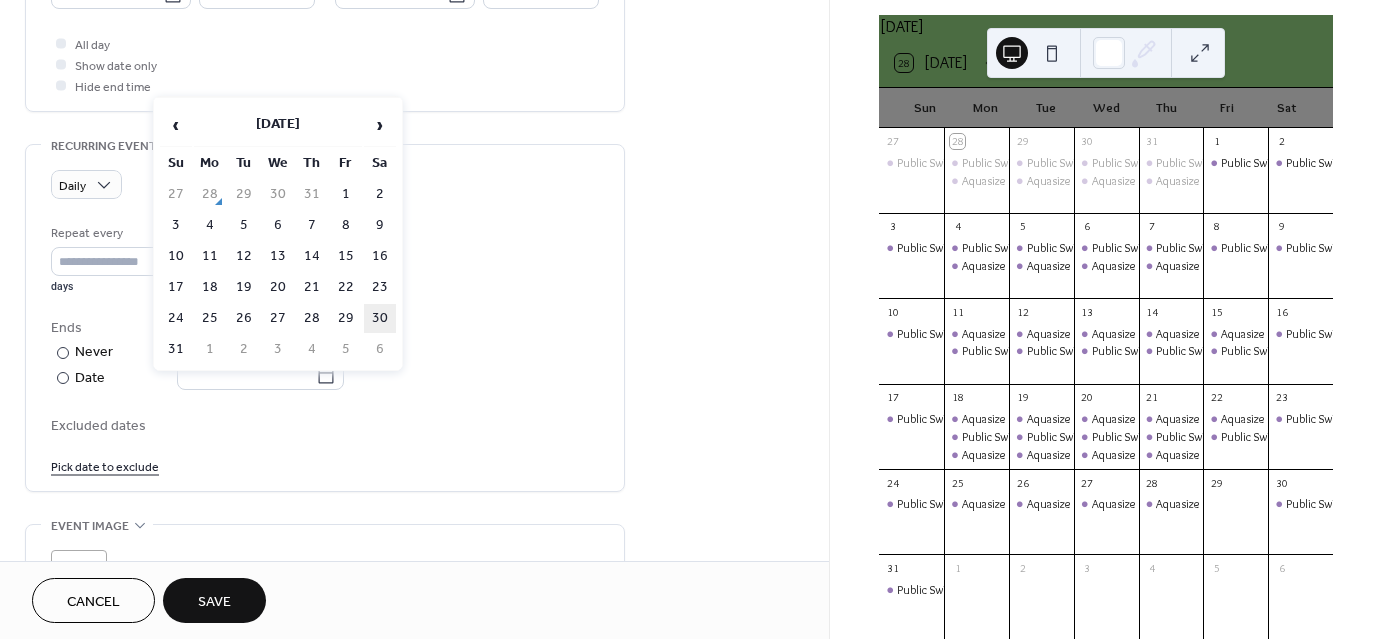 click on "30" at bounding box center [380, 318] 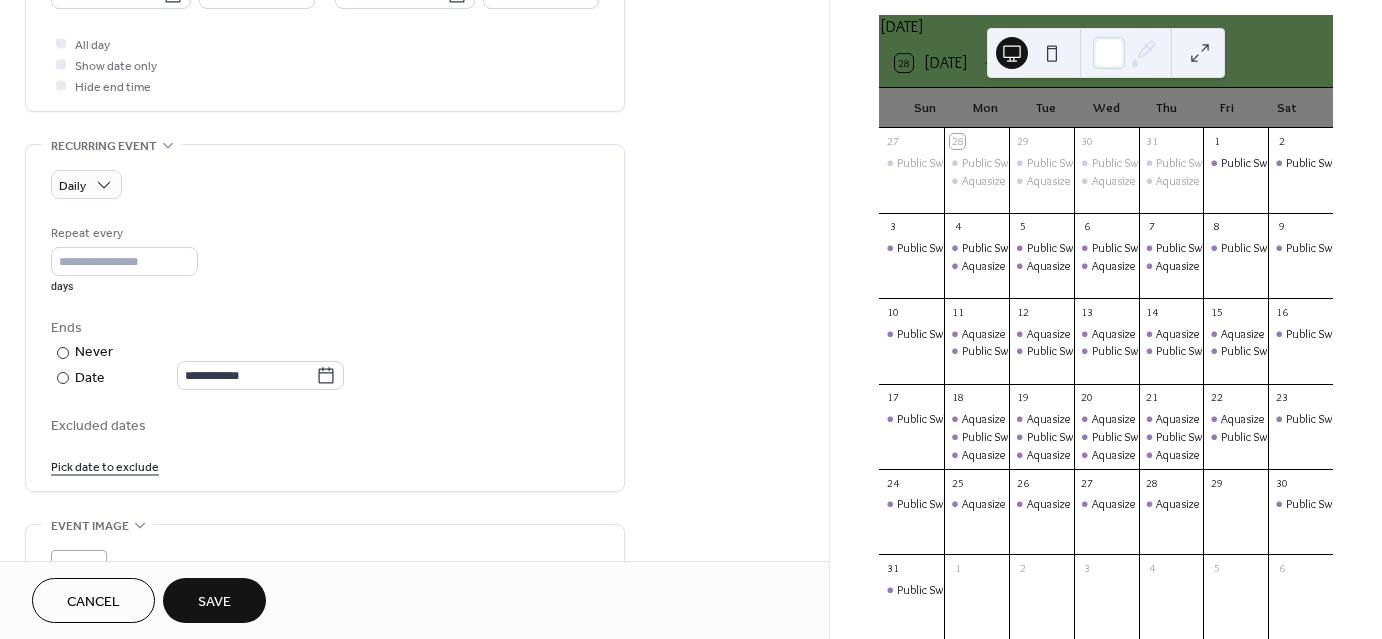 click on "Save" at bounding box center [214, 602] 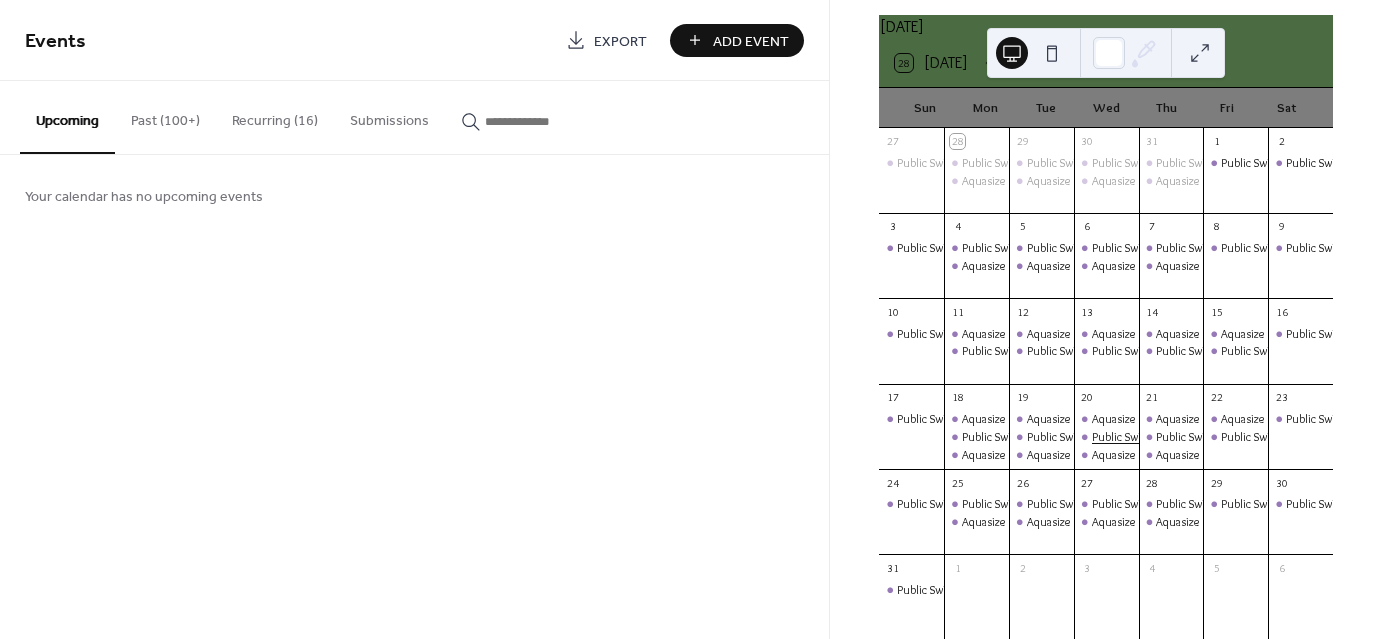 click on "Public Swimming" at bounding box center (1133, 437) 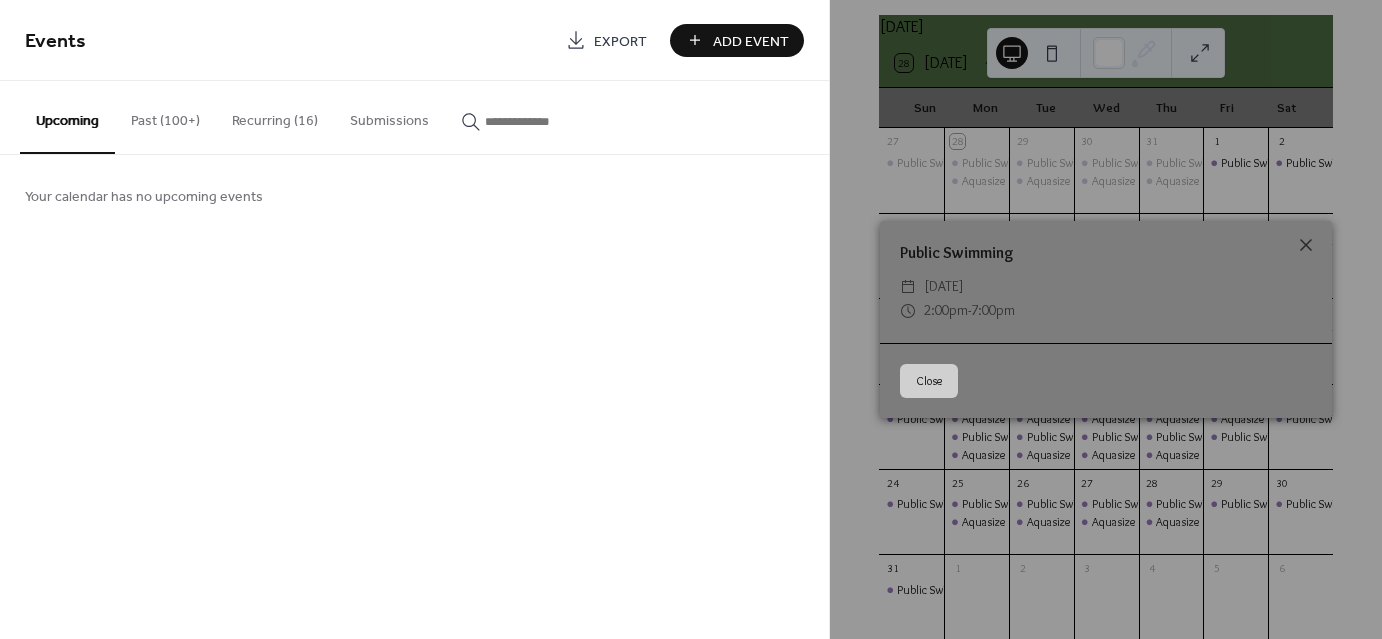 click on "Public Swimming ​ [DATE] ​ 2:00pm - 7:00pm Close" at bounding box center [1106, 319] 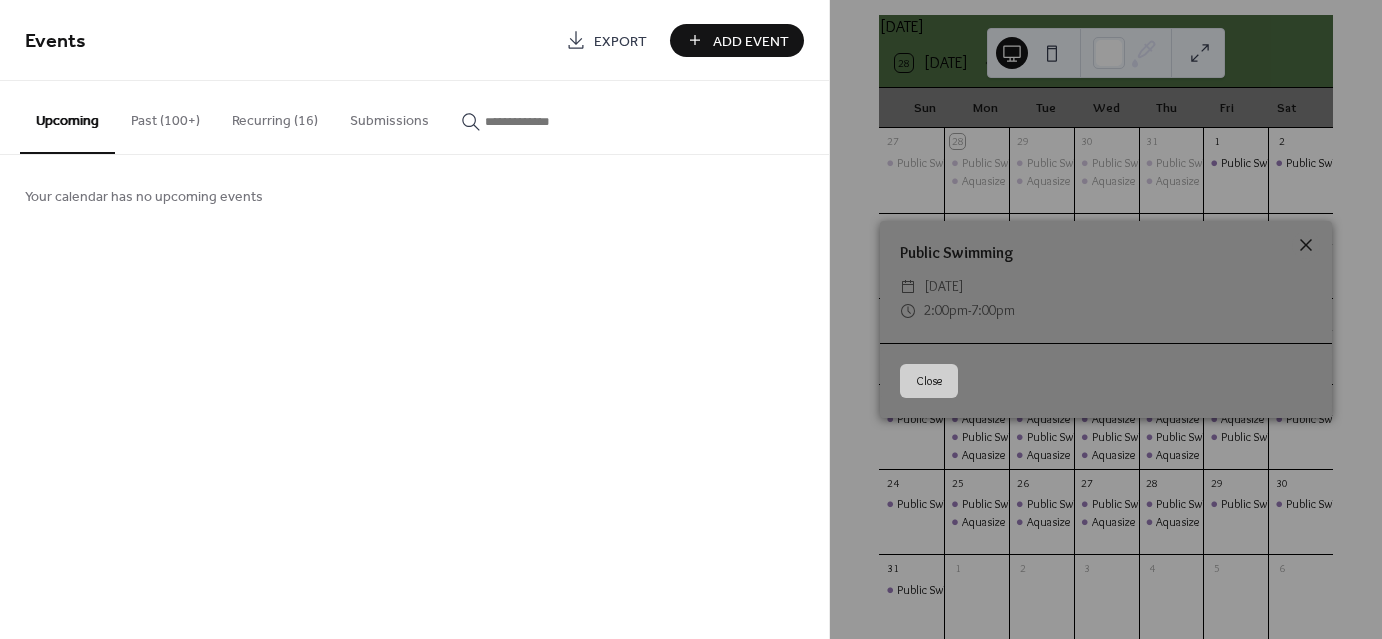 click at bounding box center (1306, 245) 